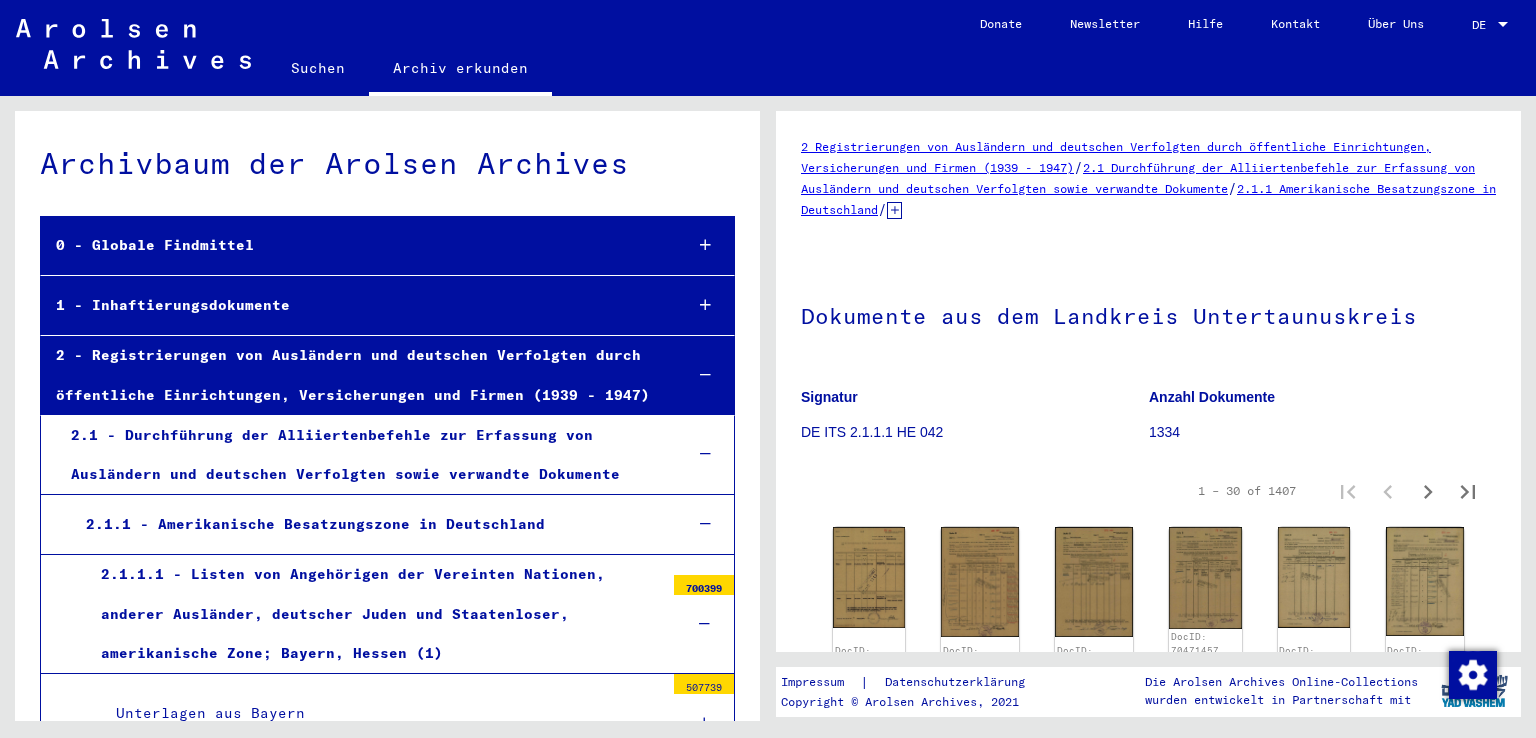 scroll, scrollTop: 0, scrollLeft: 0, axis: both 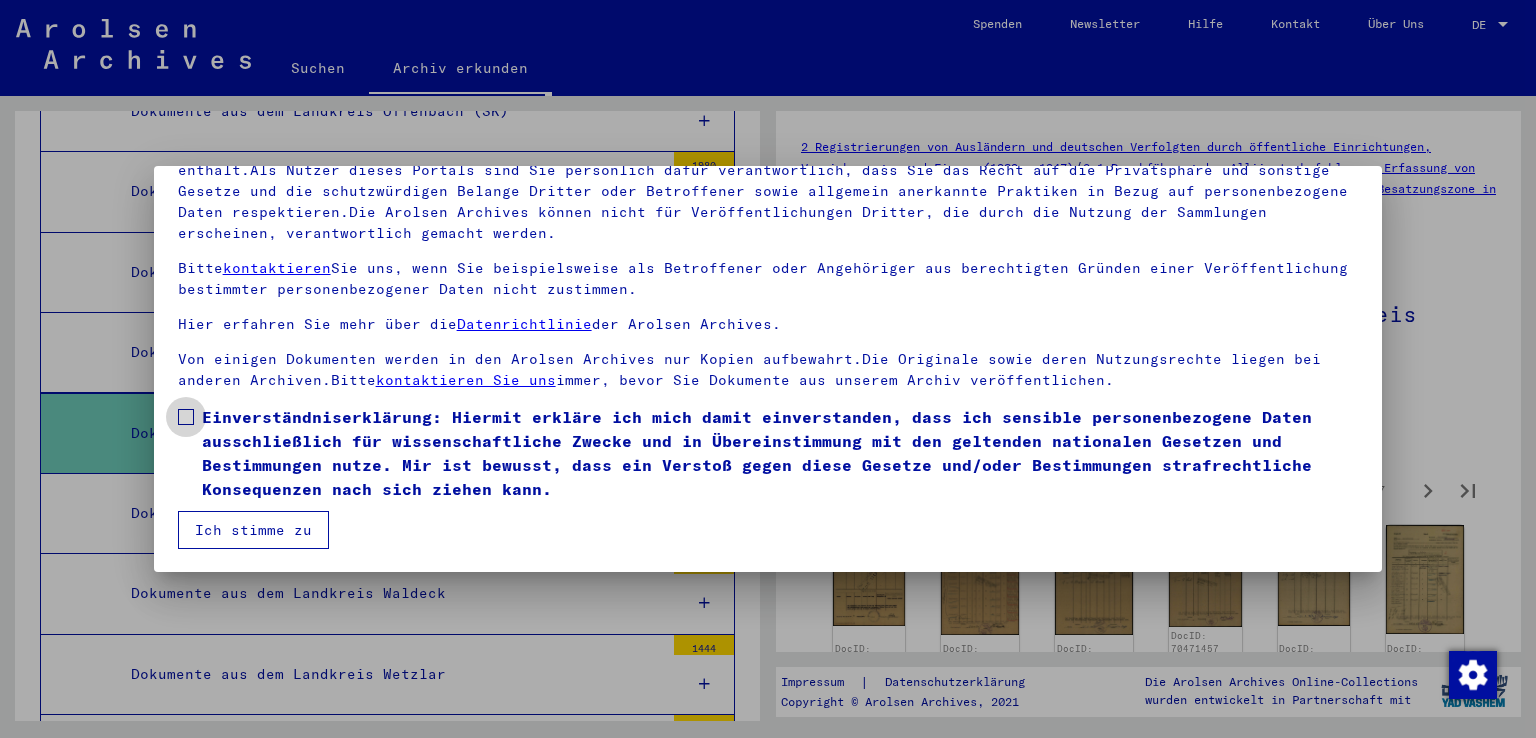 click on "Einverständniserklärung: Hiermit erkläre ich mich damit einverstanden, dass ich sensible personenbezogene Daten ausschließlich für wissenschaftliche Zwecke und in Übereinstimmung mit den geltenden nationalen Gesetzen und Bestimmungen nutze. Mir ist bewusst, dass ein Verstoß gegen diese Gesetze und/oder Bestimmungen strafrechtliche Konsequenzen nach sich ziehen kann." at bounding box center (768, 453) 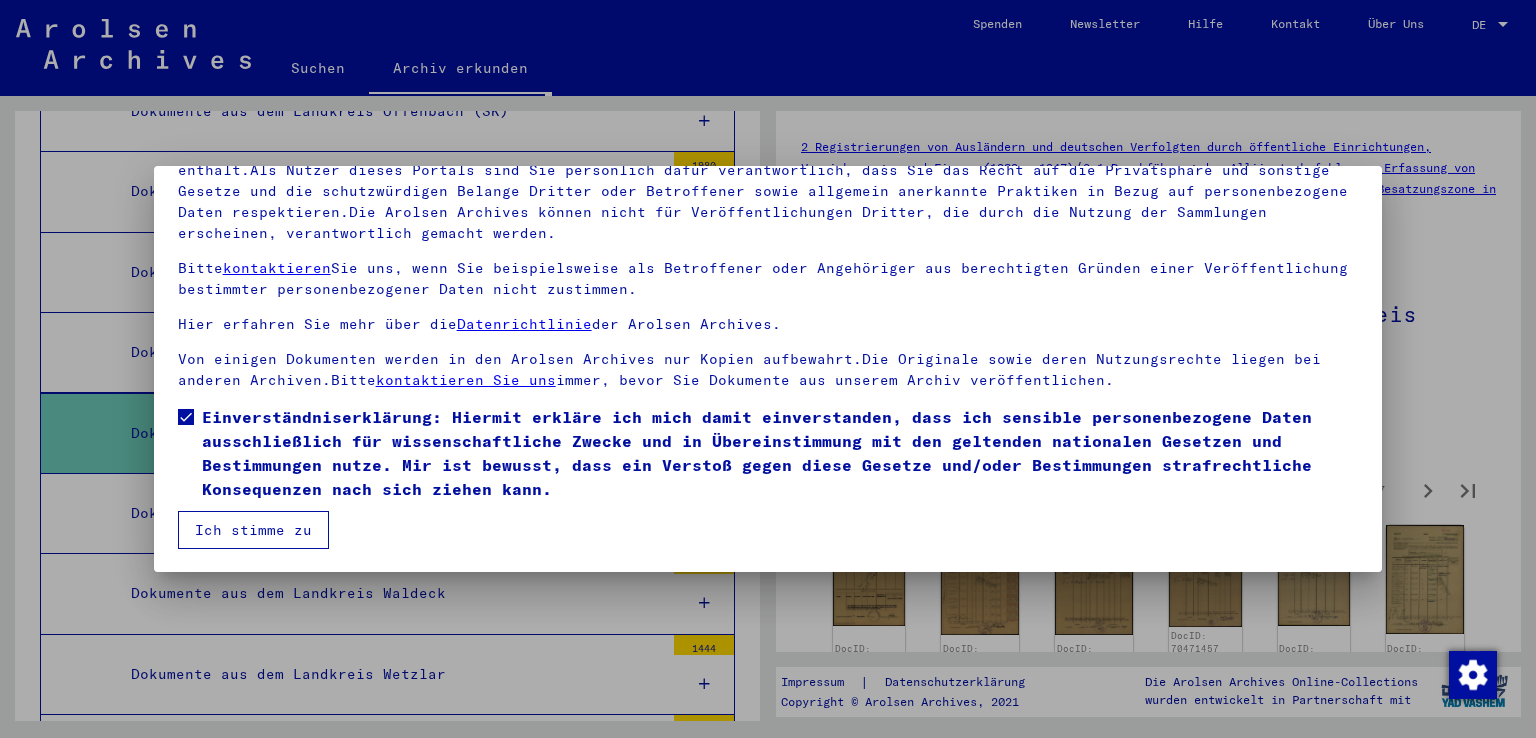click on "Ich stimme zu" at bounding box center [253, 530] 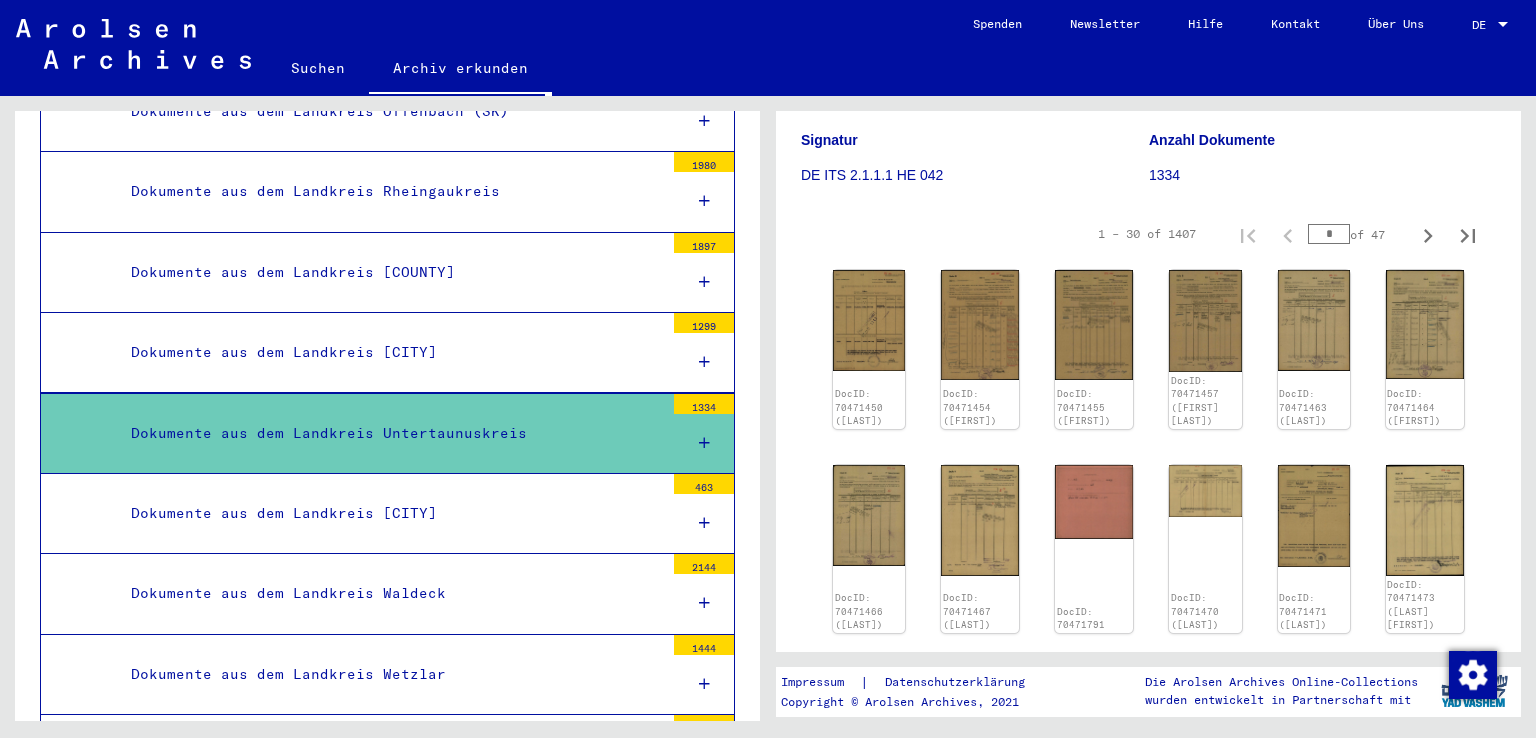 scroll, scrollTop: 0, scrollLeft: 0, axis: both 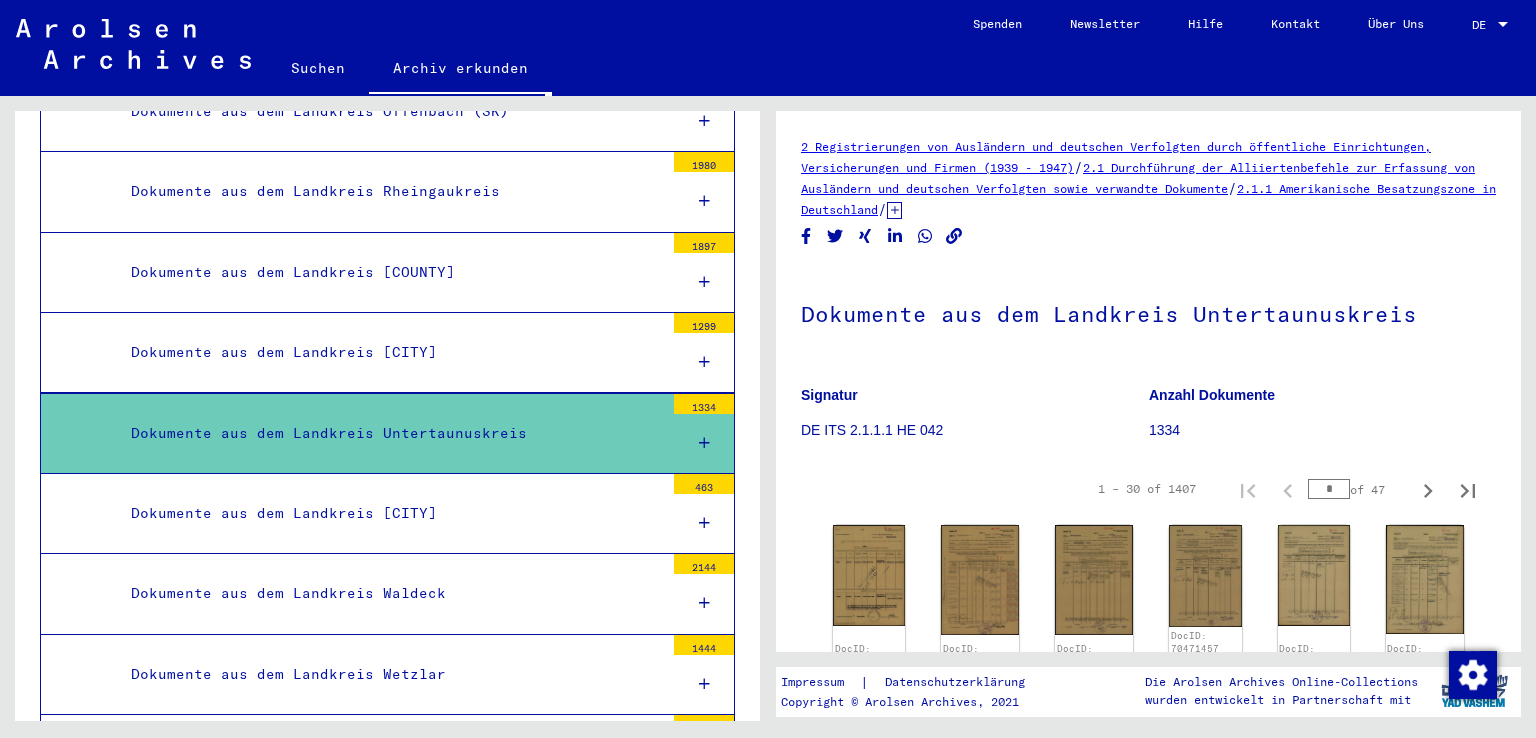 click at bounding box center (704, 443) 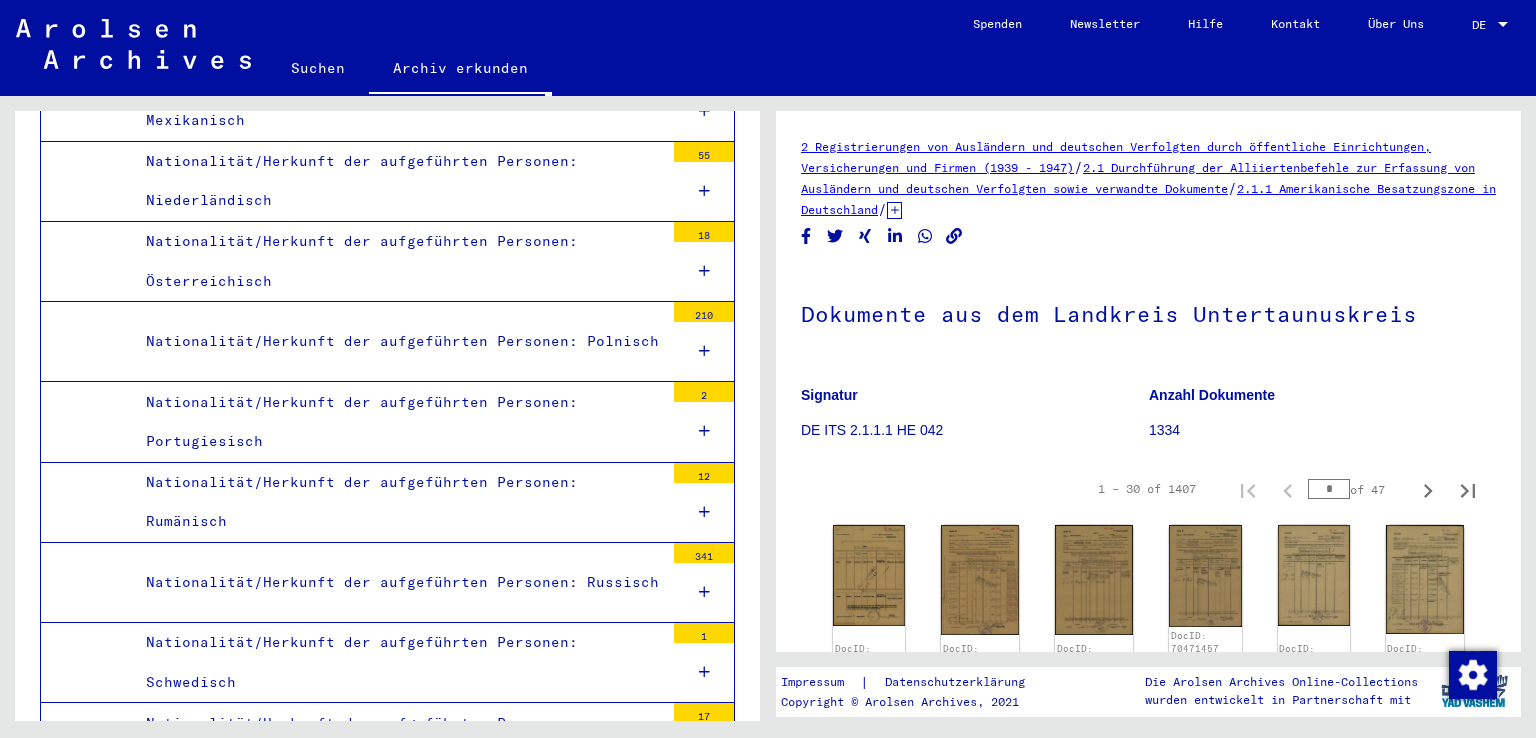 scroll, scrollTop: 5649, scrollLeft: 0, axis: vertical 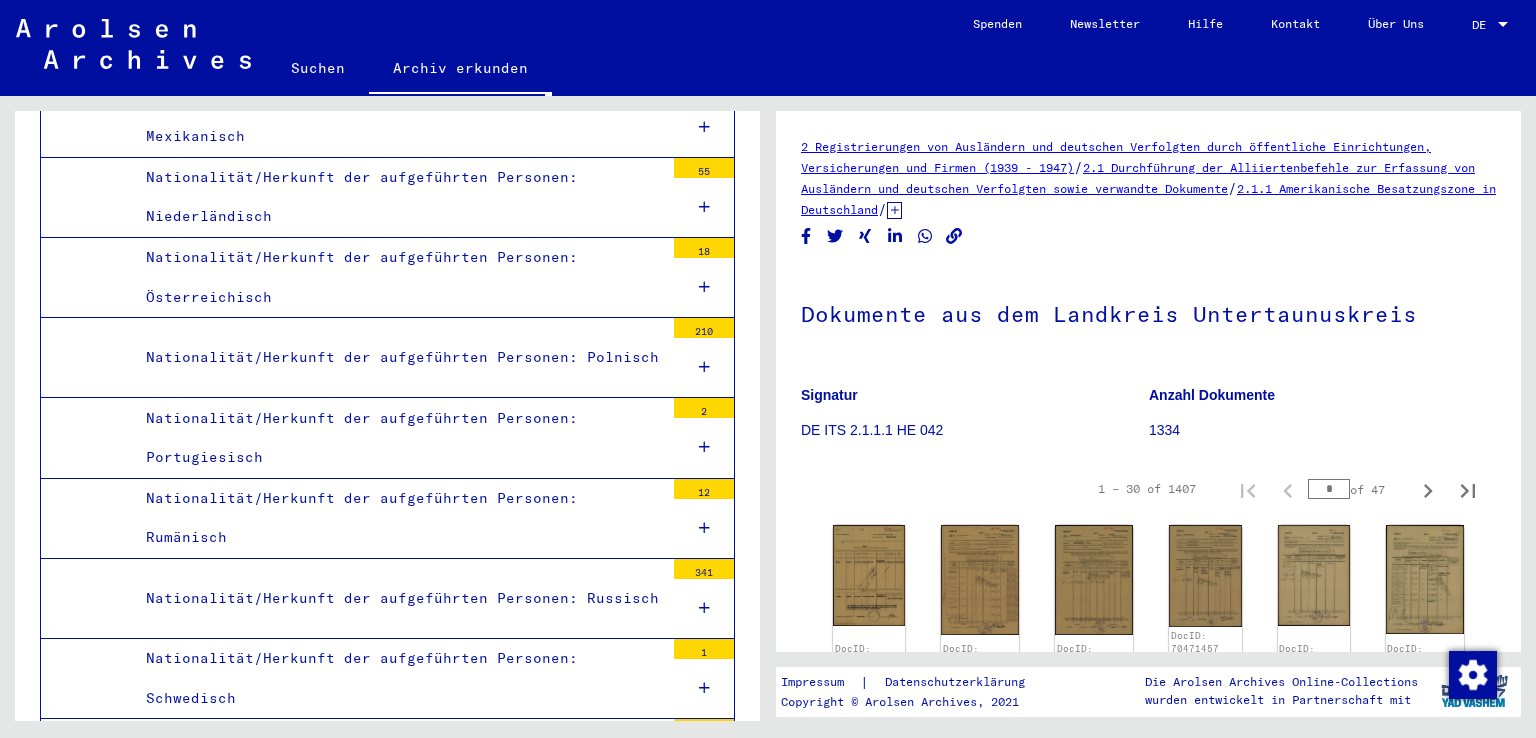 click at bounding box center [704, 608] 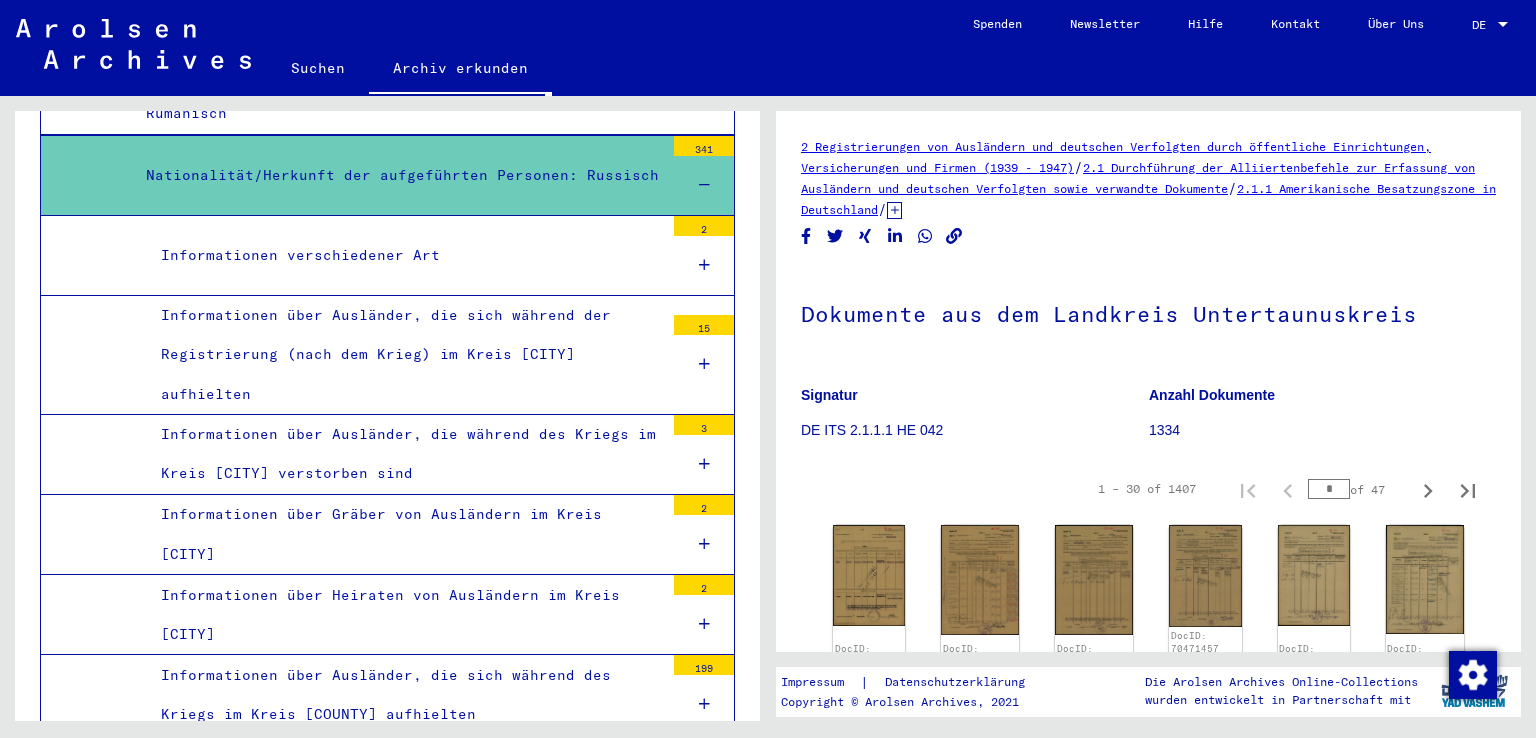 scroll, scrollTop: 6075, scrollLeft: 0, axis: vertical 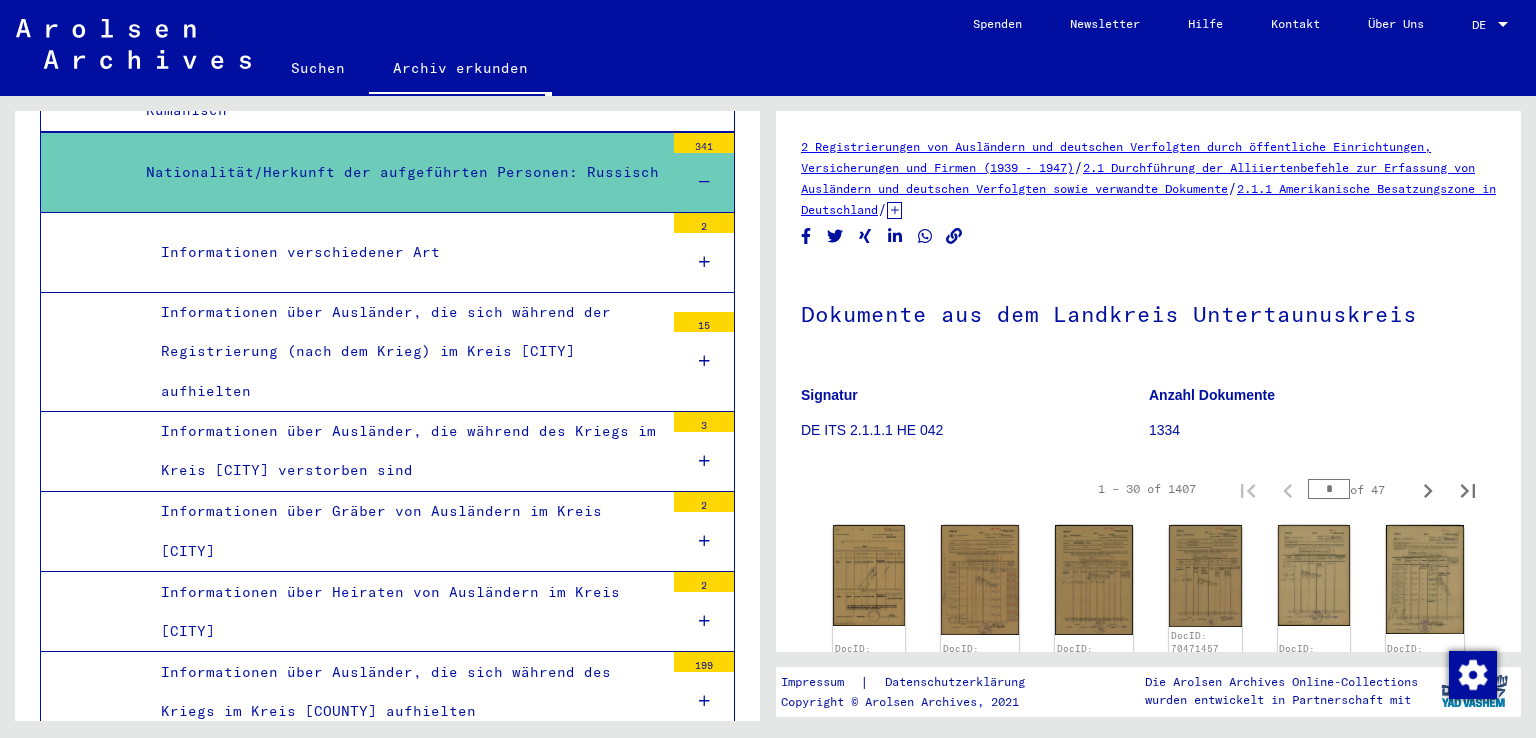 click at bounding box center (704, 461) 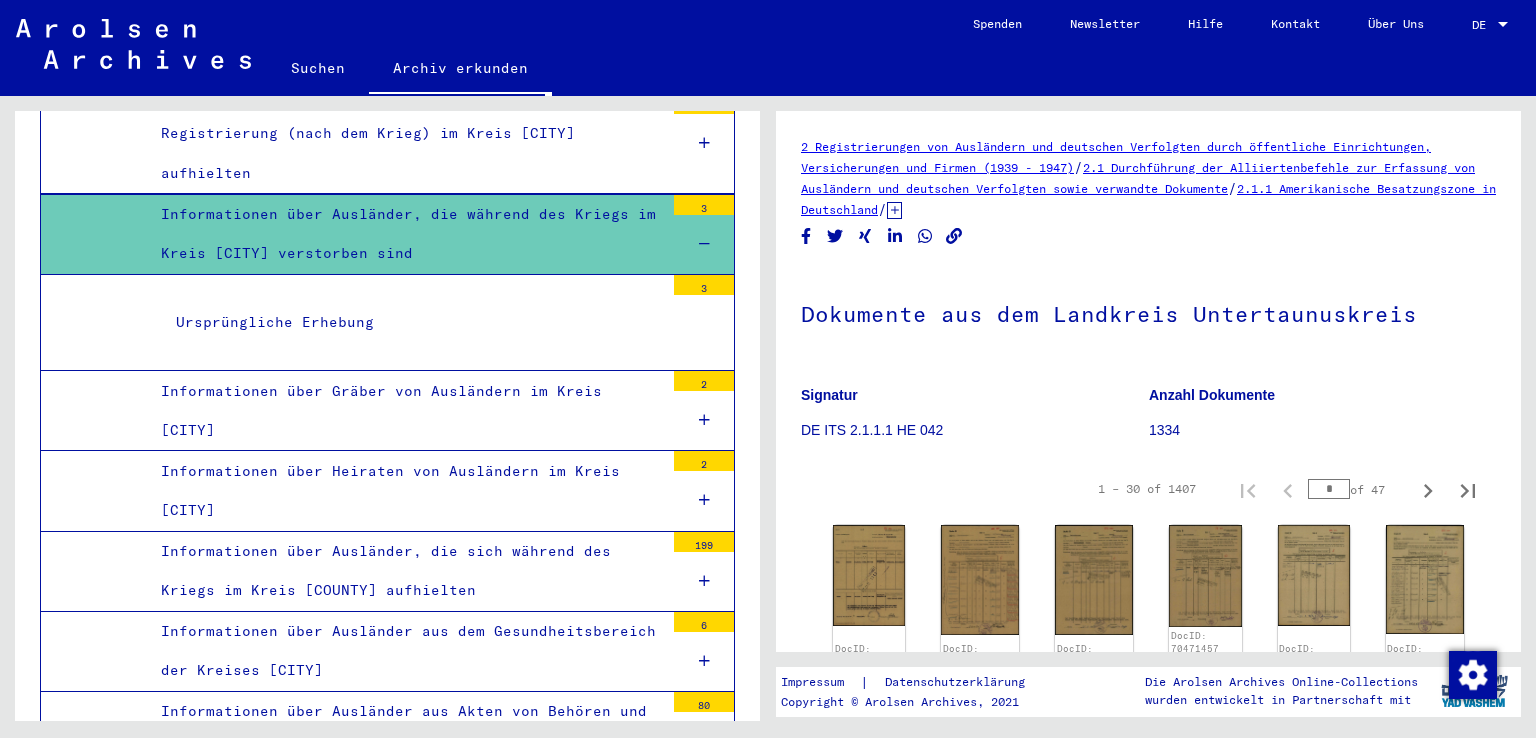 scroll, scrollTop: 6308, scrollLeft: 0, axis: vertical 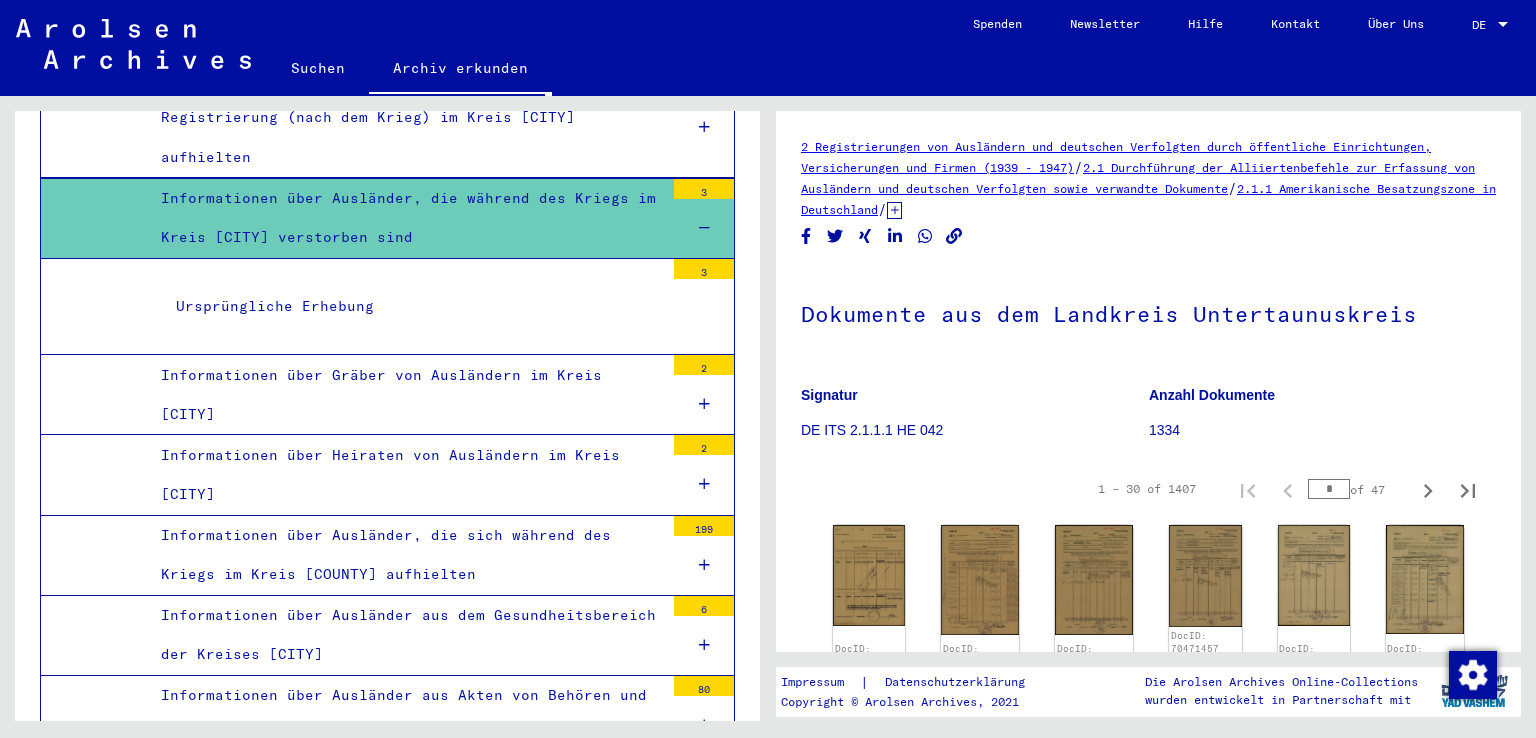 click at bounding box center (704, 484) 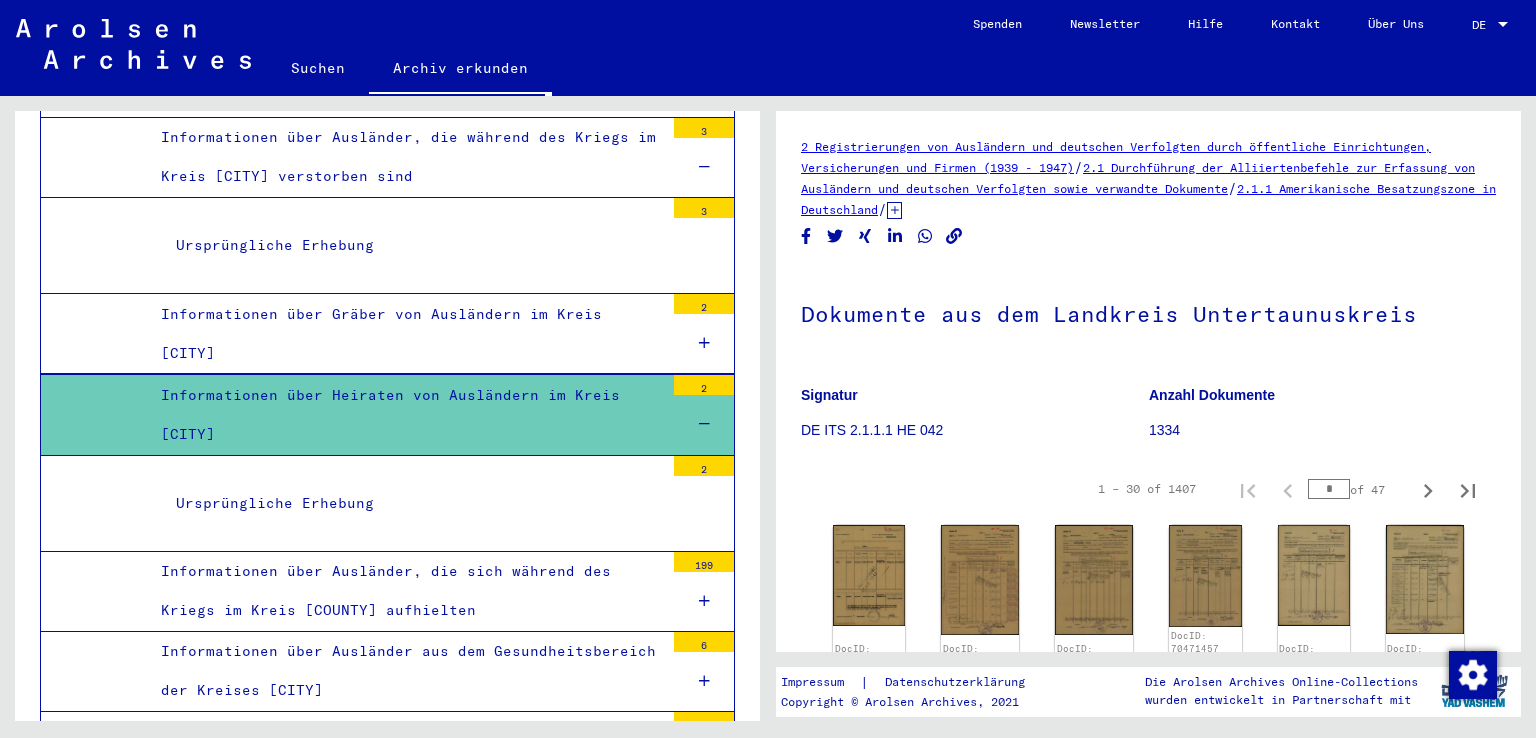scroll, scrollTop: 6368, scrollLeft: 0, axis: vertical 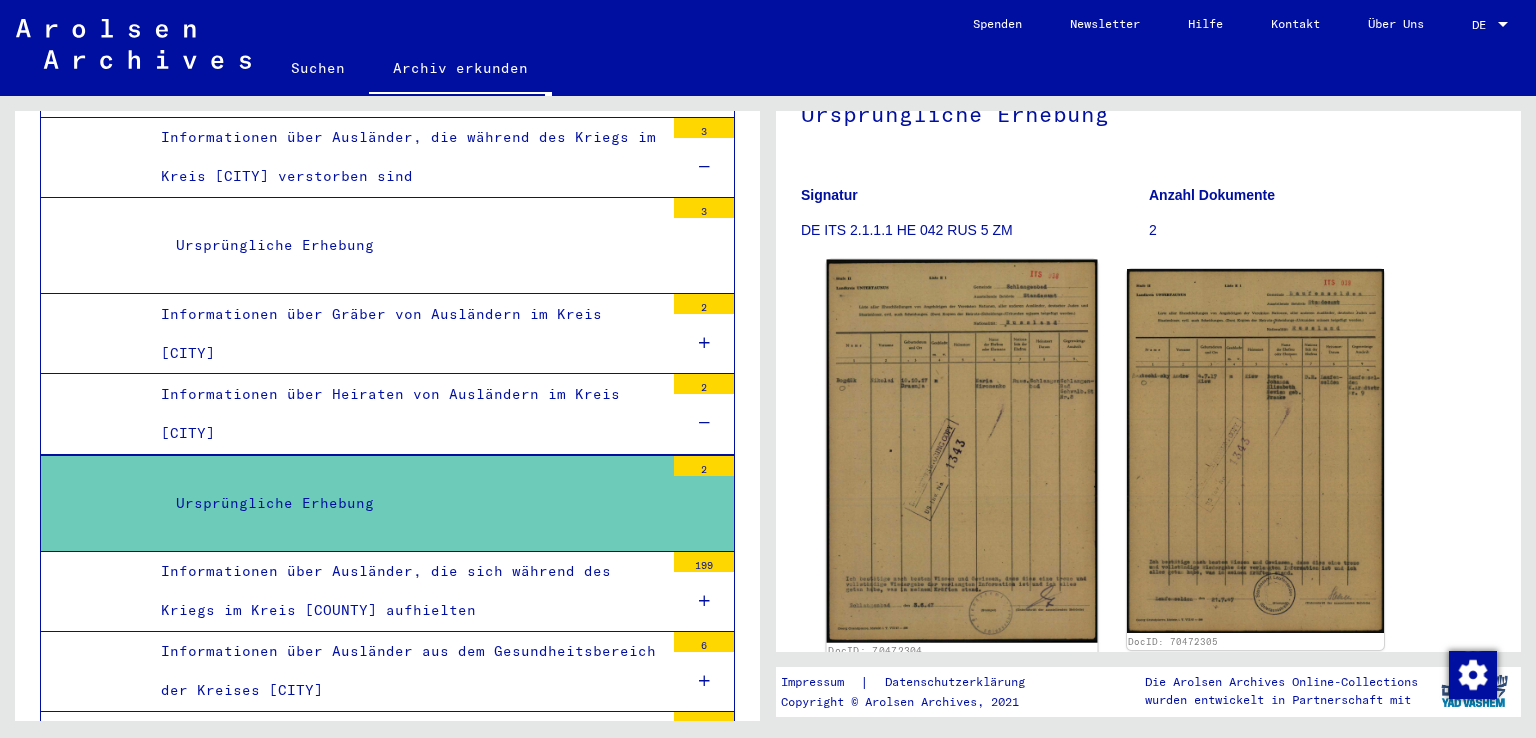 click 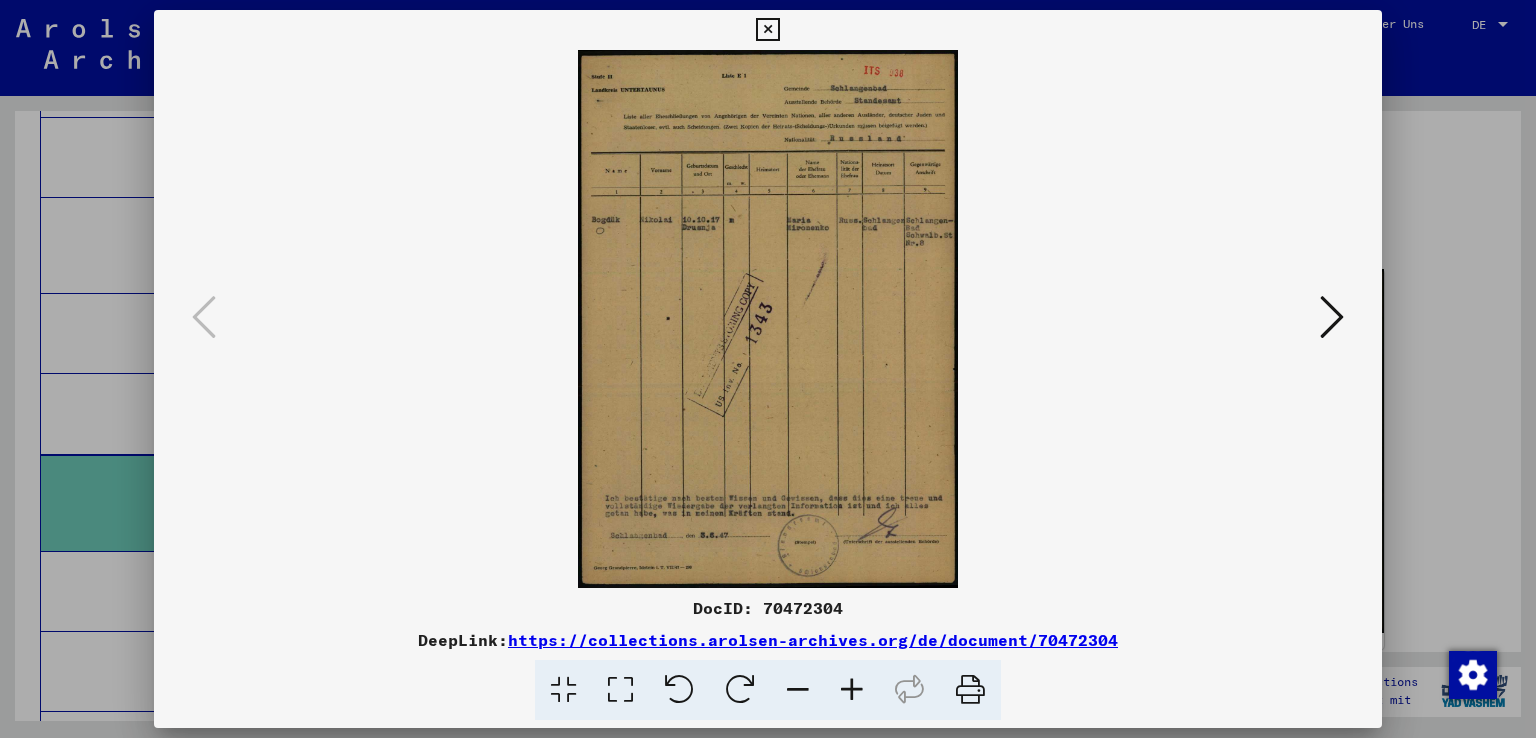 click at bounding box center [768, 319] 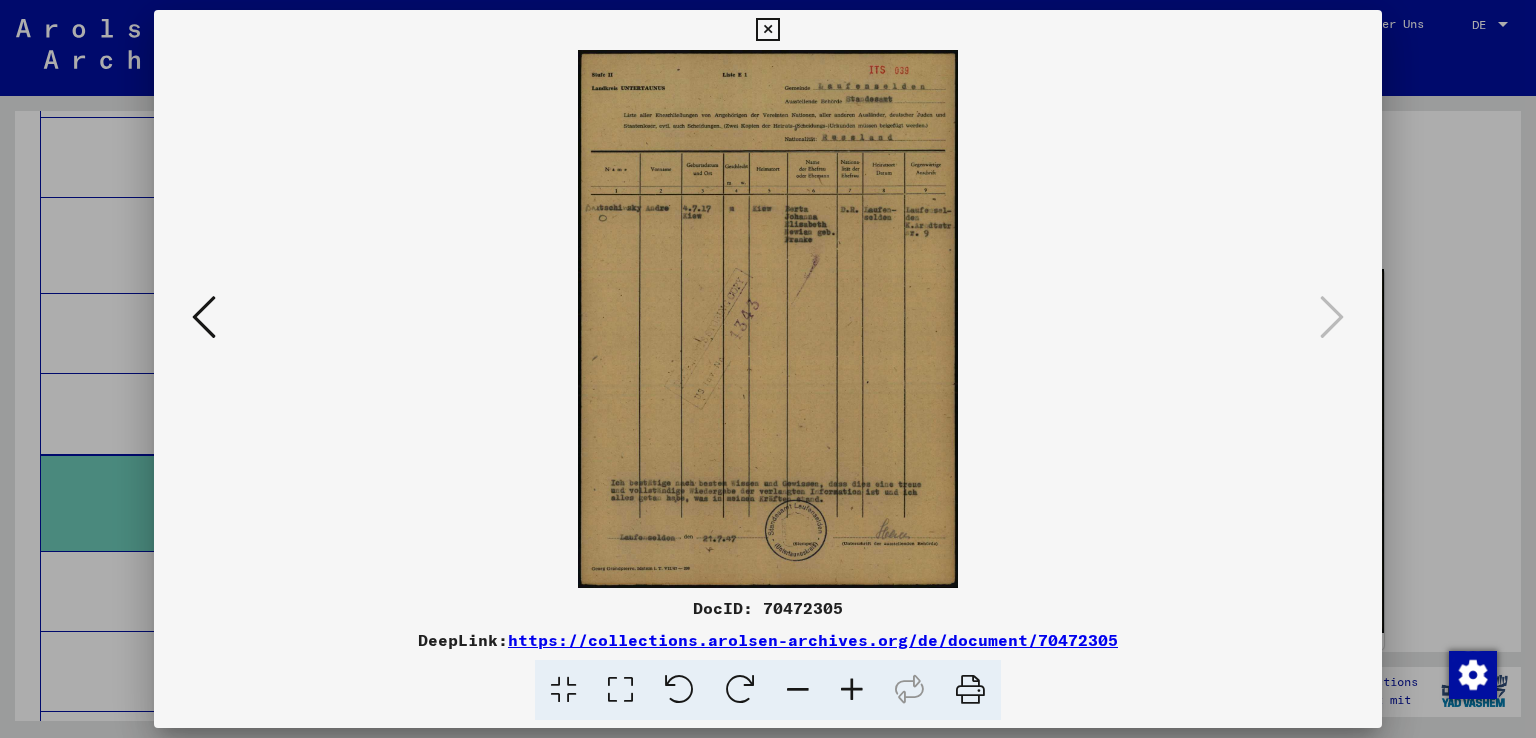click at bounding box center (768, 369) 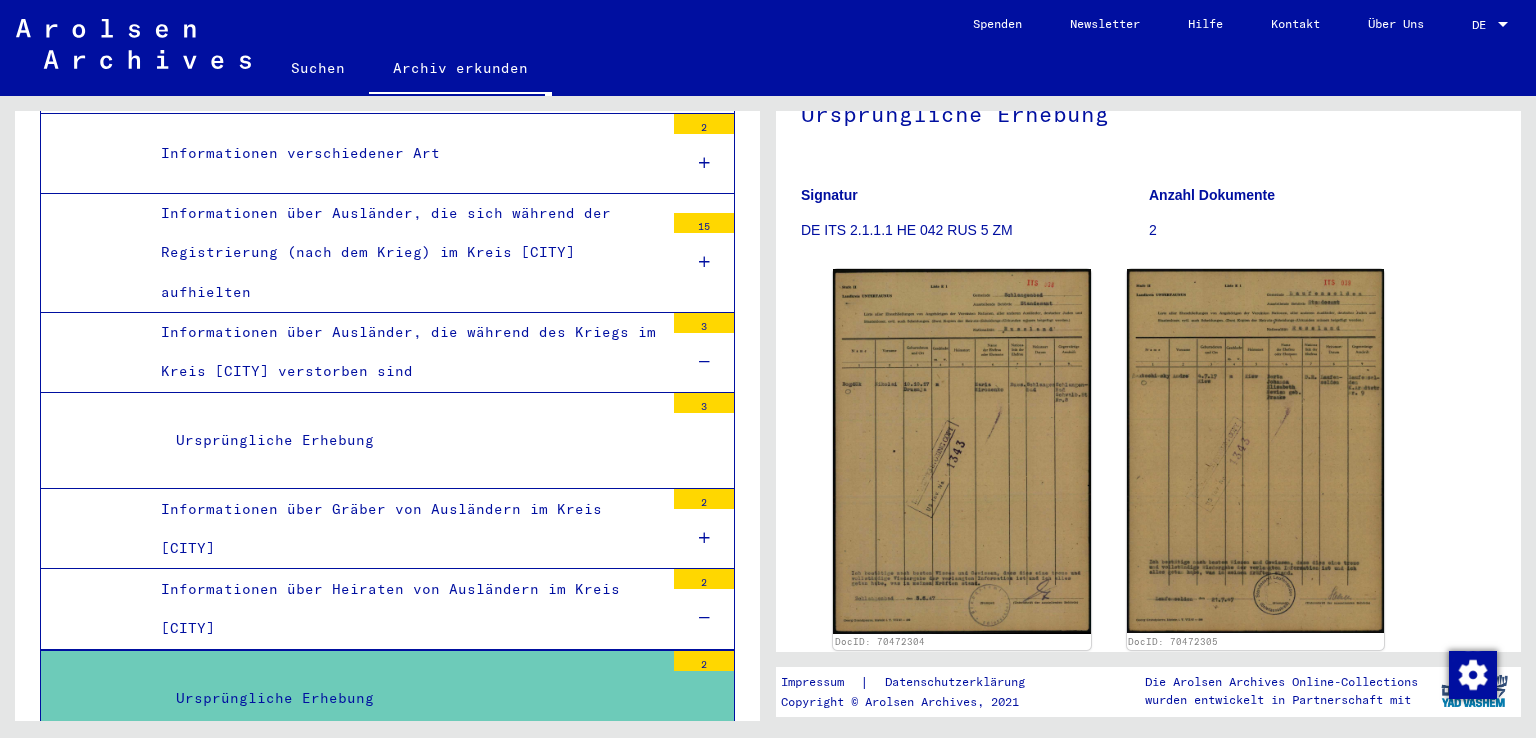 scroll, scrollTop: 6142, scrollLeft: 0, axis: vertical 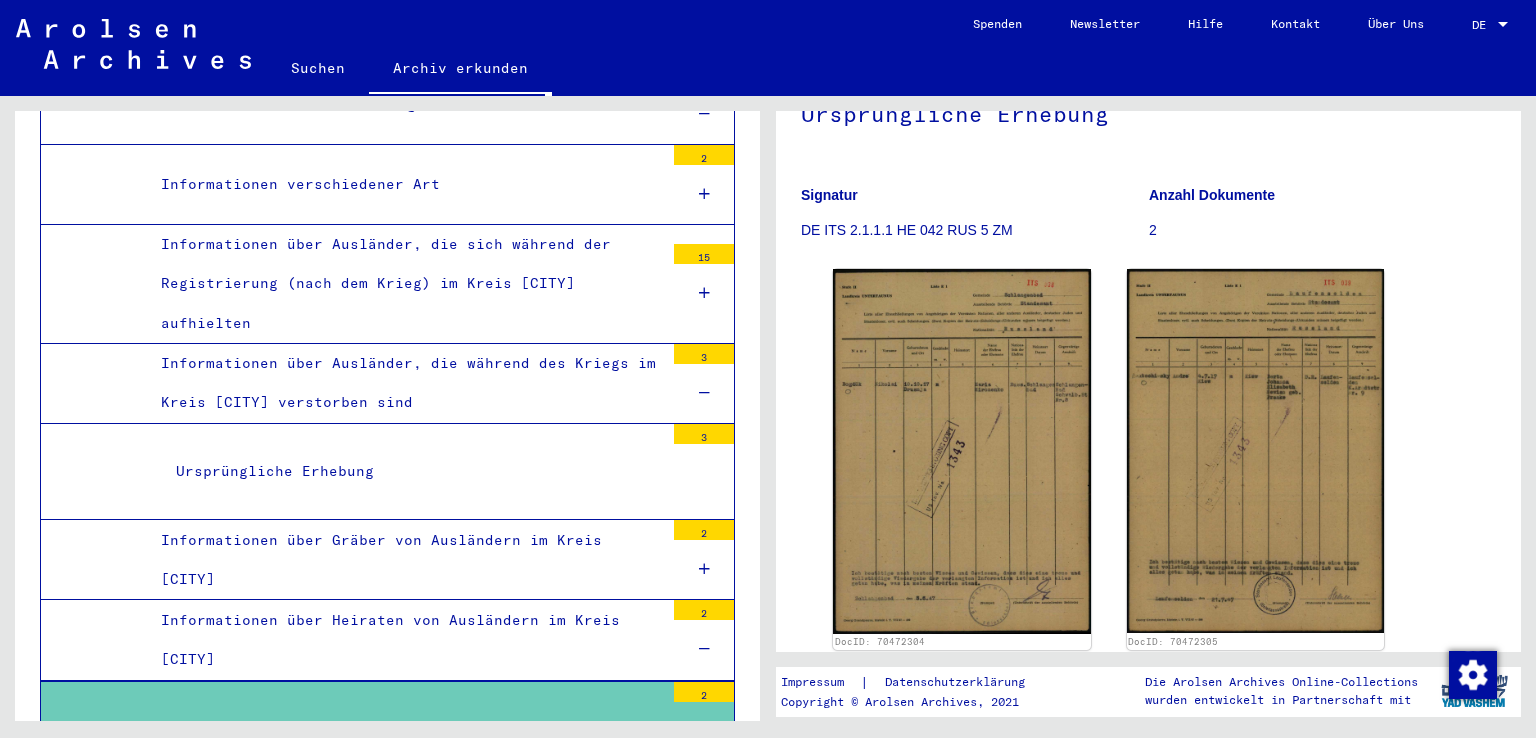 click on "Informationen über Ausländer, die während des Kriegs im Kreis [CITY] verstorben sind" at bounding box center [405, 383] 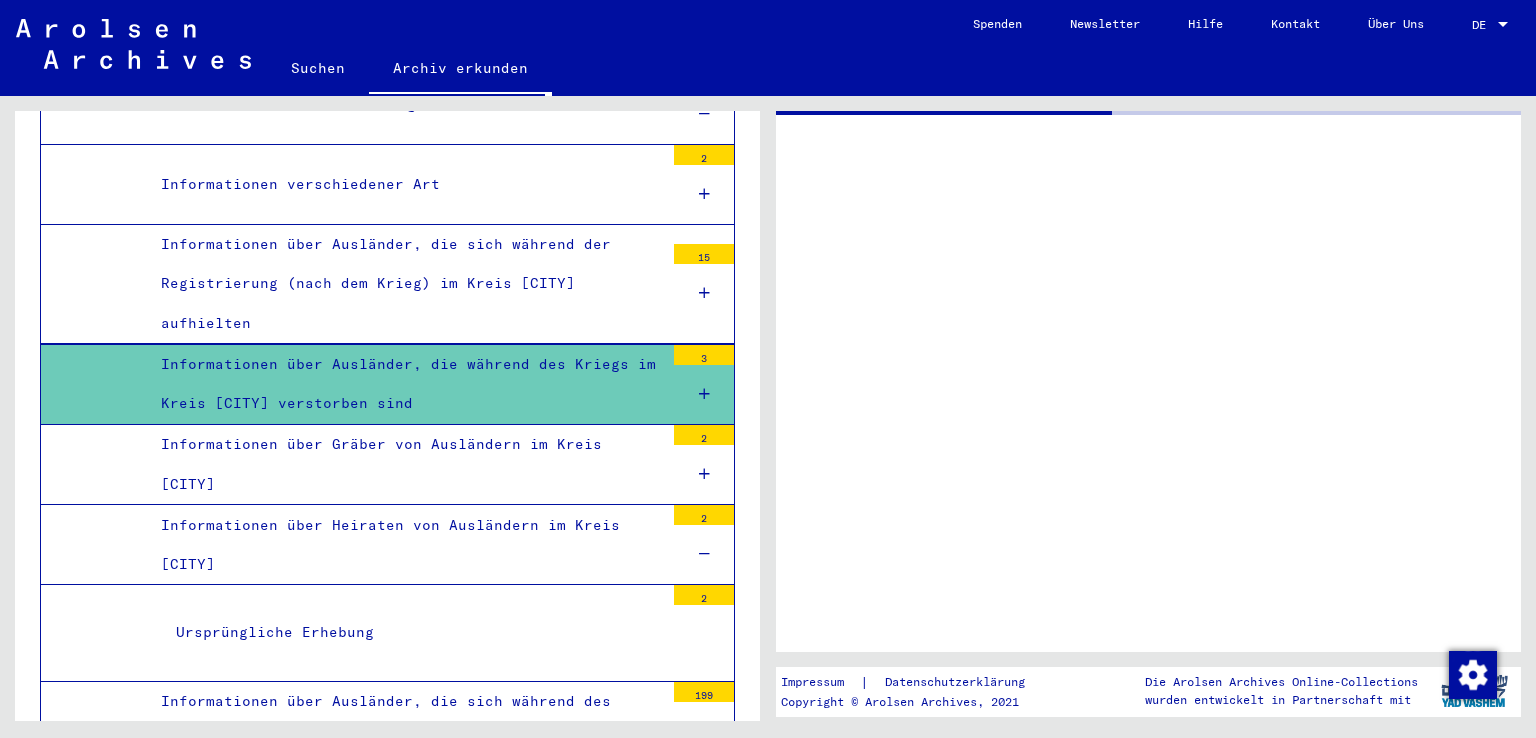 scroll, scrollTop: 0, scrollLeft: 0, axis: both 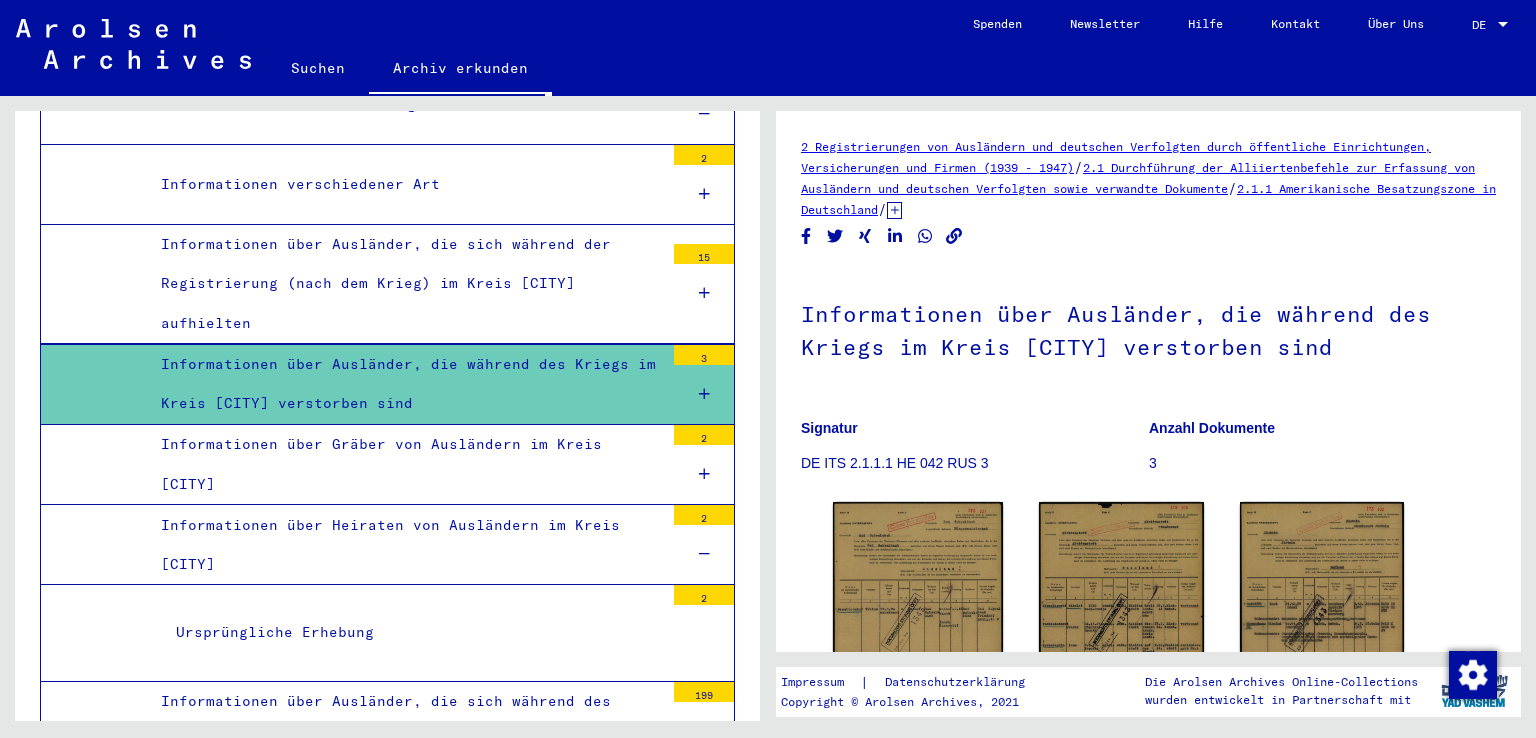 click on "Informationen über Ausländer, die sich während der Registrierung (nach dem Krieg) im Kreis [CITY] aufhielten" at bounding box center [405, 284] 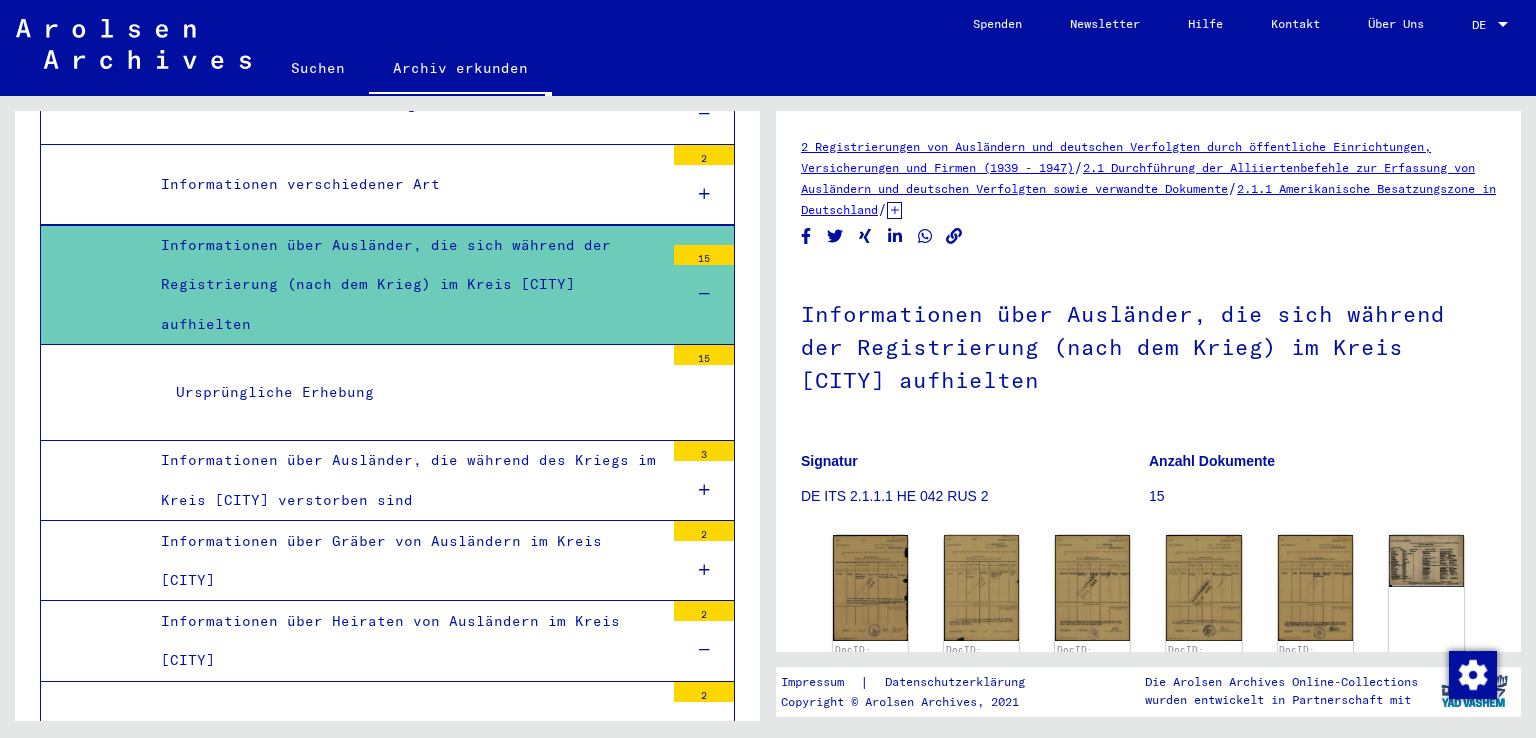scroll, scrollTop: 0, scrollLeft: 0, axis: both 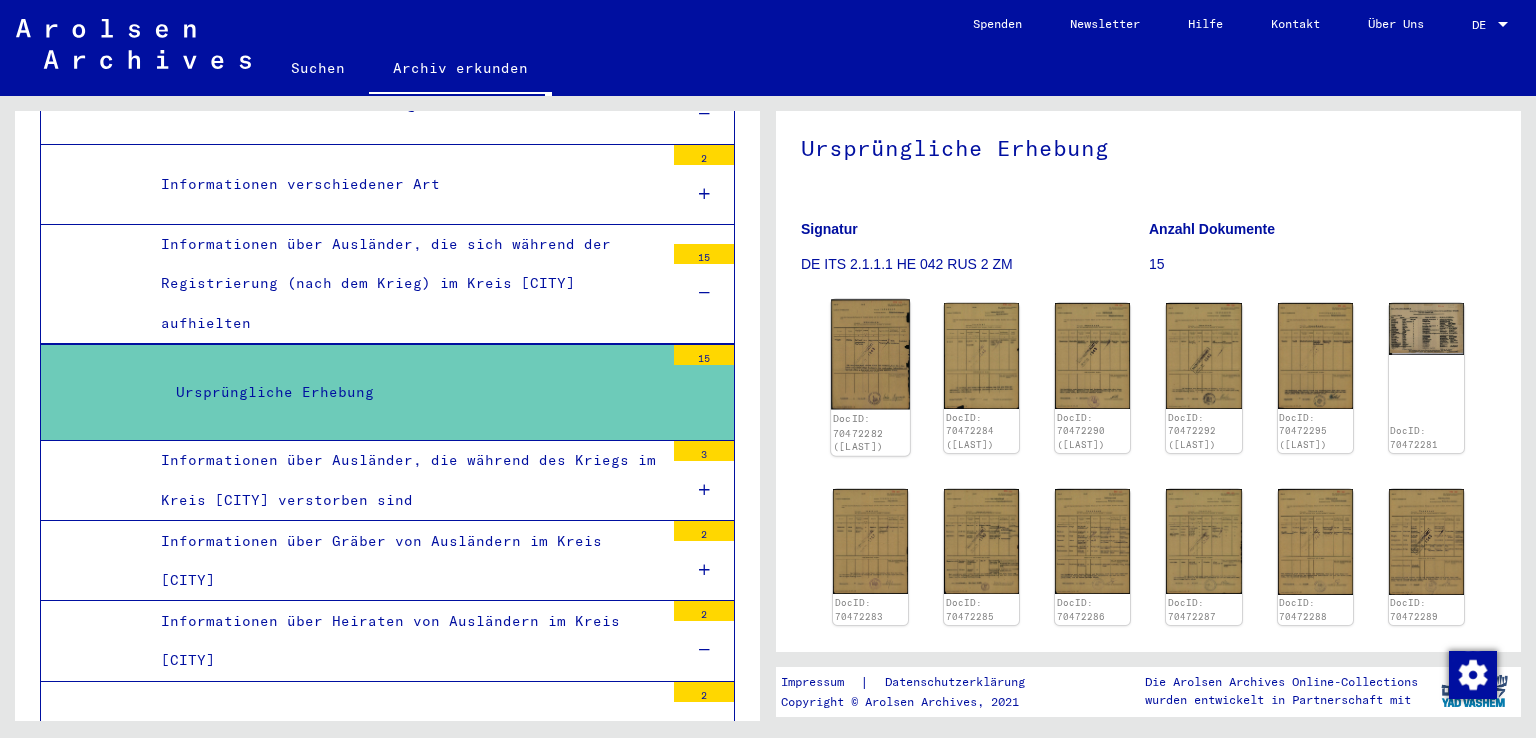 click 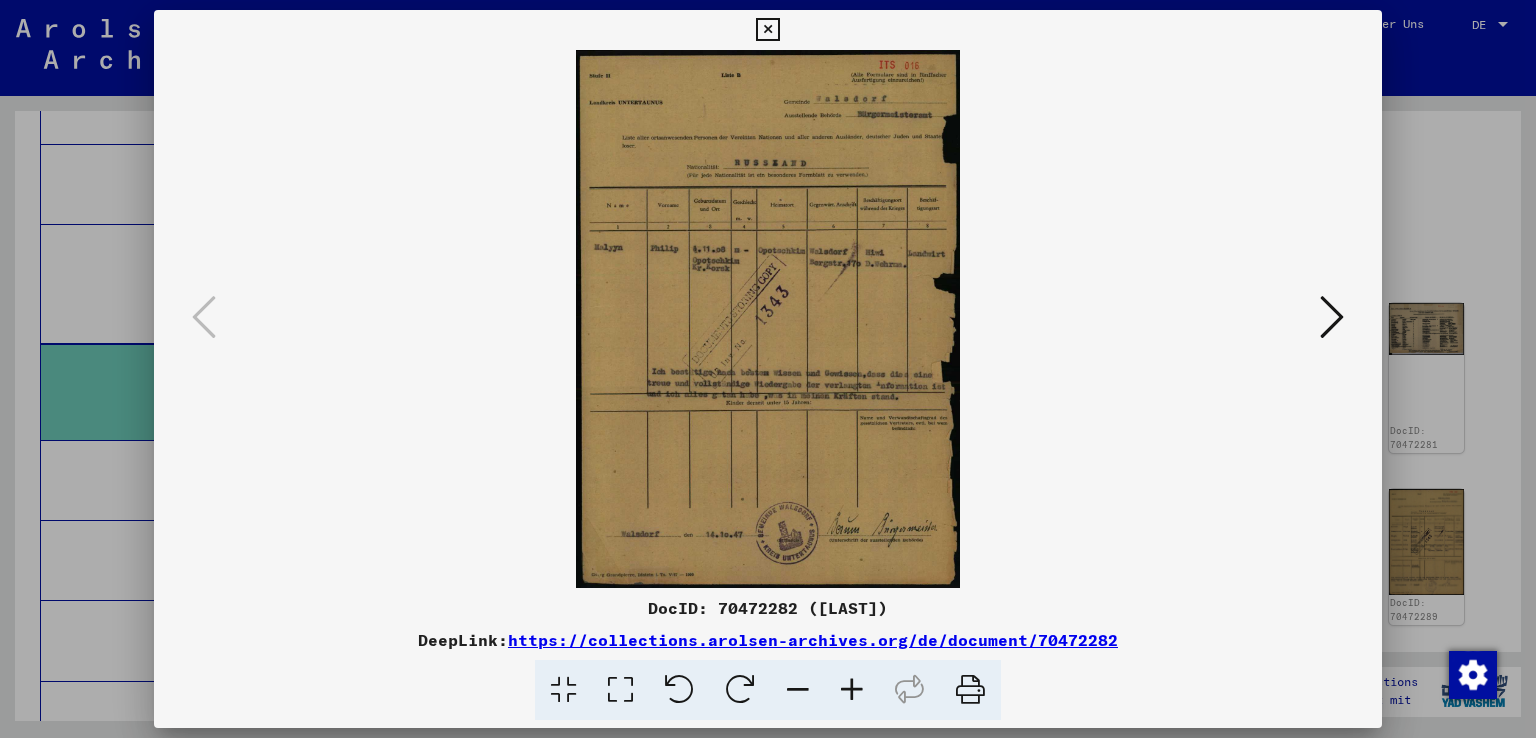 click at bounding box center (1332, 318) 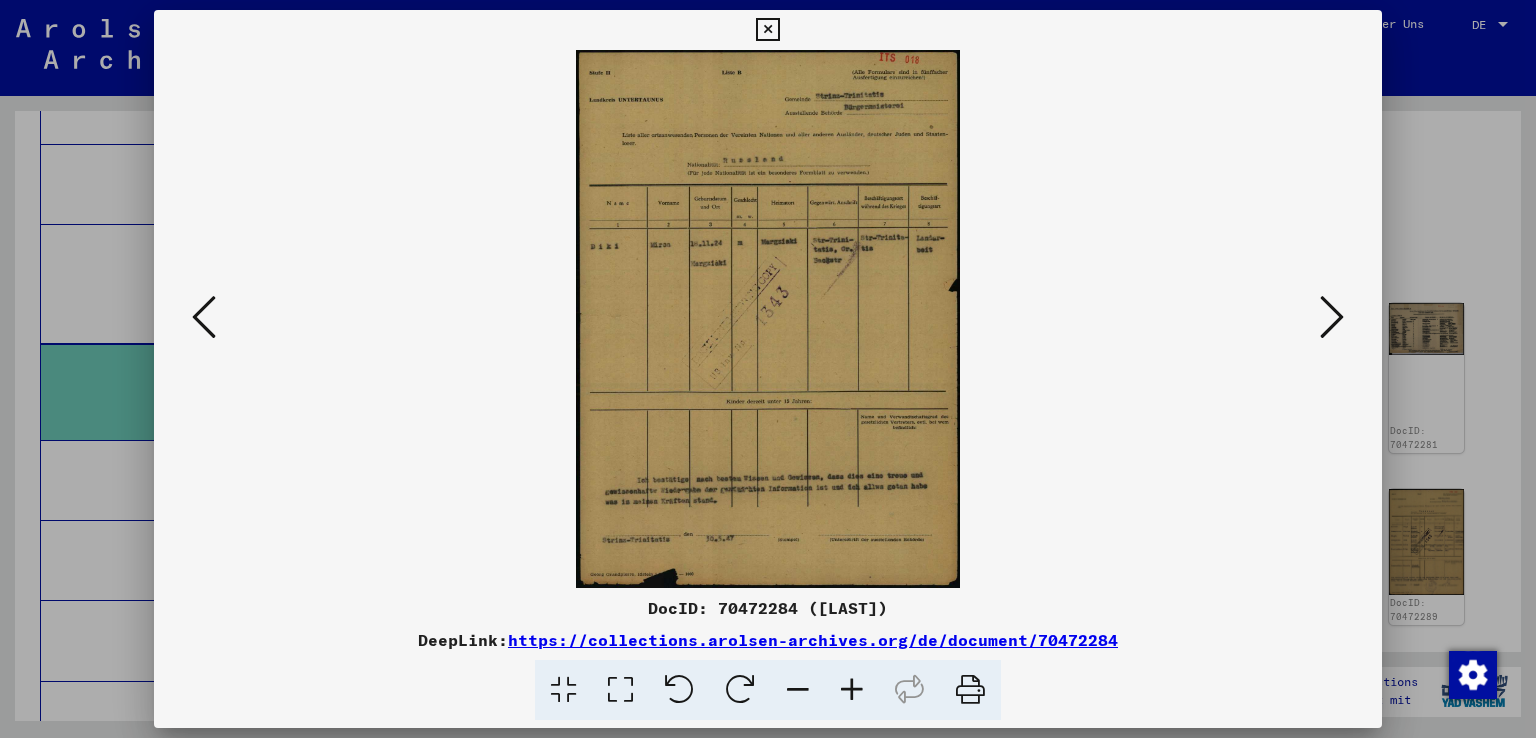 click at bounding box center (852, 690) 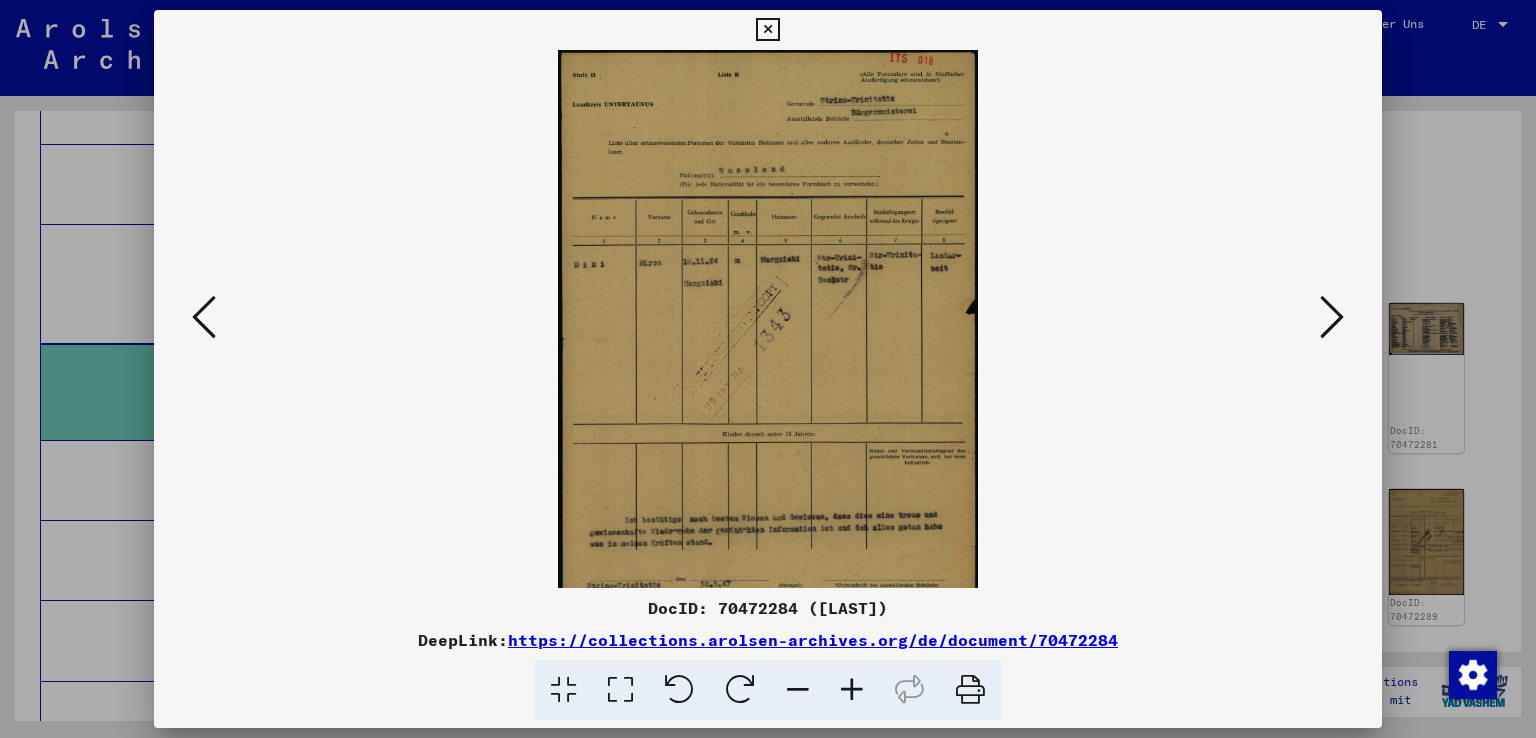 click at bounding box center (852, 690) 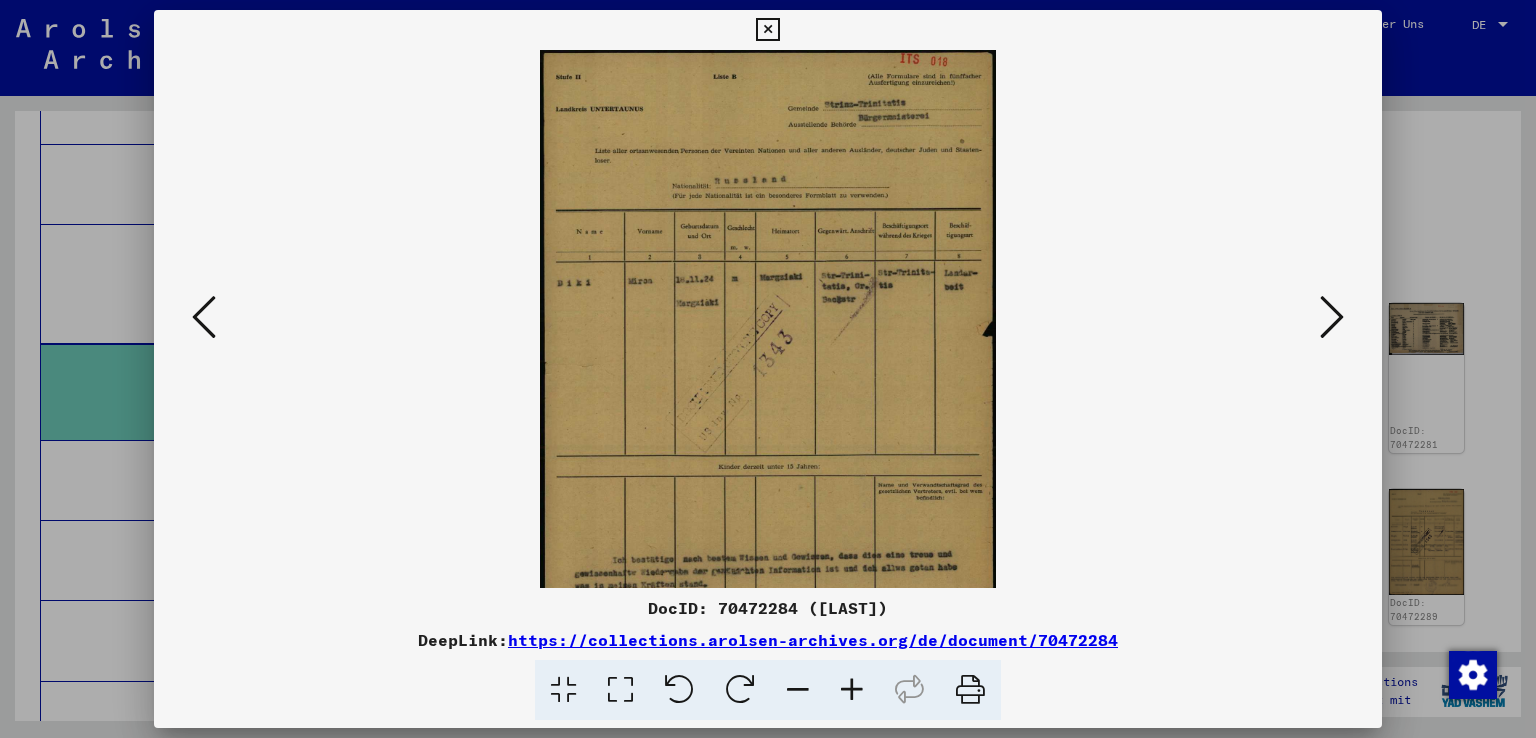 click at bounding box center [852, 690] 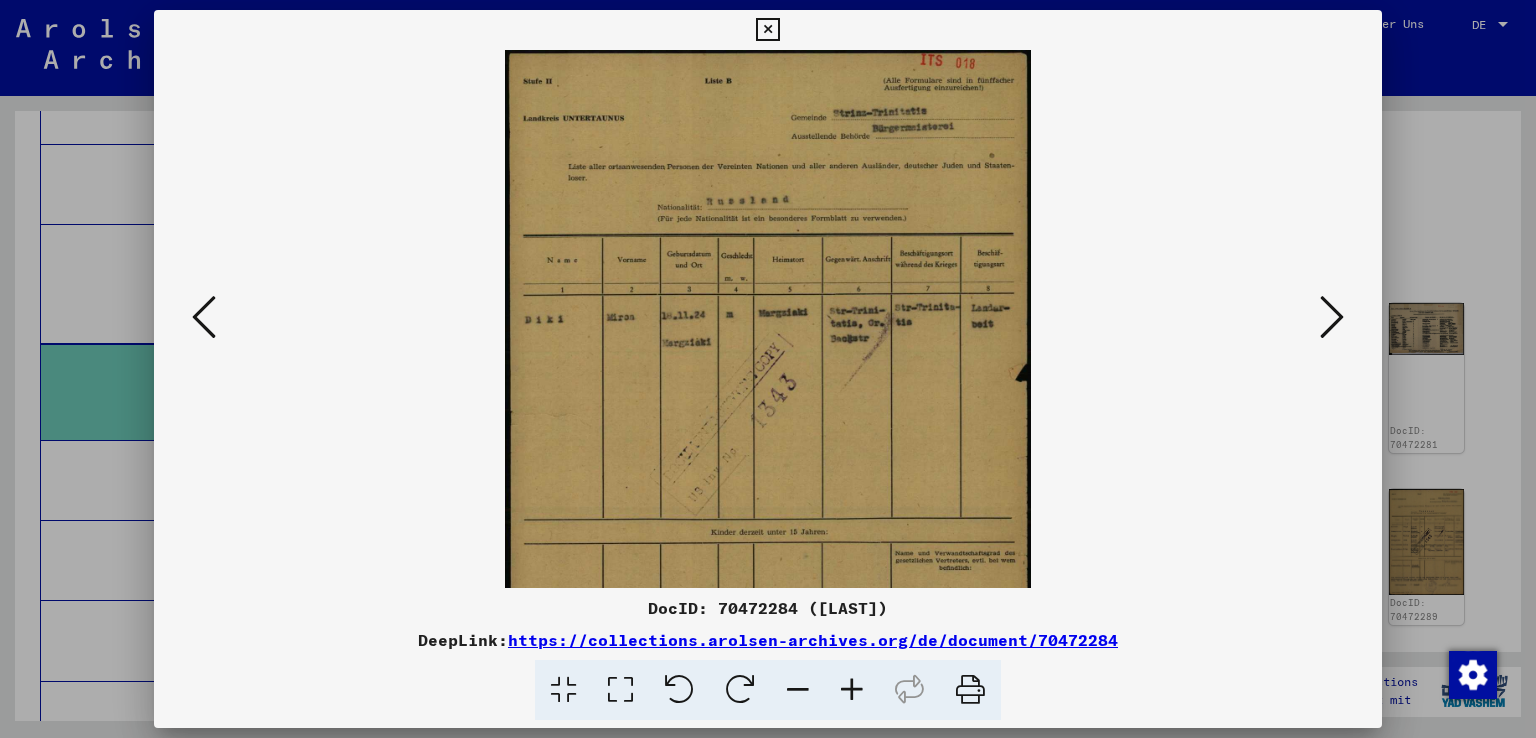 click at bounding box center (852, 690) 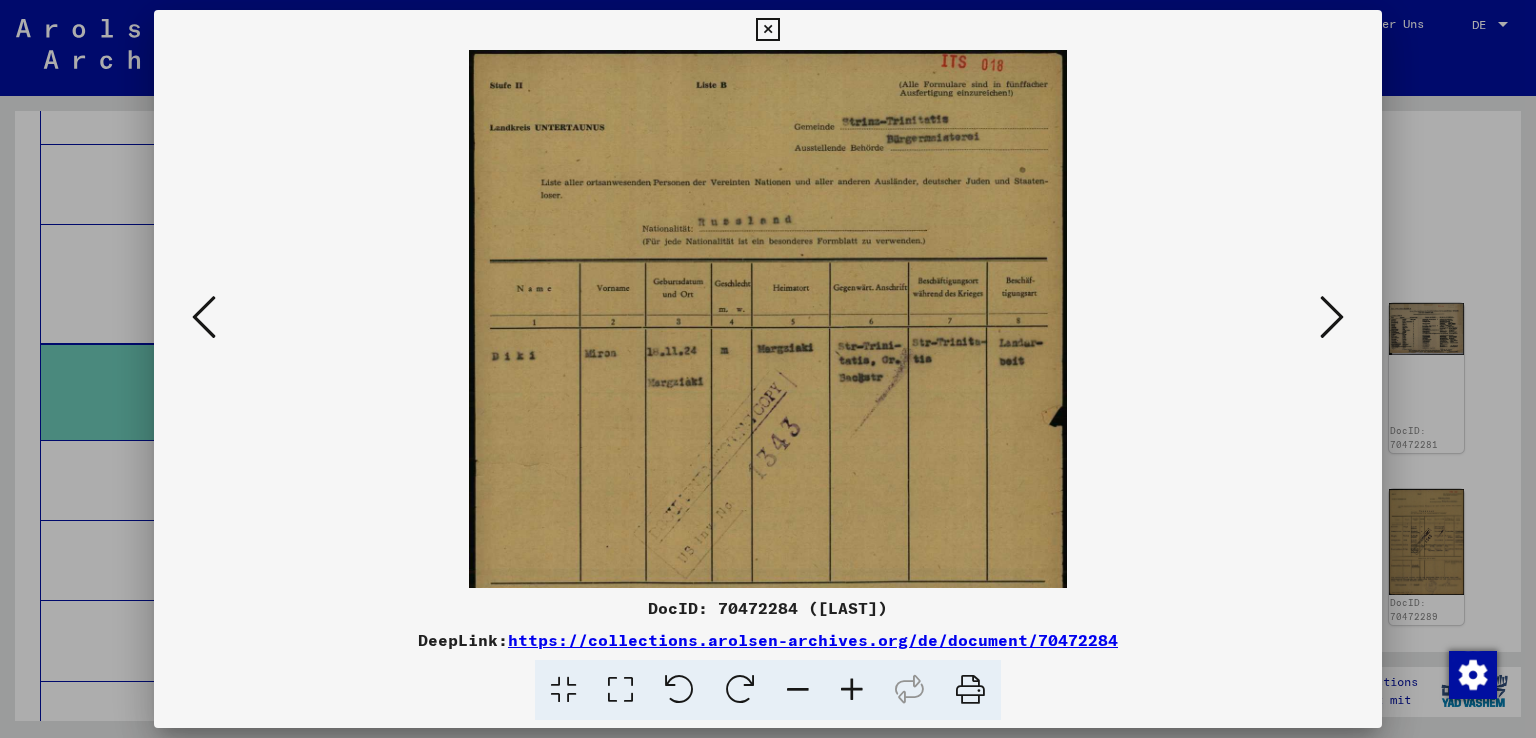 click at bounding box center (1332, 317) 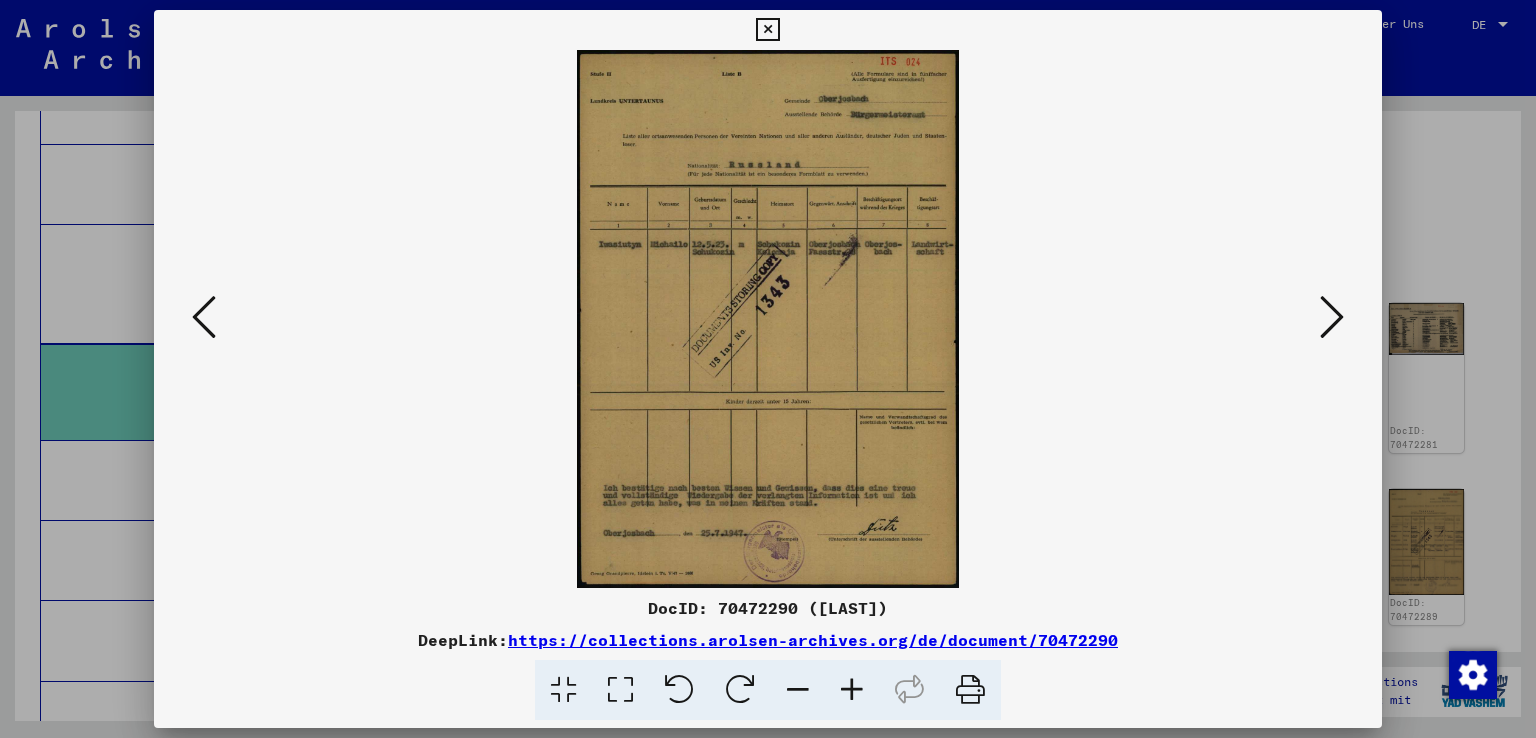 click at bounding box center [1332, 317] 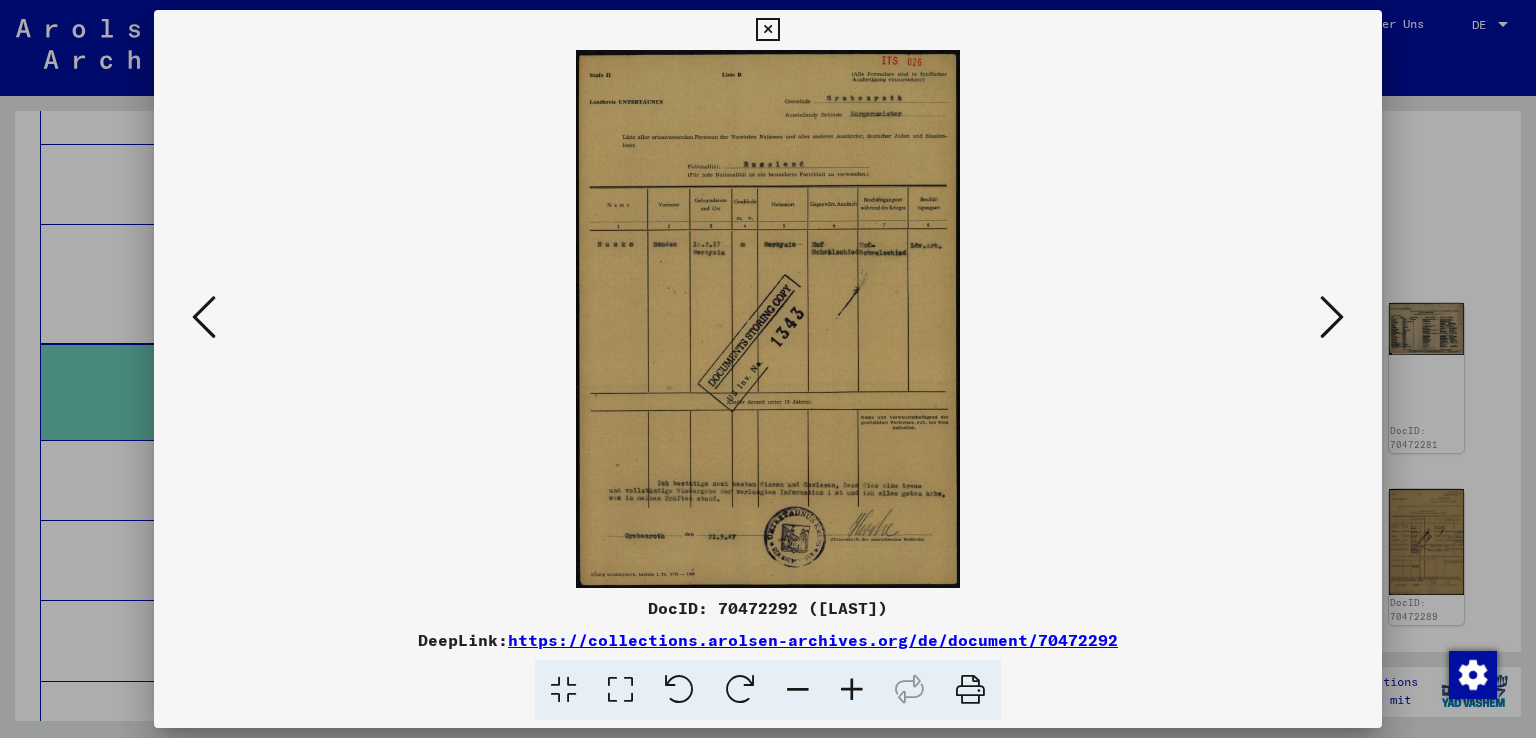click at bounding box center (1332, 317) 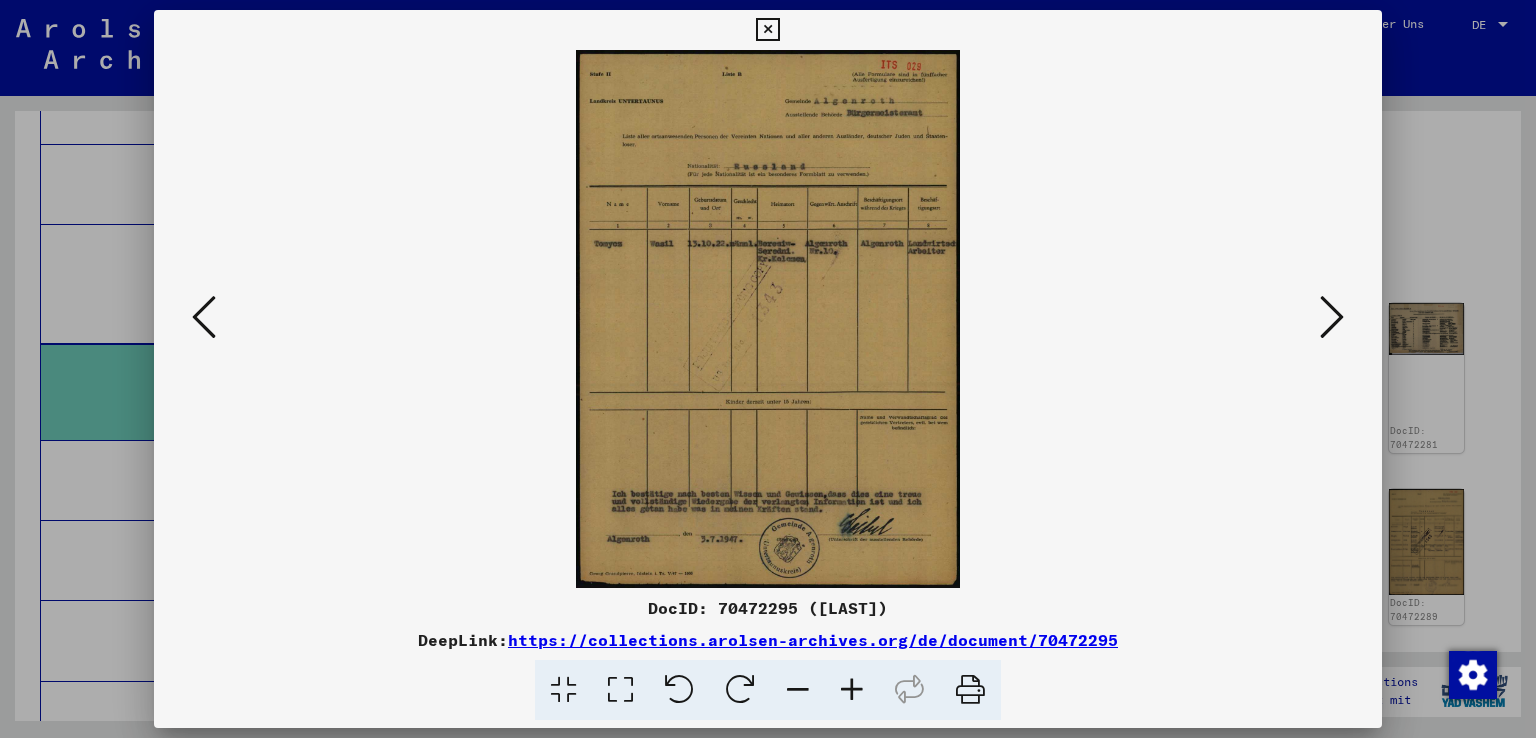 click at bounding box center (1332, 317) 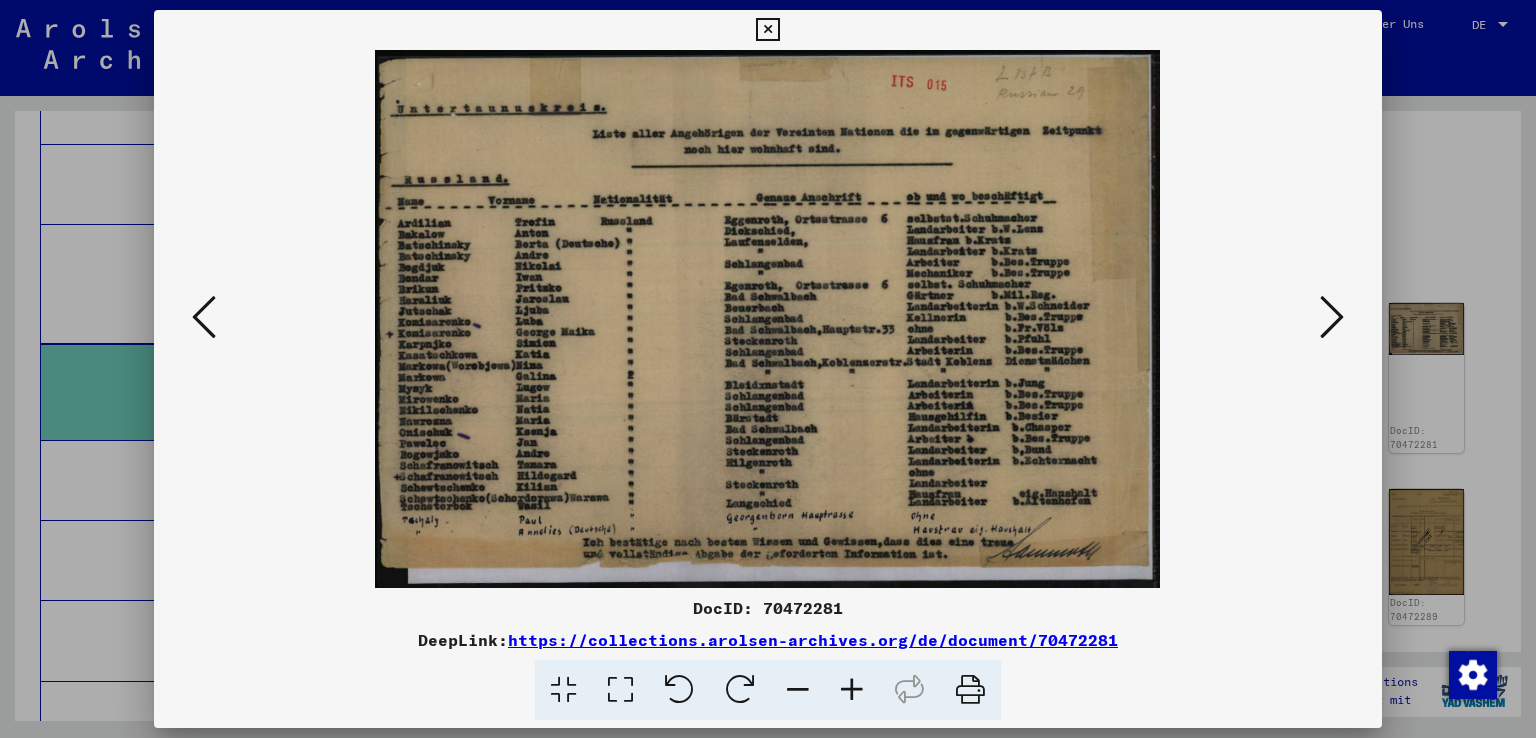 click at bounding box center [1332, 317] 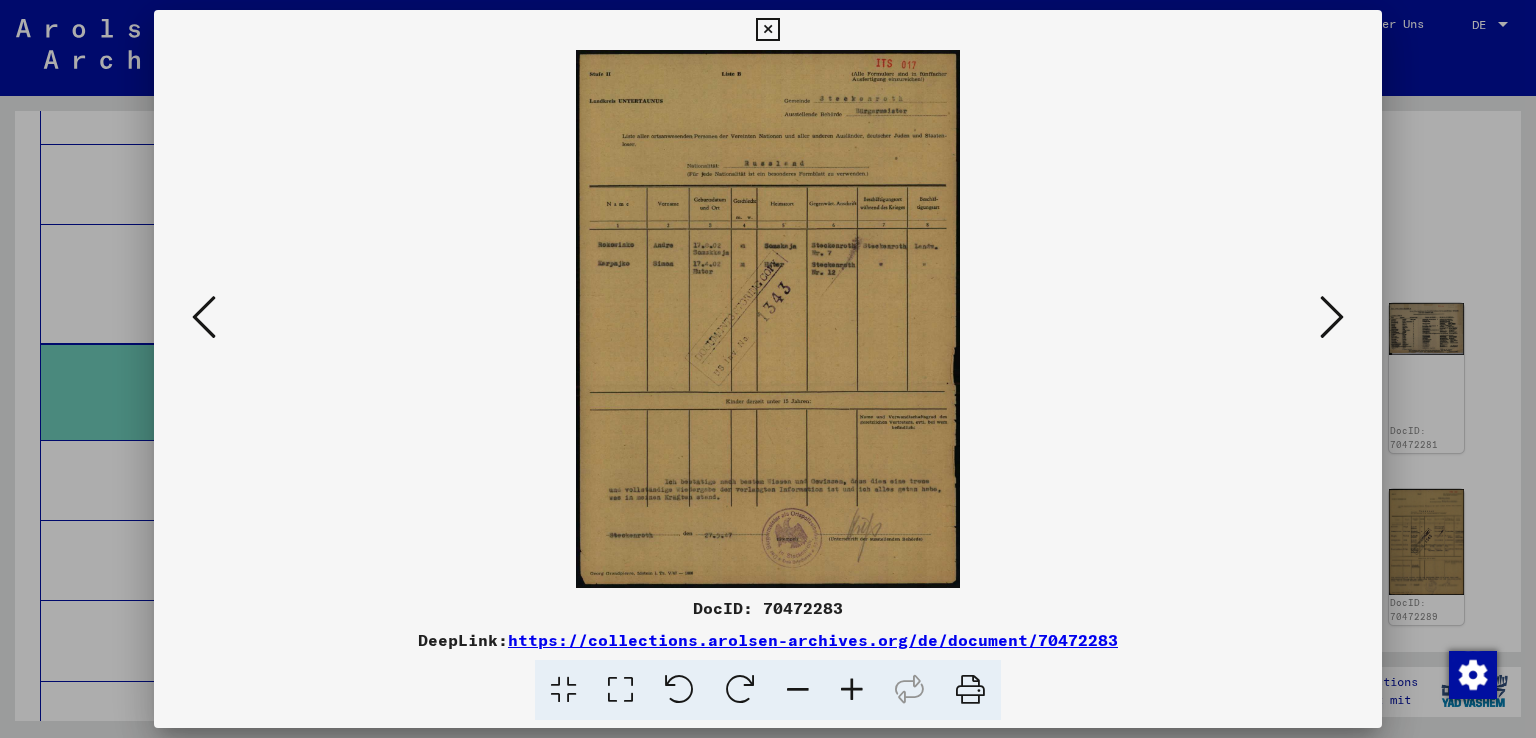 click at bounding box center (1332, 317) 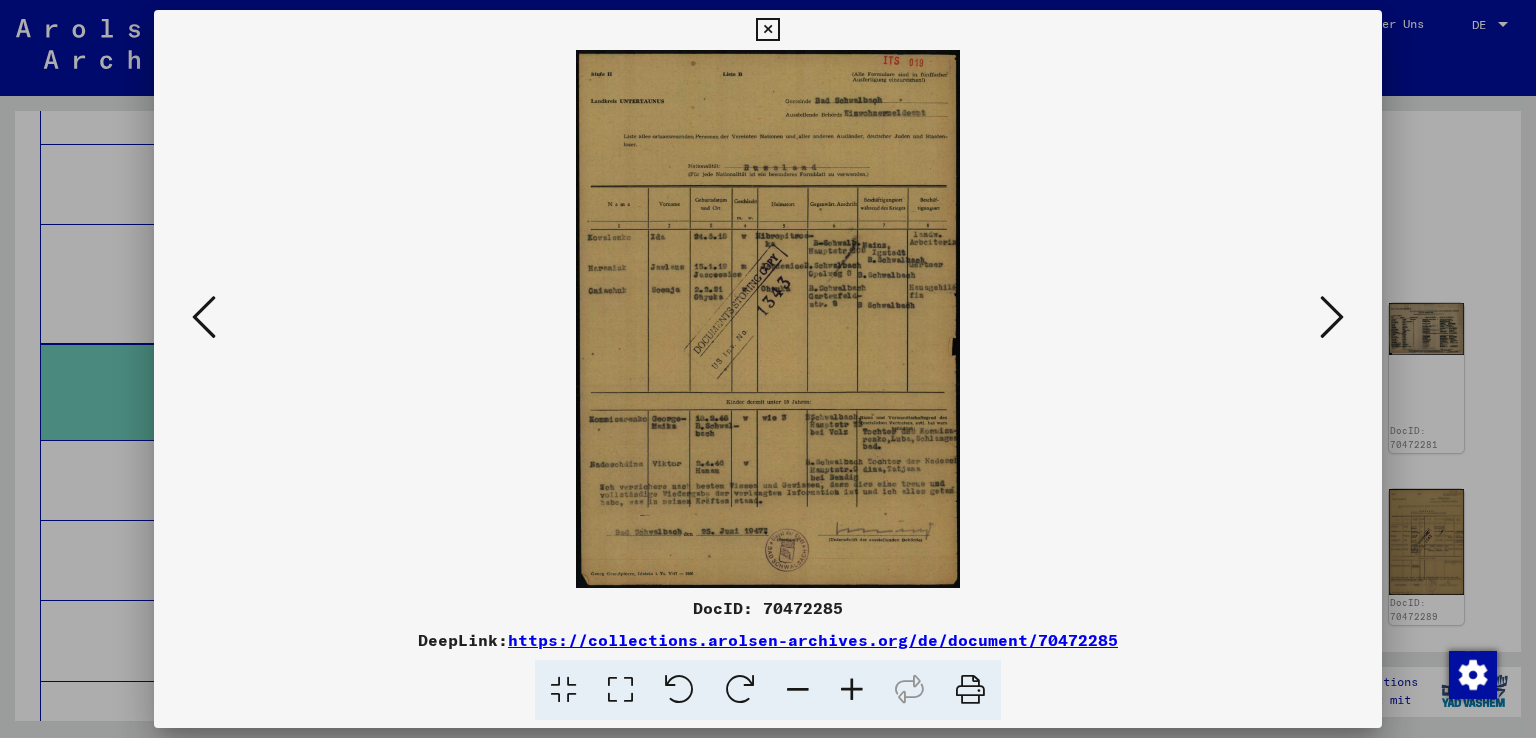 click at bounding box center [1332, 317] 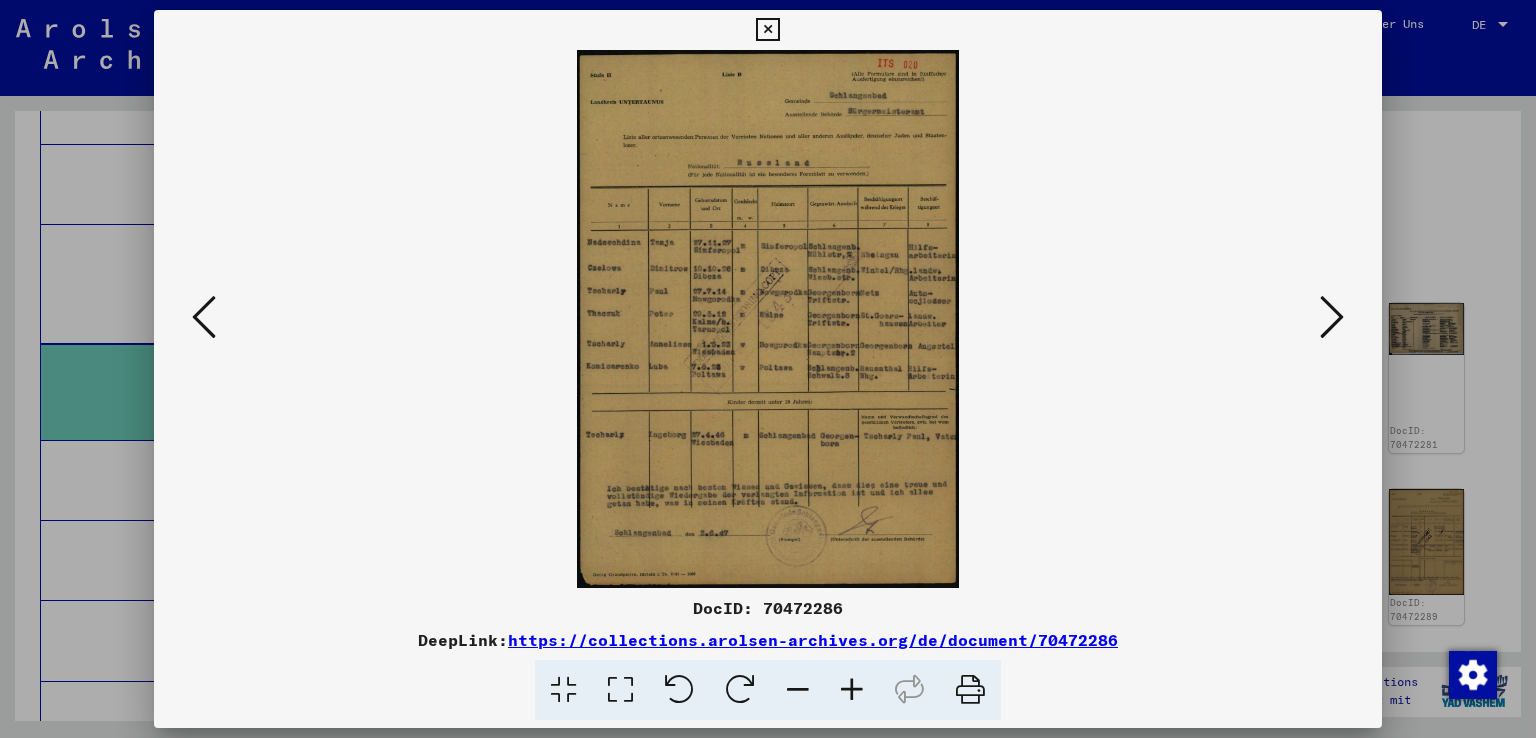 click at bounding box center [1332, 317] 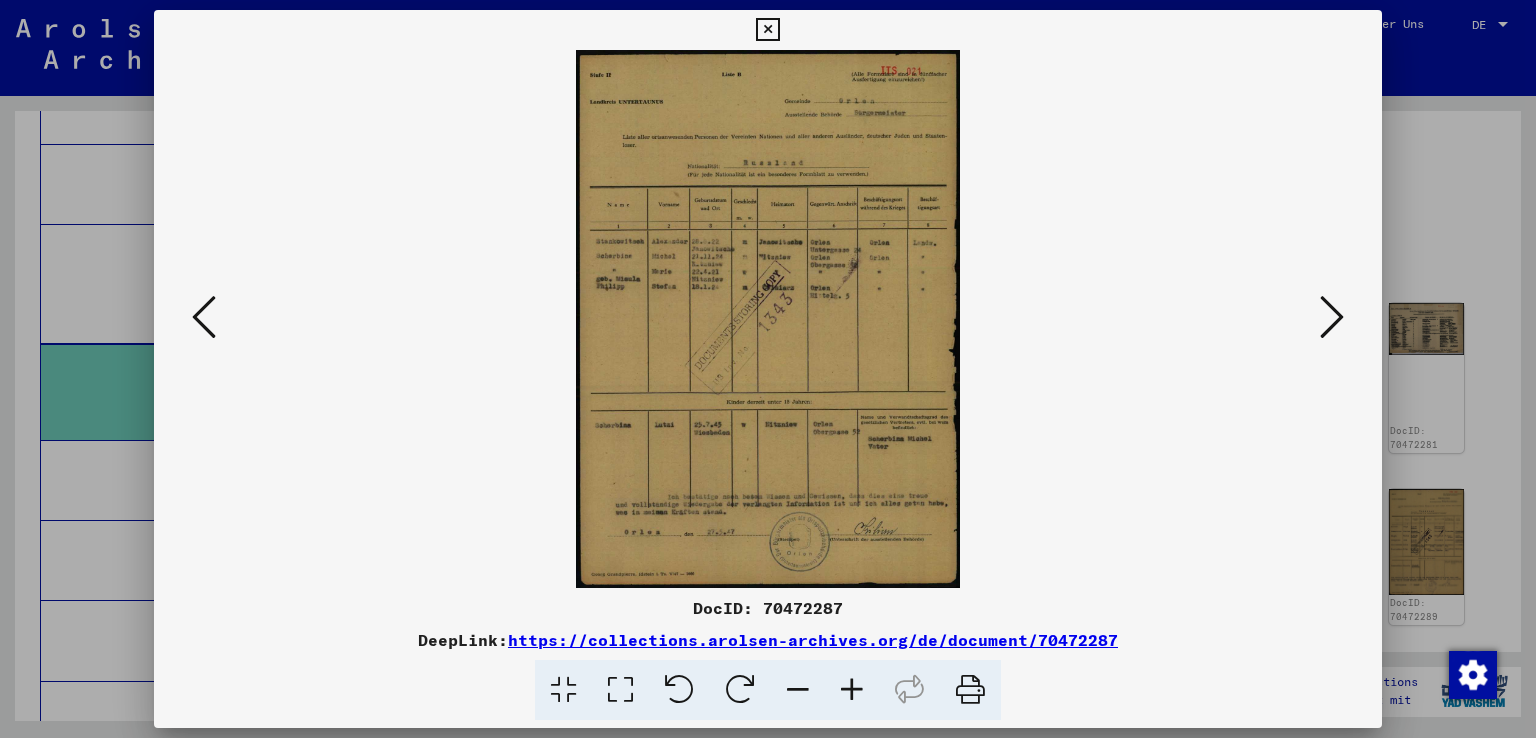 click at bounding box center (1332, 317) 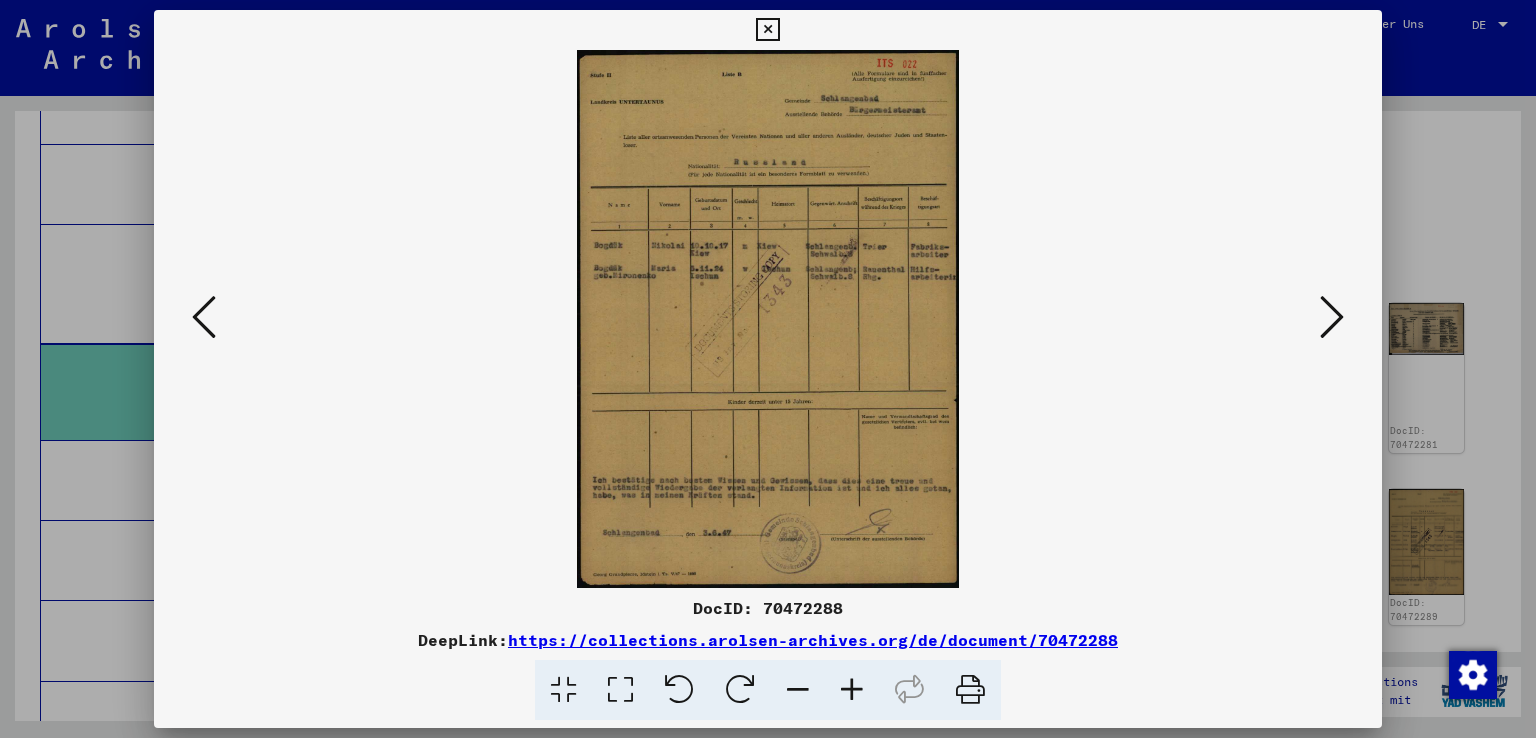 click at bounding box center (1332, 317) 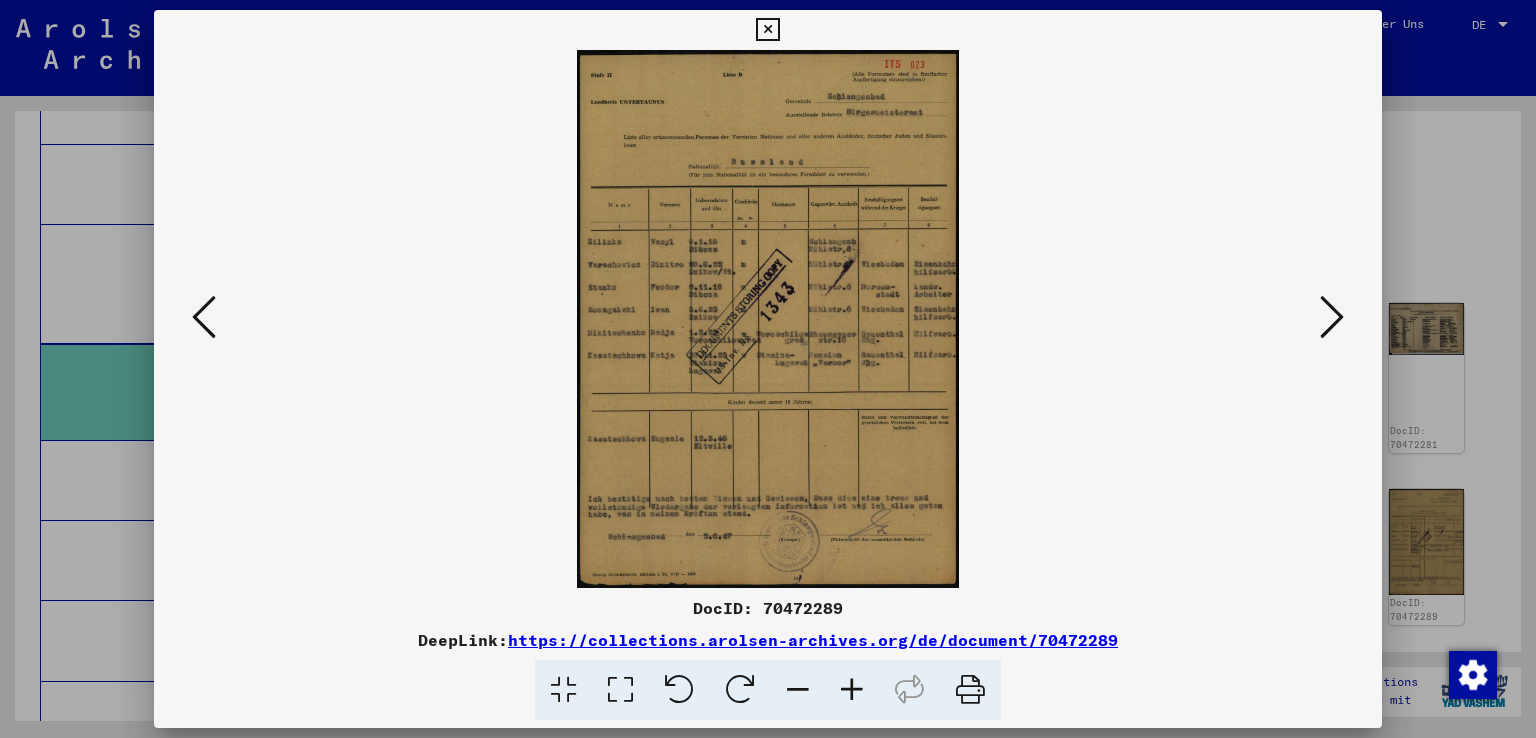 click at bounding box center [1332, 317] 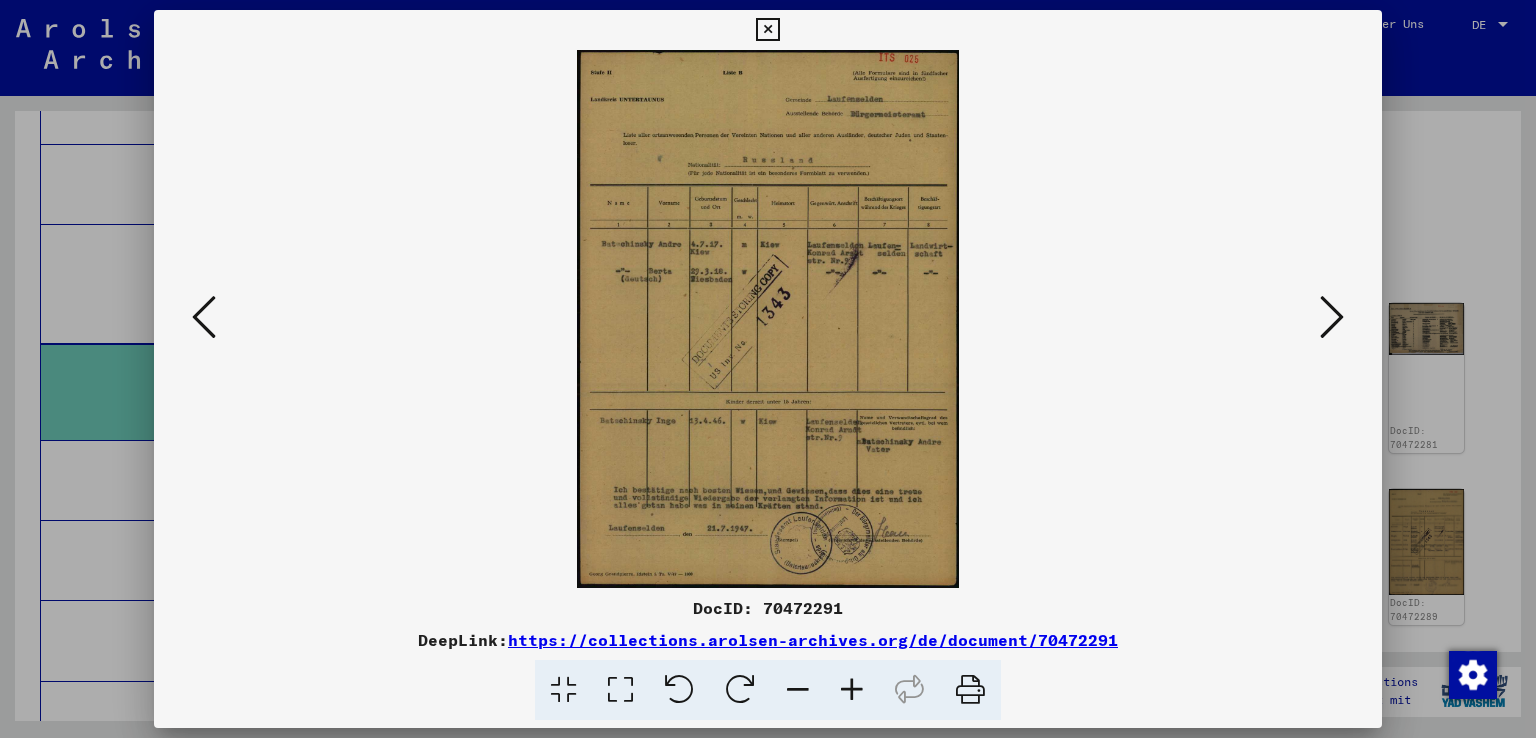 click at bounding box center [1332, 317] 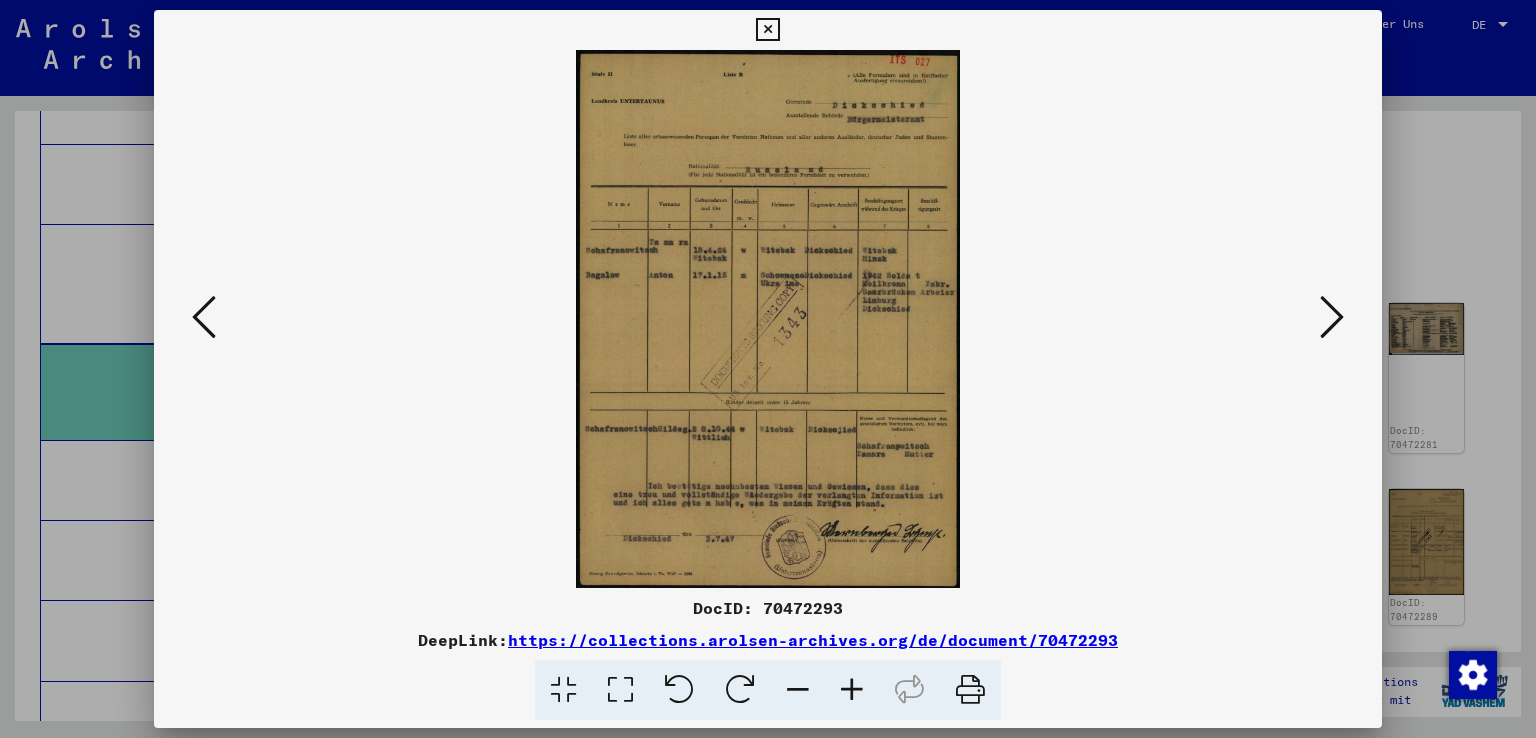 click at bounding box center (1332, 317) 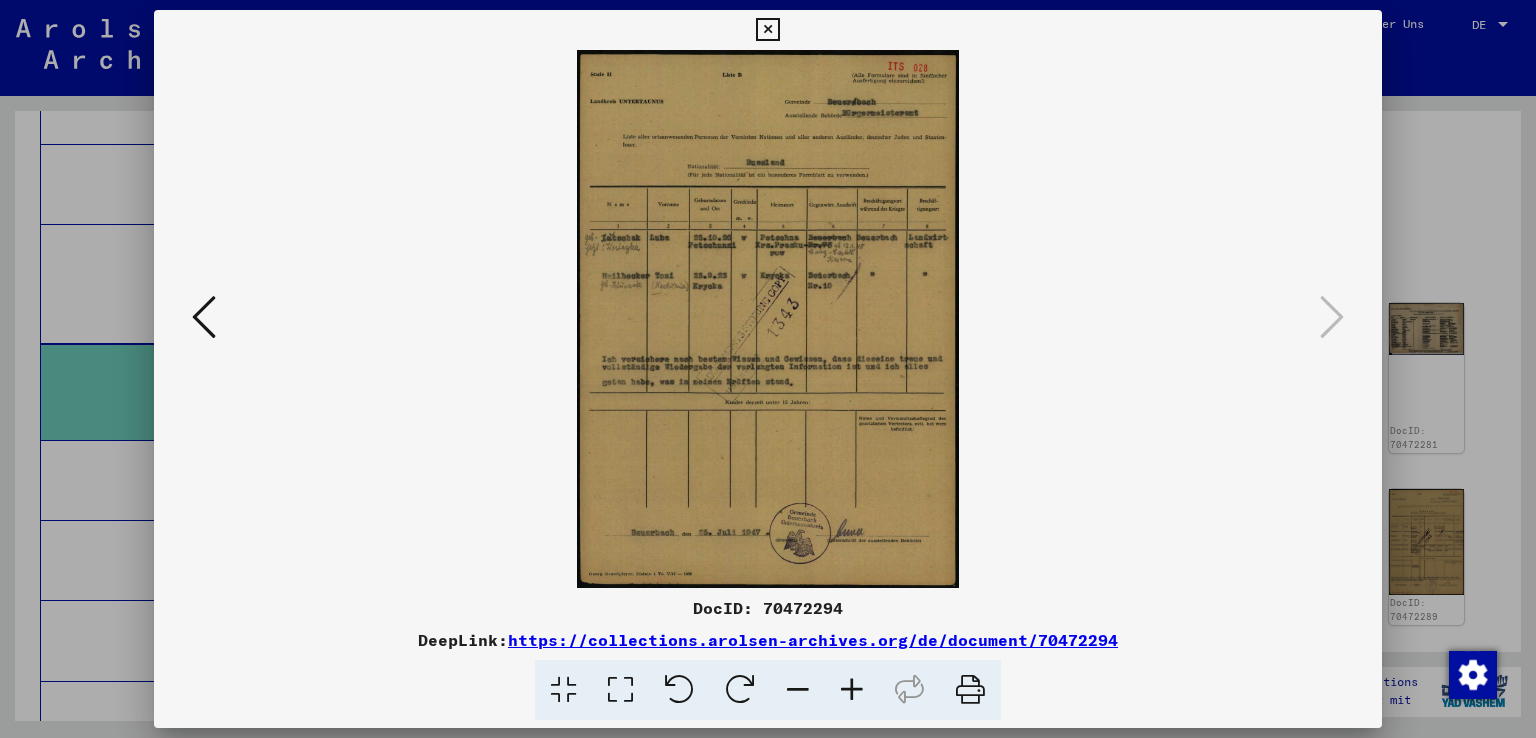 click at bounding box center [204, 317] 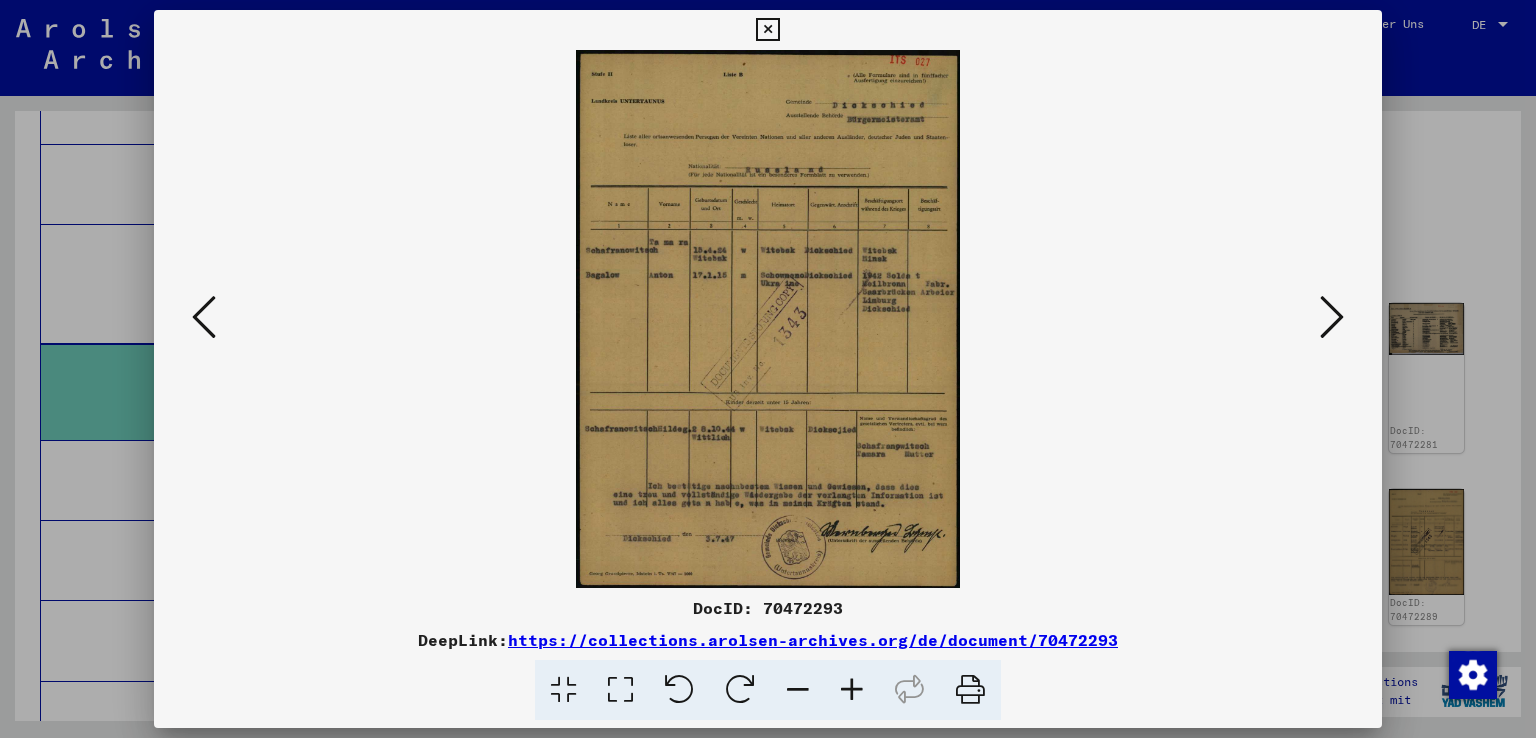 click at bounding box center (204, 317) 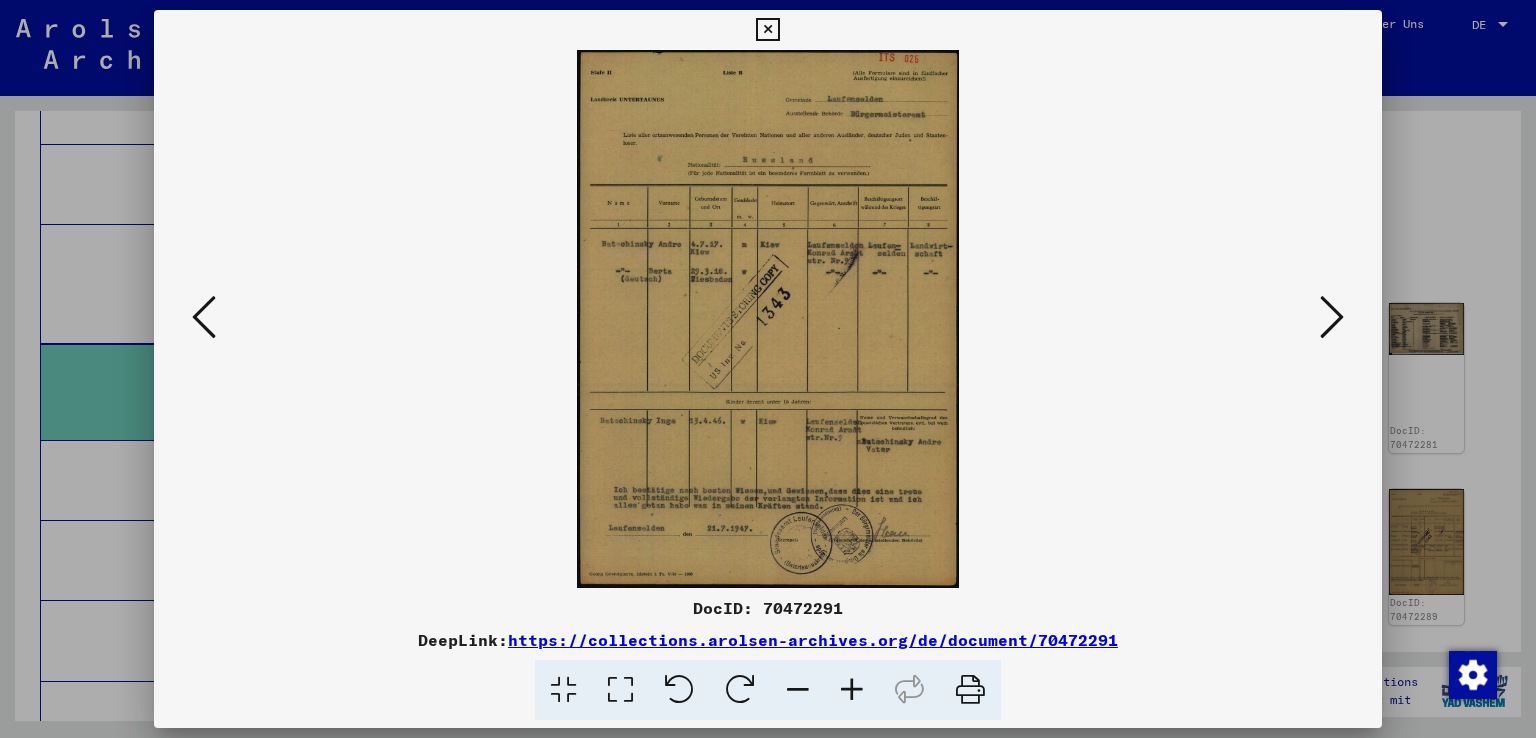 click at bounding box center (204, 317) 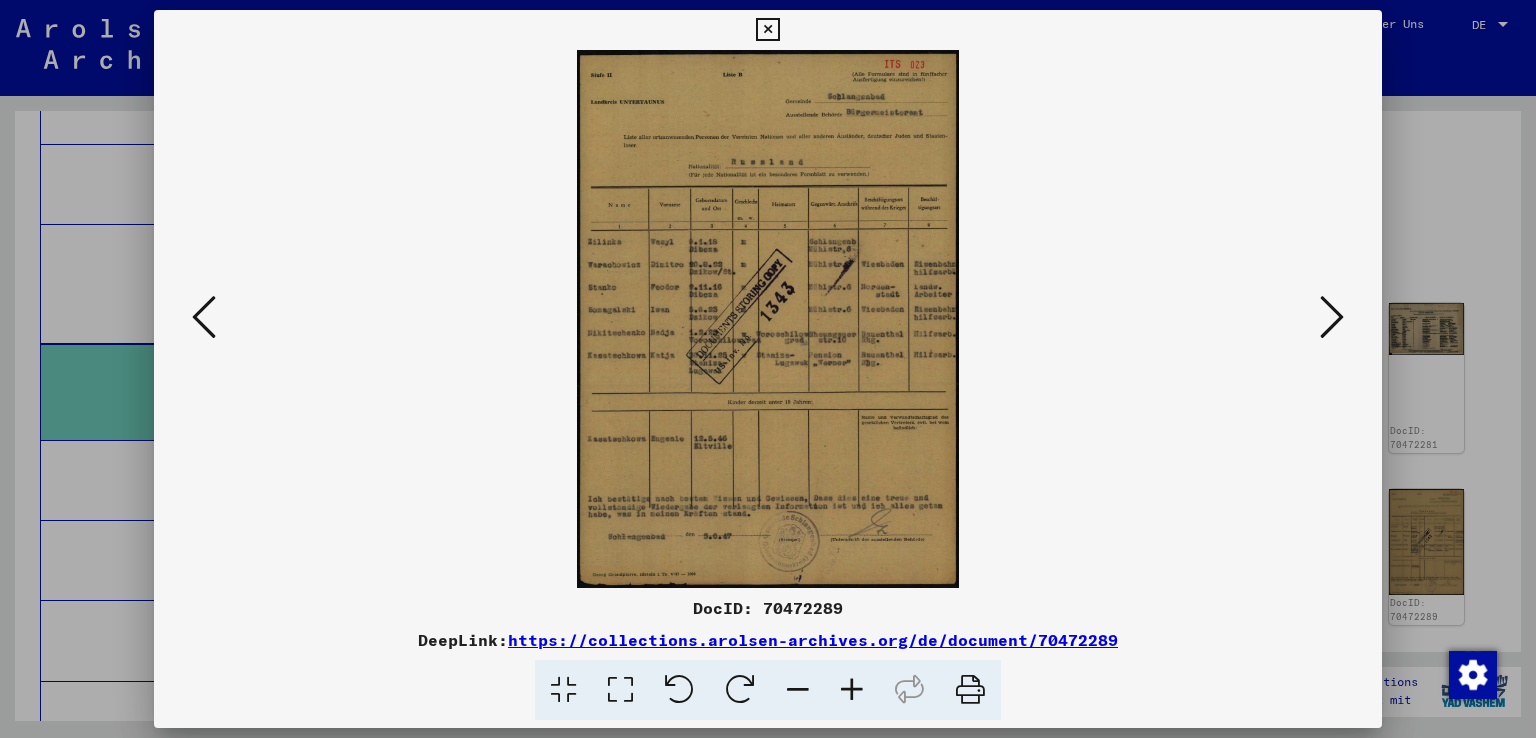 click at bounding box center [204, 317] 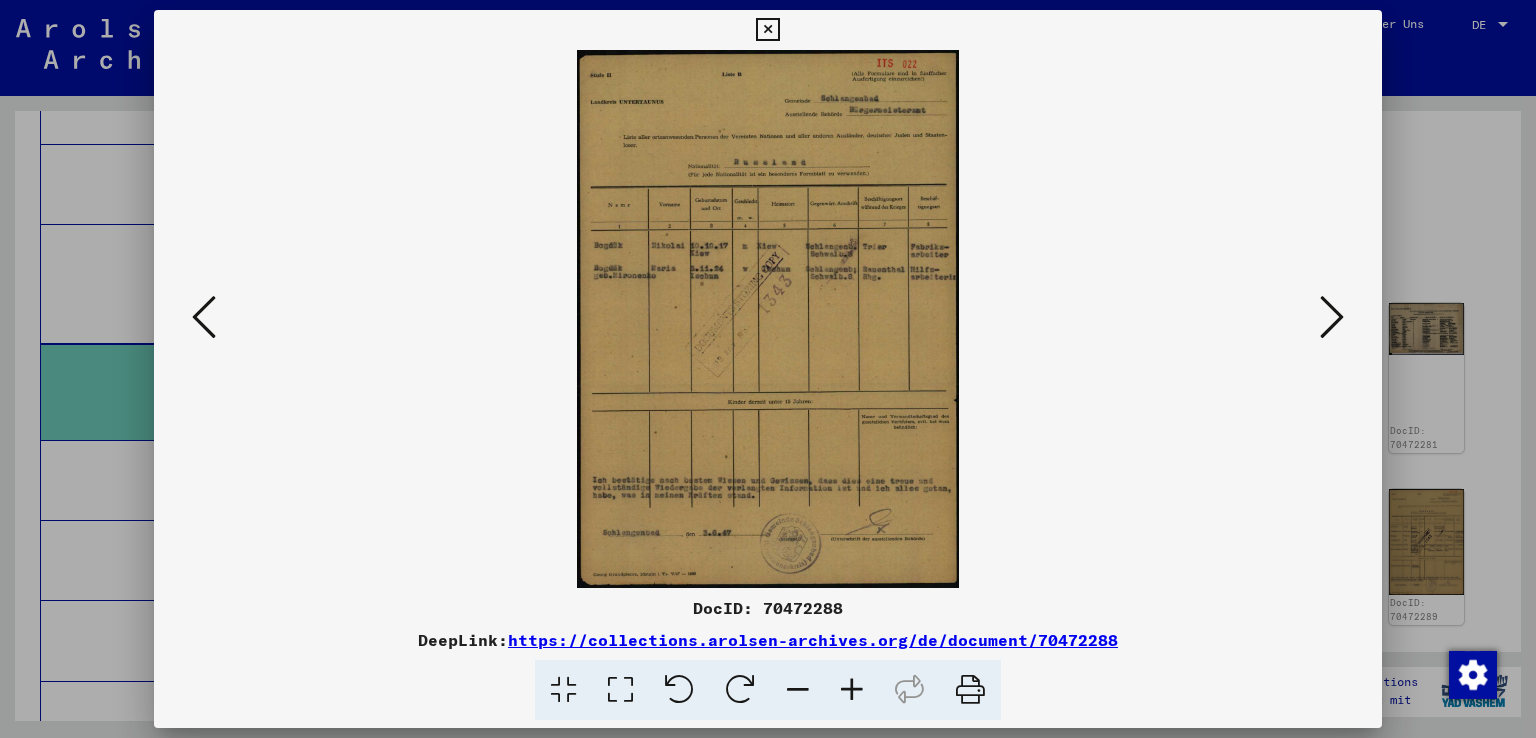 click at bounding box center [204, 317] 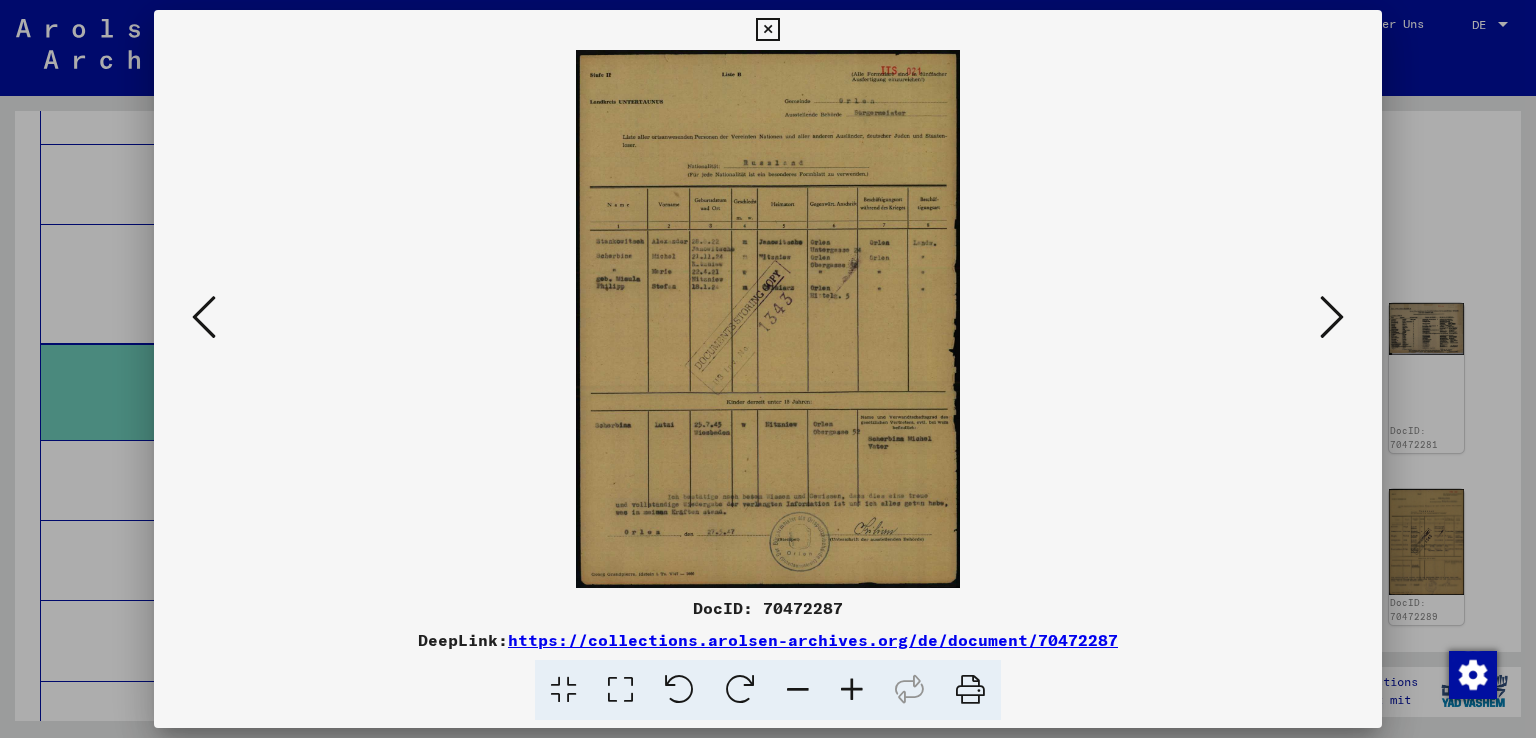 click at bounding box center [204, 317] 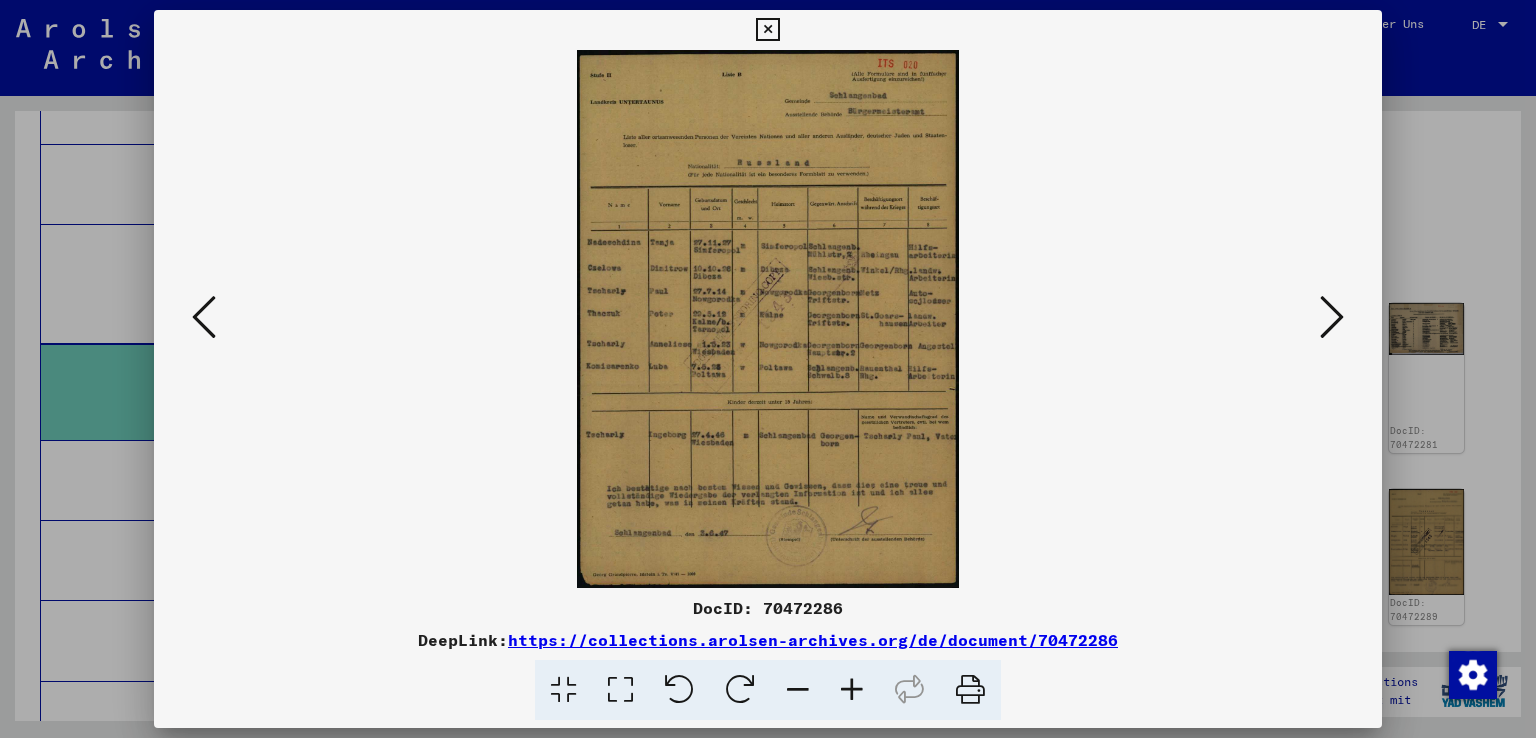 click at bounding box center (204, 317) 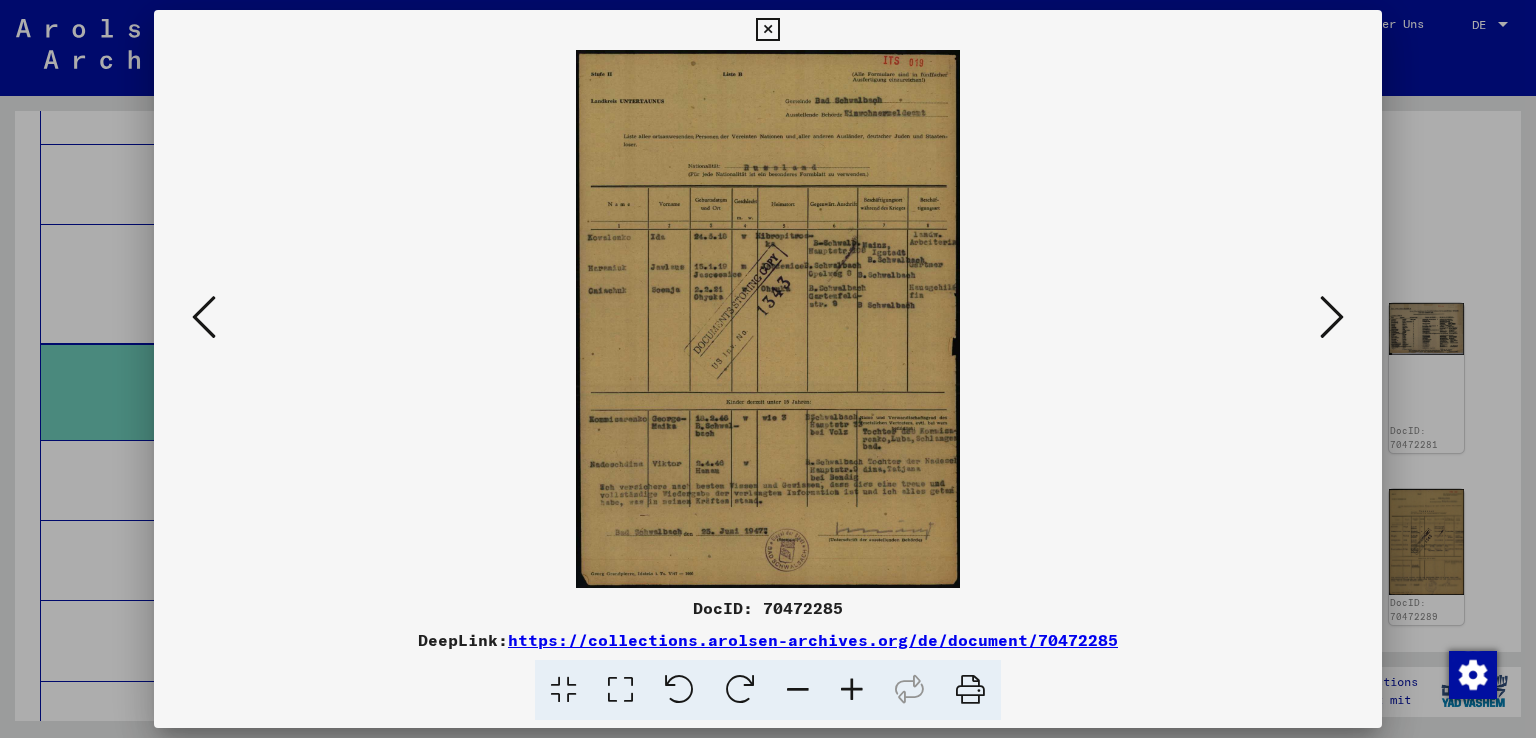 click at bounding box center [204, 317] 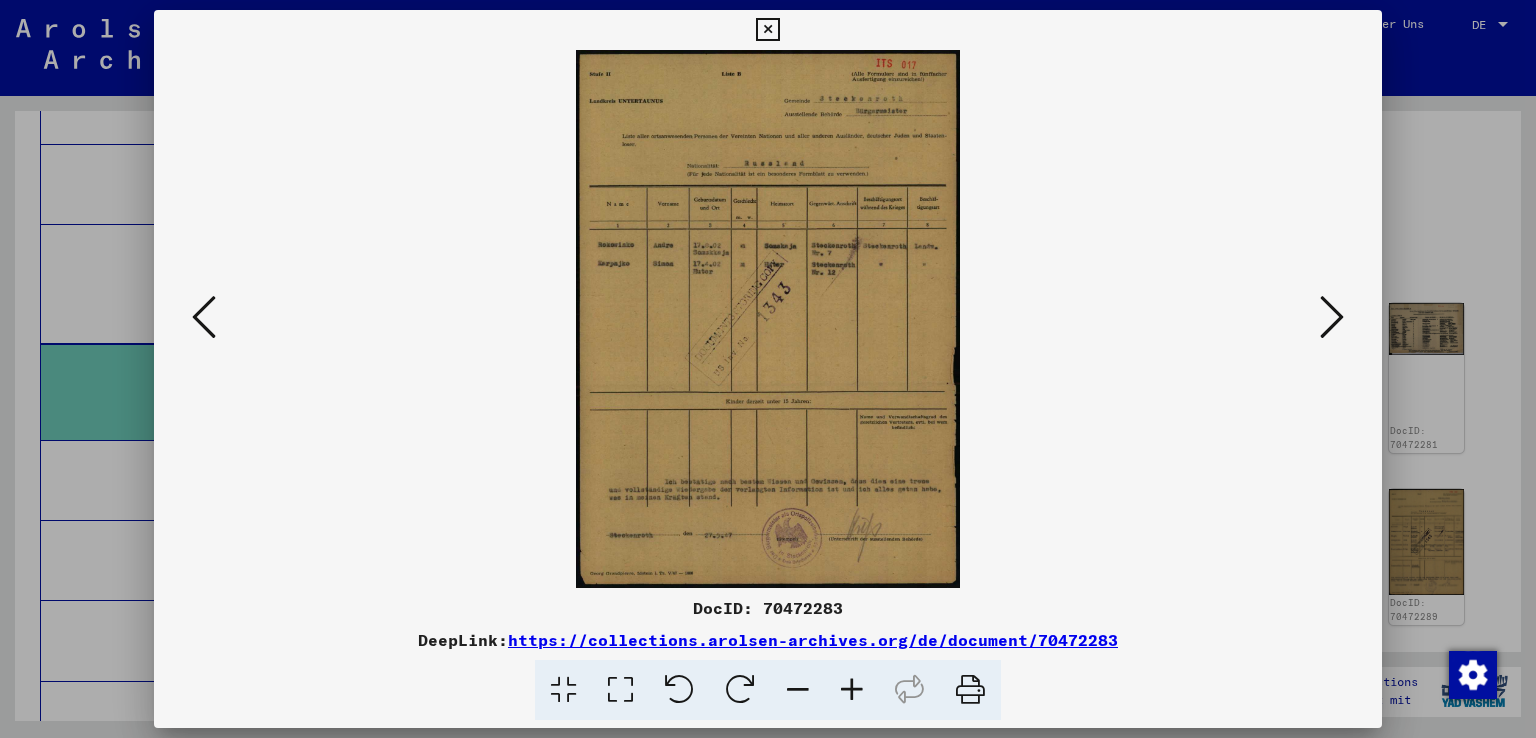 click at bounding box center (204, 317) 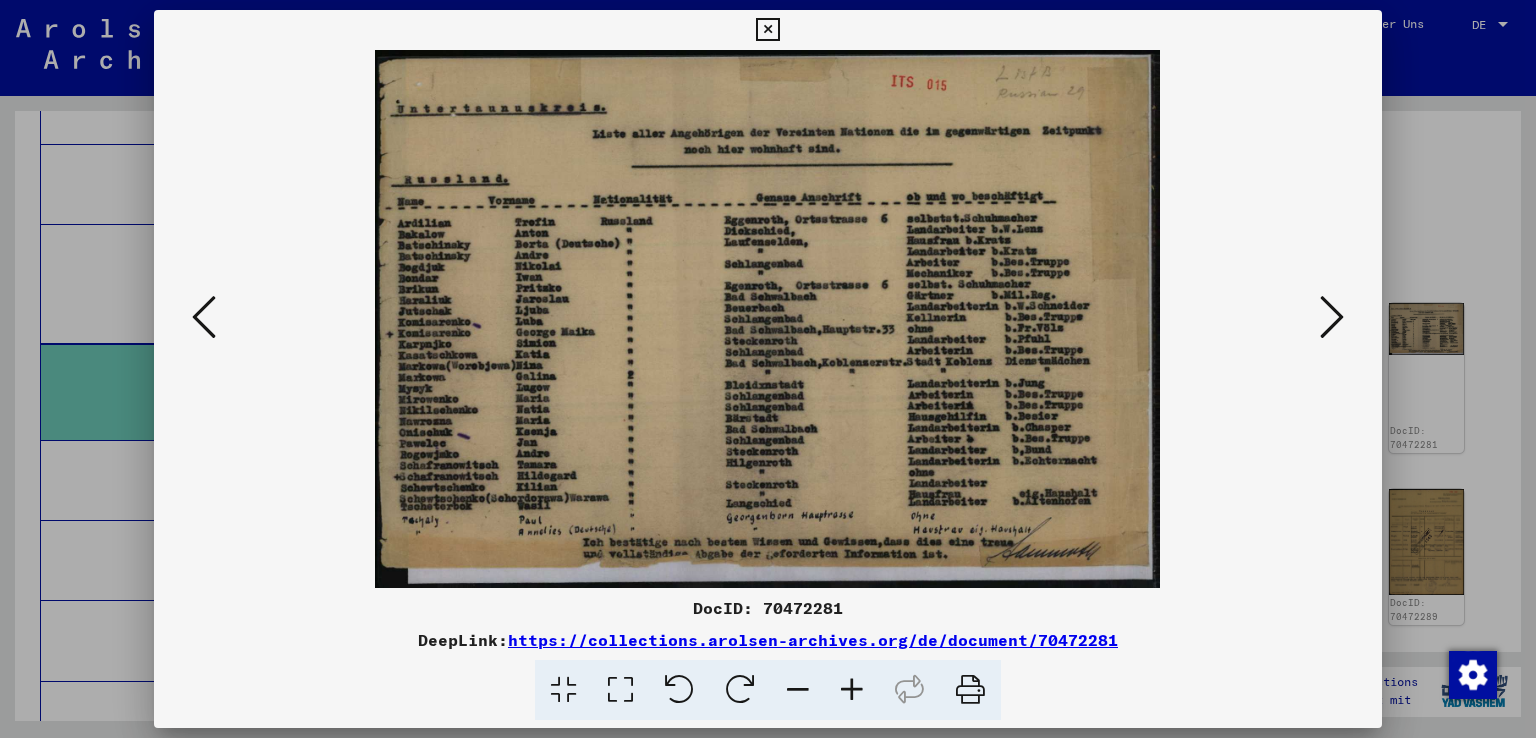 click at bounding box center (204, 317) 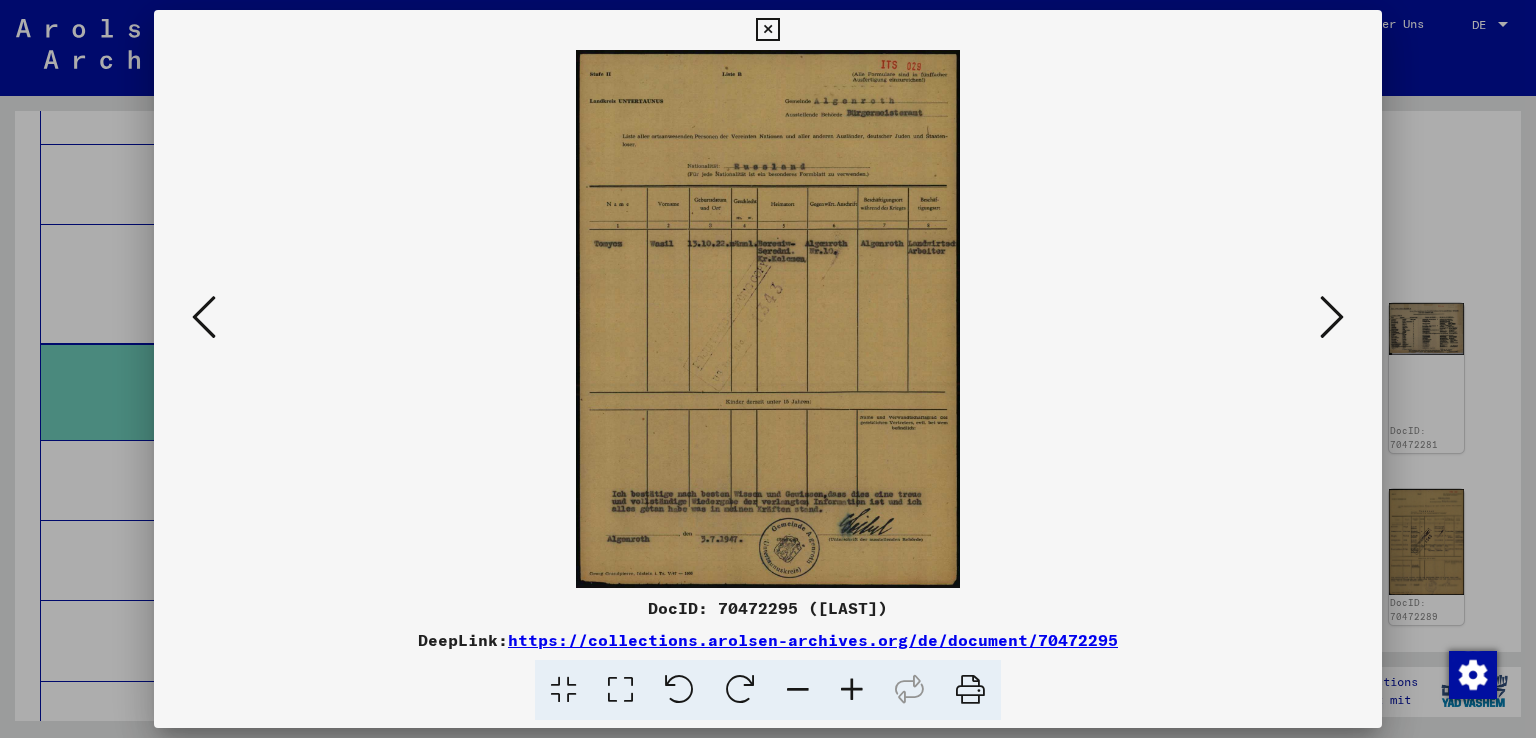 click at bounding box center (204, 317) 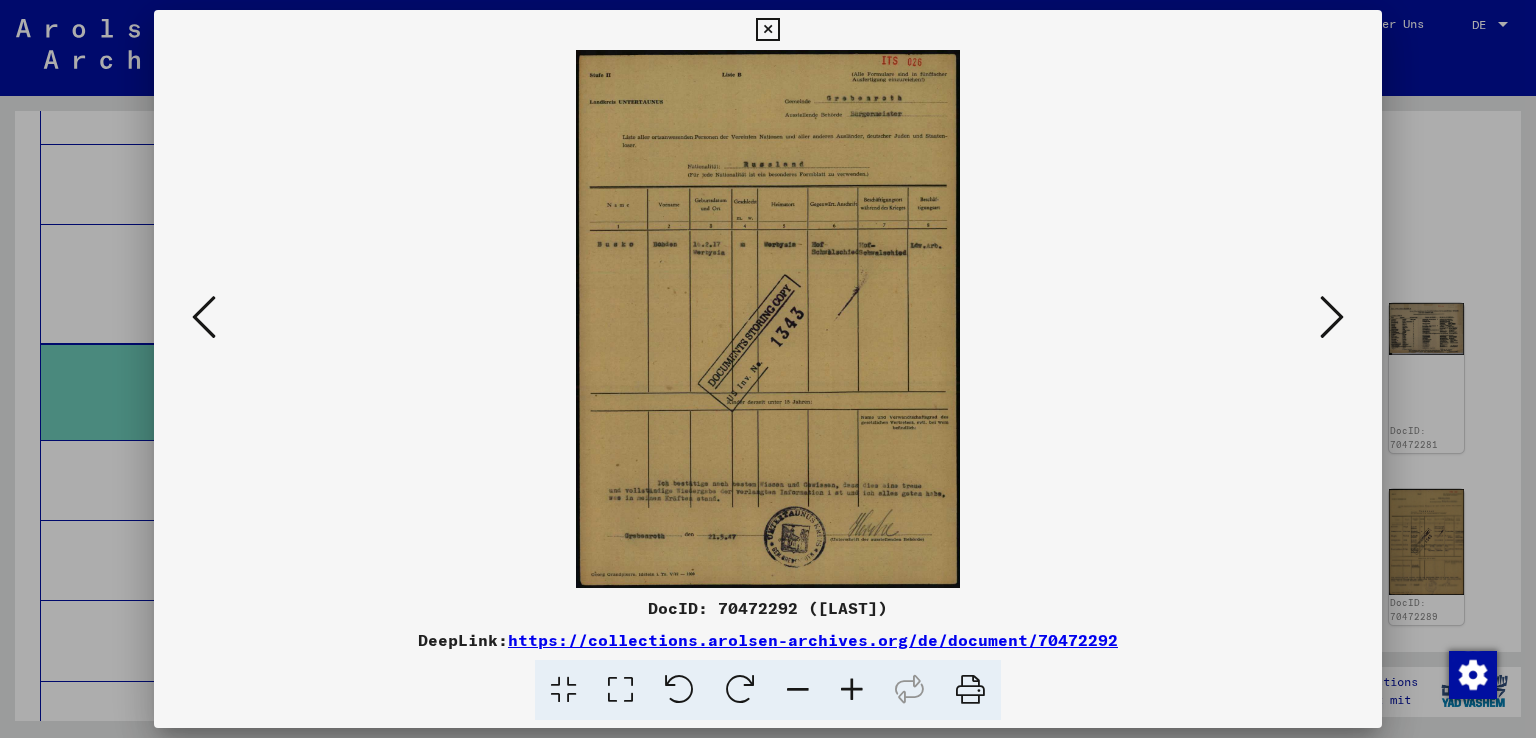 click at bounding box center (204, 317) 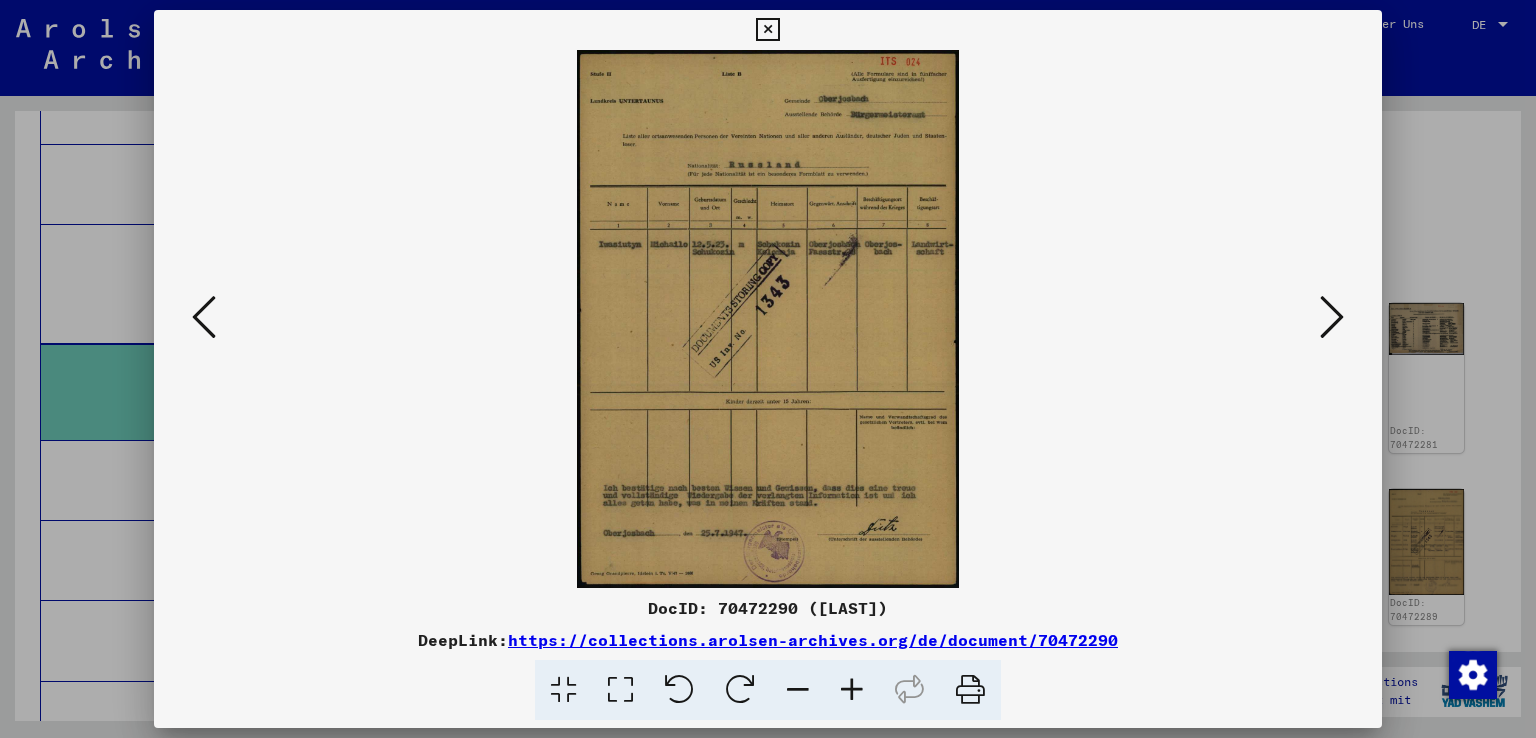click at bounding box center (204, 317) 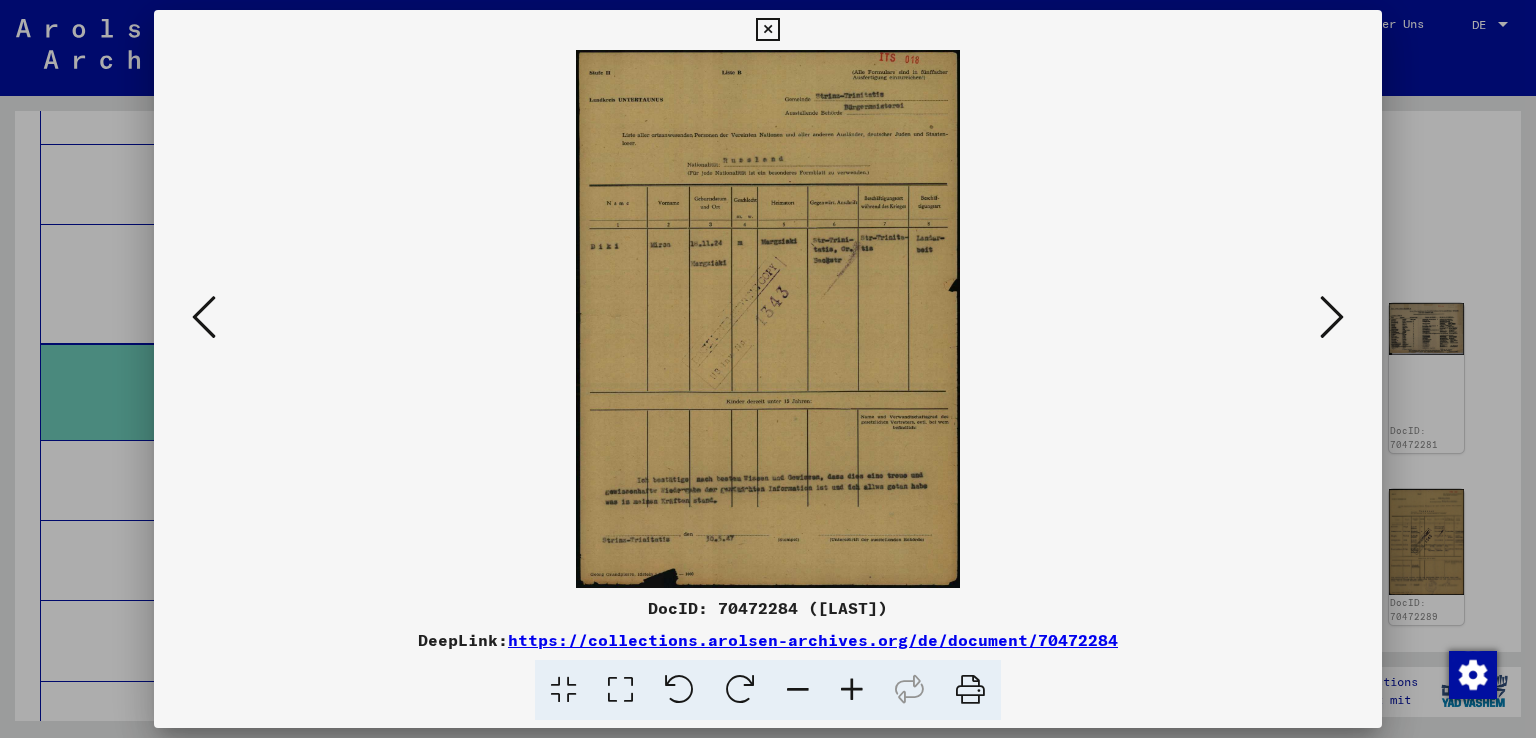 click at bounding box center (204, 317) 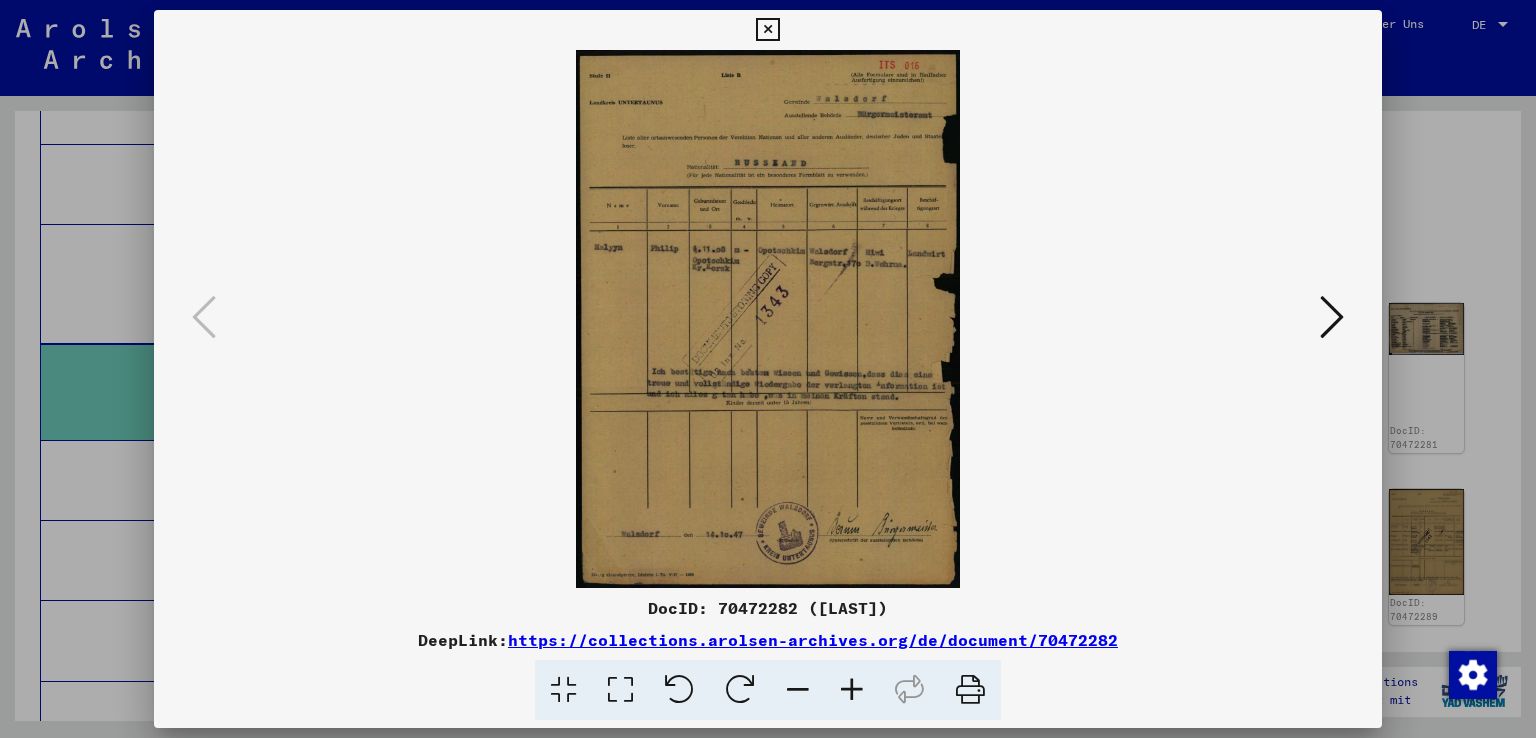 click at bounding box center [768, 319] 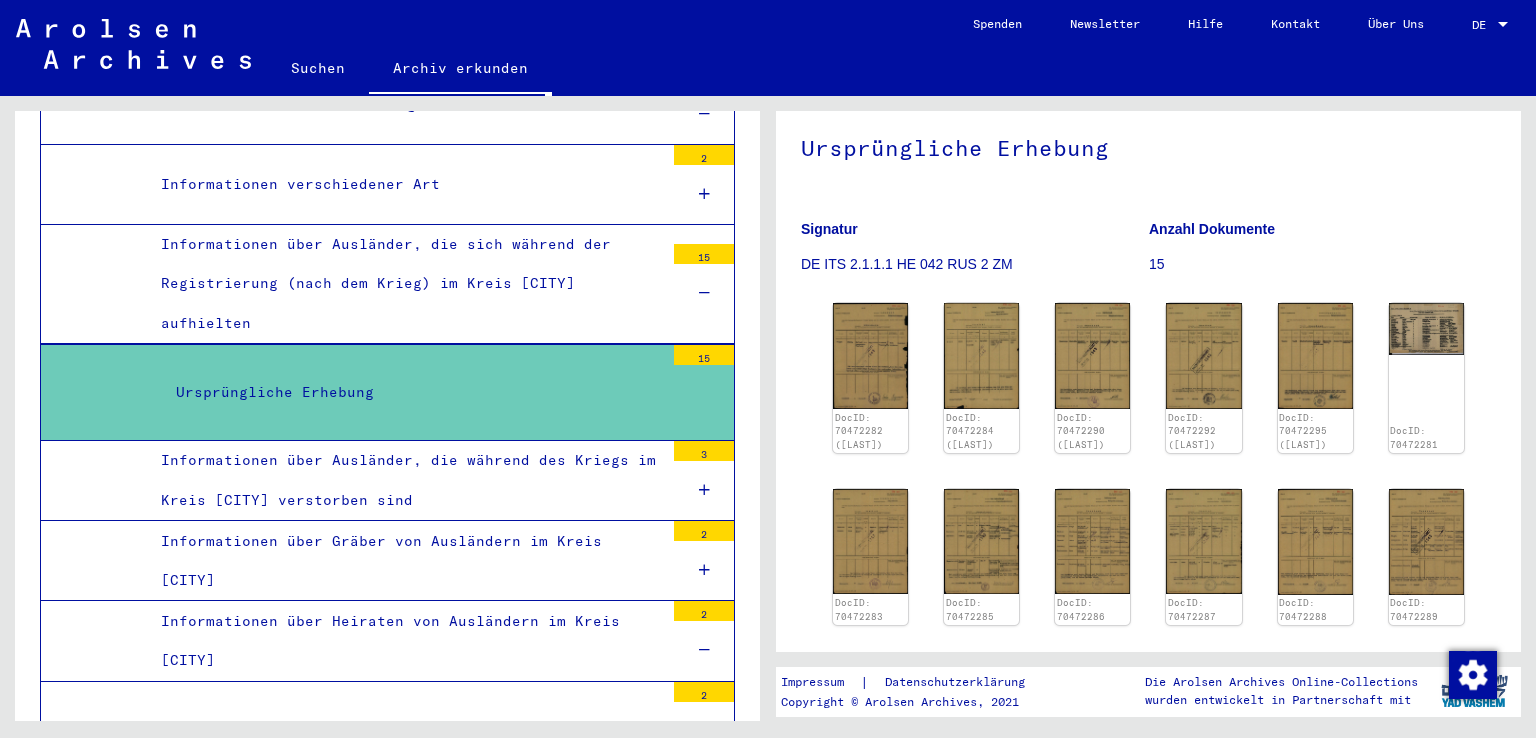 click on "Informationen über Ausländer, die sich während der Registrierung (nach dem Krieg) im Kreis [CITY] aufhielten" at bounding box center [405, 284] 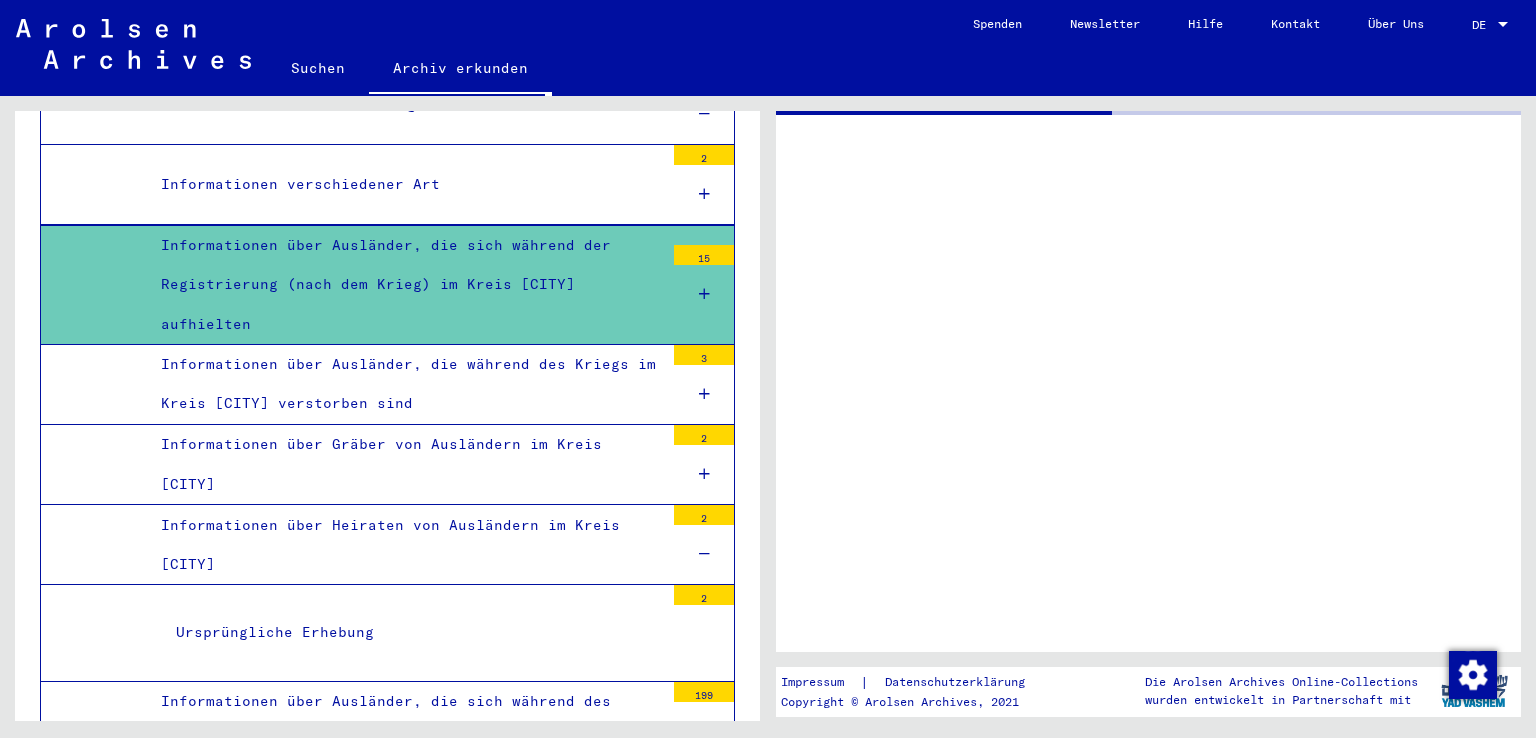 scroll, scrollTop: 0, scrollLeft: 0, axis: both 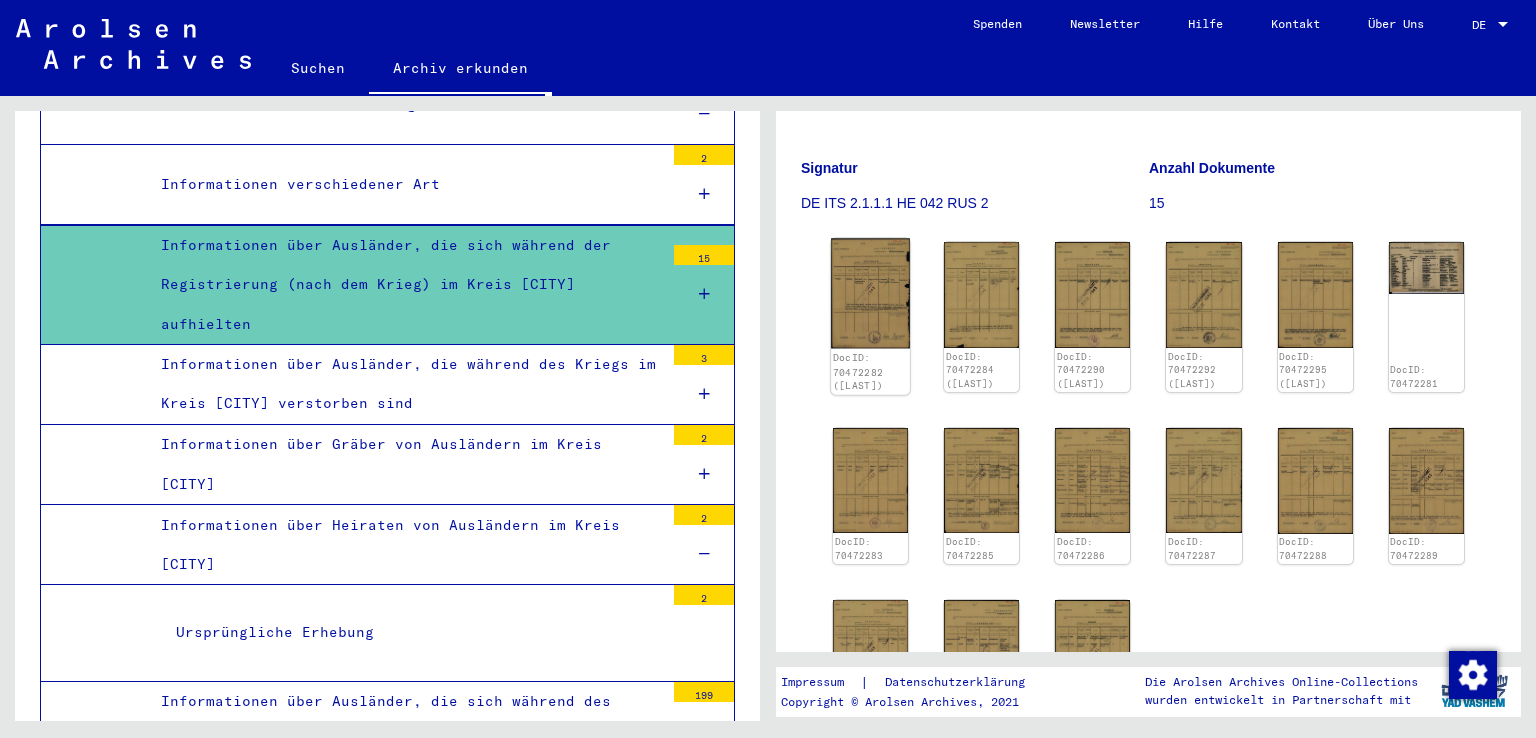 click 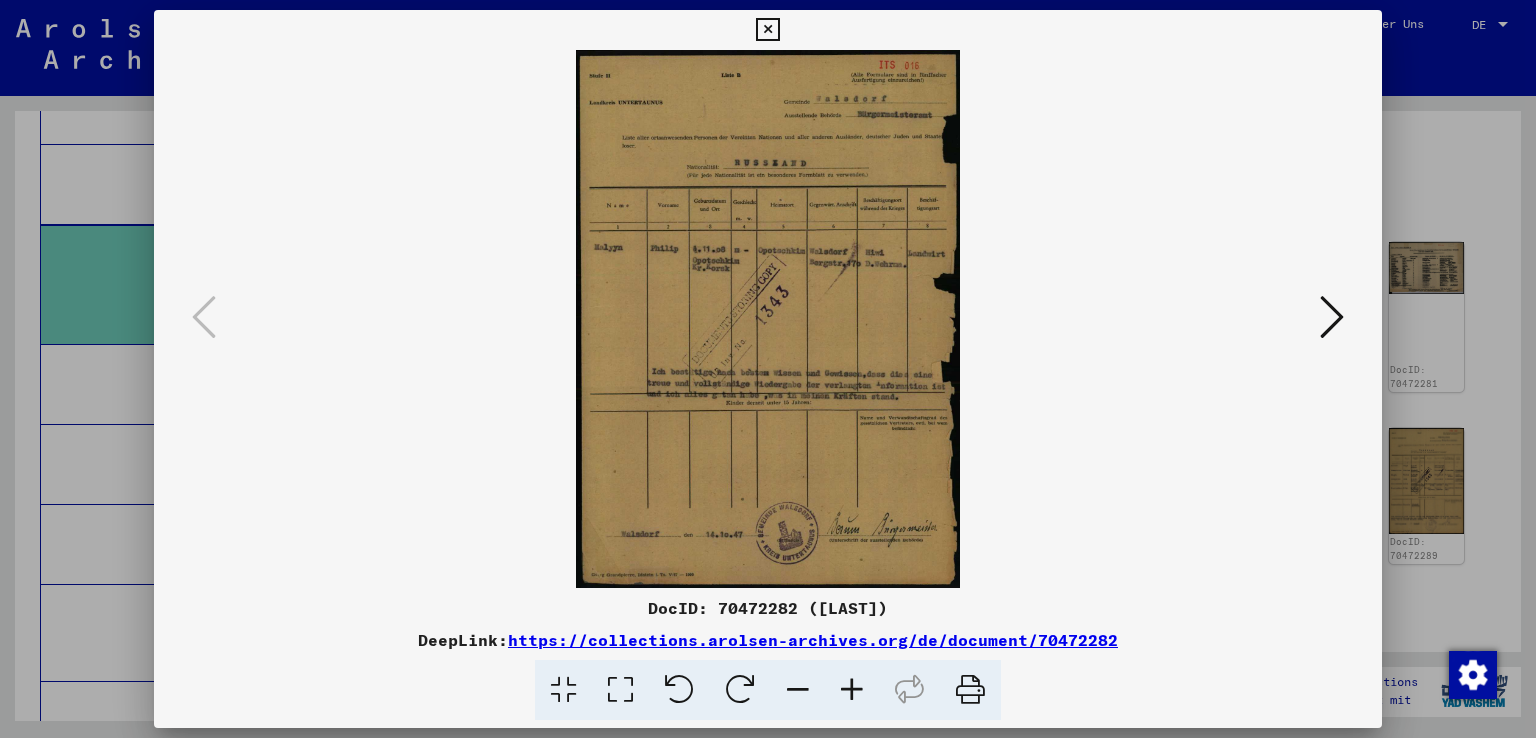 click at bounding box center [1332, 318] 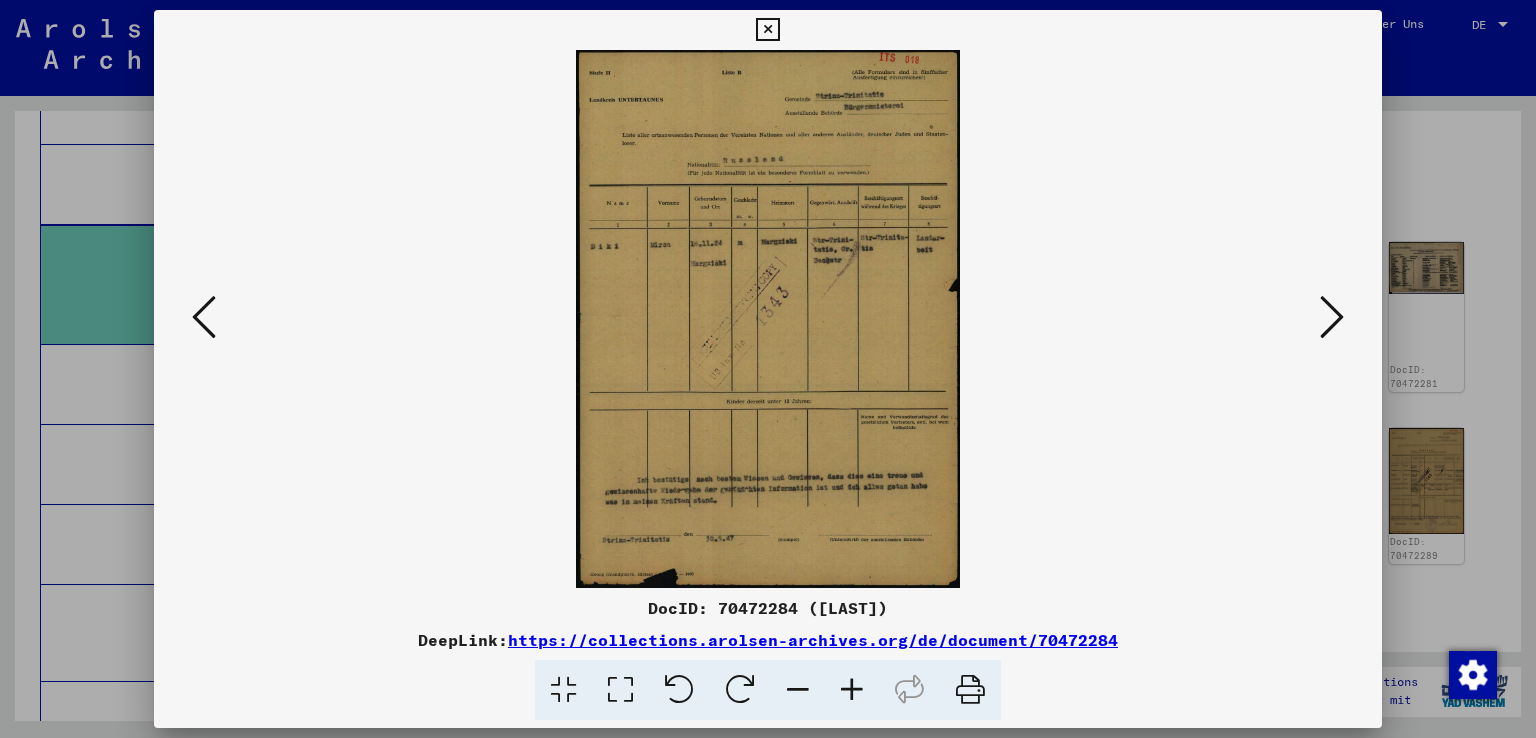 click at bounding box center (1332, 318) 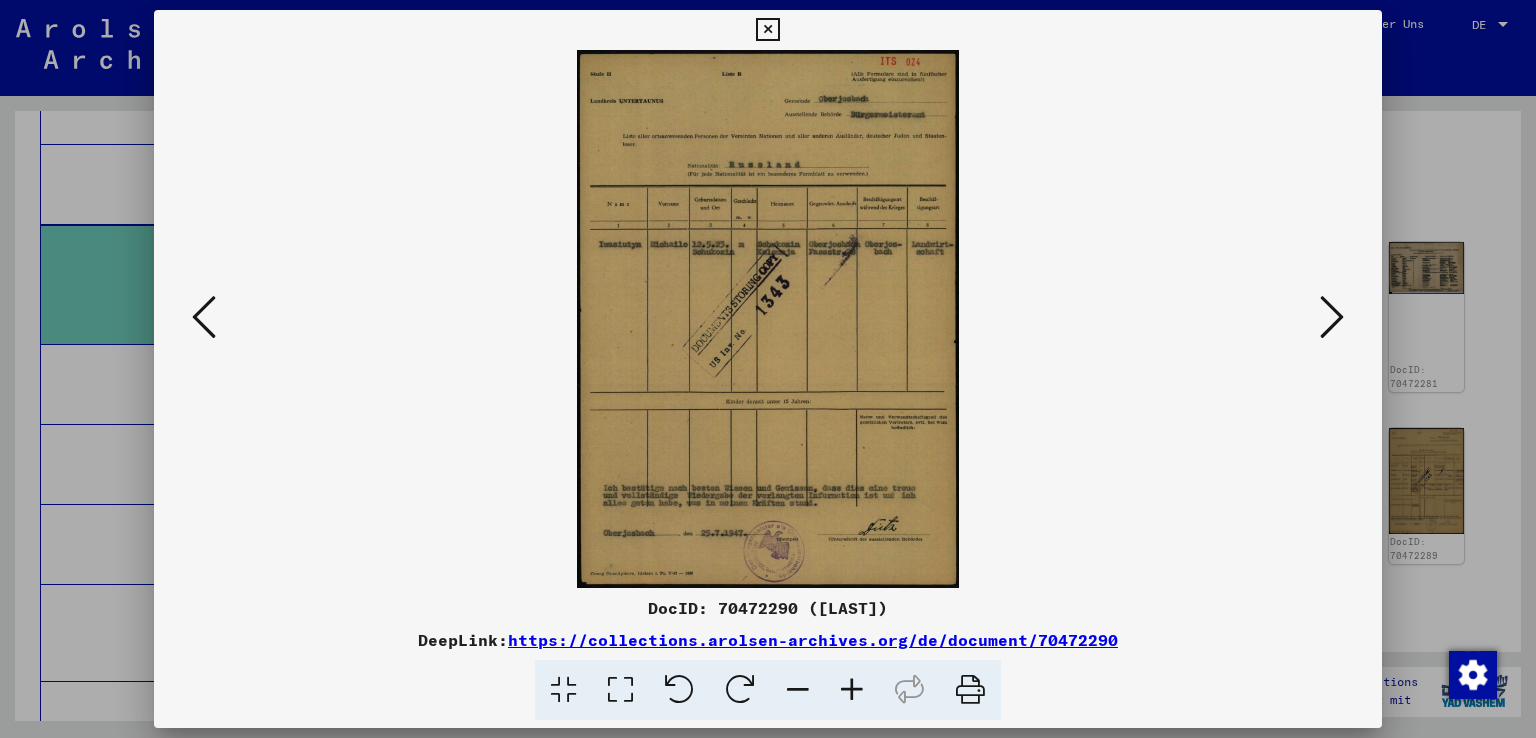 click at bounding box center (1332, 318) 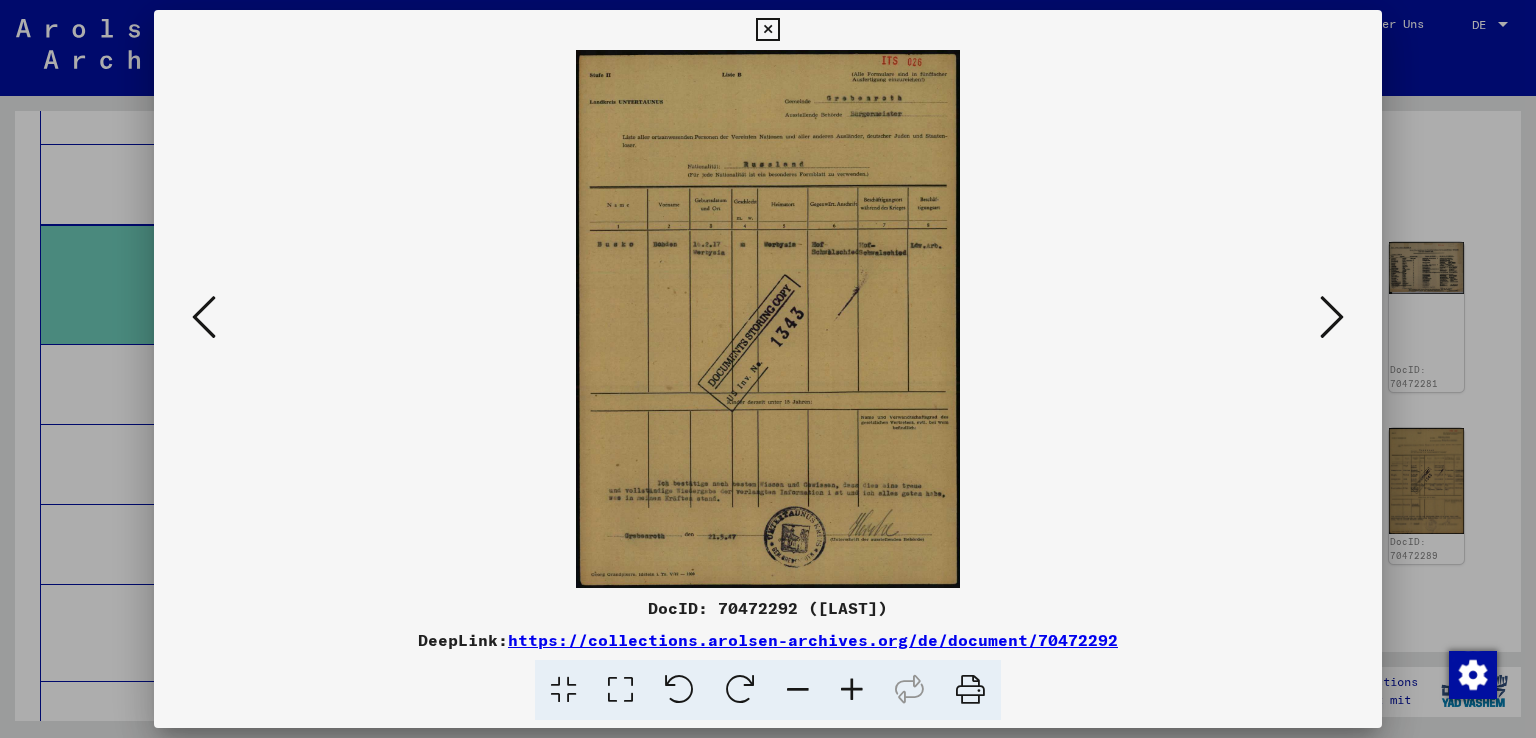 click at bounding box center [1332, 318] 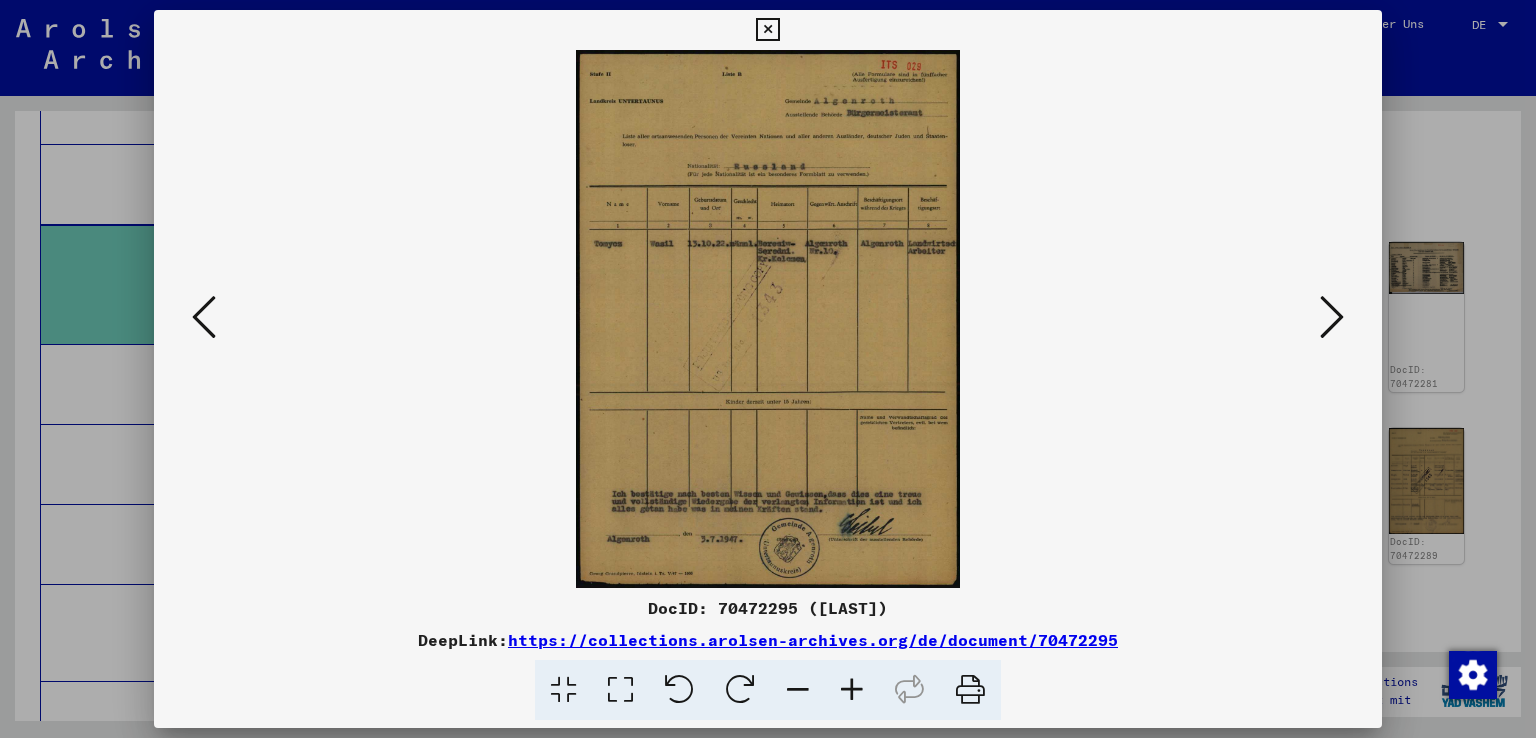 click at bounding box center (1332, 318) 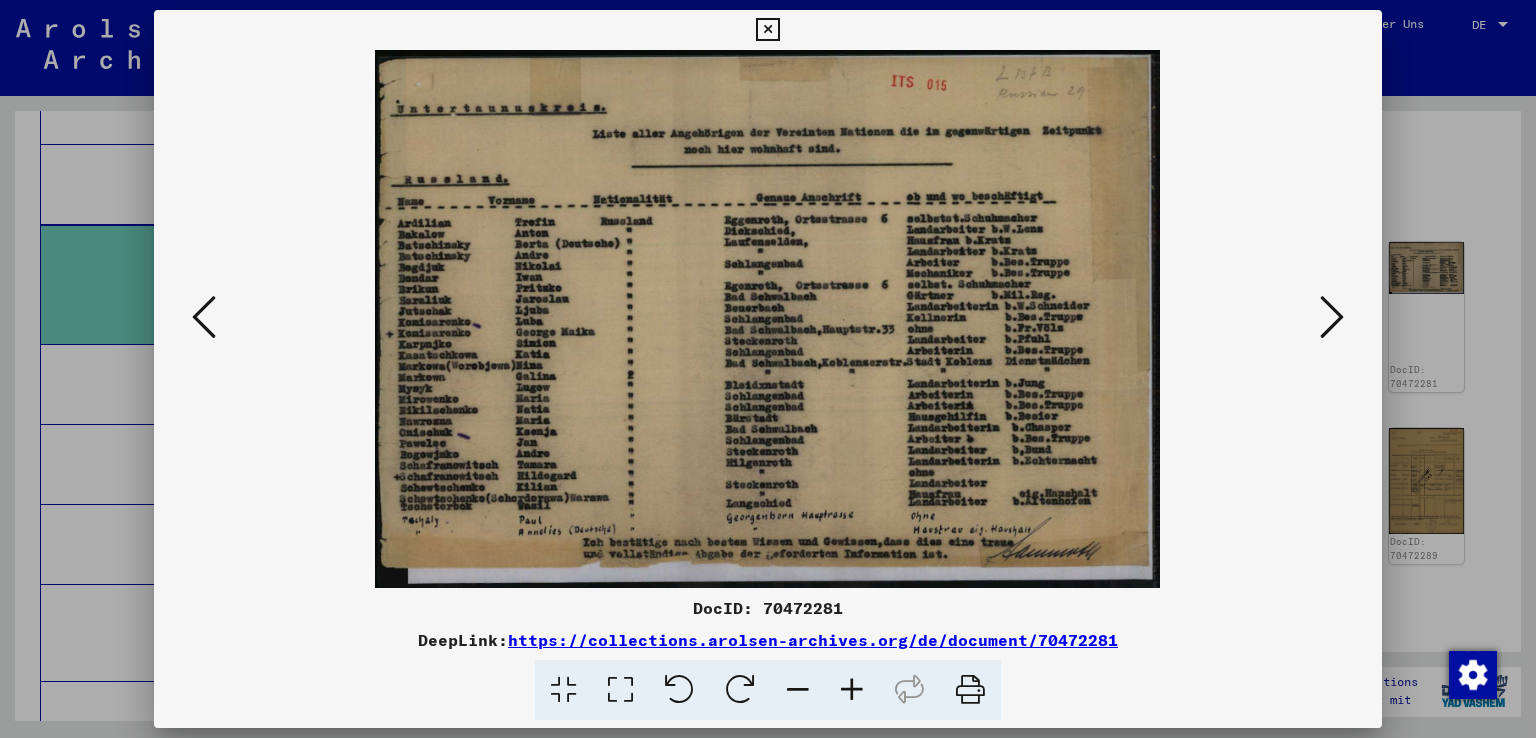 click at bounding box center [1332, 318] 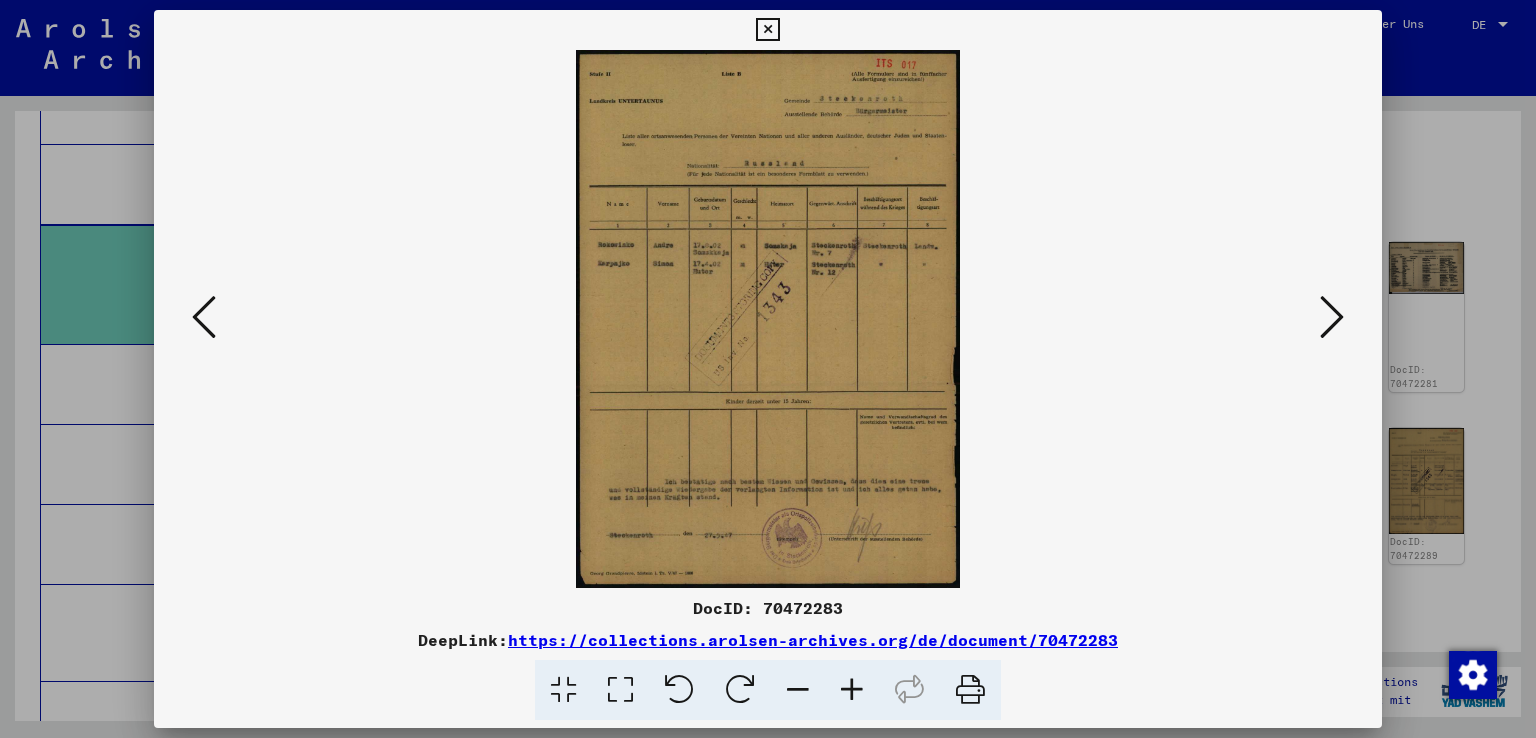click at bounding box center [1332, 318] 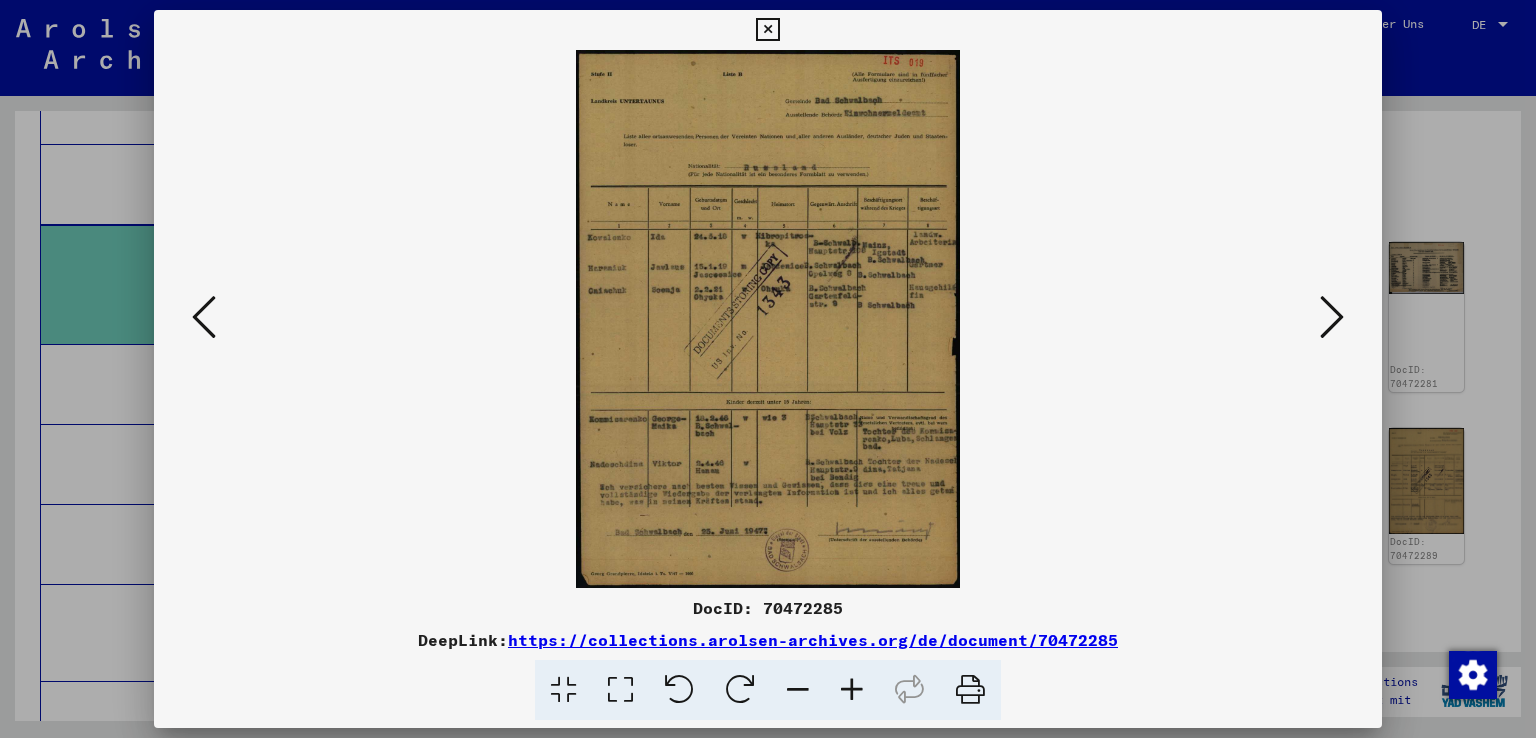 click at bounding box center (1332, 318) 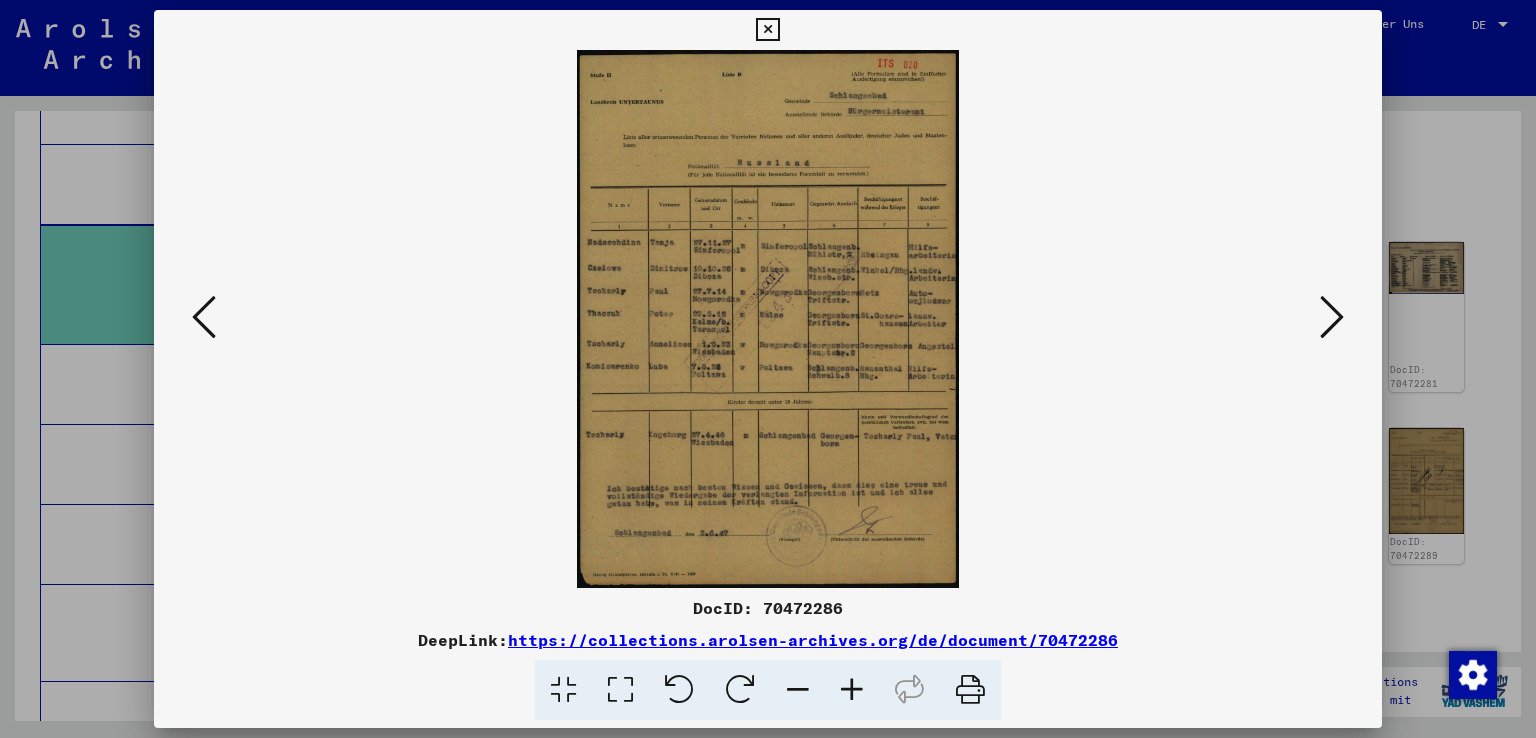 click at bounding box center (1332, 318) 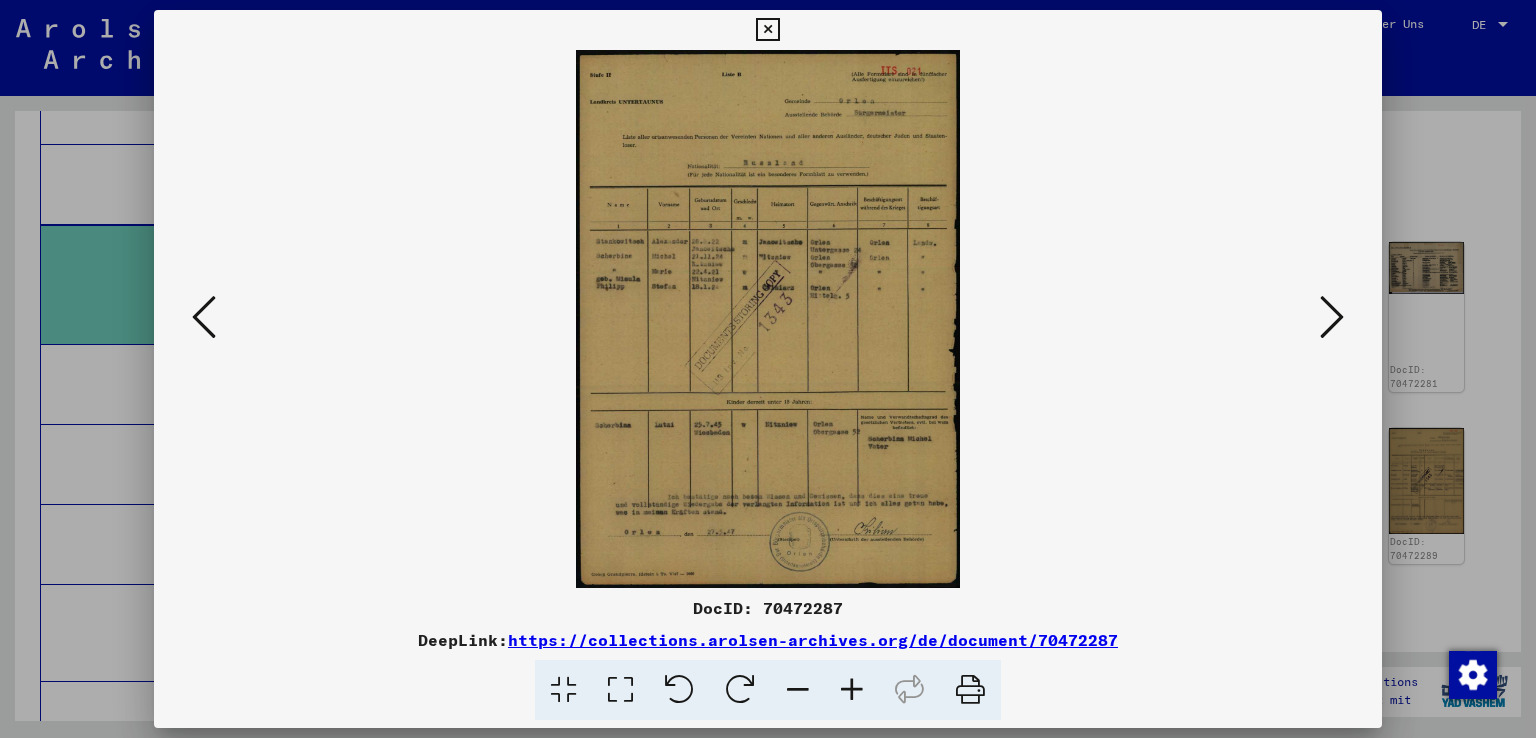 click at bounding box center [1332, 318] 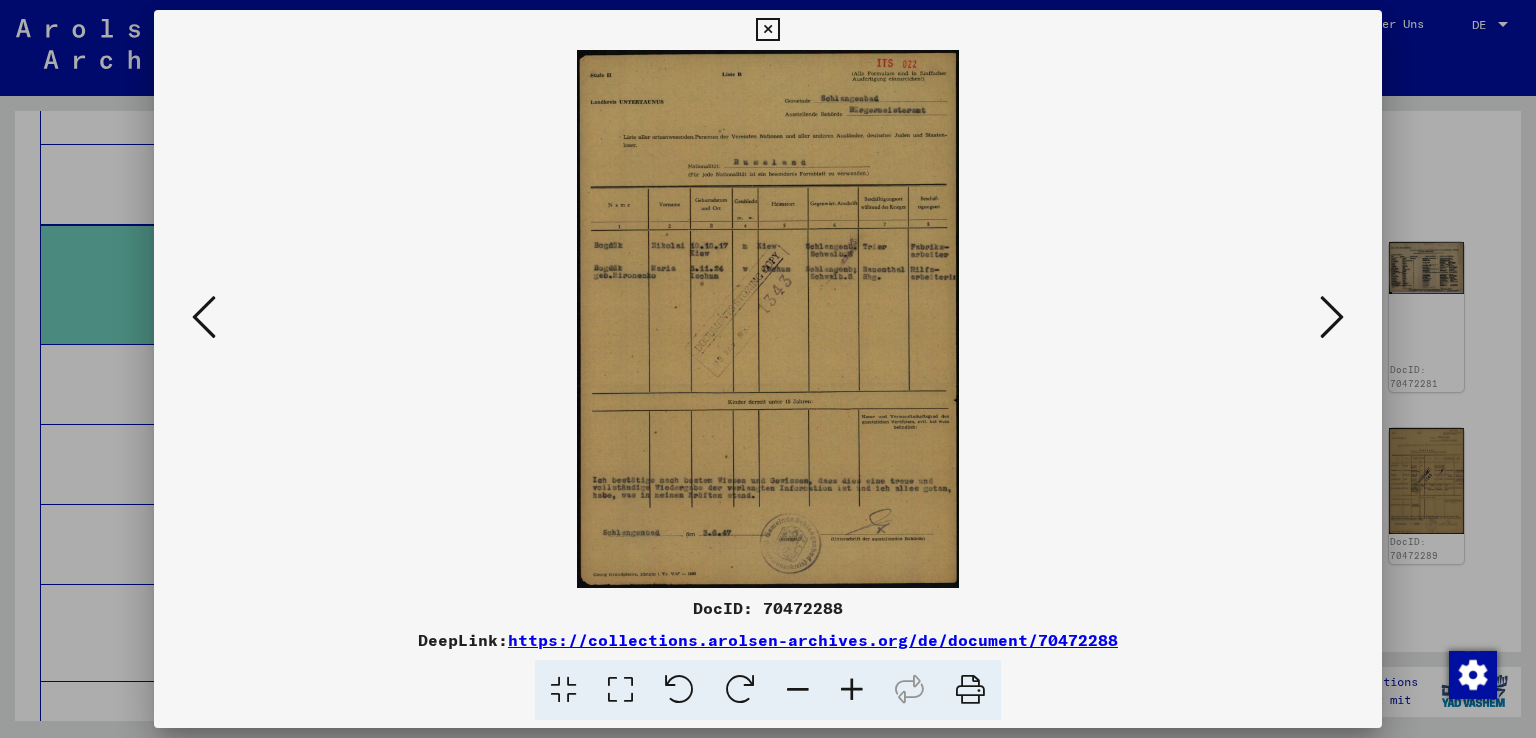 click at bounding box center [1332, 318] 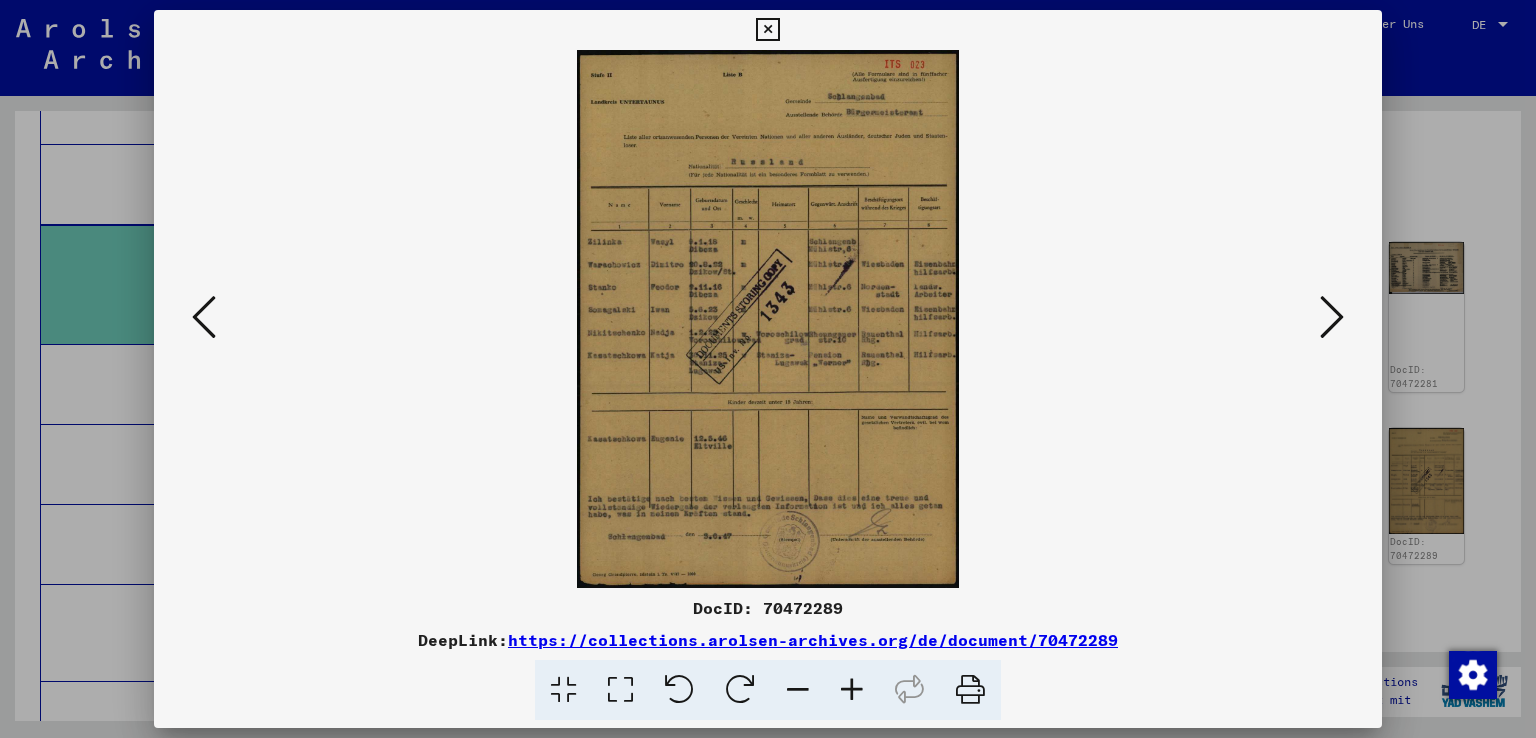 click at bounding box center (1332, 318) 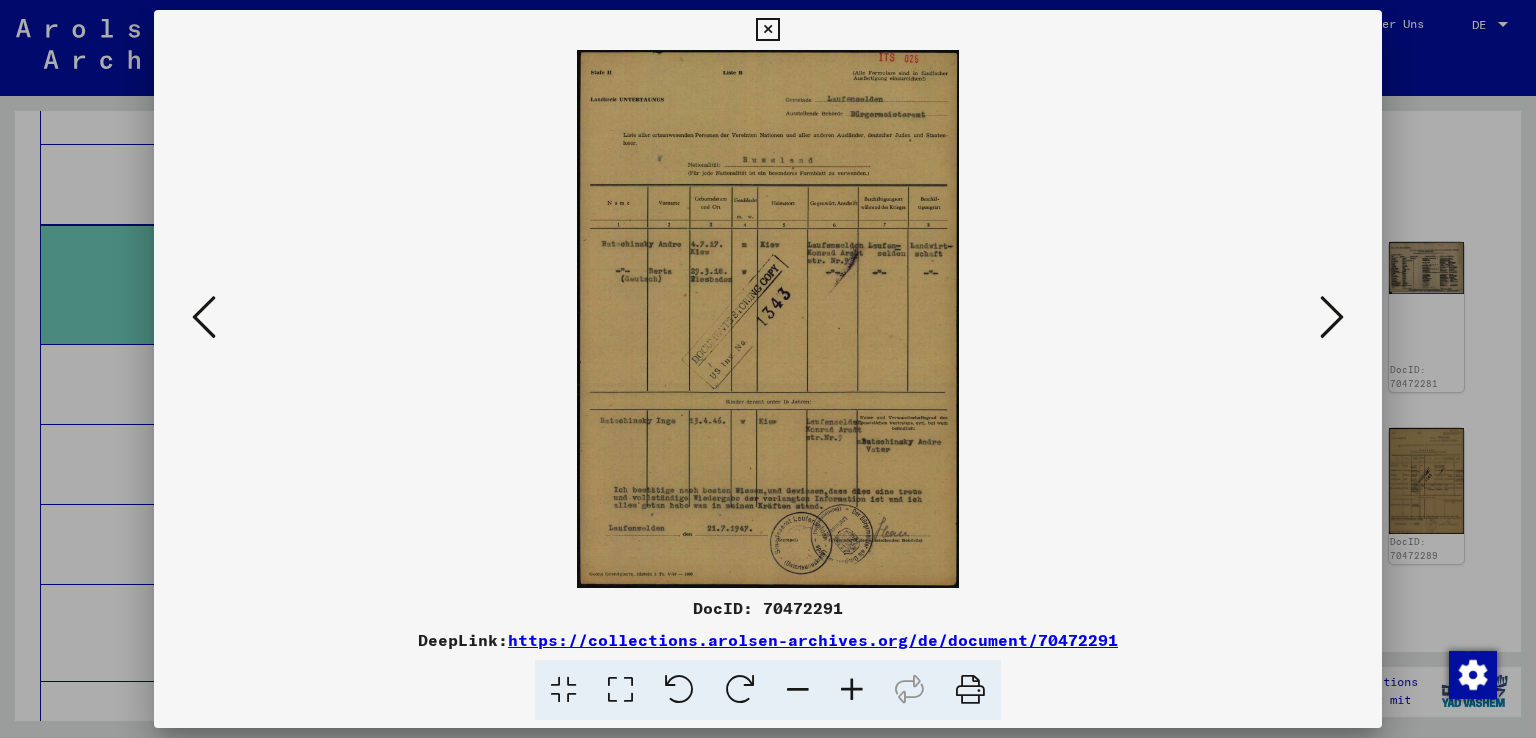 click at bounding box center (1332, 318) 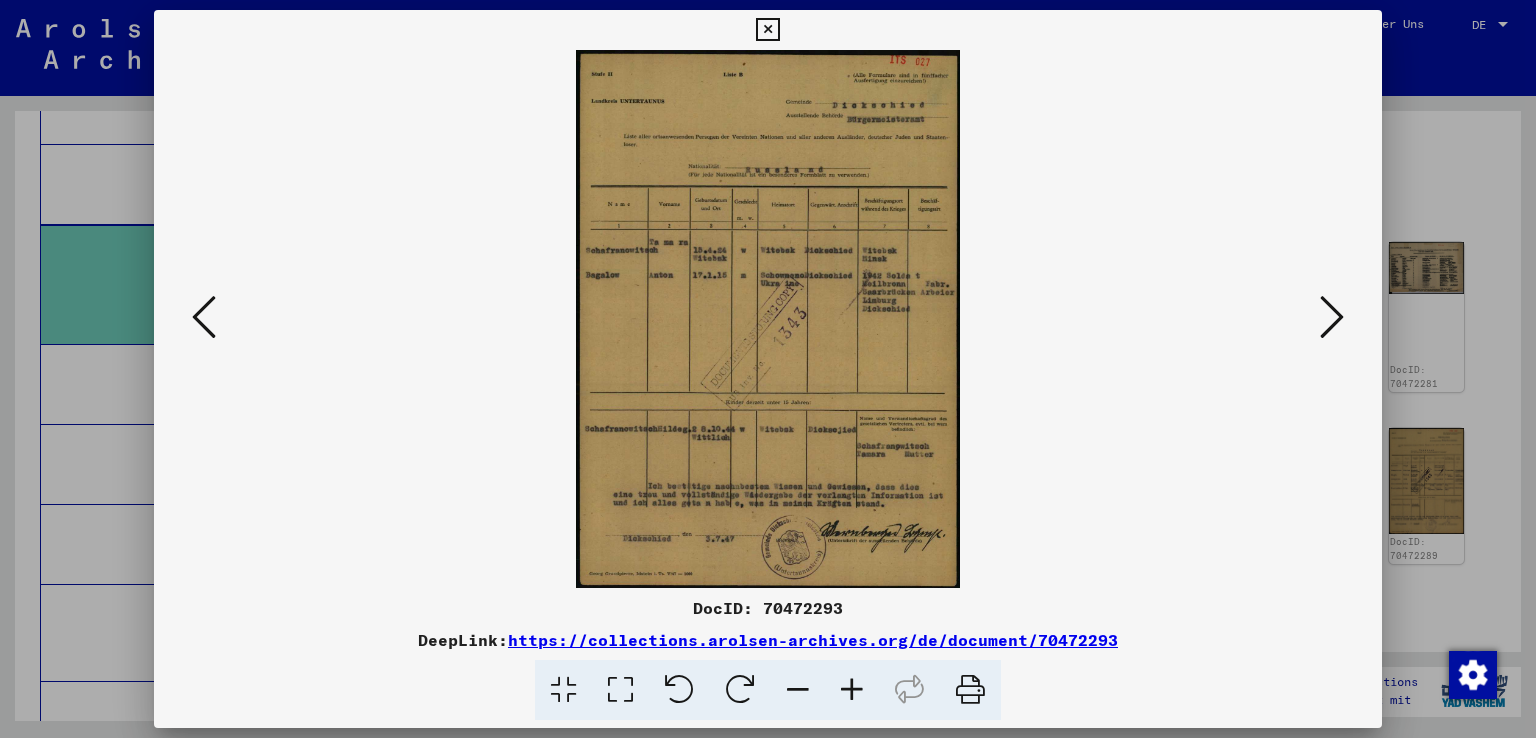 click at bounding box center [1332, 318] 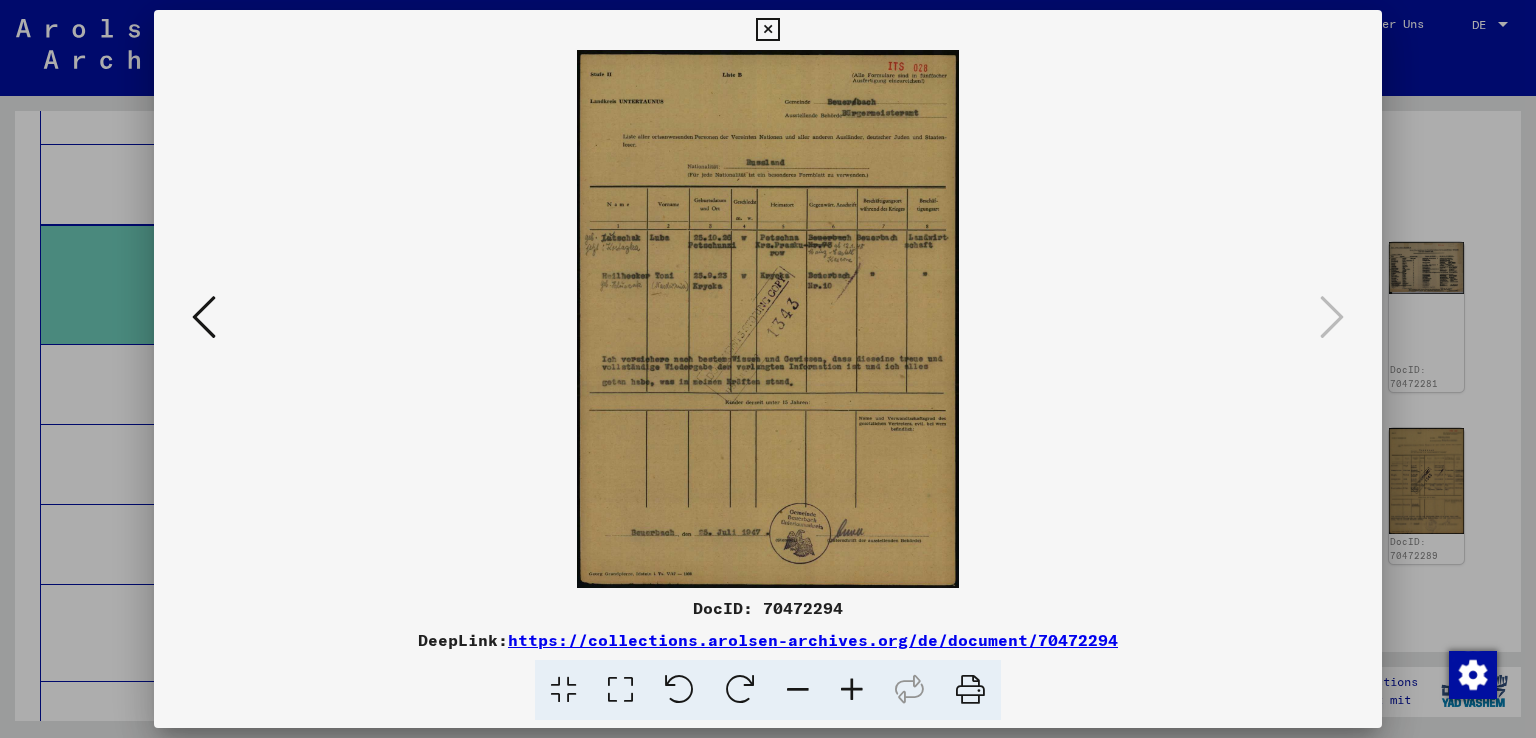 click at bounding box center (767, 30) 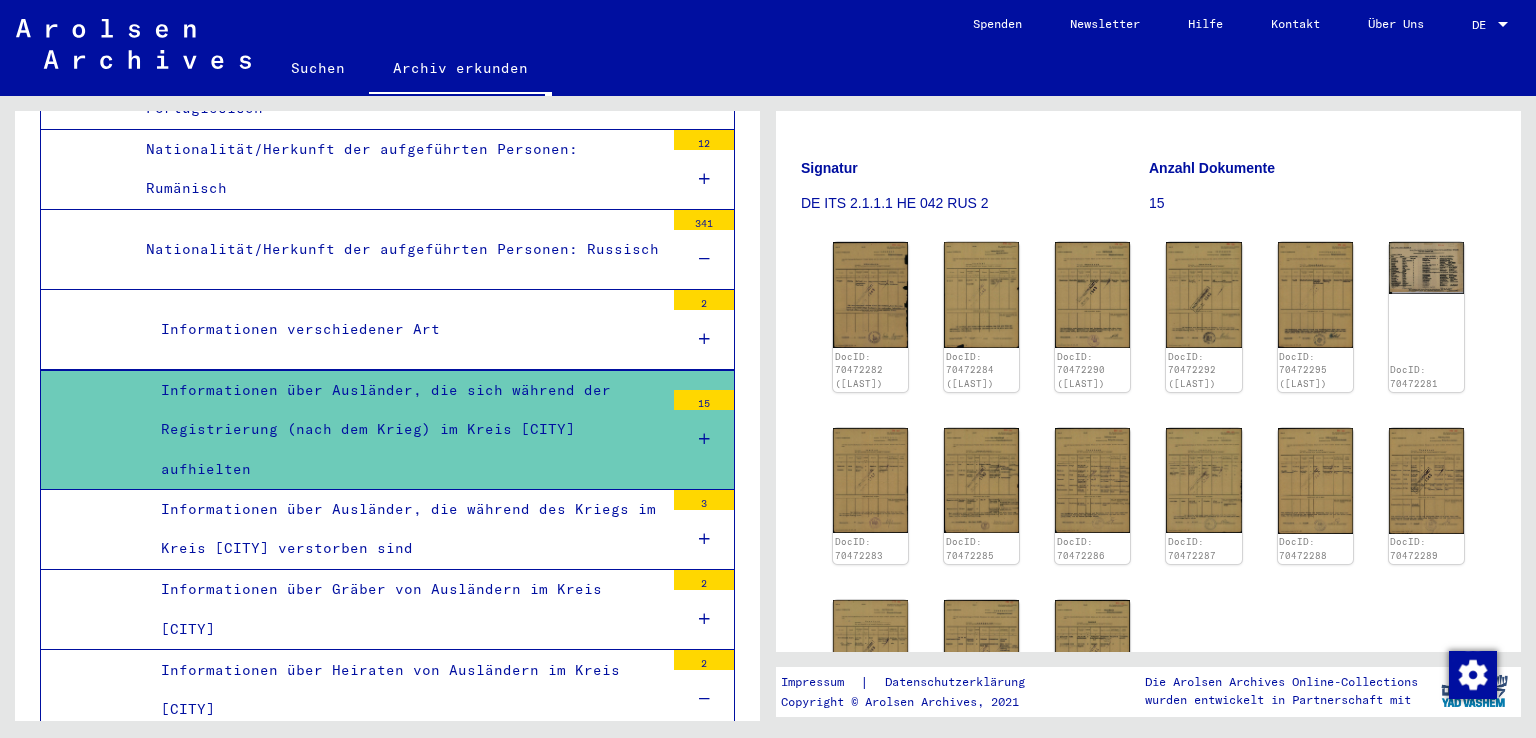 scroll, scrollTop: 5995, scrollLeft: 0, axis: vertical 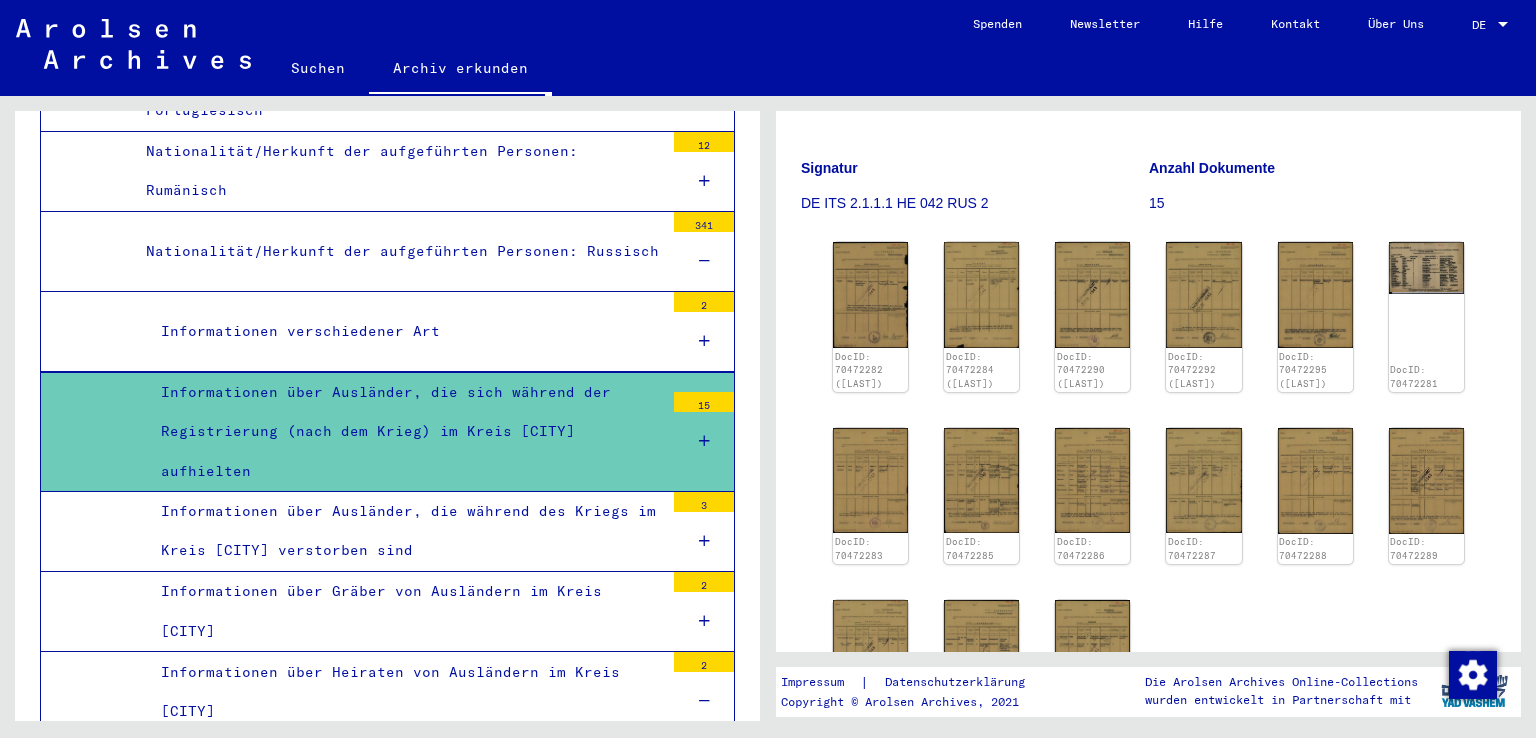 click on "Informationen verschiedener Art" at bounding box center [405, 331] 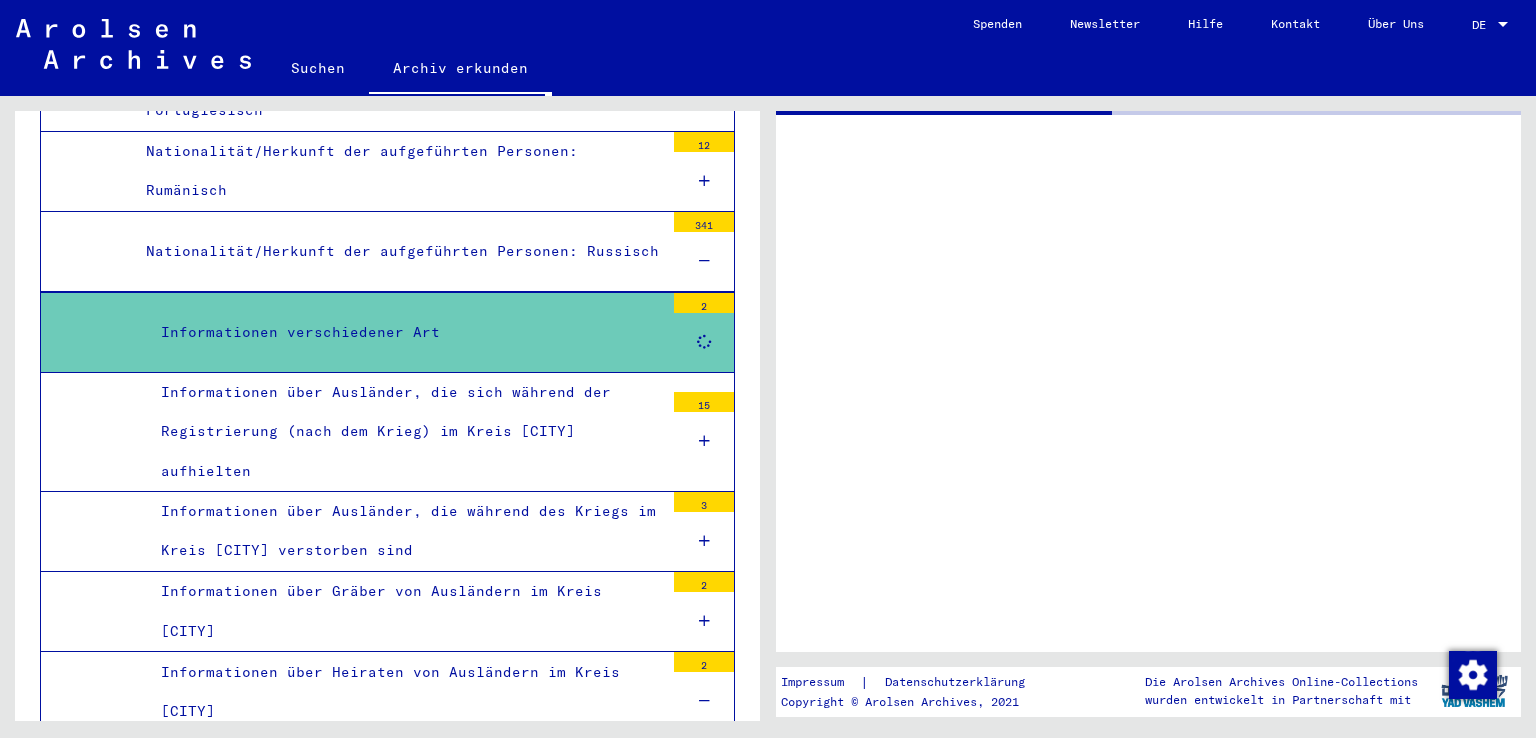 scroll, scrollTop: 0, scrollLeft: 0, axis: both 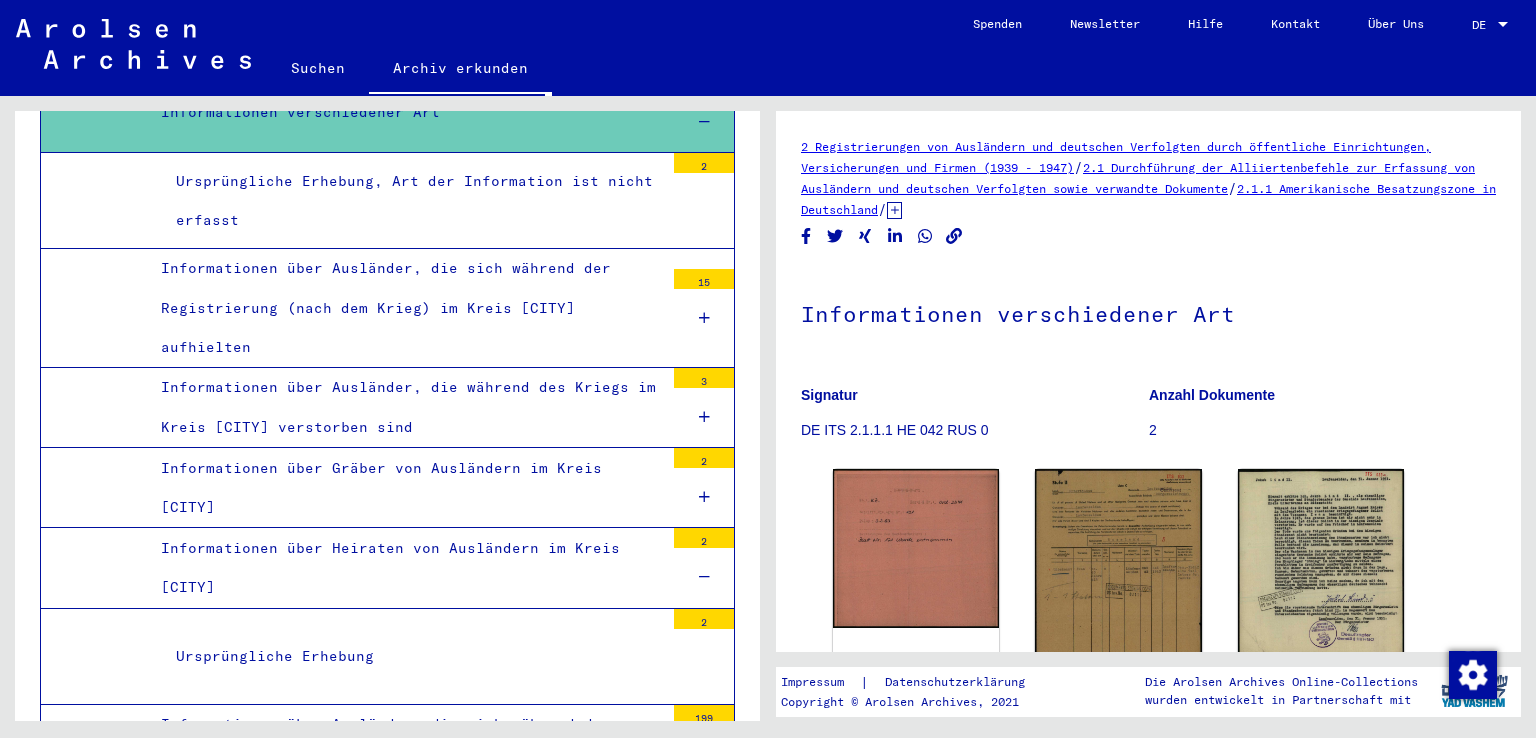 click on "Informationen über Ausländer, die während des Kriegs im Kreis [CITY] verstorben sind" at bounding box center (405, 407) 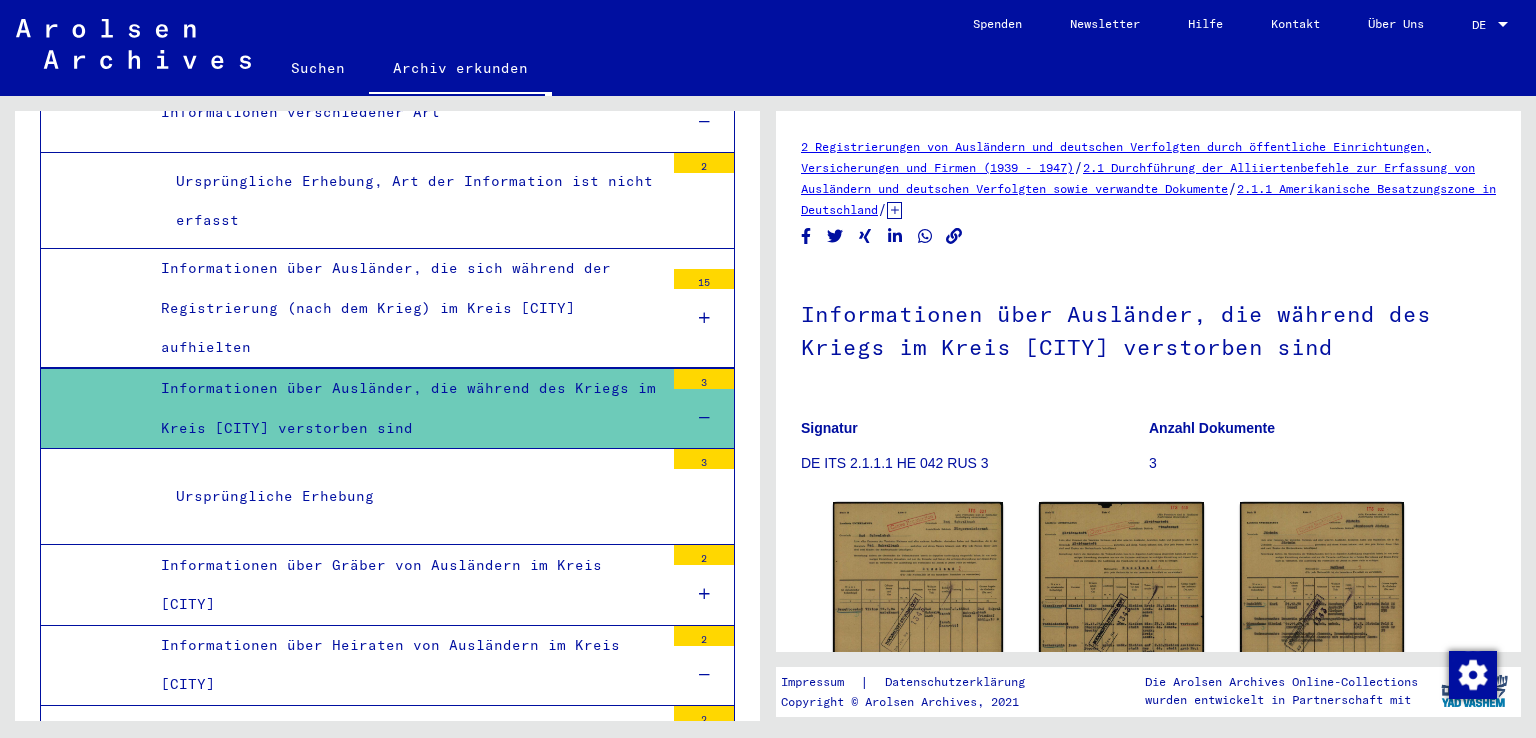 scroll, scrollTop: 0, scrollLeft: 0, axis: both 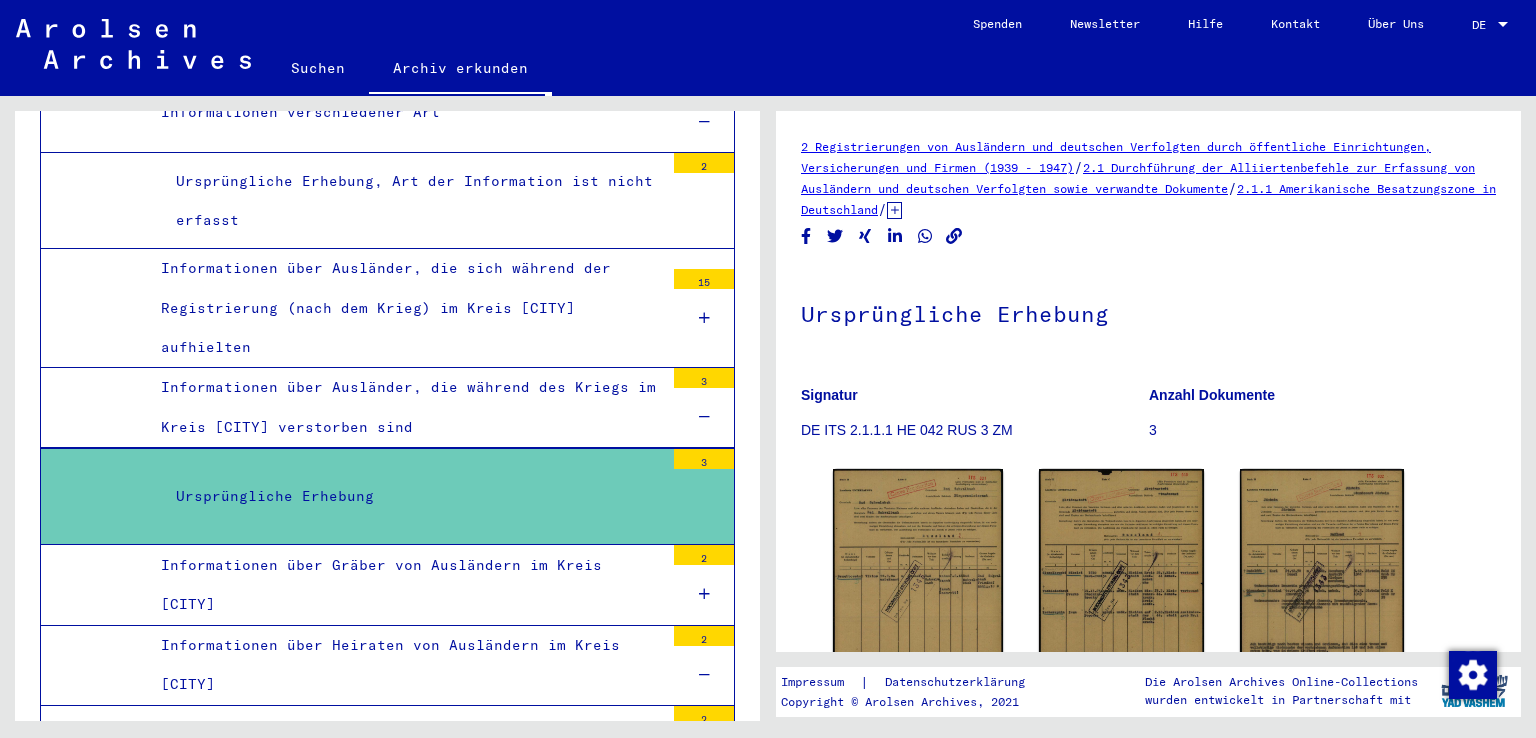 click on "Informationen über Ausländer, die sich während der Registrierung (nach dem Krieg) im Kreis [CITY] aufhielten" at bounding box center [405, 308] 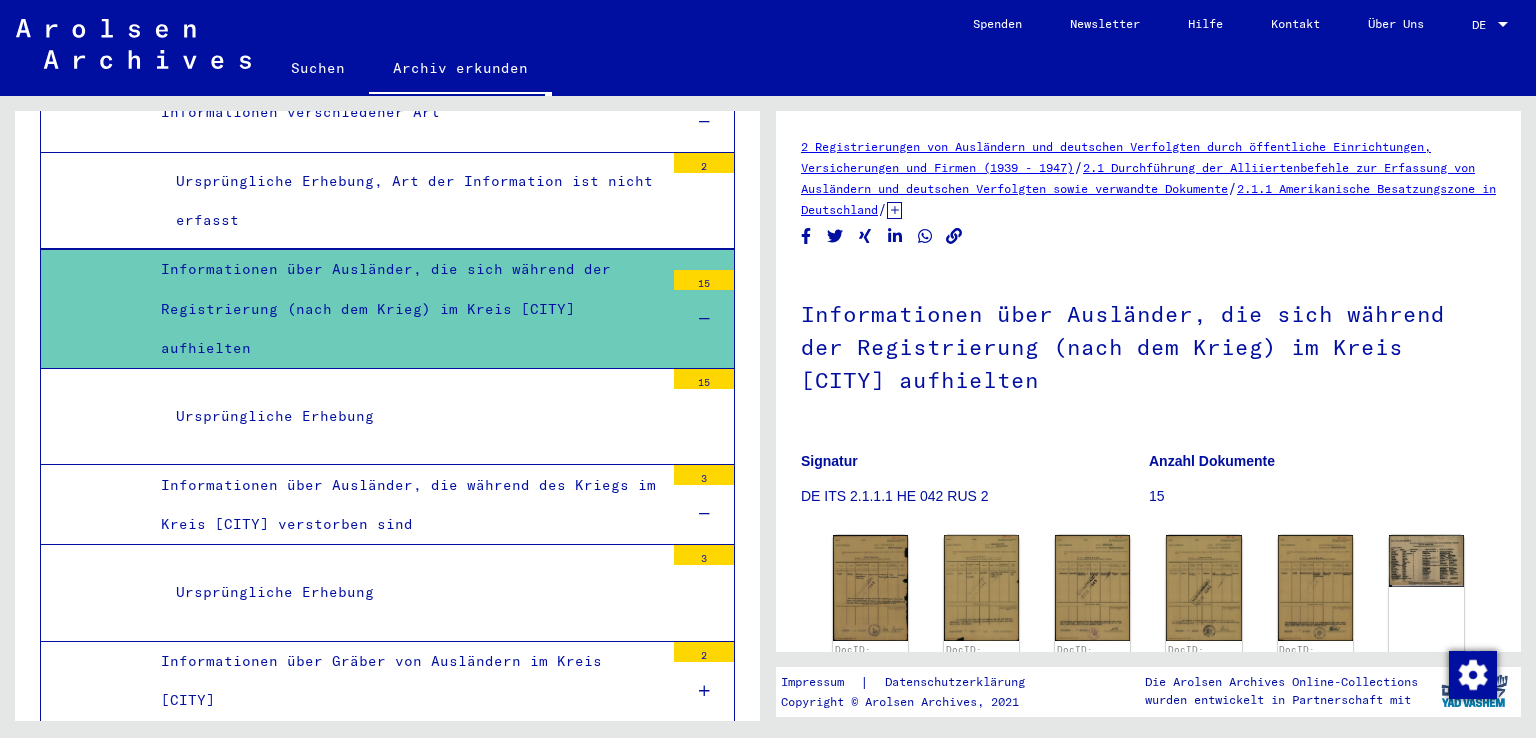 scroll, scrollTop: 0, scrollLeft: 0, axis: both 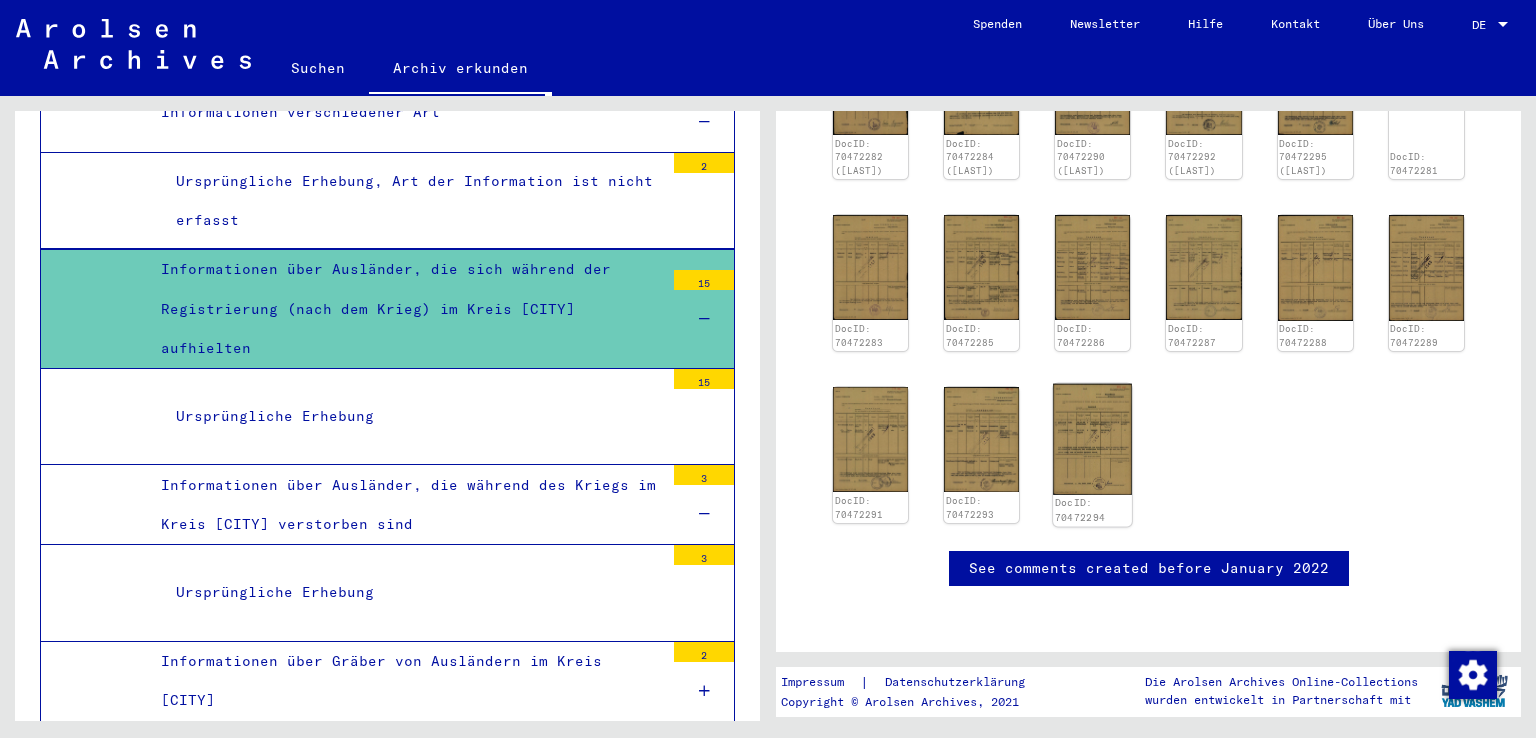 click 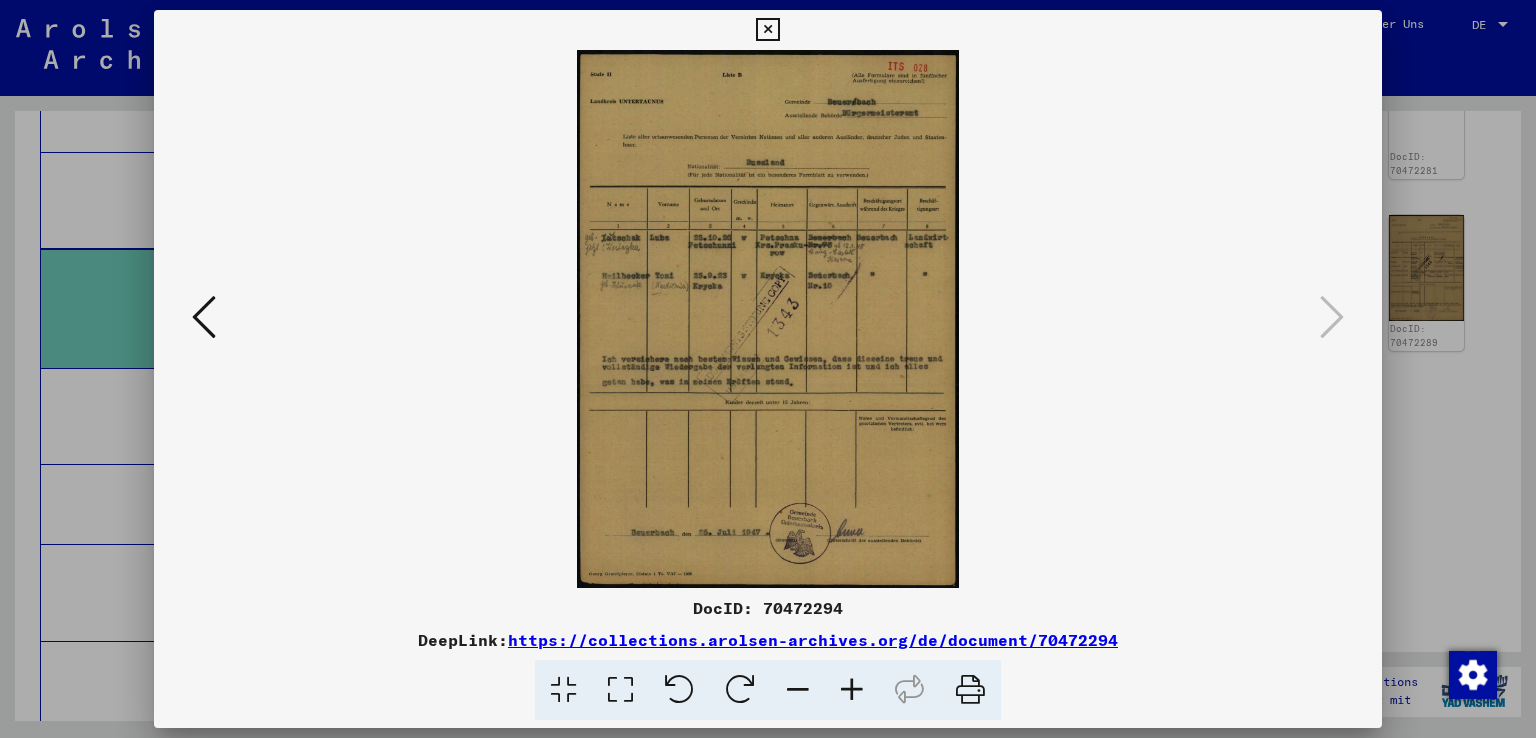 click at bounding box center (204, 317) 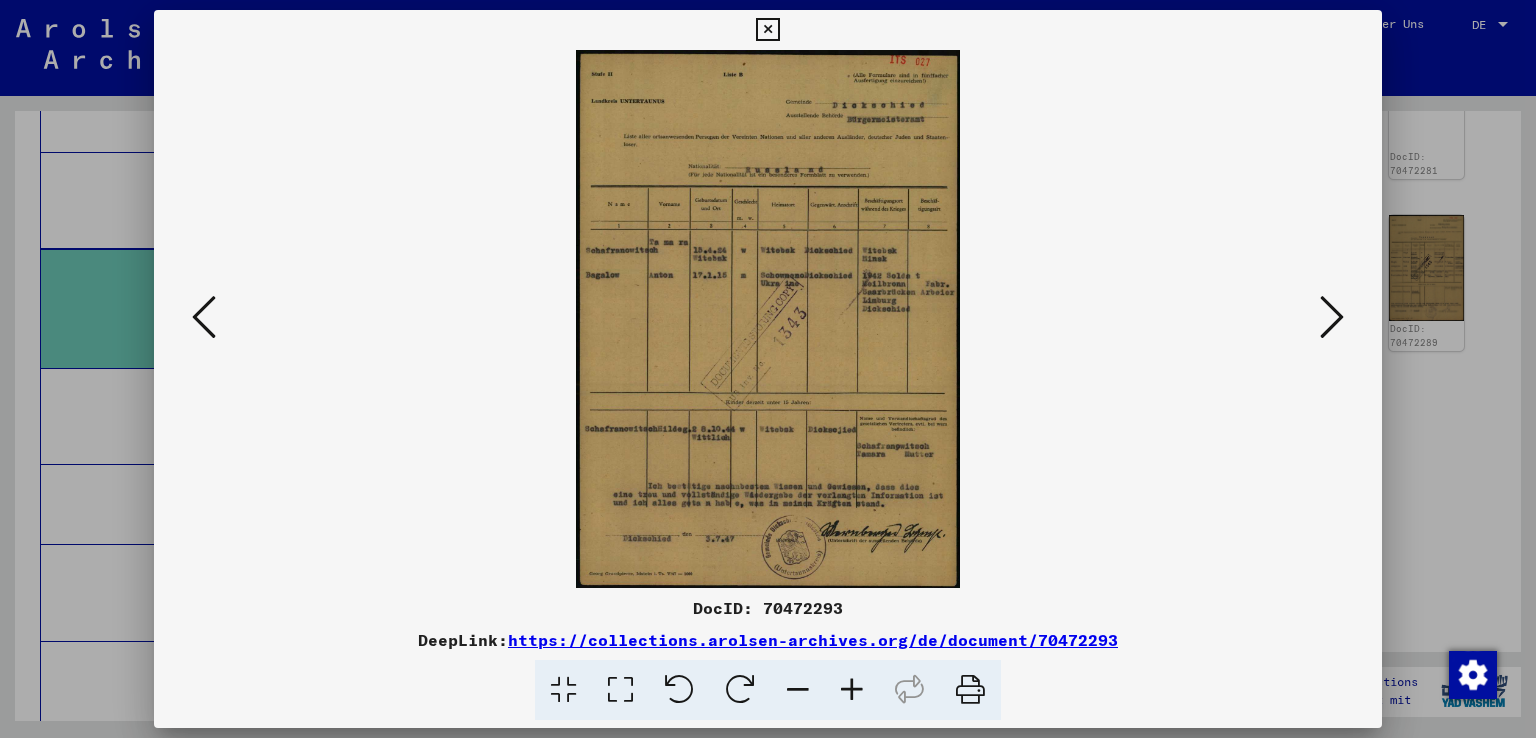 click at bounding box center (204, 317) 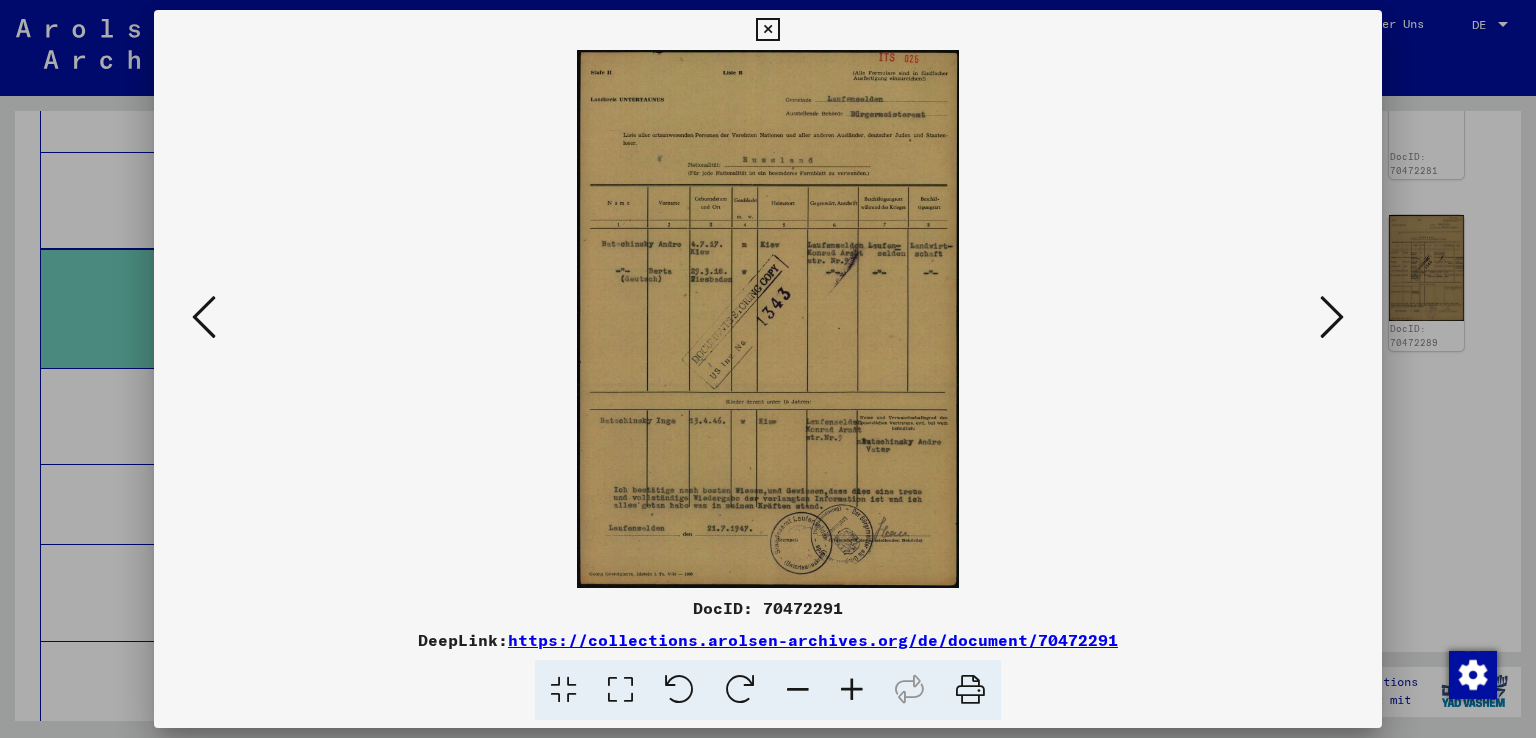 click at bounding box center [204, 317] 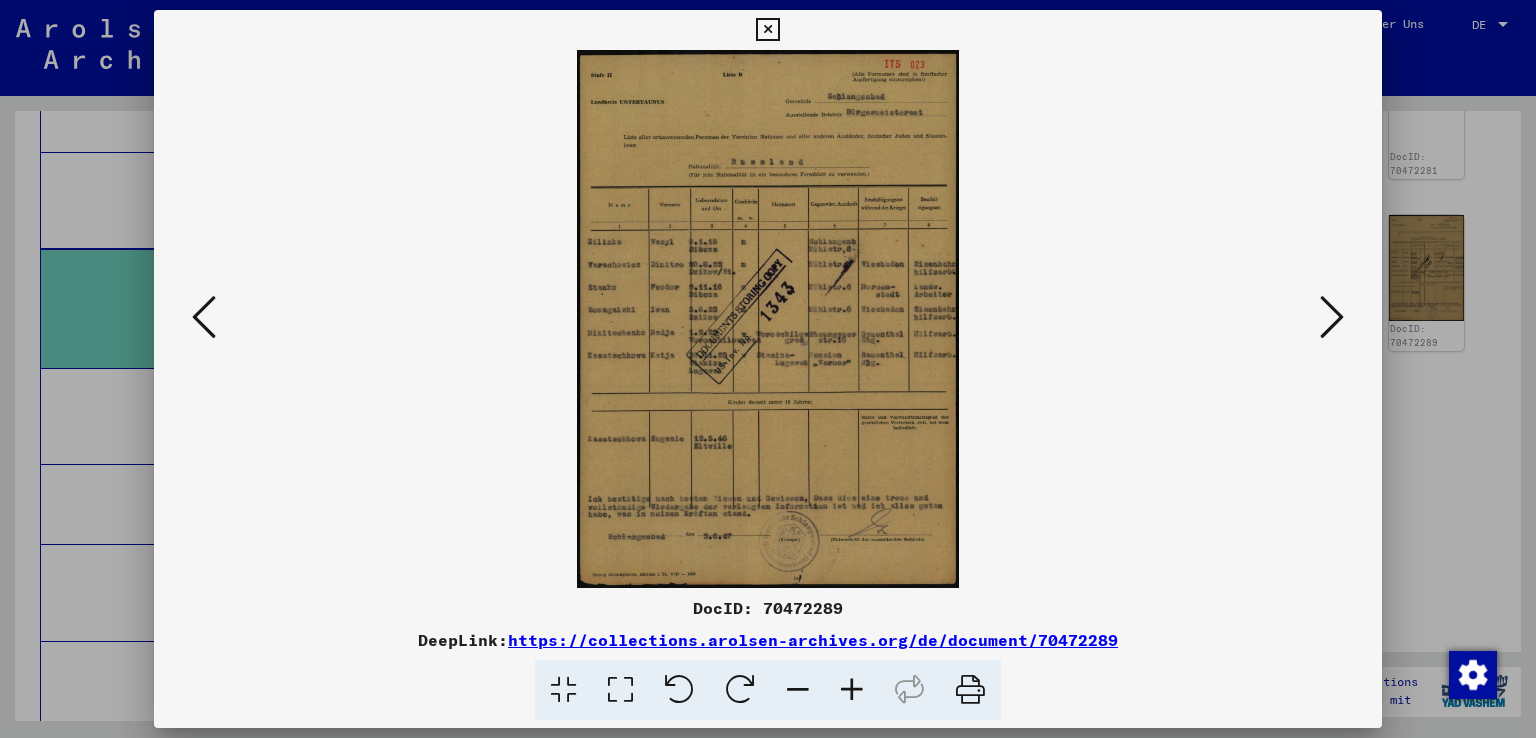 click at bounding box center (204, 317) 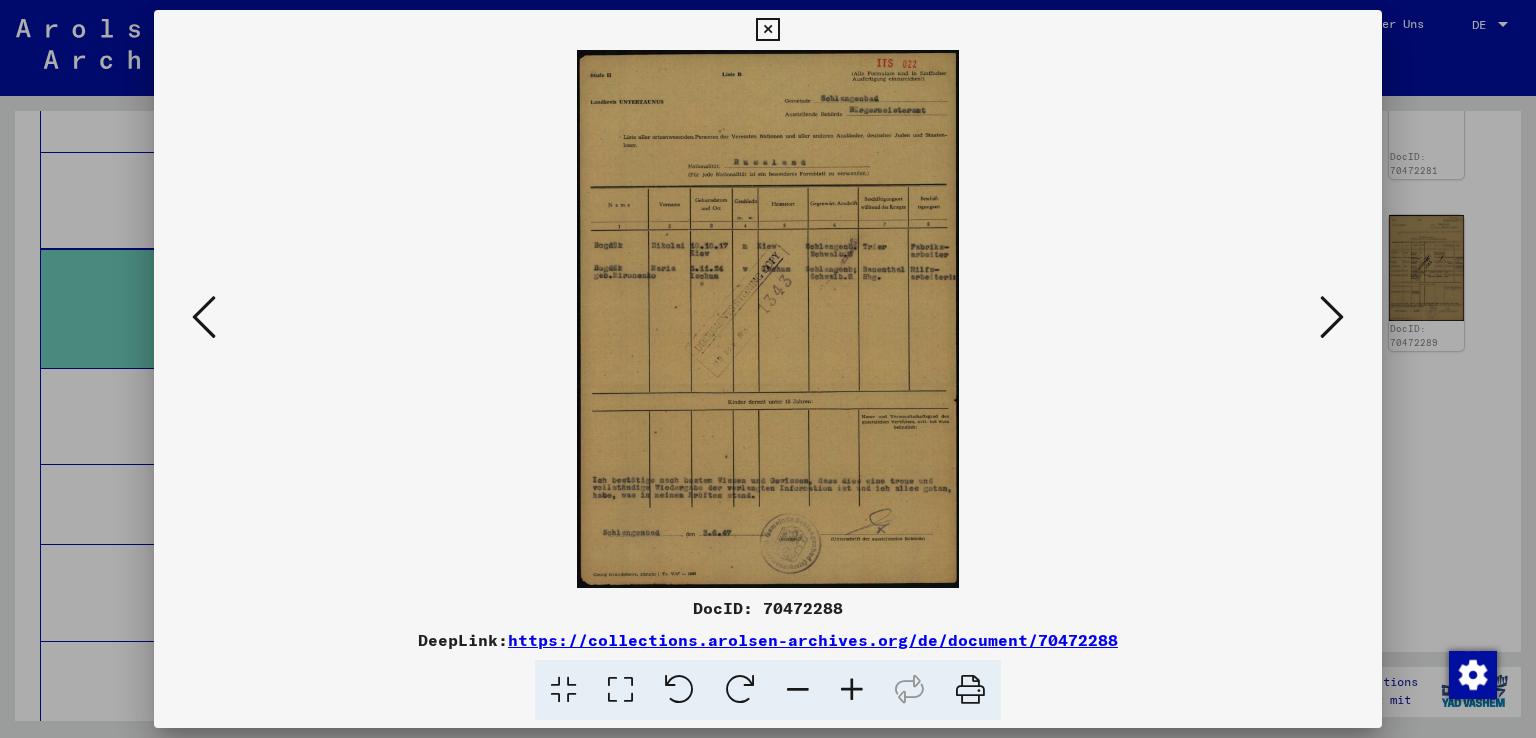 click at bounding box center [204, 317] 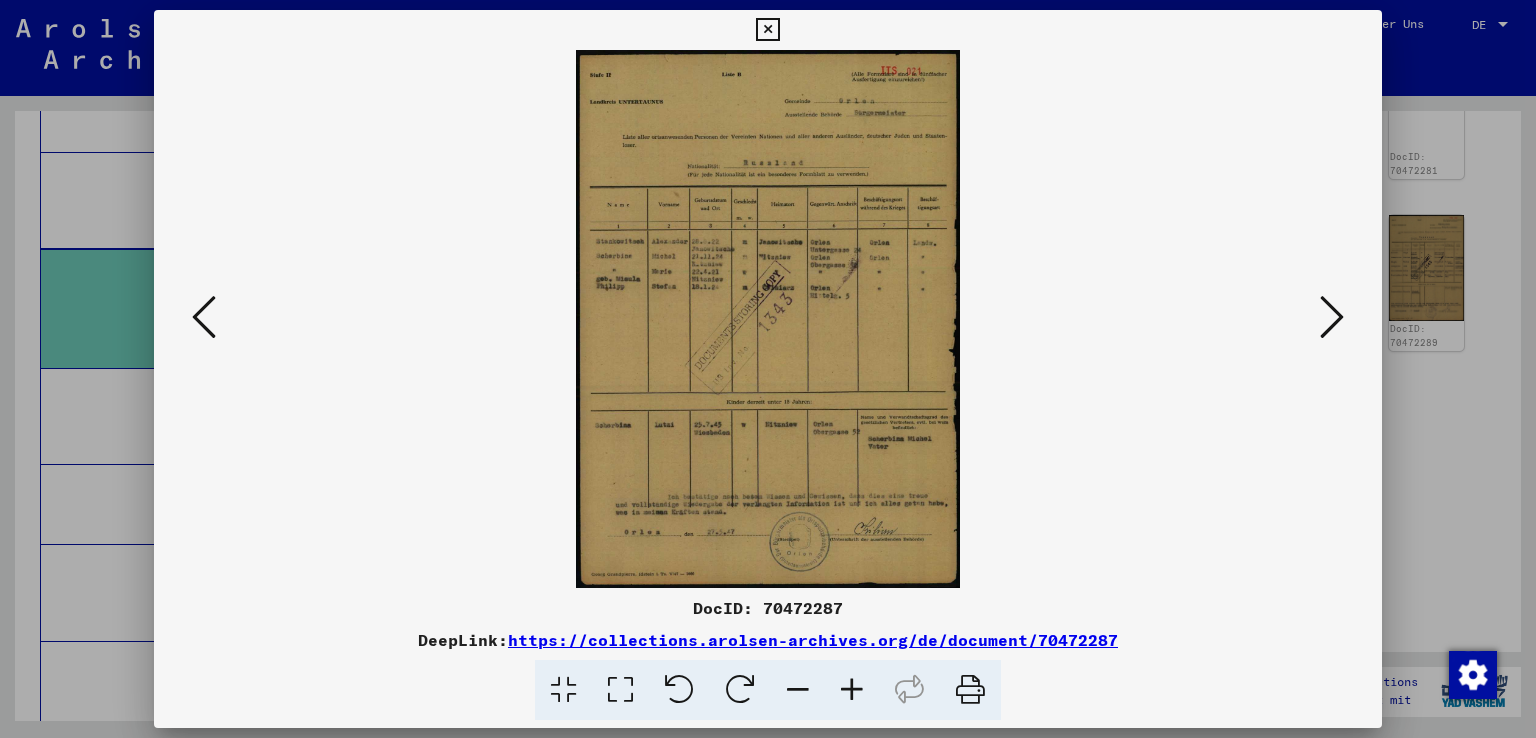 click at bounding box center (204, 317) 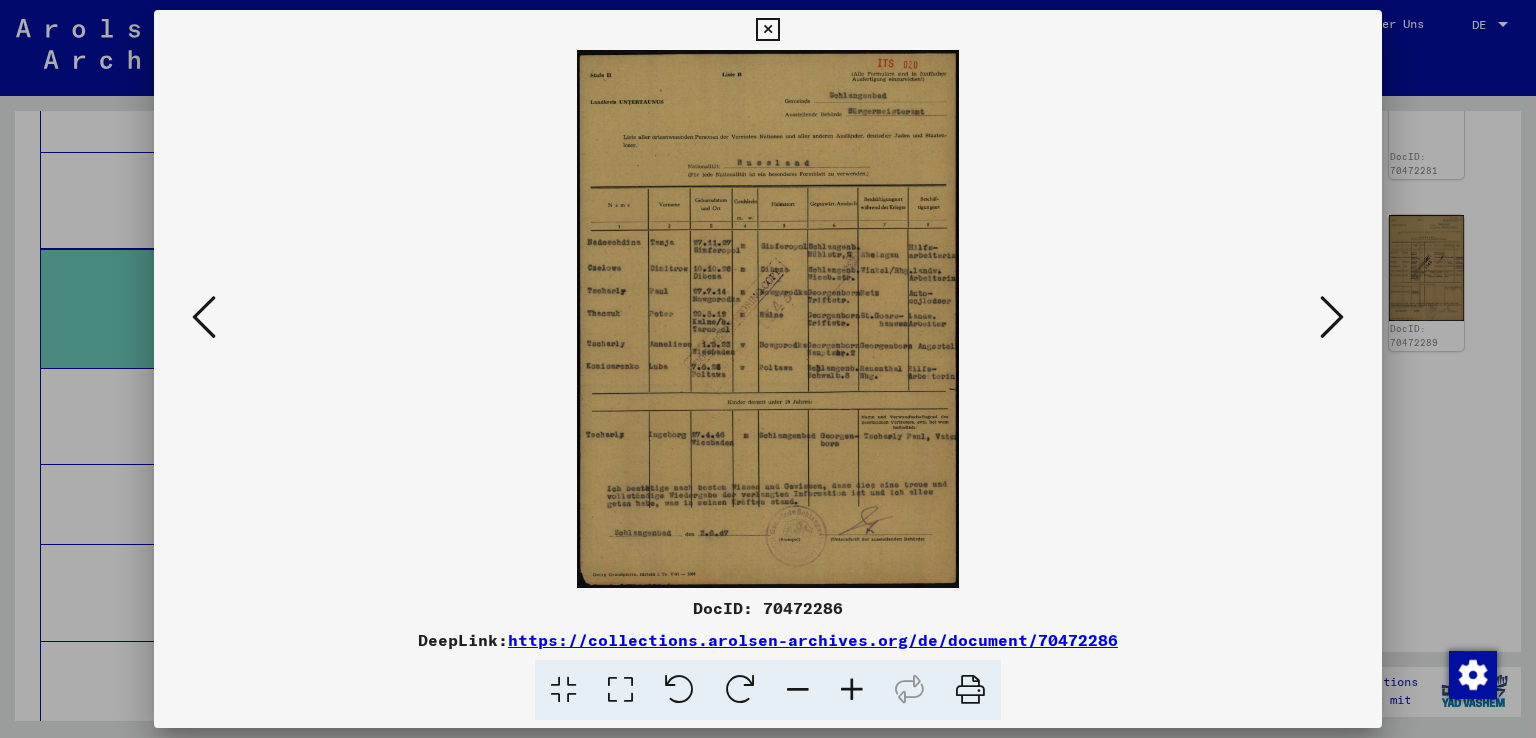 click at bounding box center [768, 369] 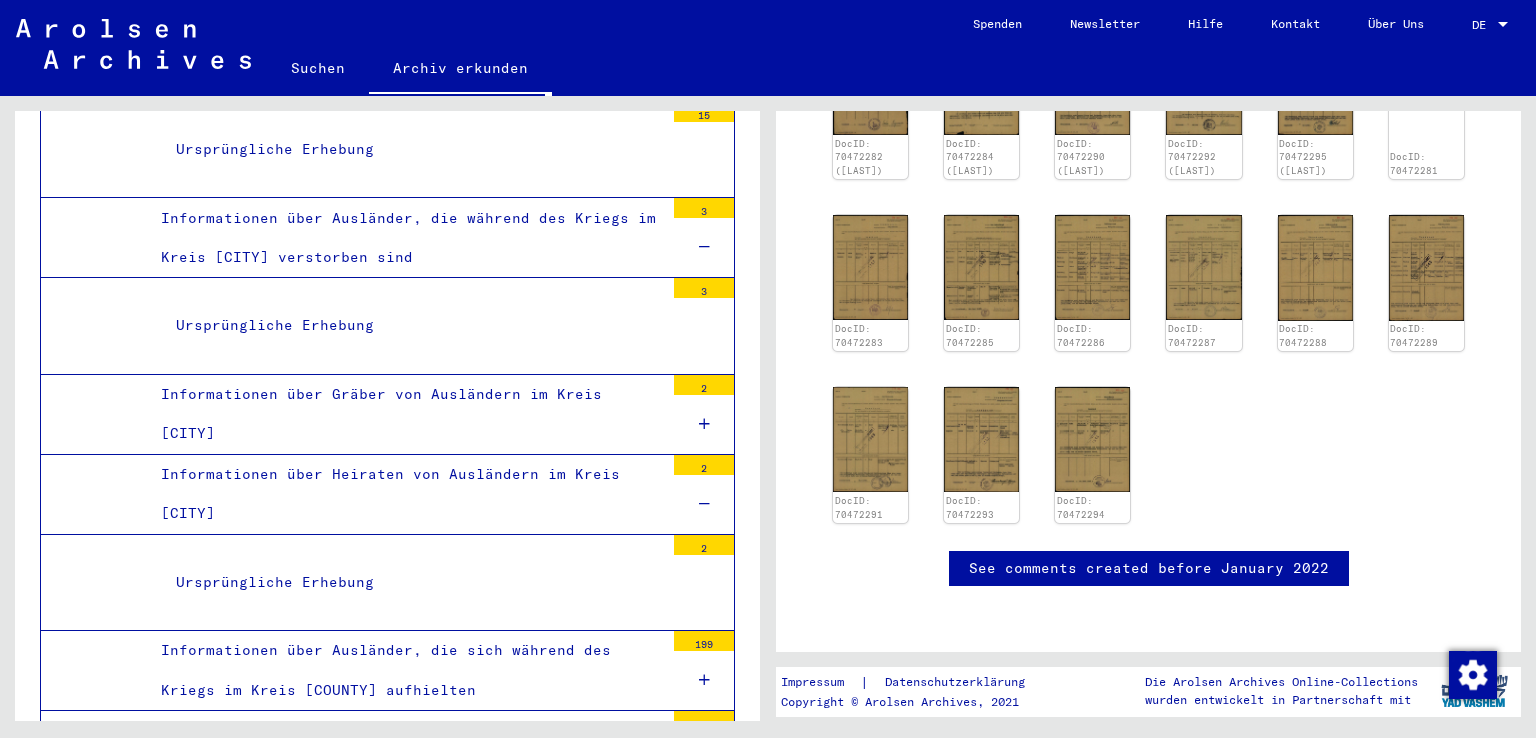 scroll, scrollTop: 6514, scrollLeft: 0, axis: vertical 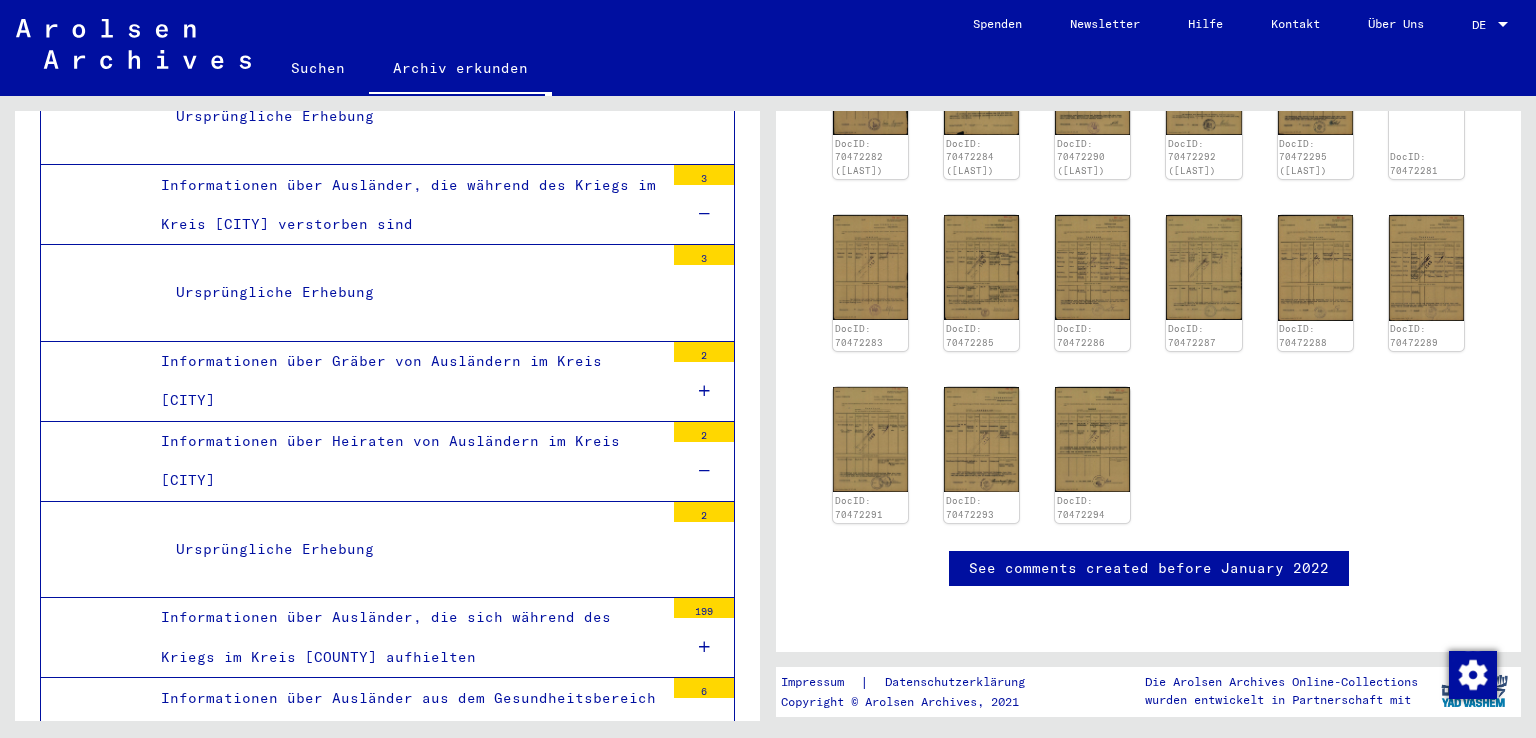 click on "Informationen über Gräber von Ausländern im Kreis [CITY]" at bounding box center (405, 381) 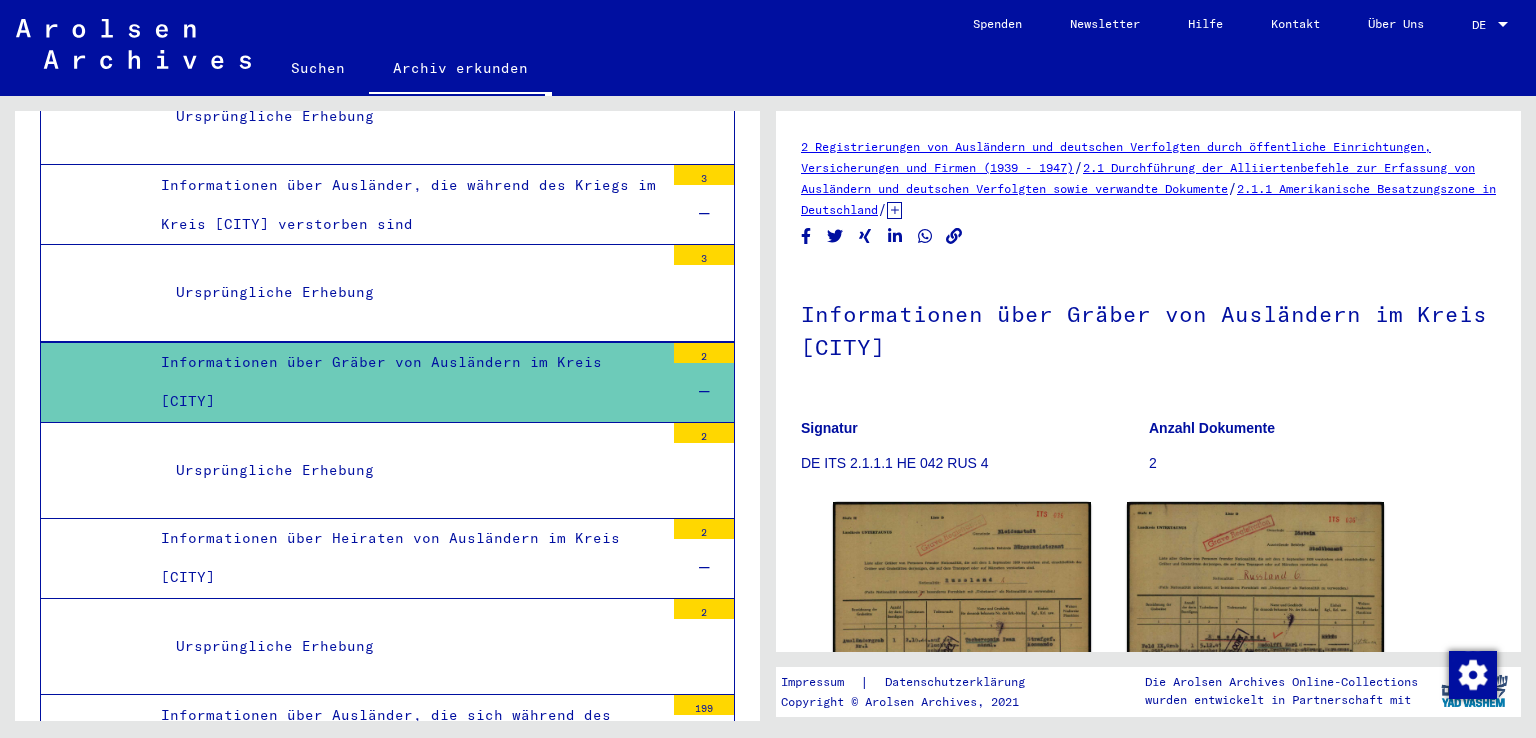 scroll, scrollTop: 0, scrollLeft: 0, axis: both 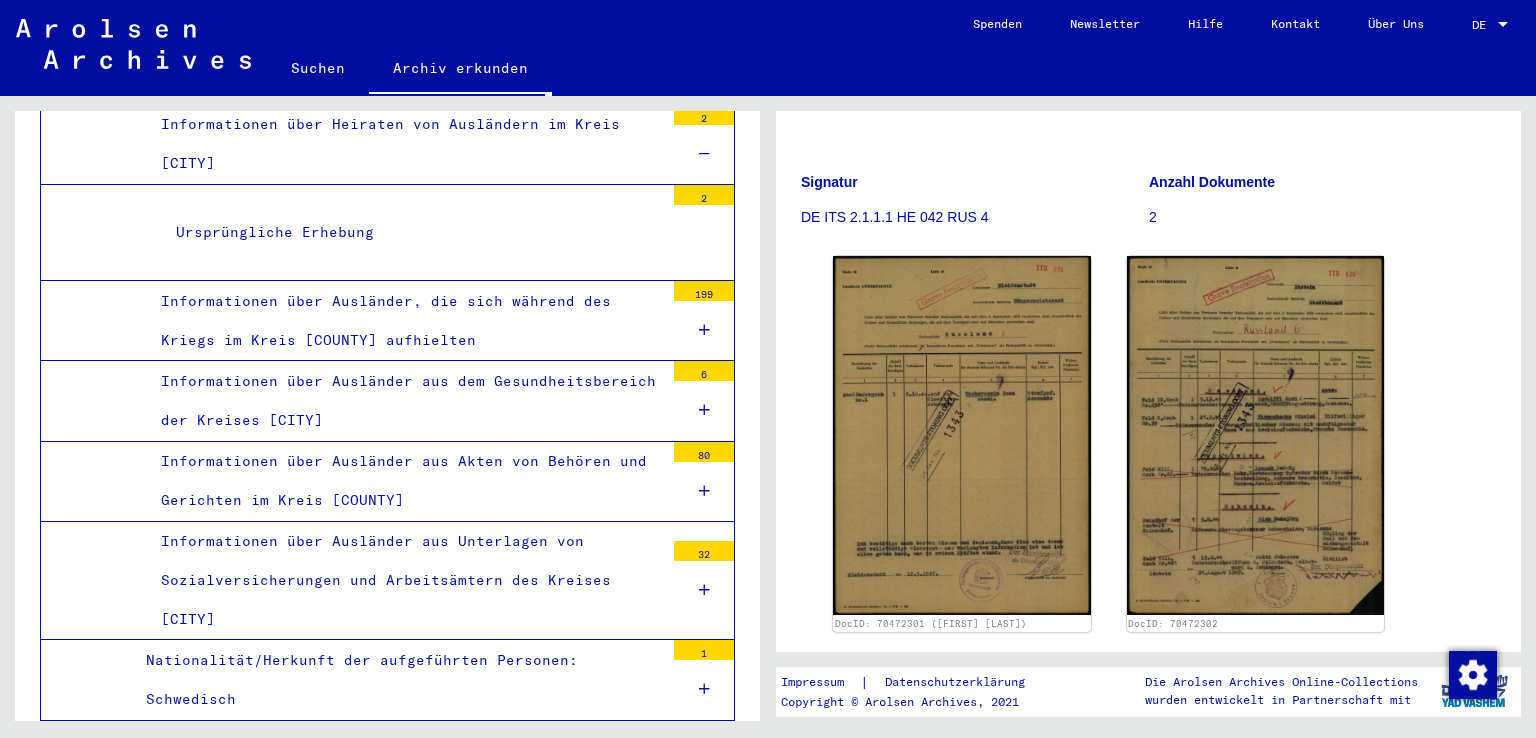 click on "Informationen über Ausländer, die sich während des Kriegs im Kreis [COUNTY] aufhielten" at bounding box center [405, 321] 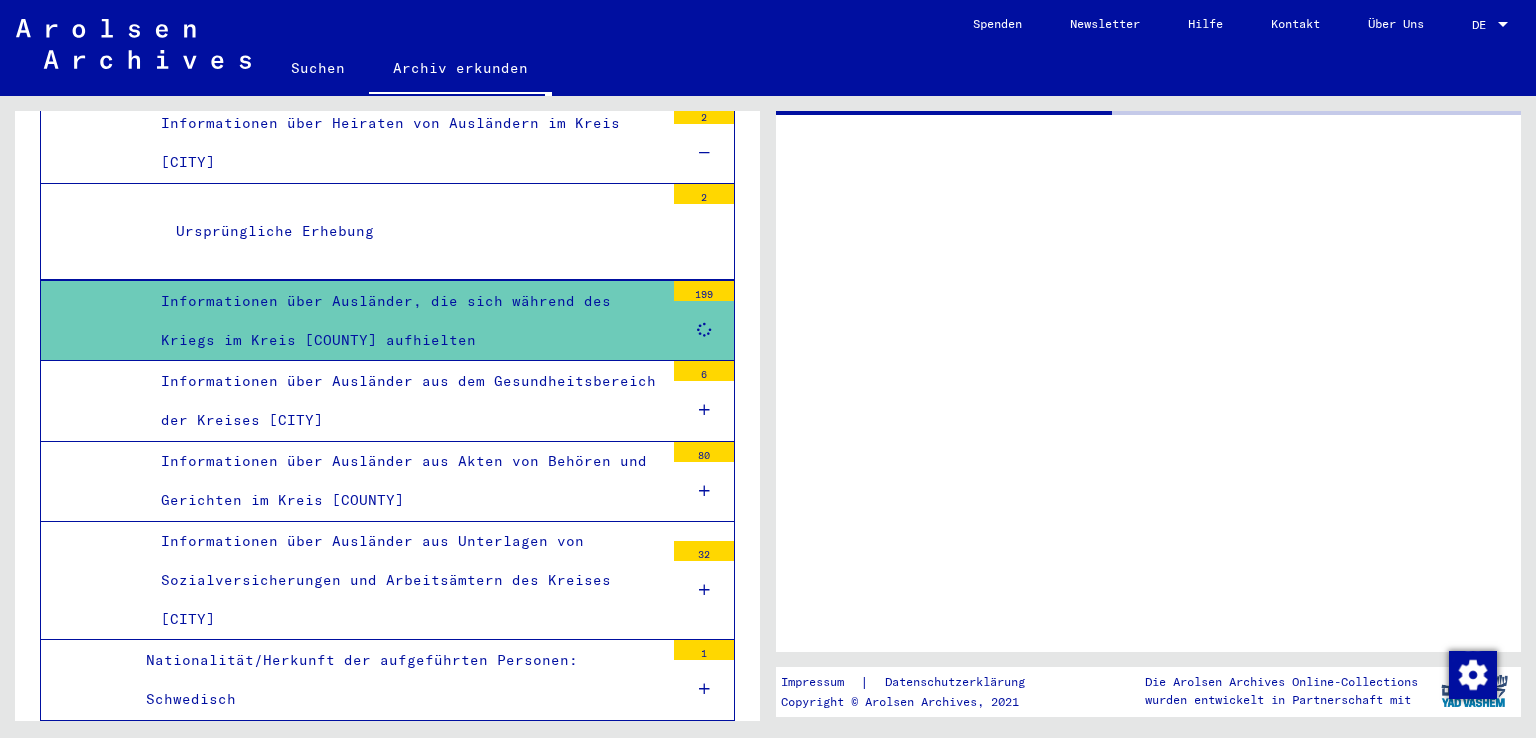 scroll, scrollTop: 0, scrollLeft: 0, axis: both 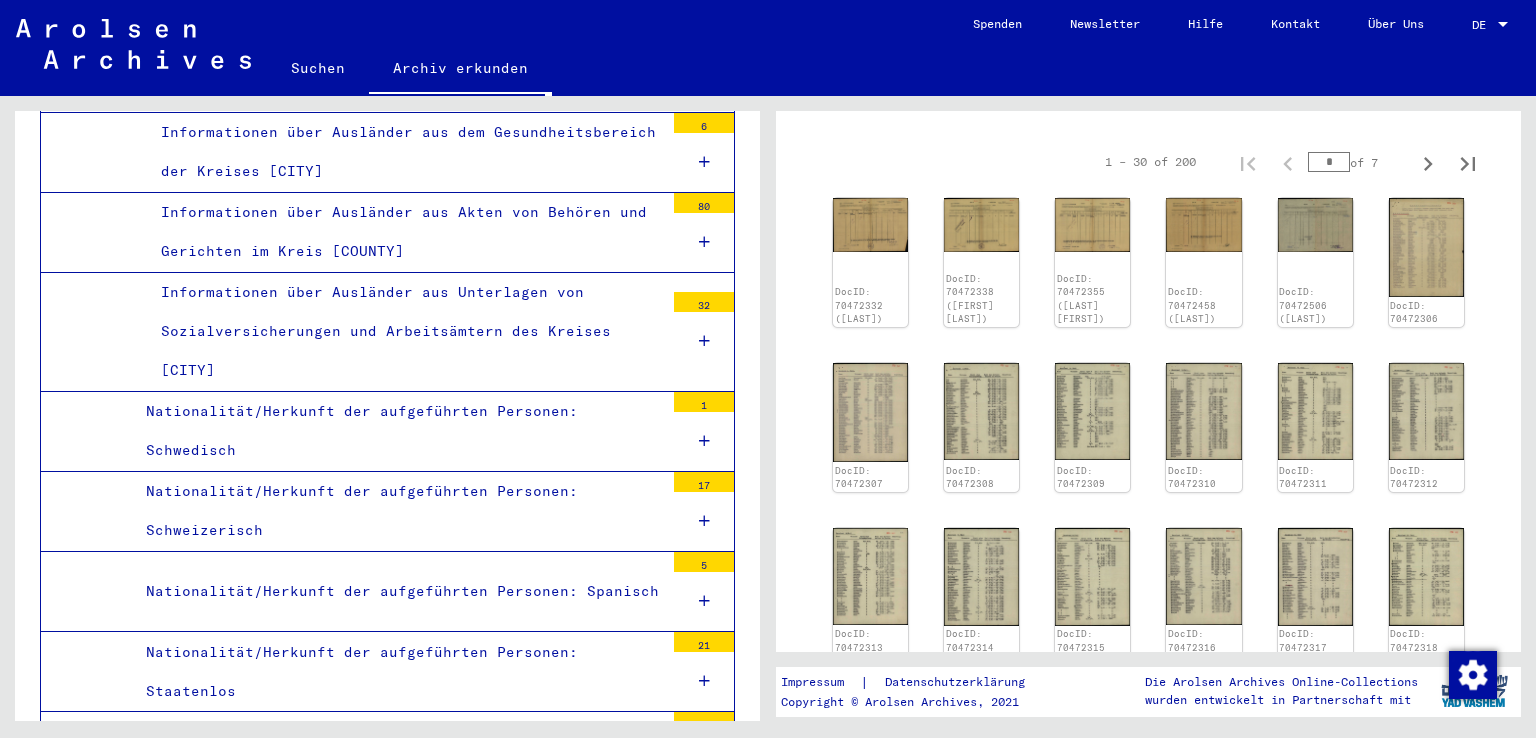 click at bounding box center (704, 341) 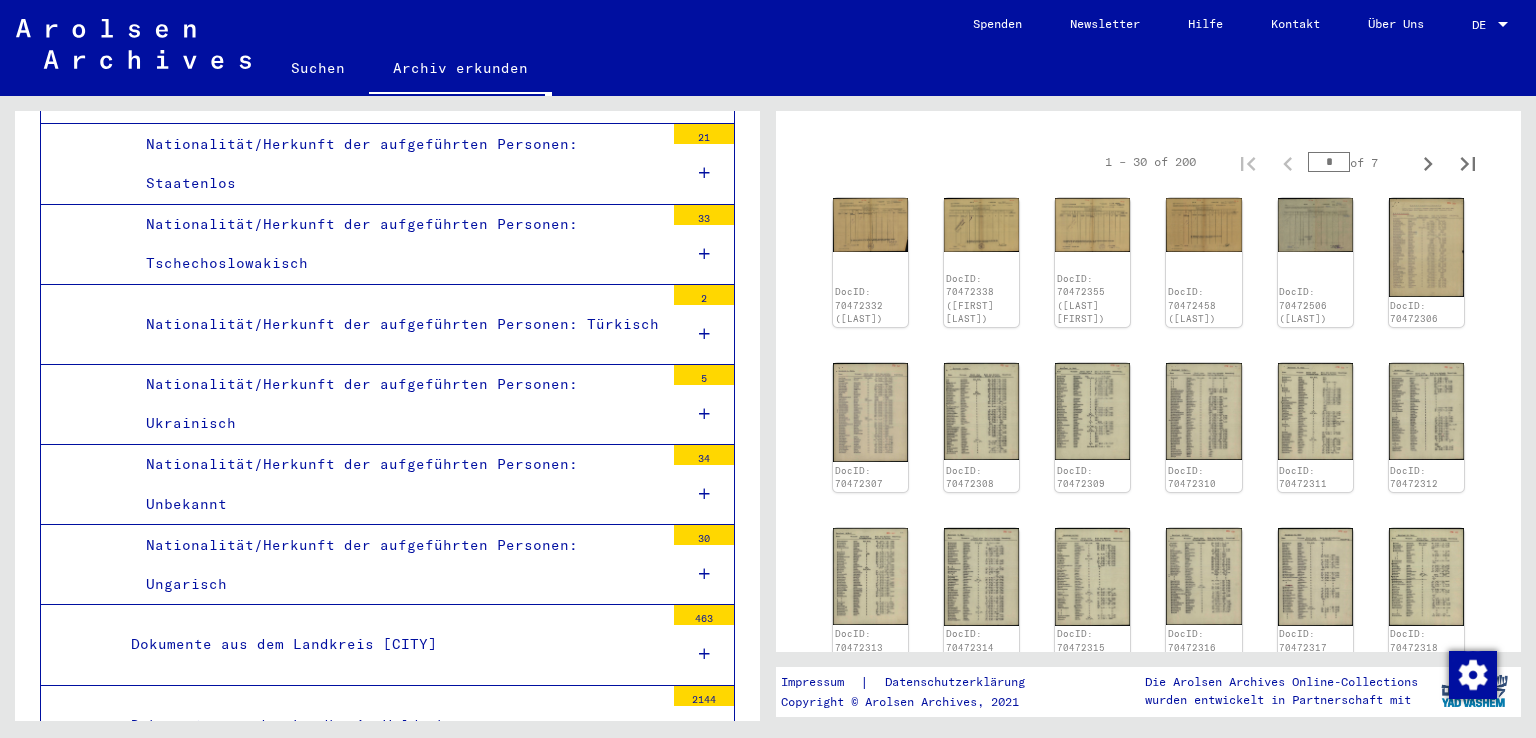 scroll, scrollTop: 7825, scrollLeft: 0, axis: vertical 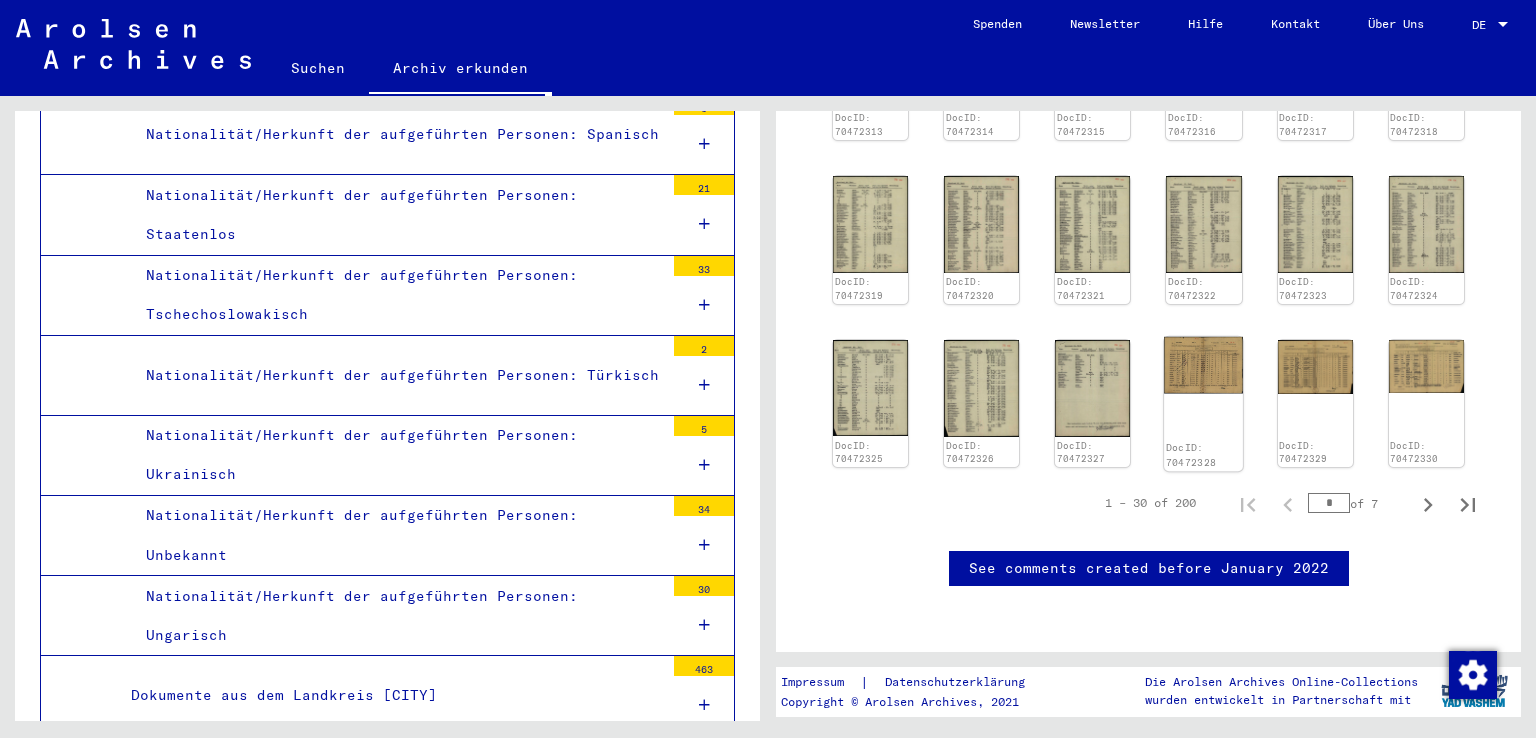 click 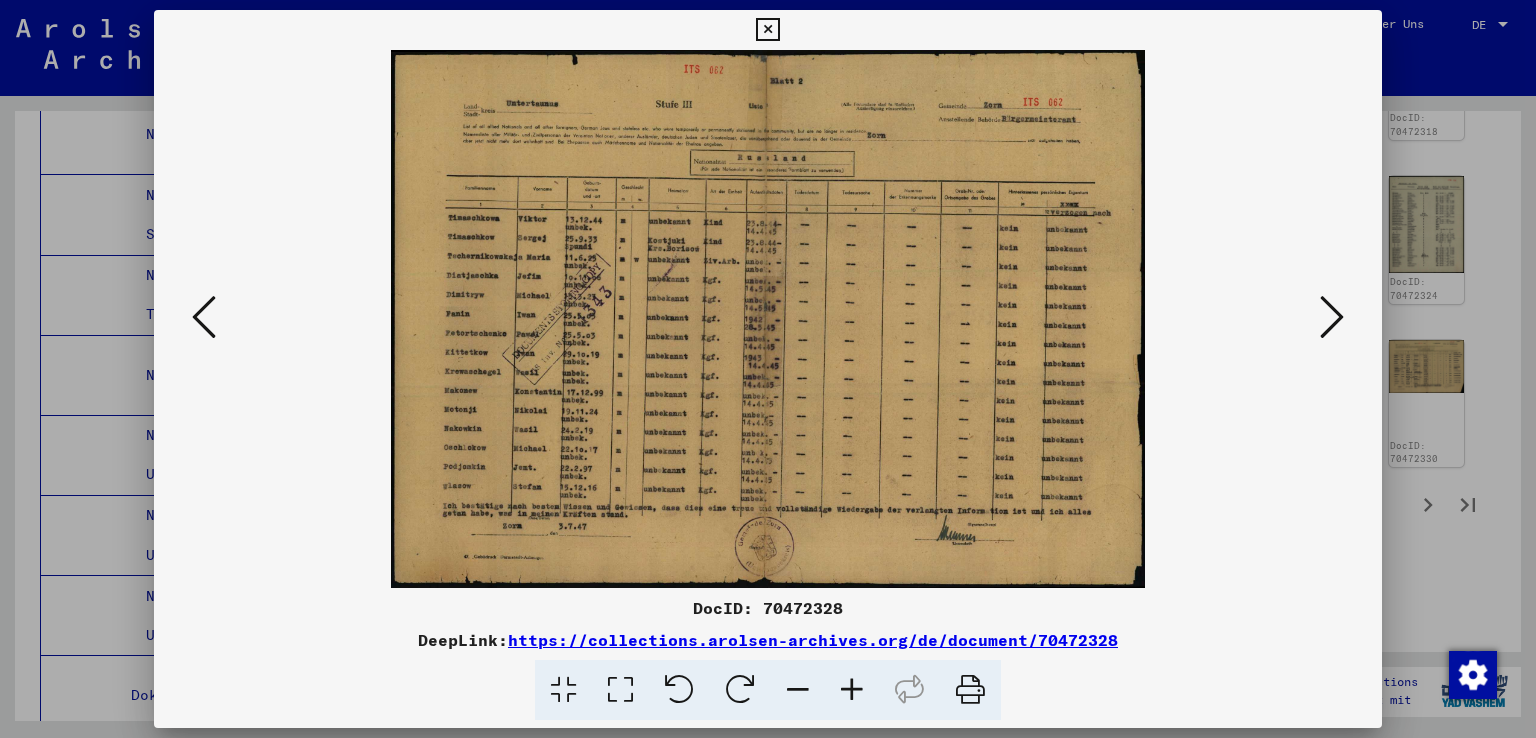 click at bounding box center (1332, 318) 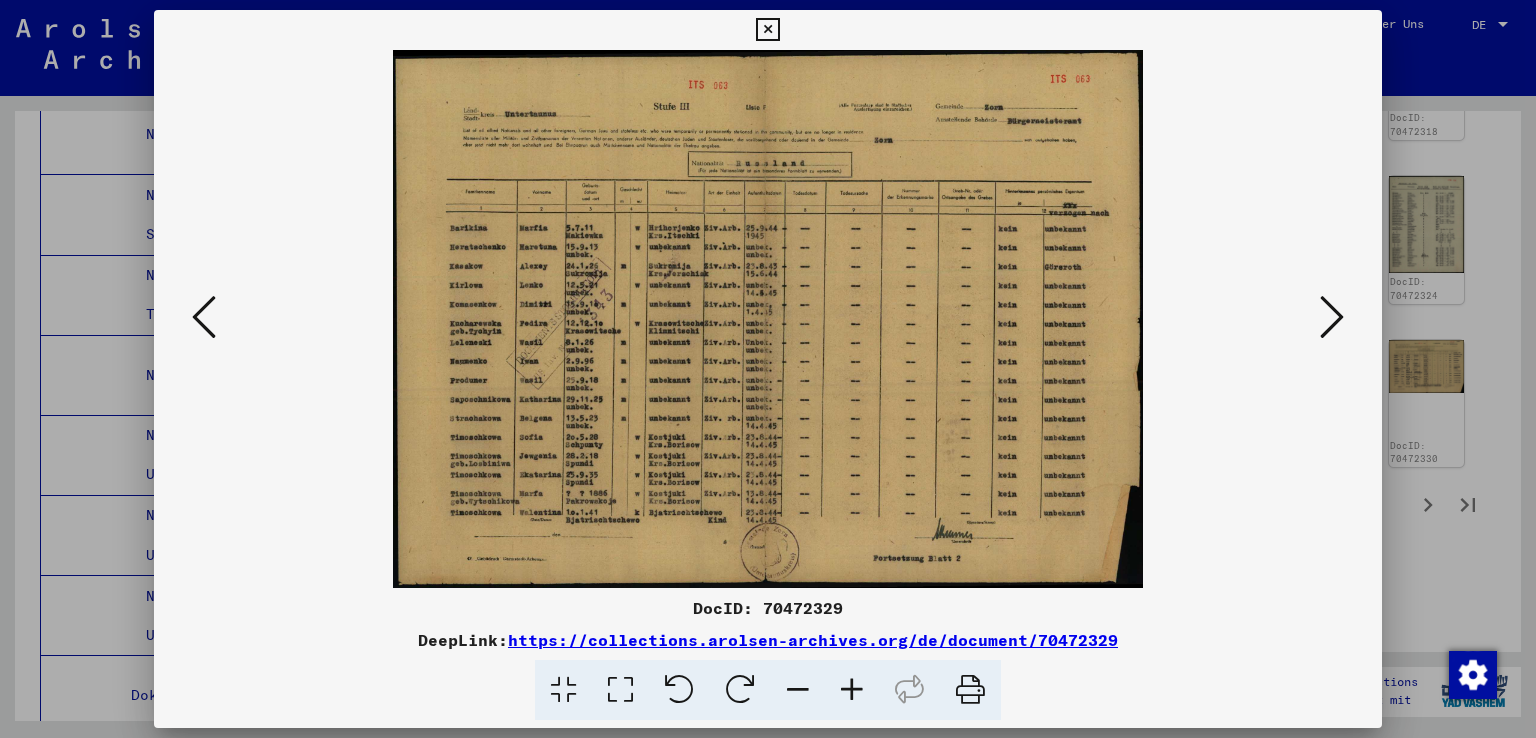 click at bounding box center [1332, 318] 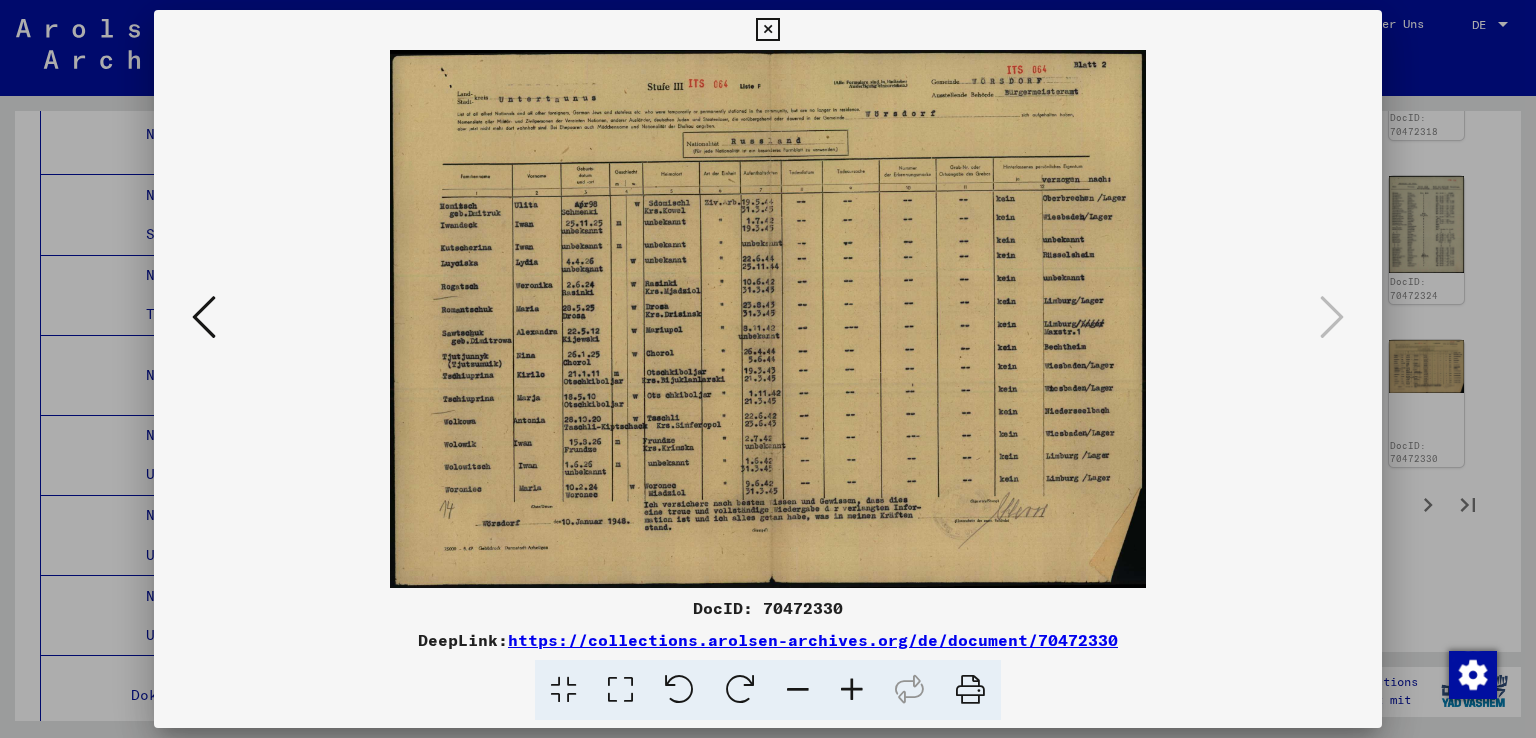 click at bounding box center (768, 369) 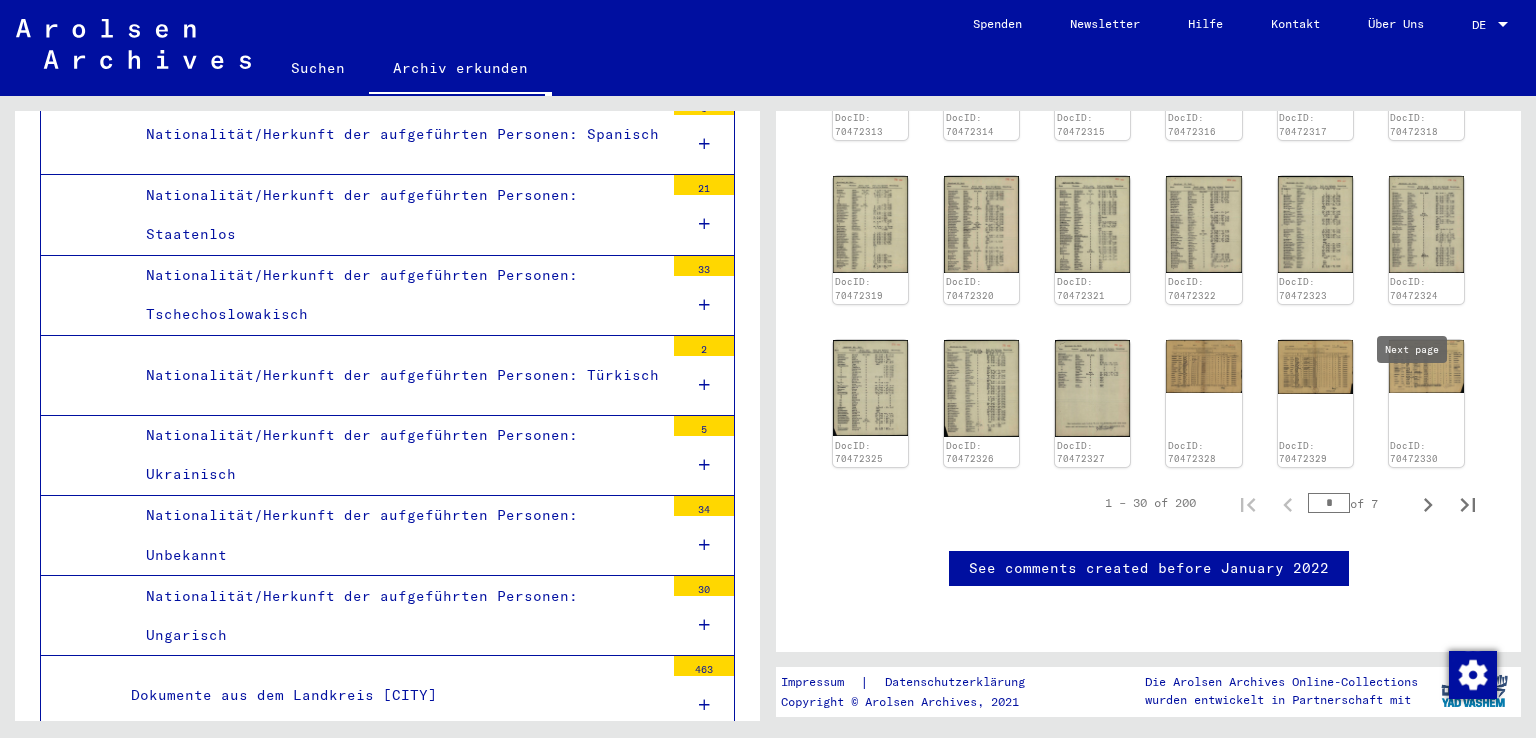 click 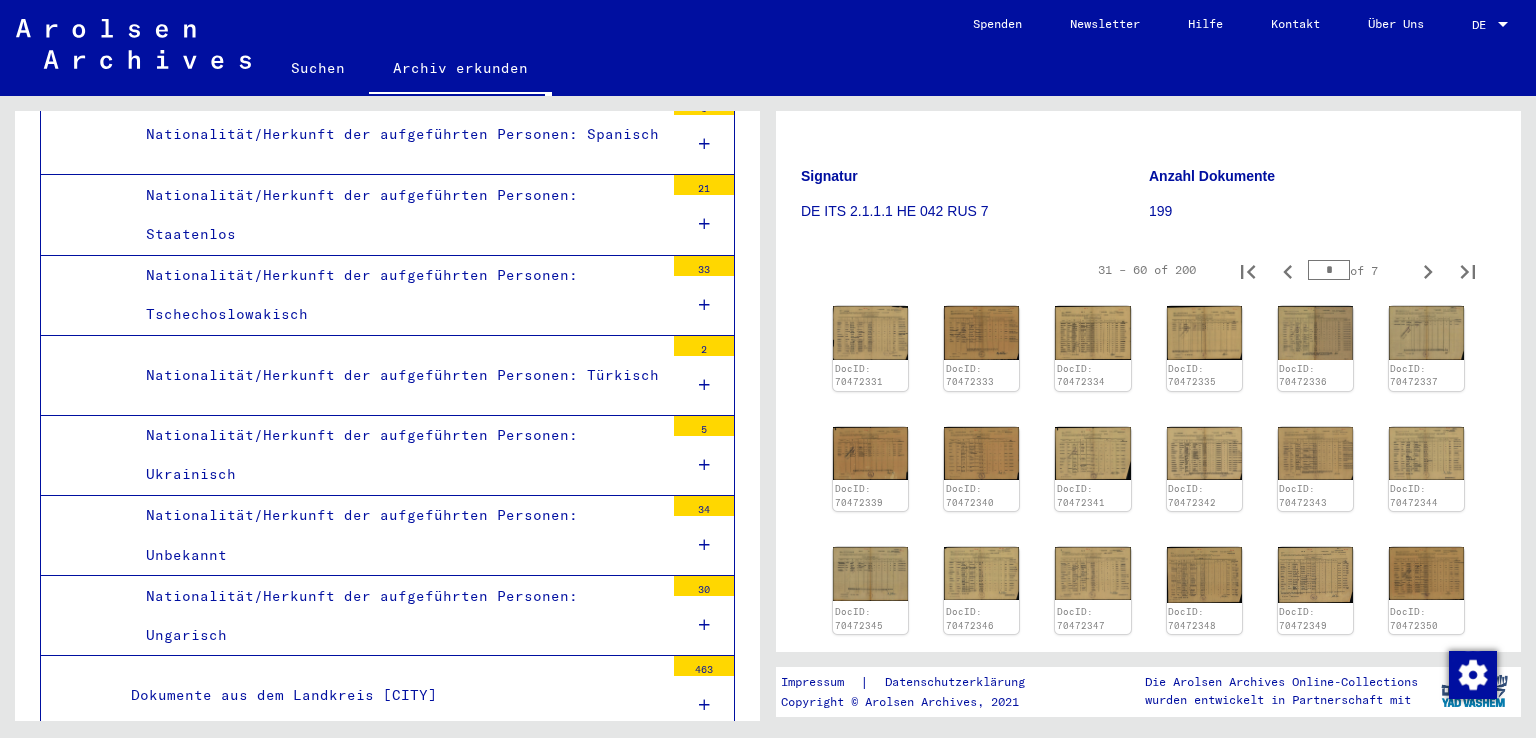 scroll, scrollTop: 231, scrollLeft: 0, axis: vertical 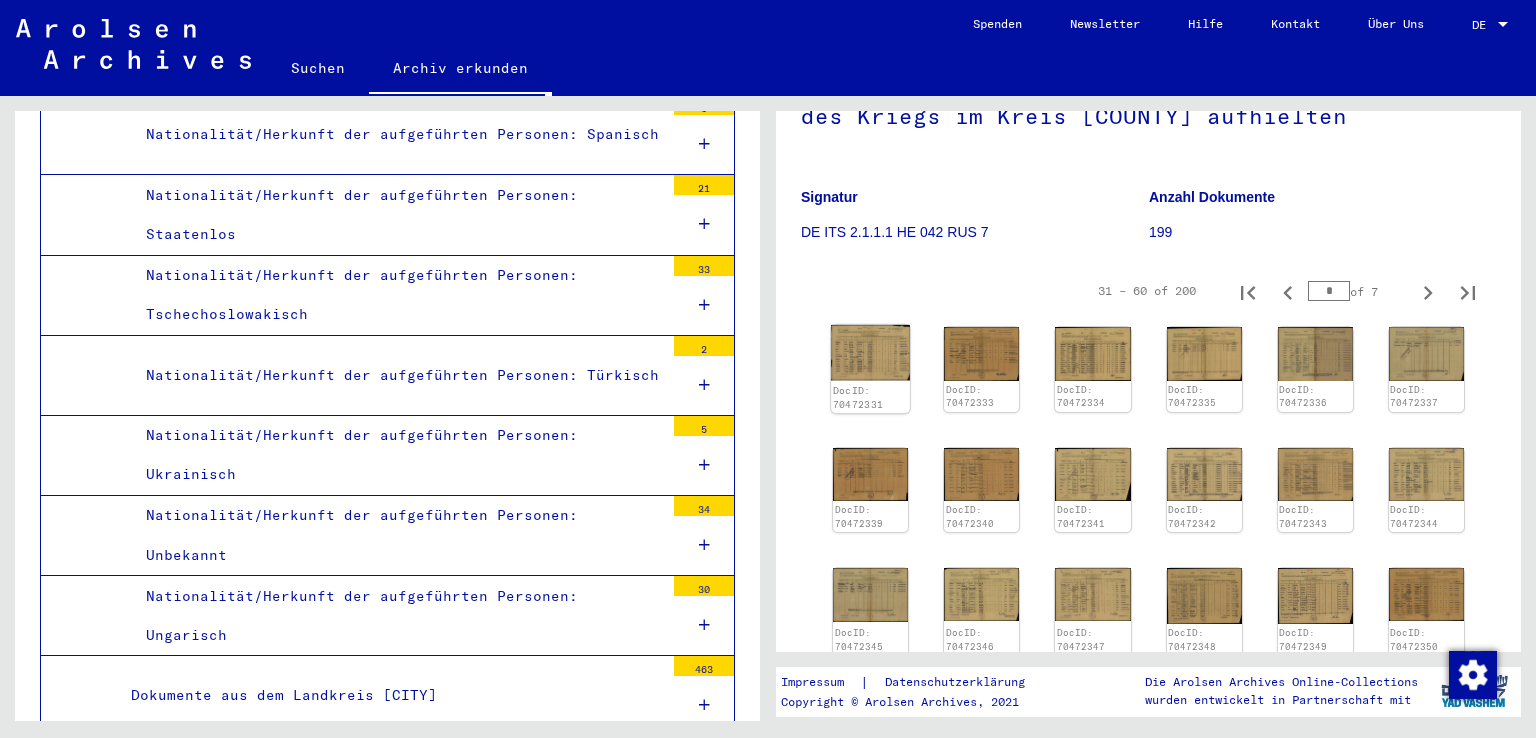 click 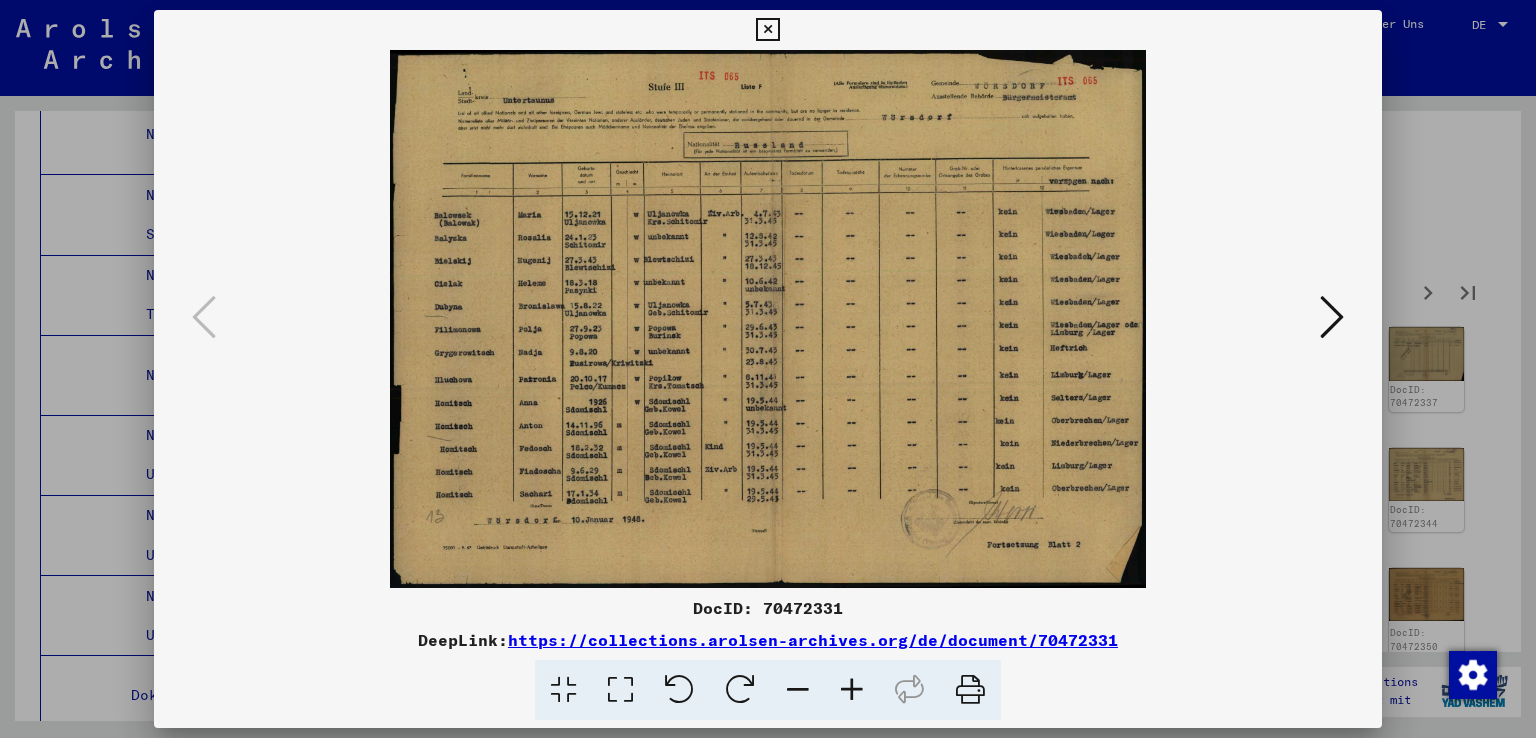 click at bounding box center [768, 319] 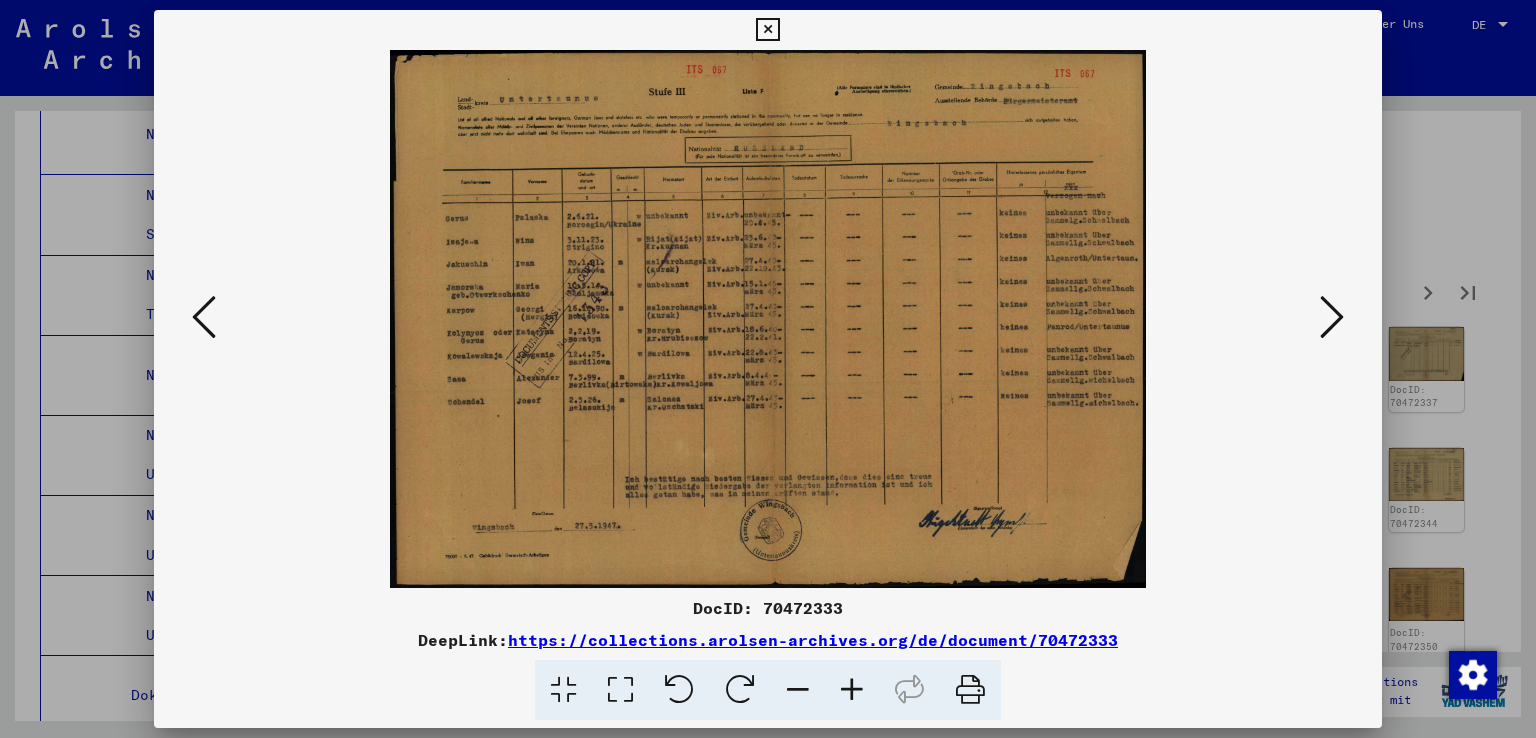 click at bounding box center [1332, 317] 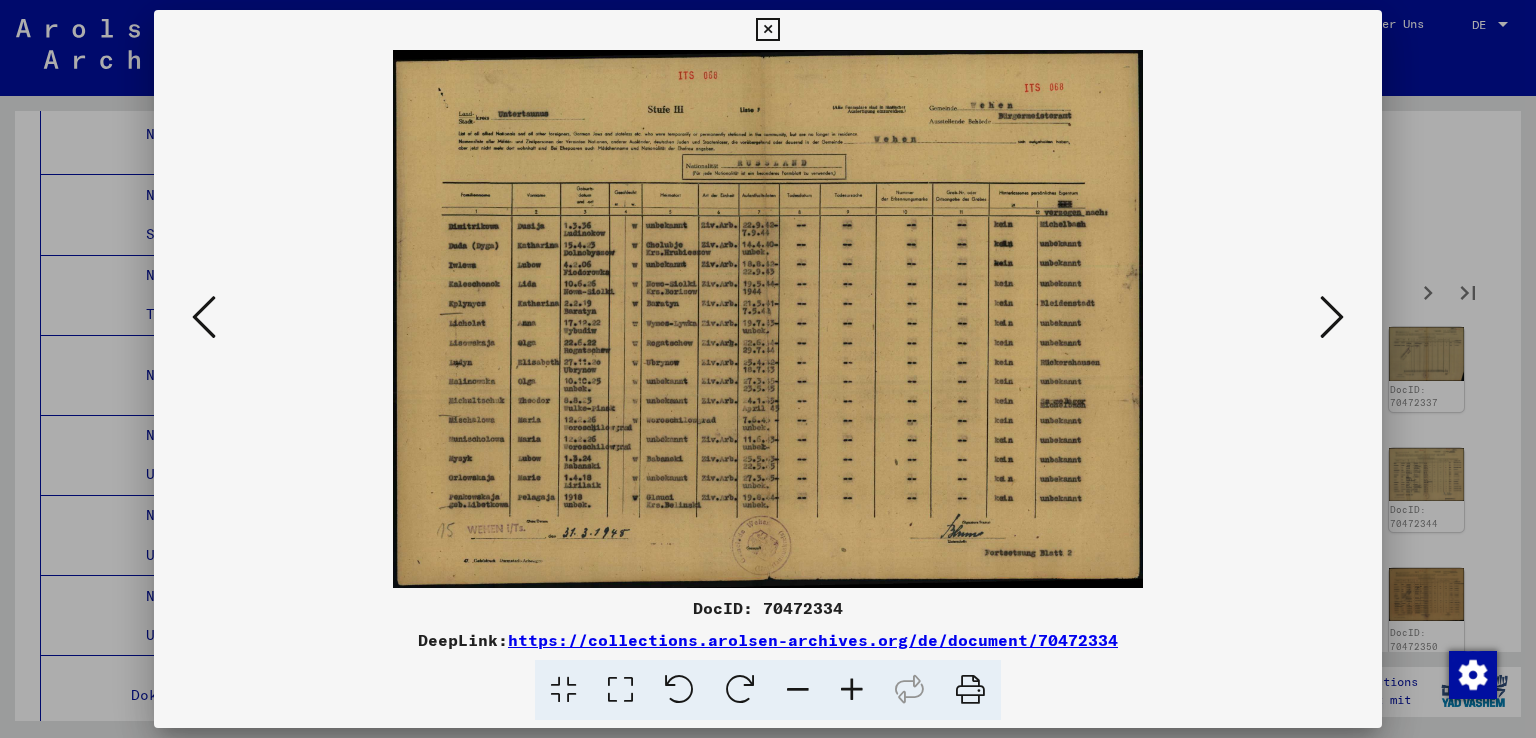 click at bounding box center (1332, 317) 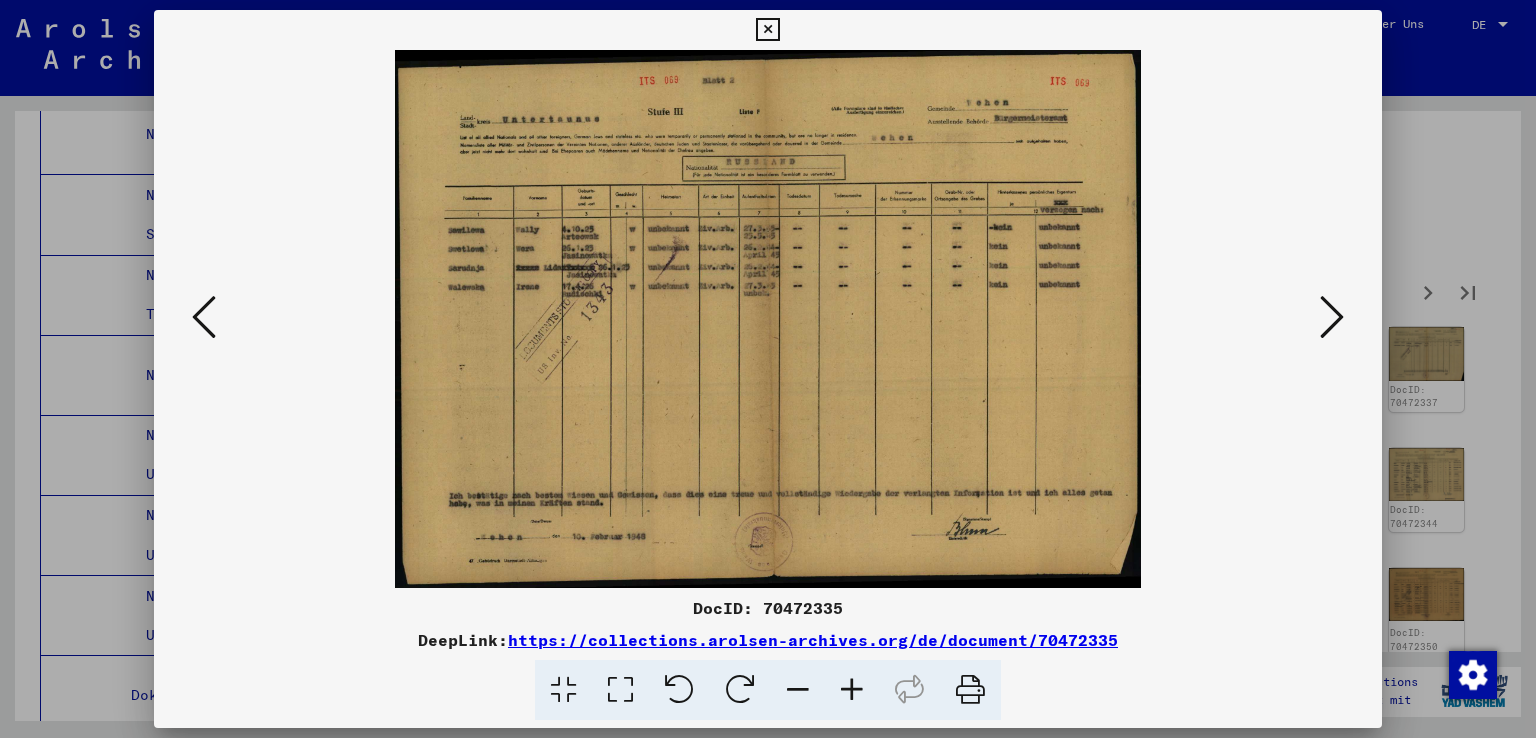 click at bounding box center (1332, 317) 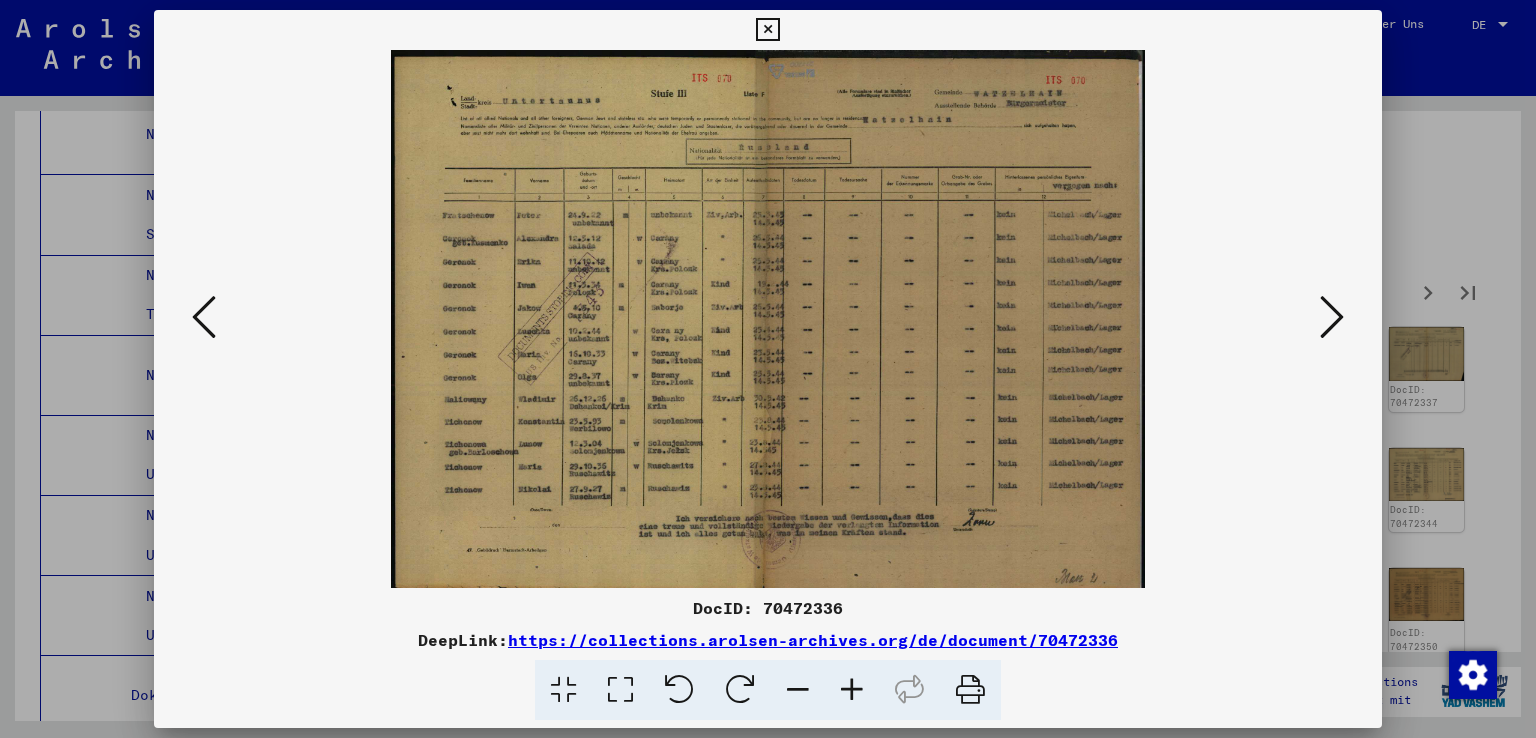 click at bounding box center [1332, 317] 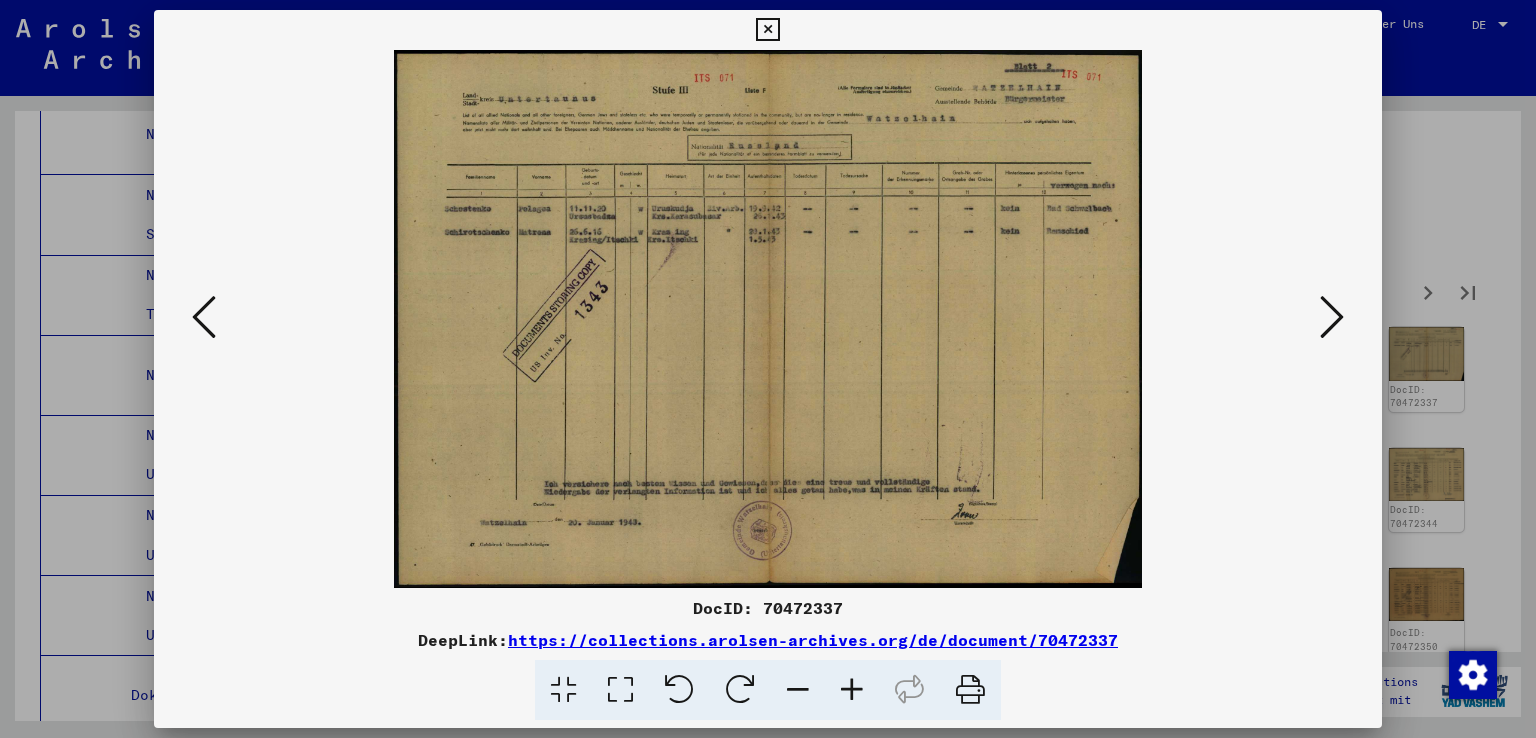 click at bounding box center (1332, 317) 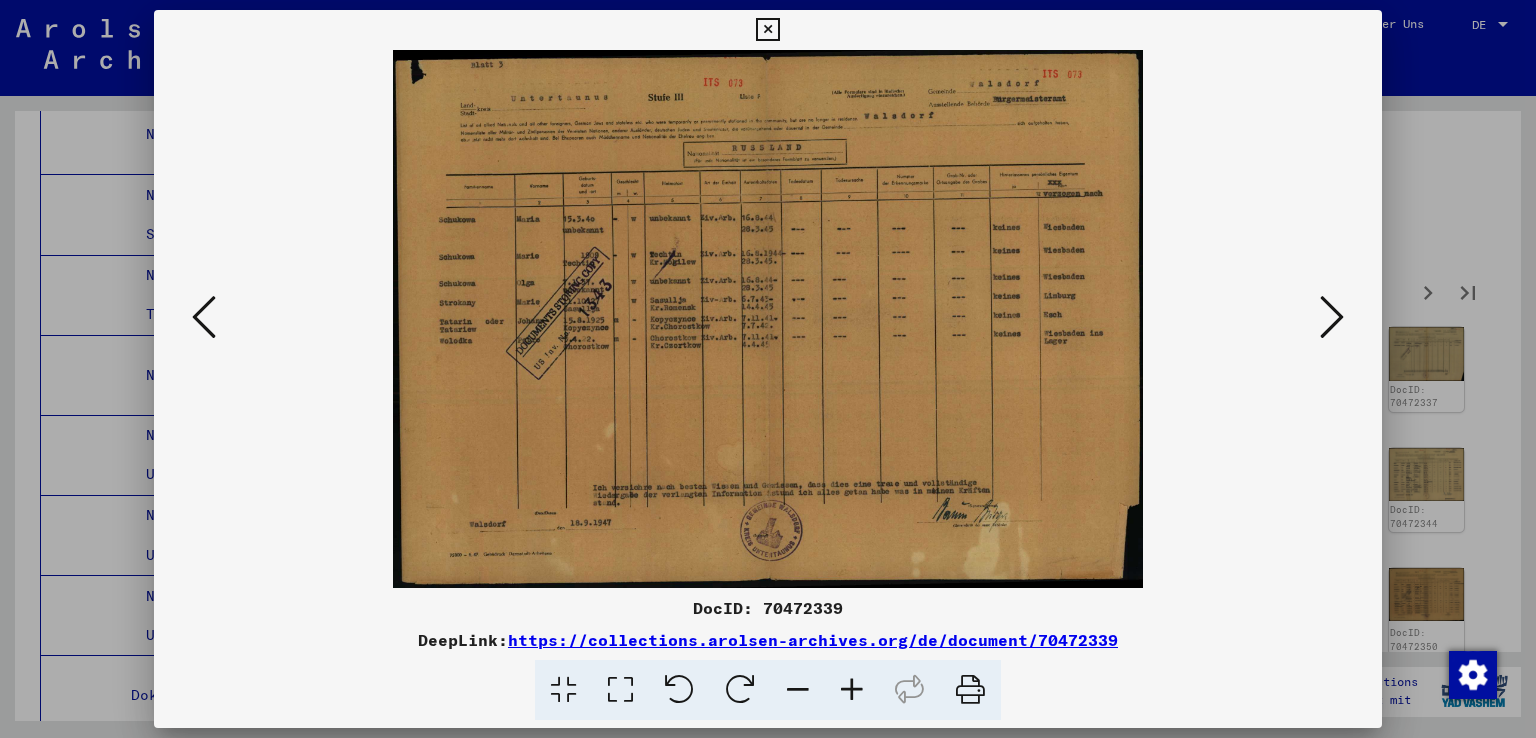 click at bounding box center [1332, 317] 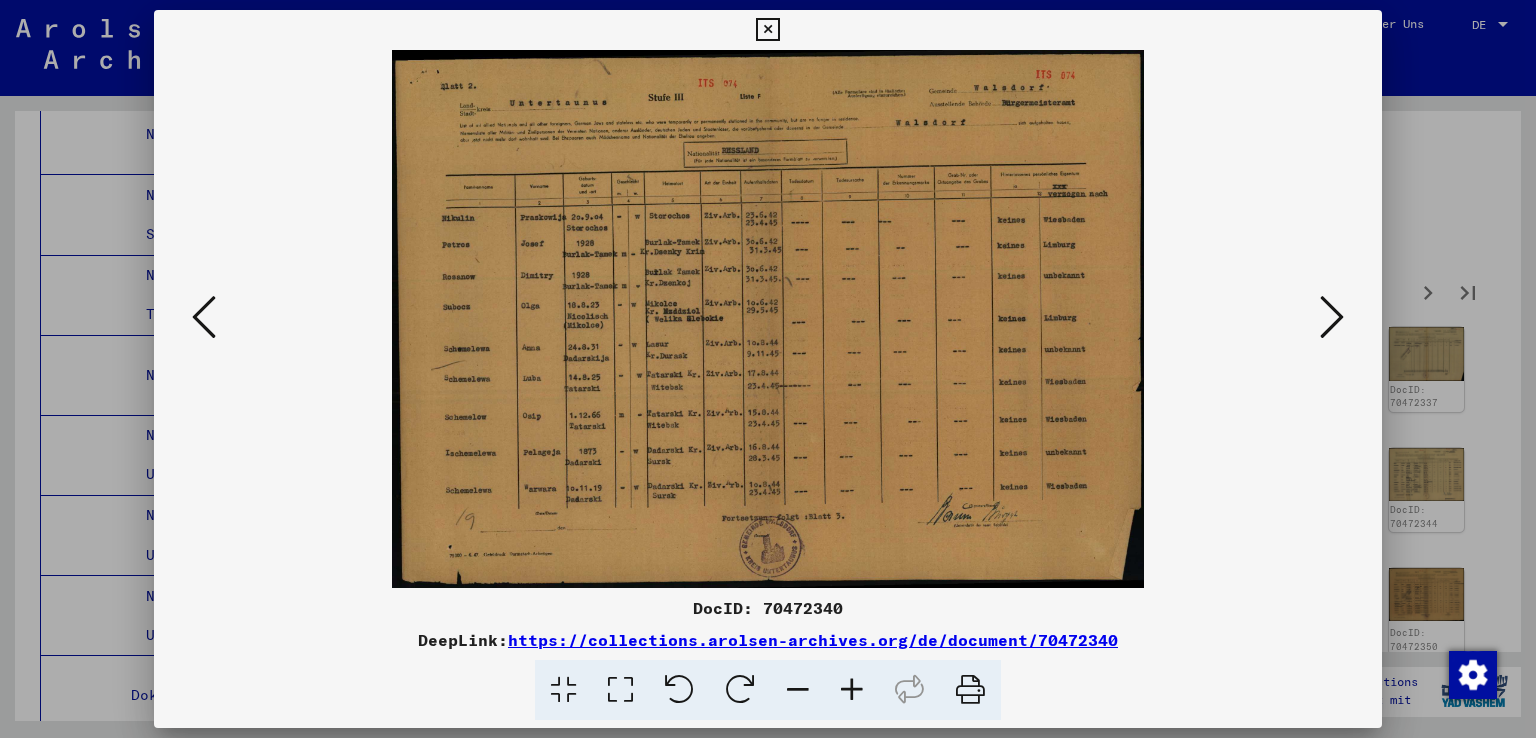 click at bounding box center (1332, 317) 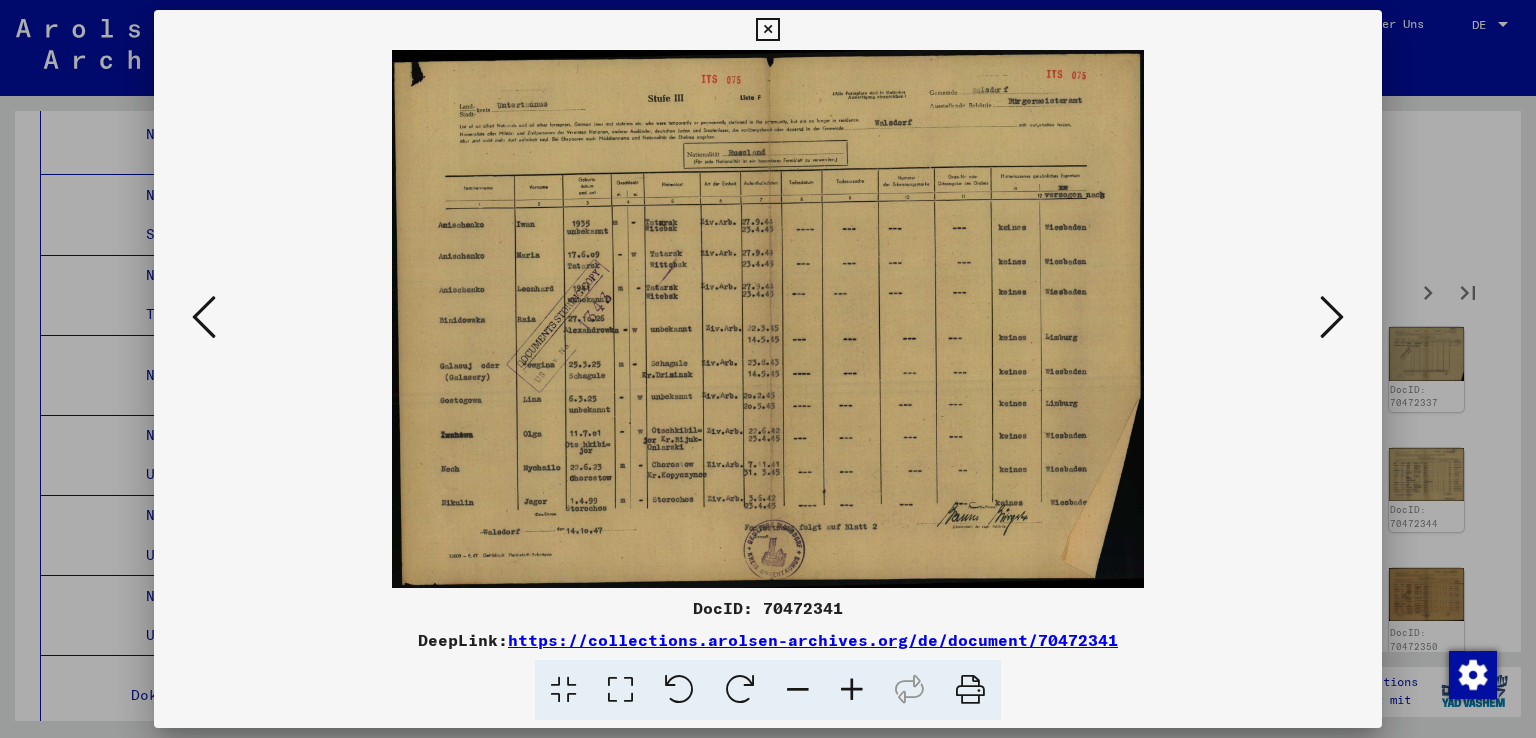 click at bounding box center [1332, 317] 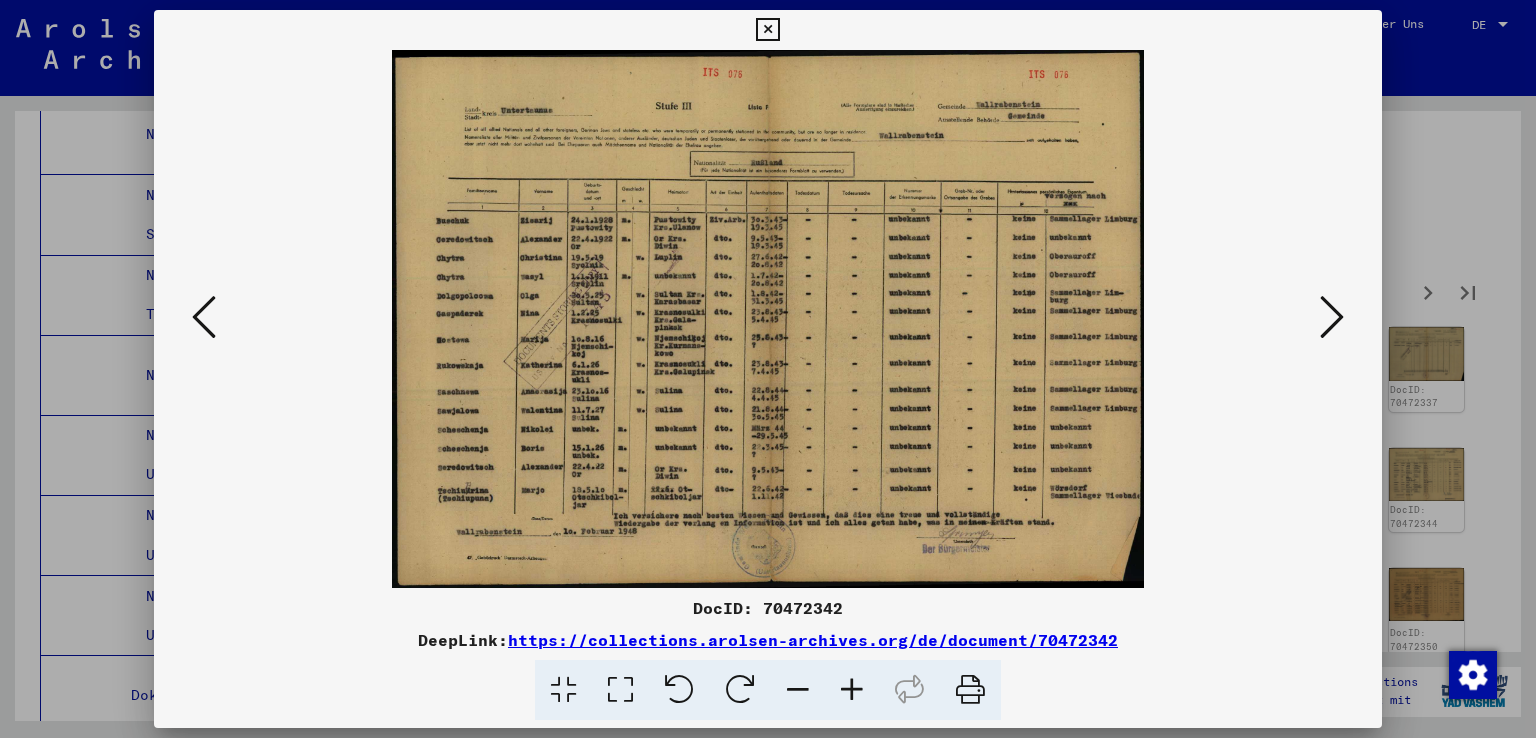 click at bounding box center (1332, 317) 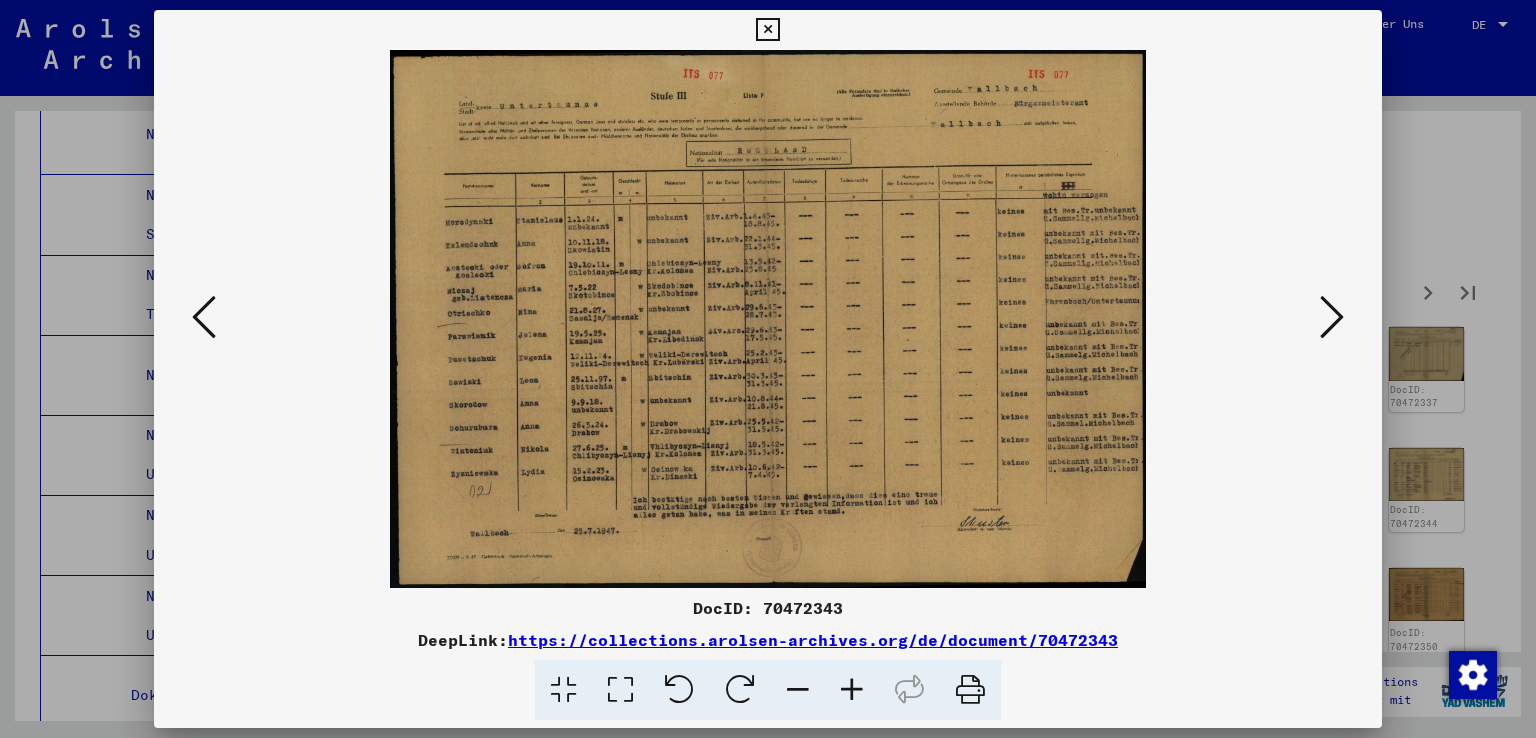 click at bounding box center [1332, 317] 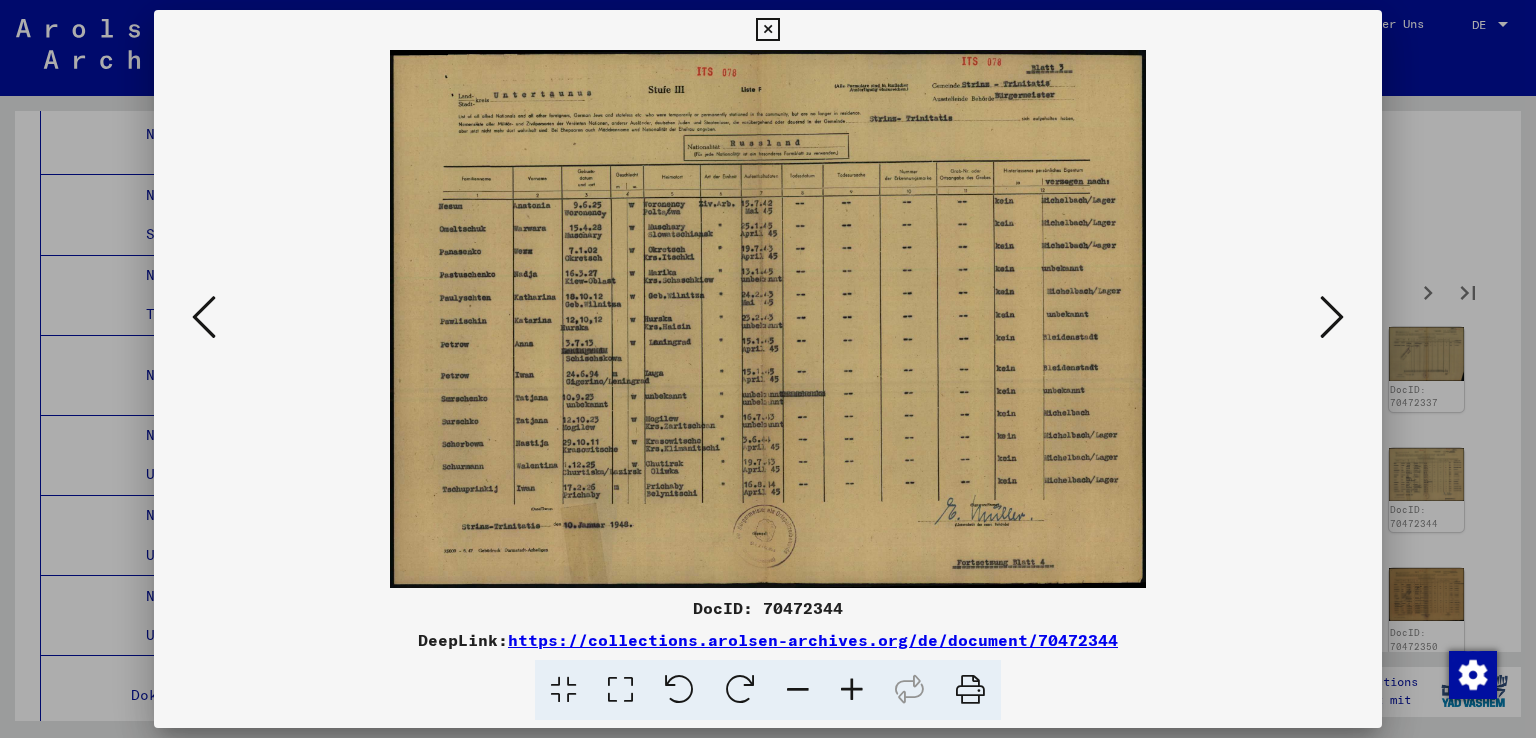 click at bounding box center [1332, 317] 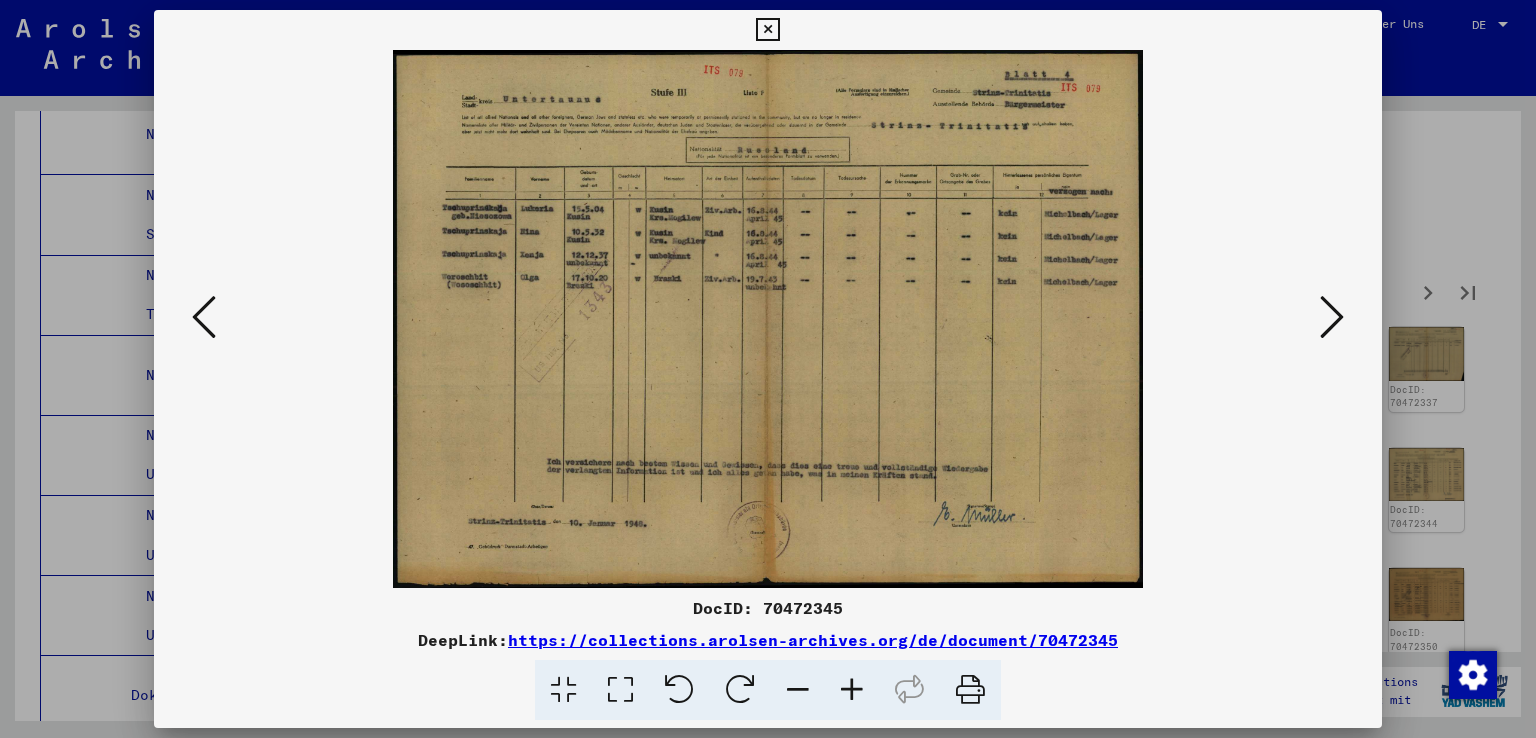 click at bounding box center [1332, 317] 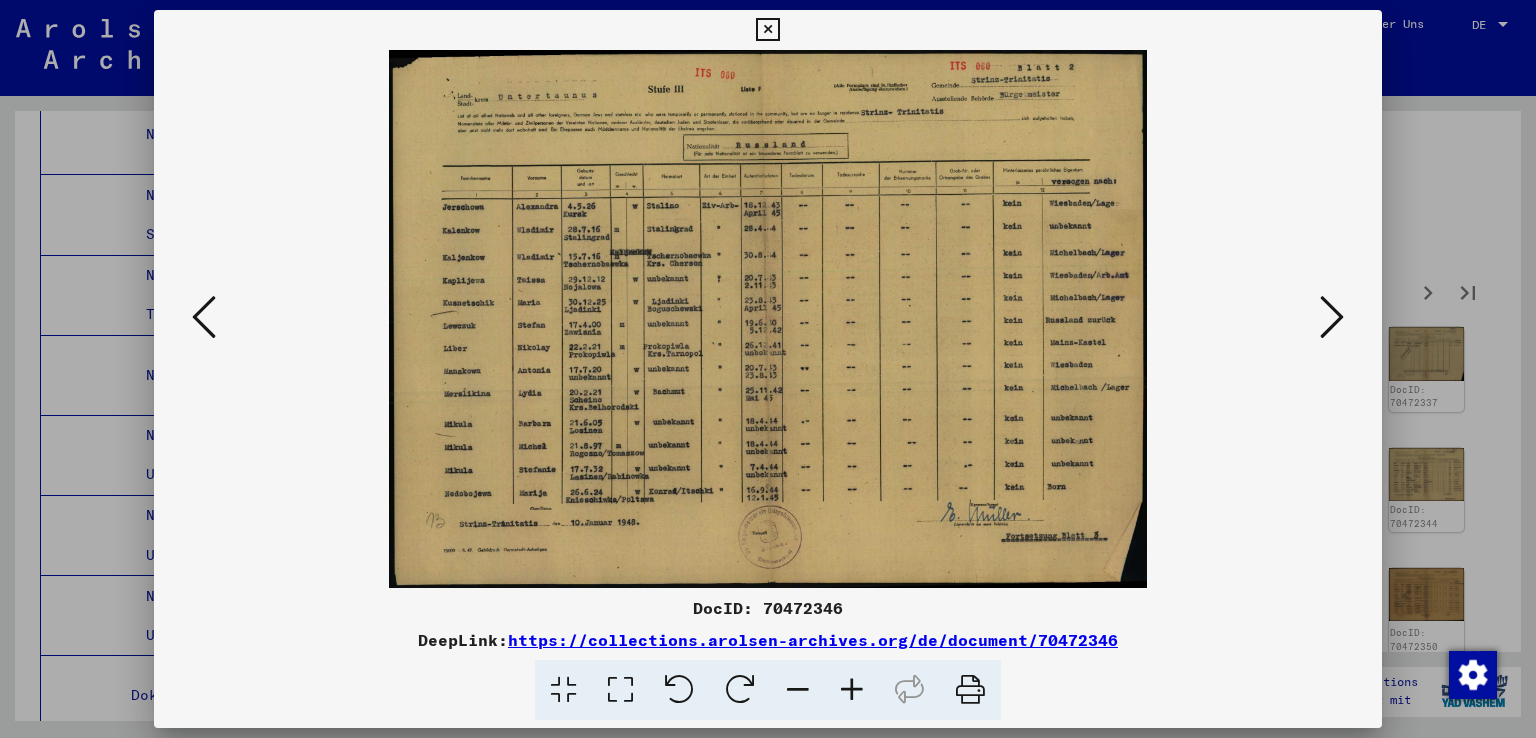 click at bounding box center [1332, 317] 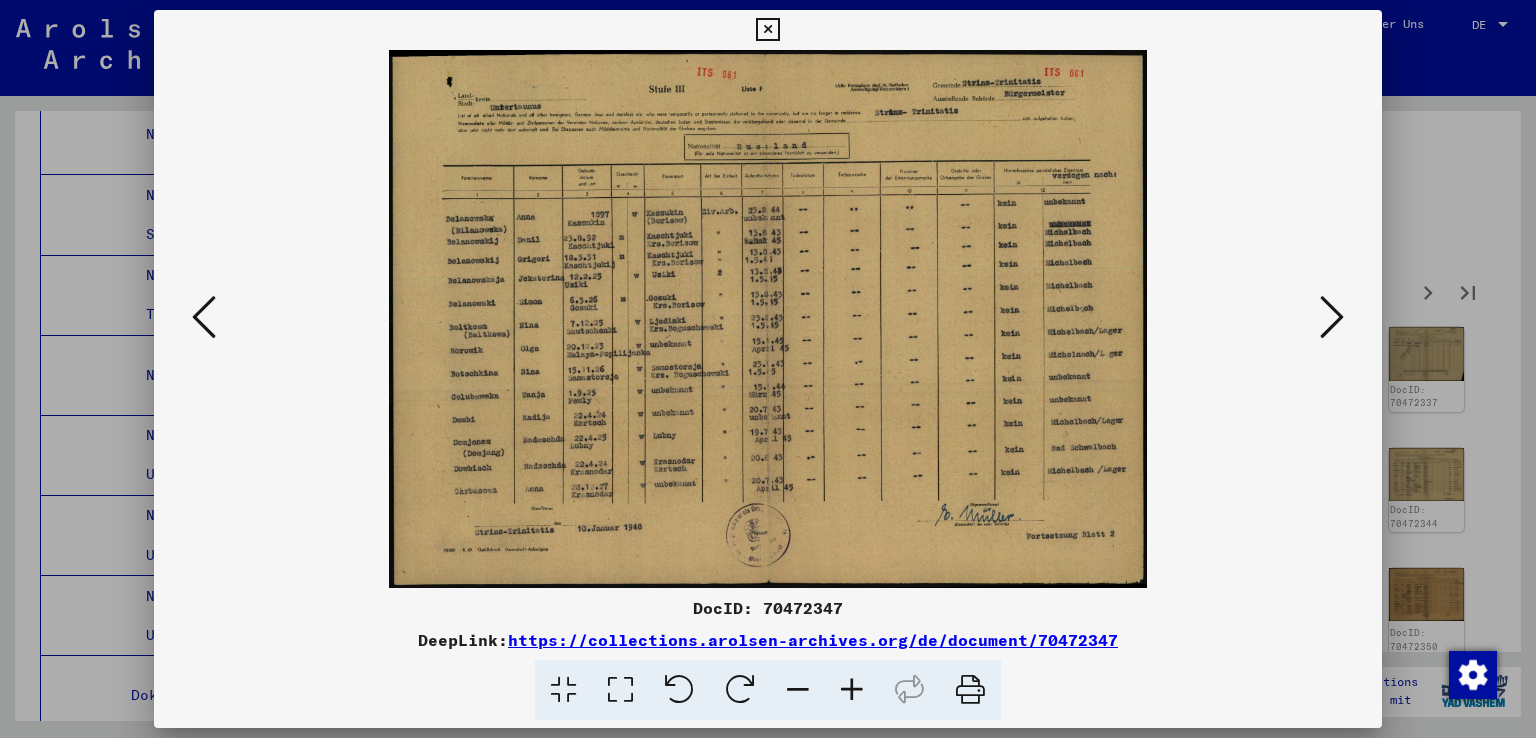 click at bounding box center (1332, 317) 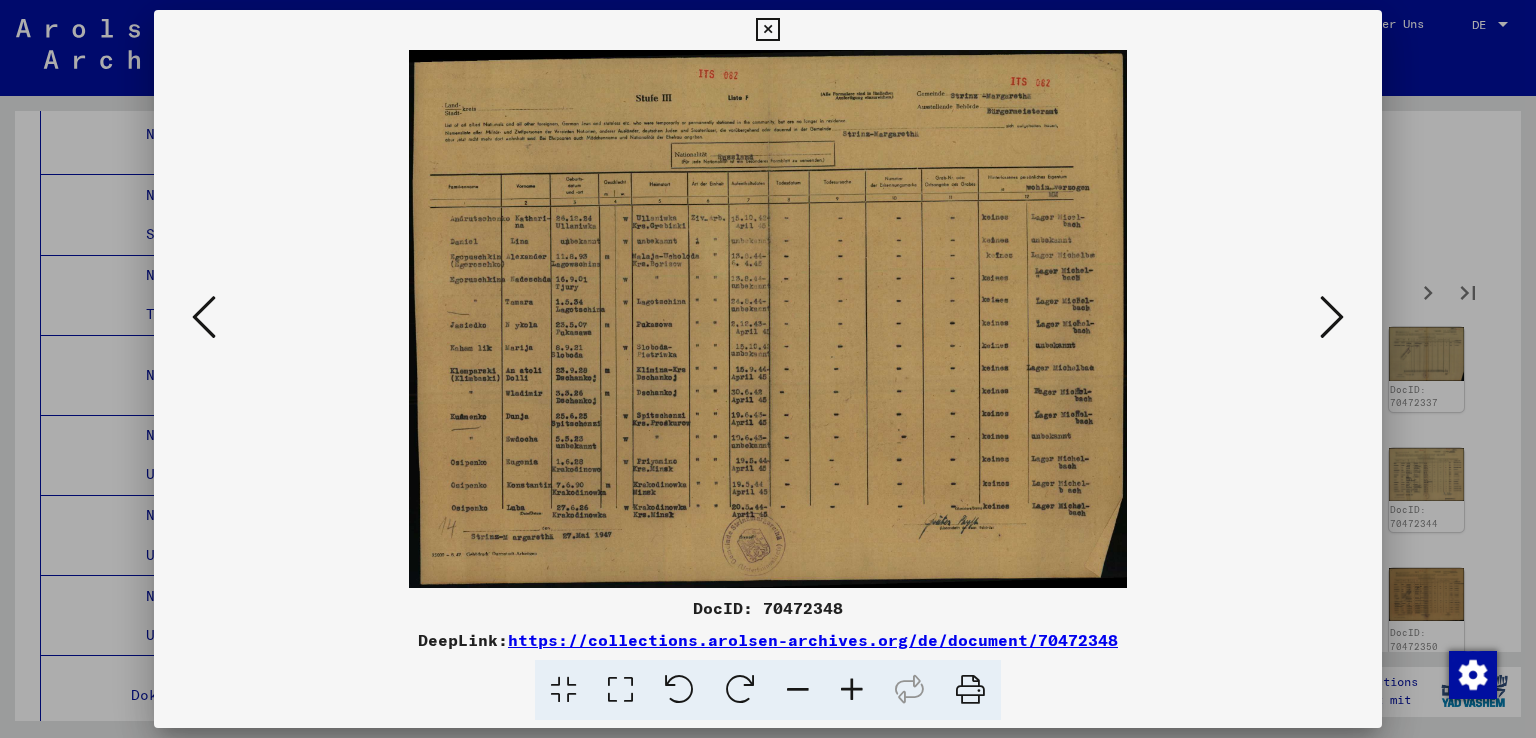 click at bounding box center [1332, 317] 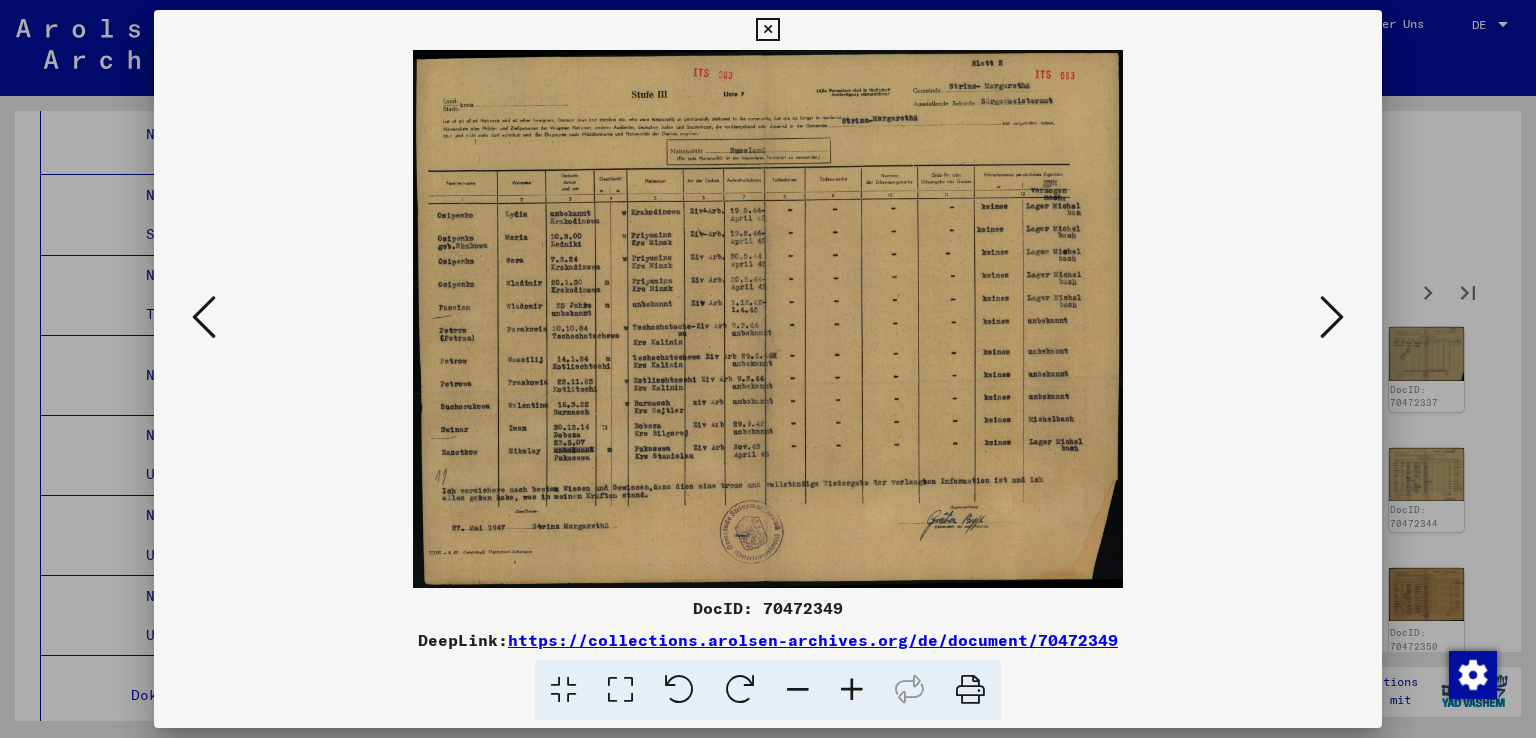 click at bounding box center (1332, 317) 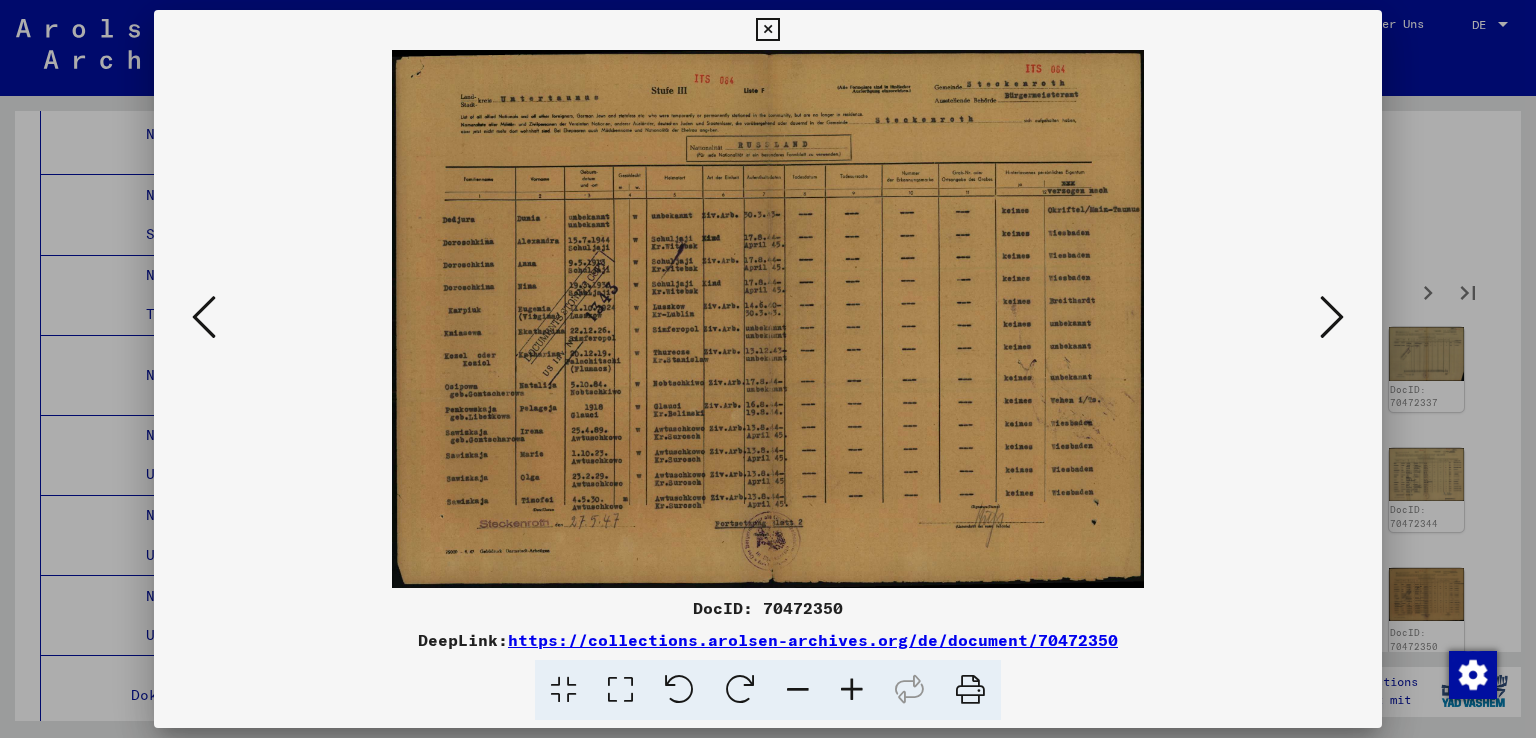 click at bounding box center [1332, 317] 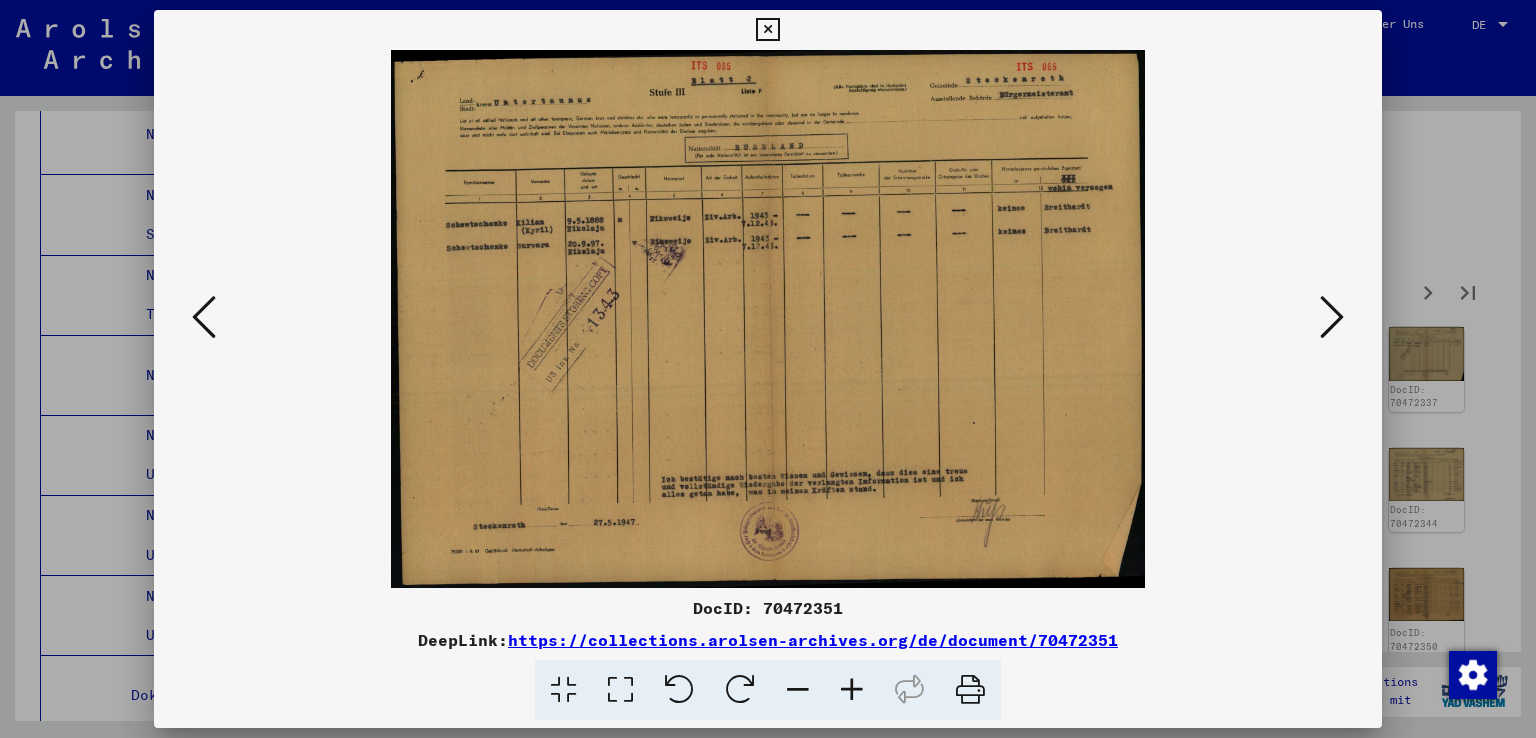 click at bounding box center [1332, 317] 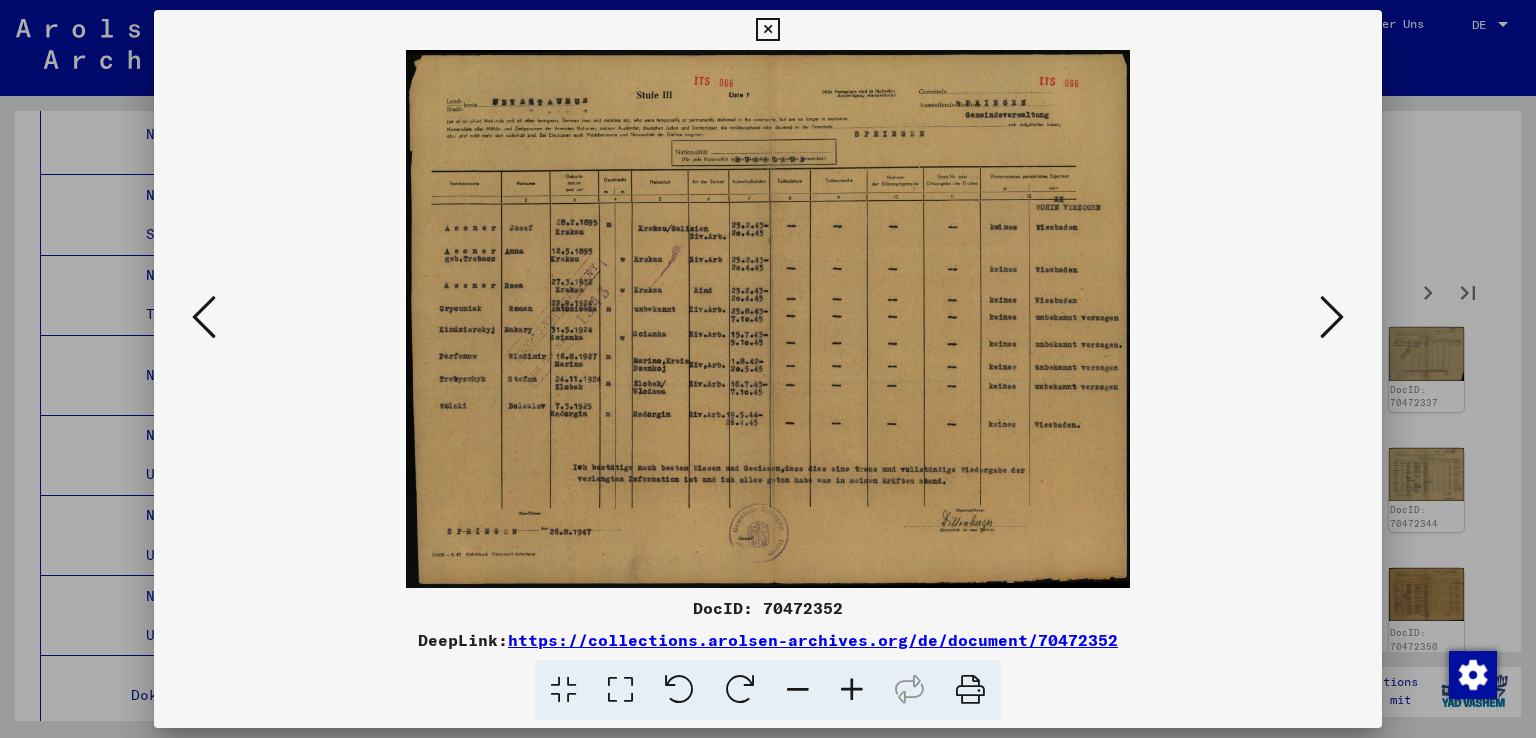 click at bounding box center [1332, 317] 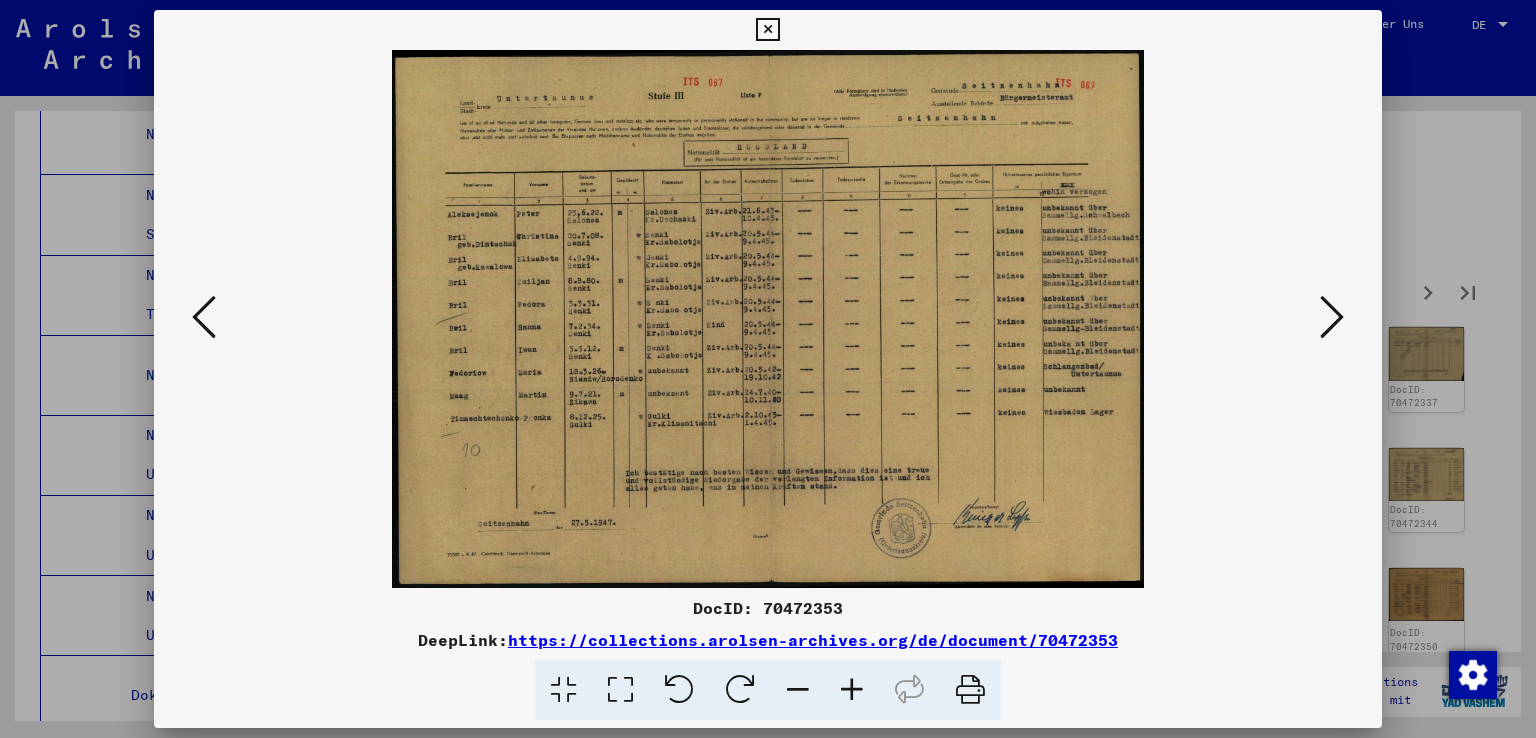 click at bounding box center (1332, 317) 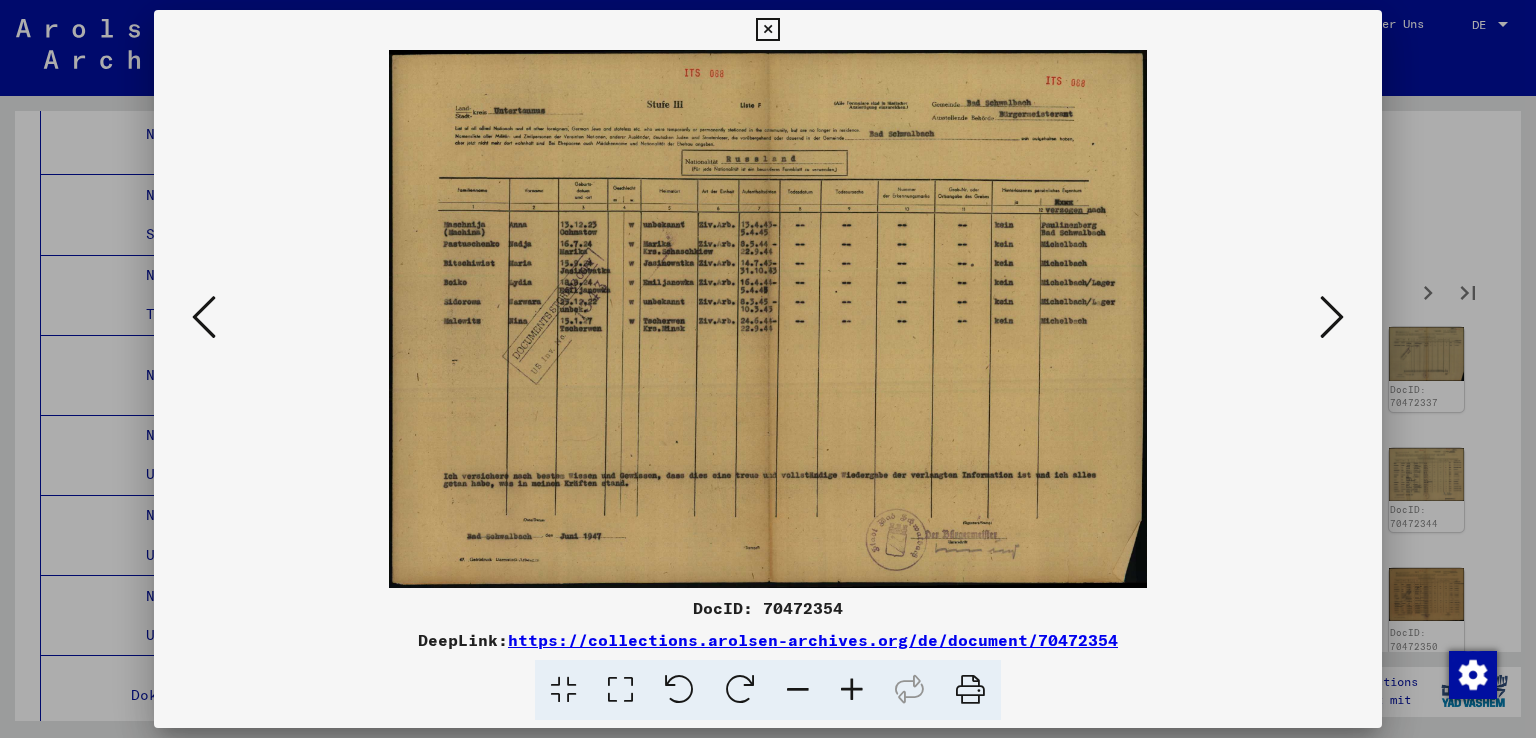 click at bounding box center [1332, 317] 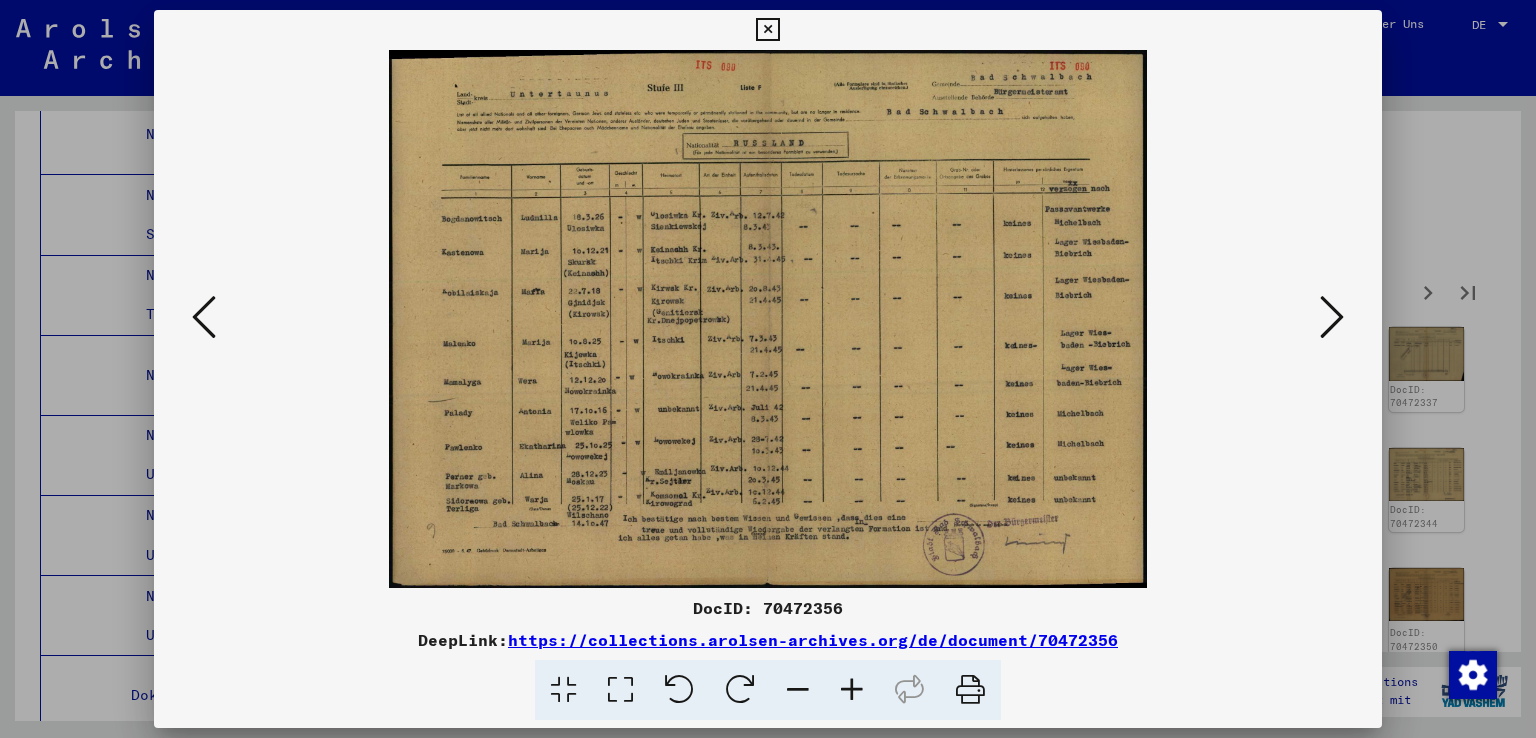 click at bounding box center (1332, 317) 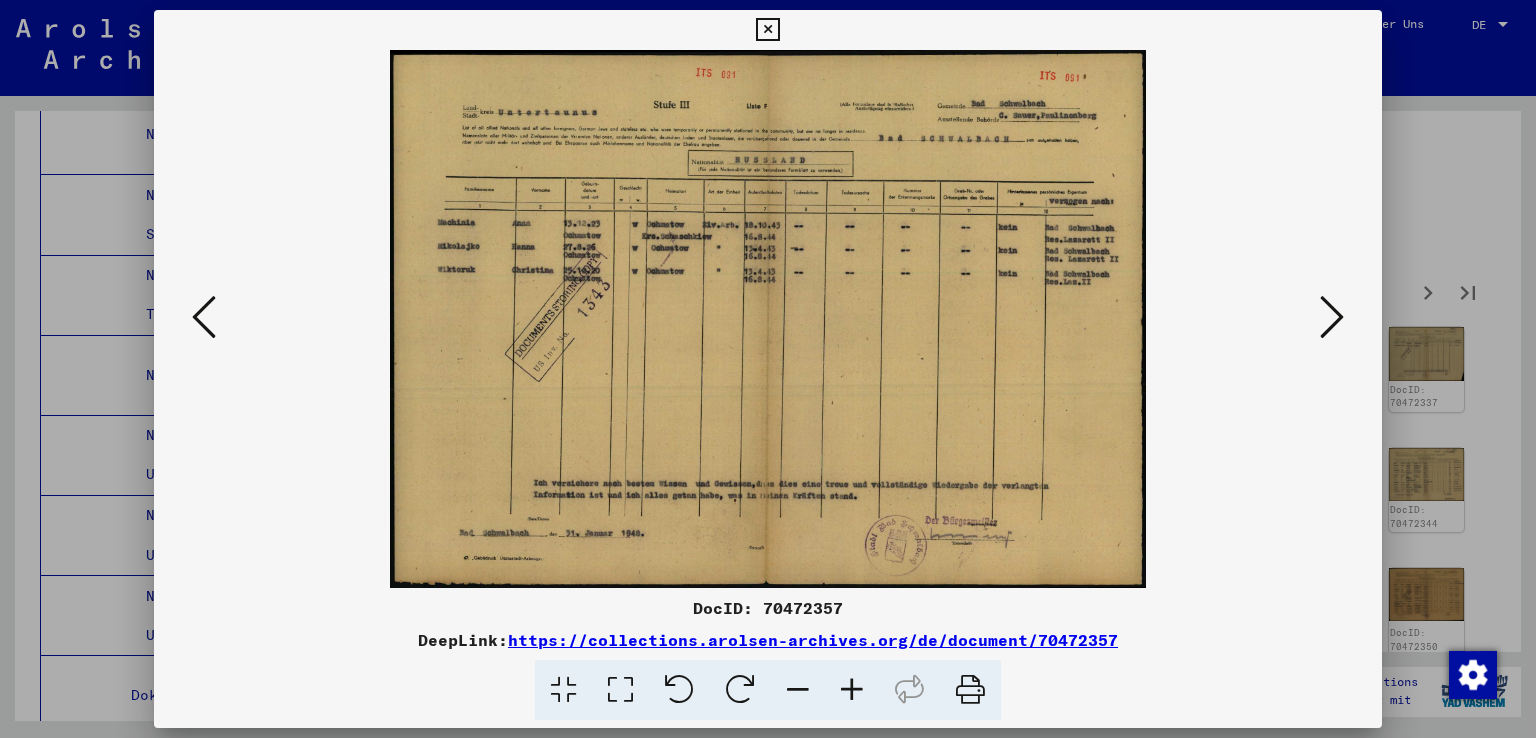 click at bounding box center (1332, 317) 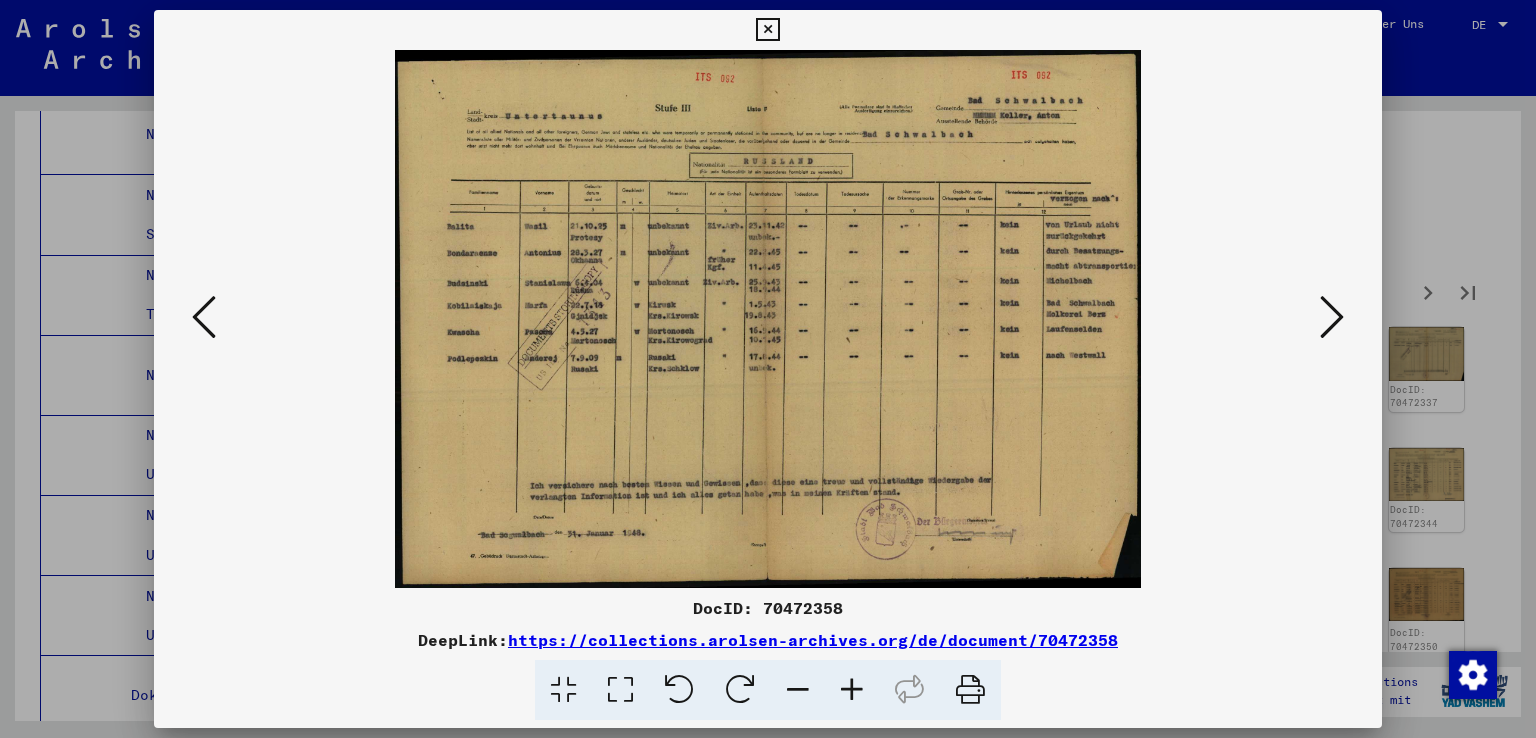 click at bounding box center [1332, 317] 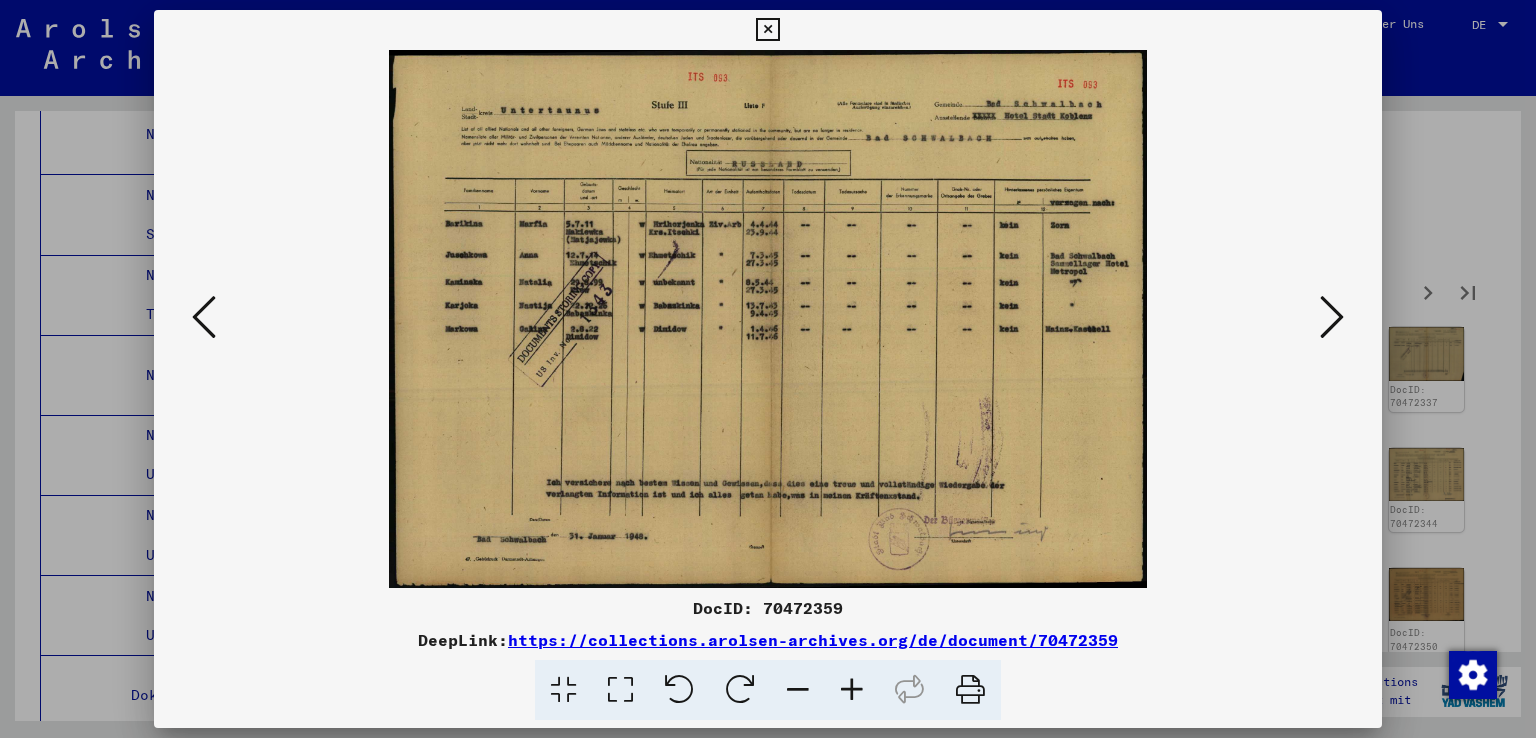 click at bounding box center (1332, 317) 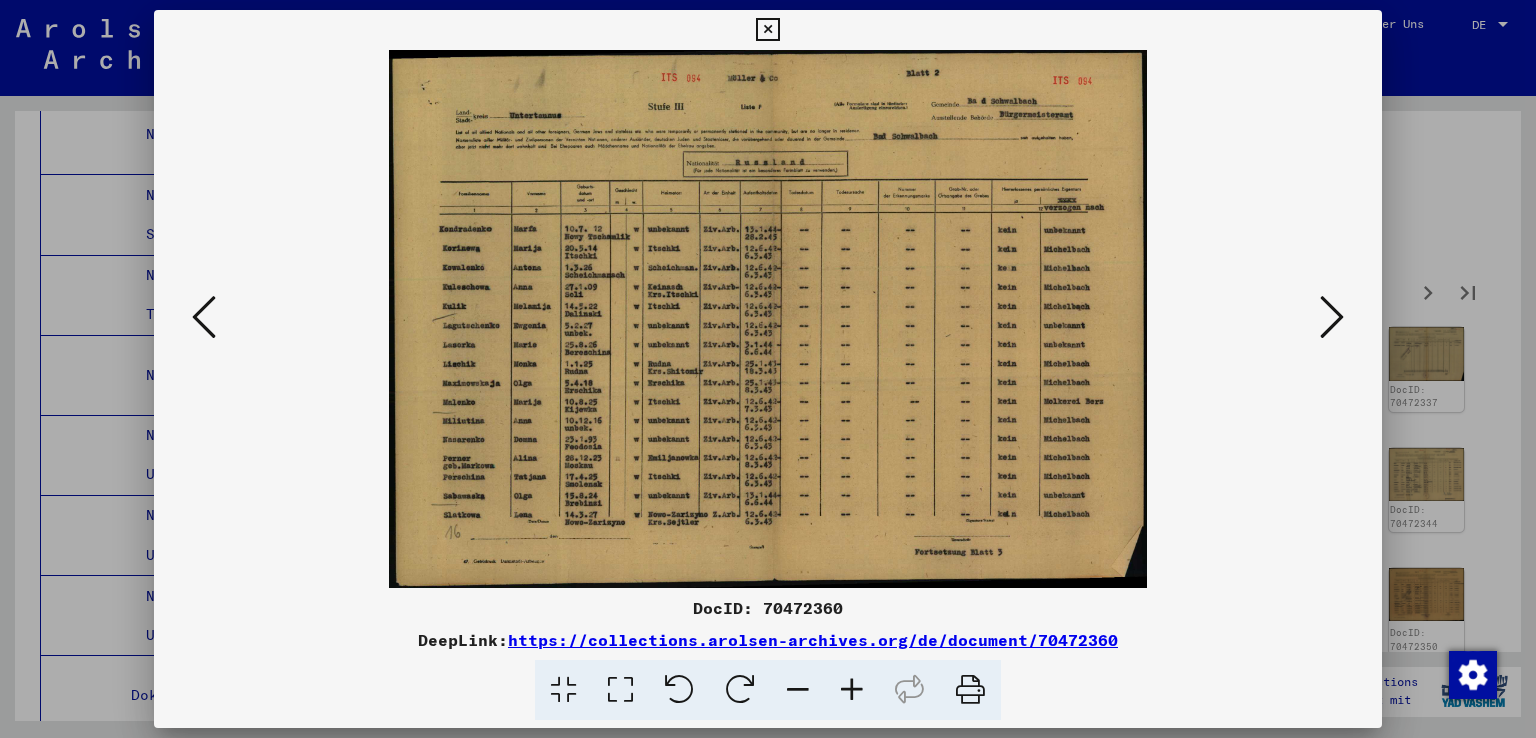 click at bounding box center (1332, 317) 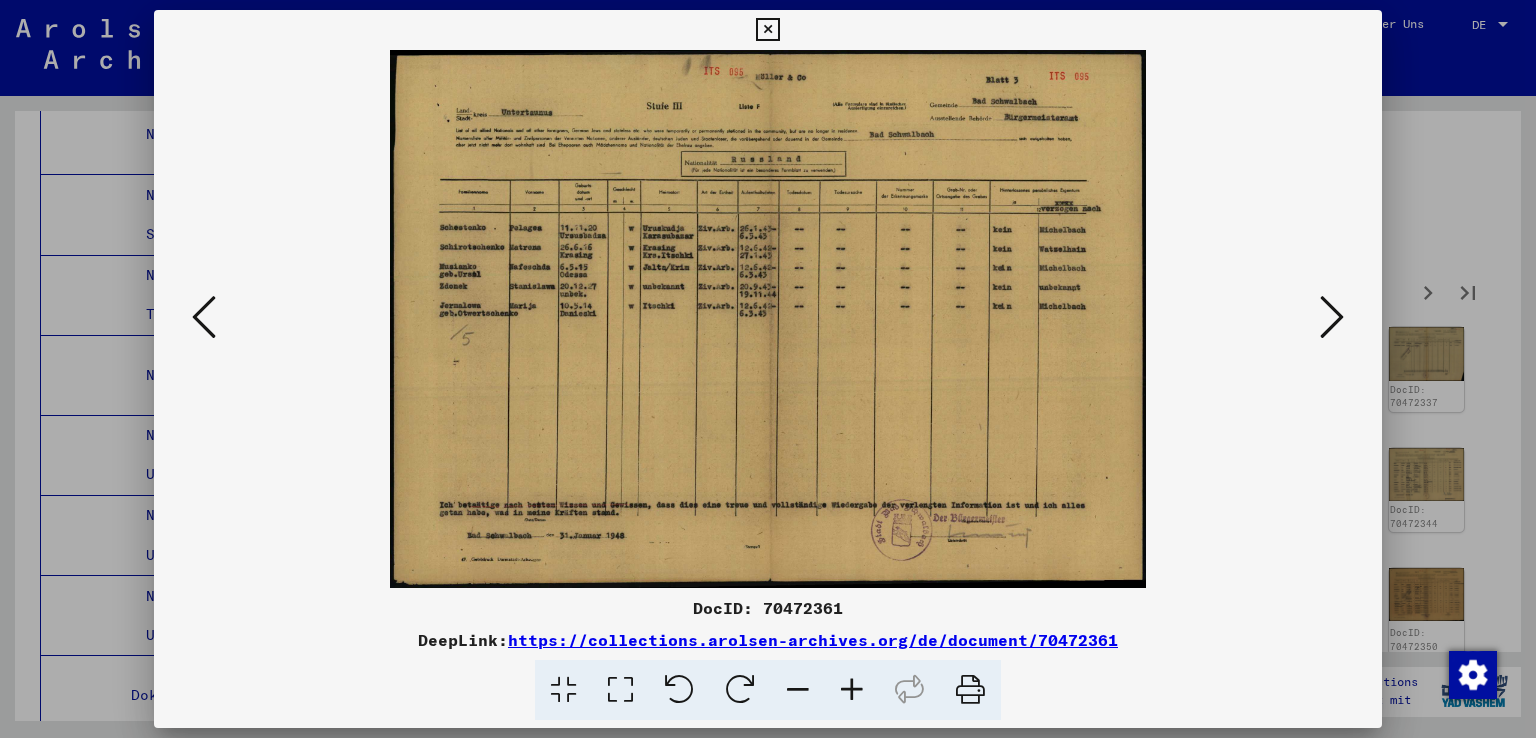 click at bounding box center (1332, 317) 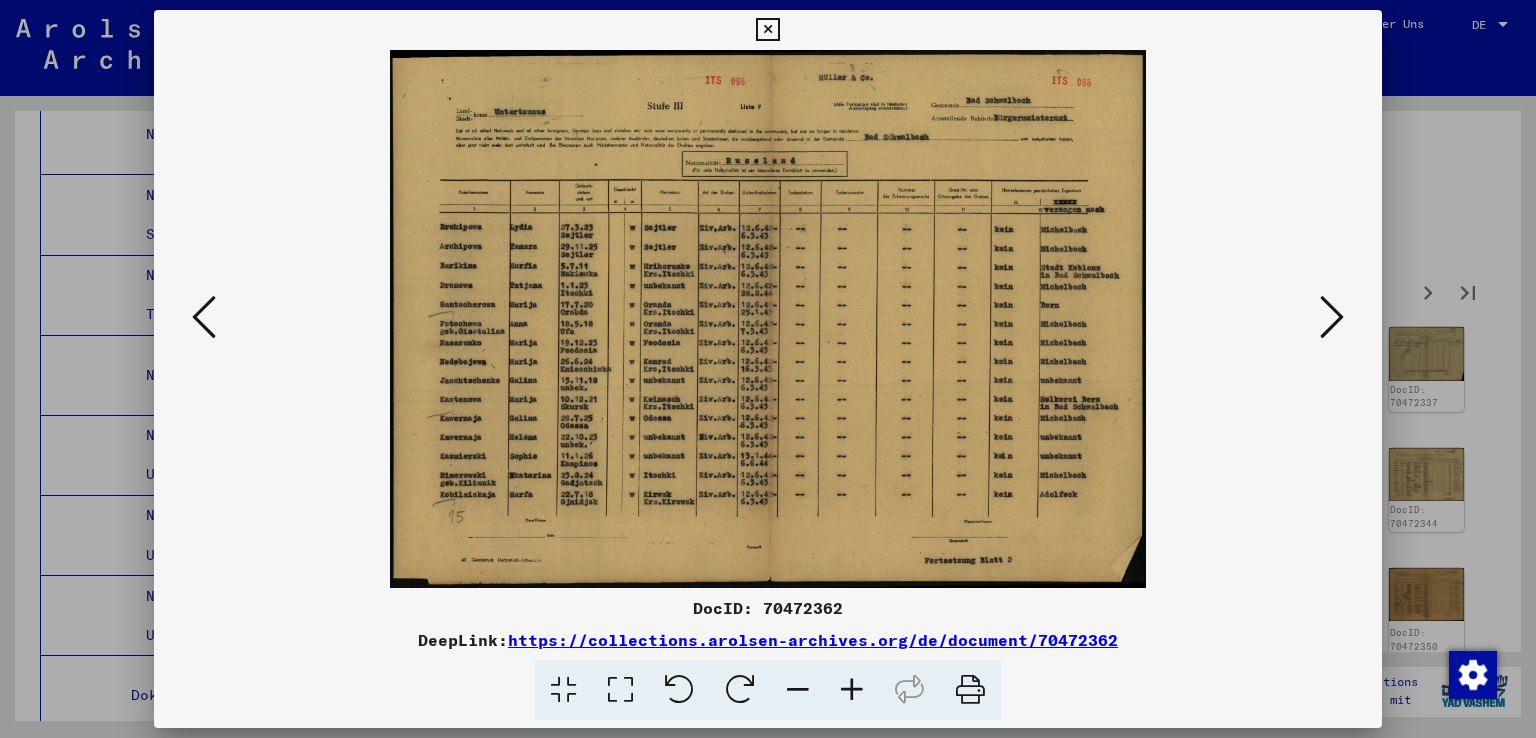 click at bounding box center (1332, 317) 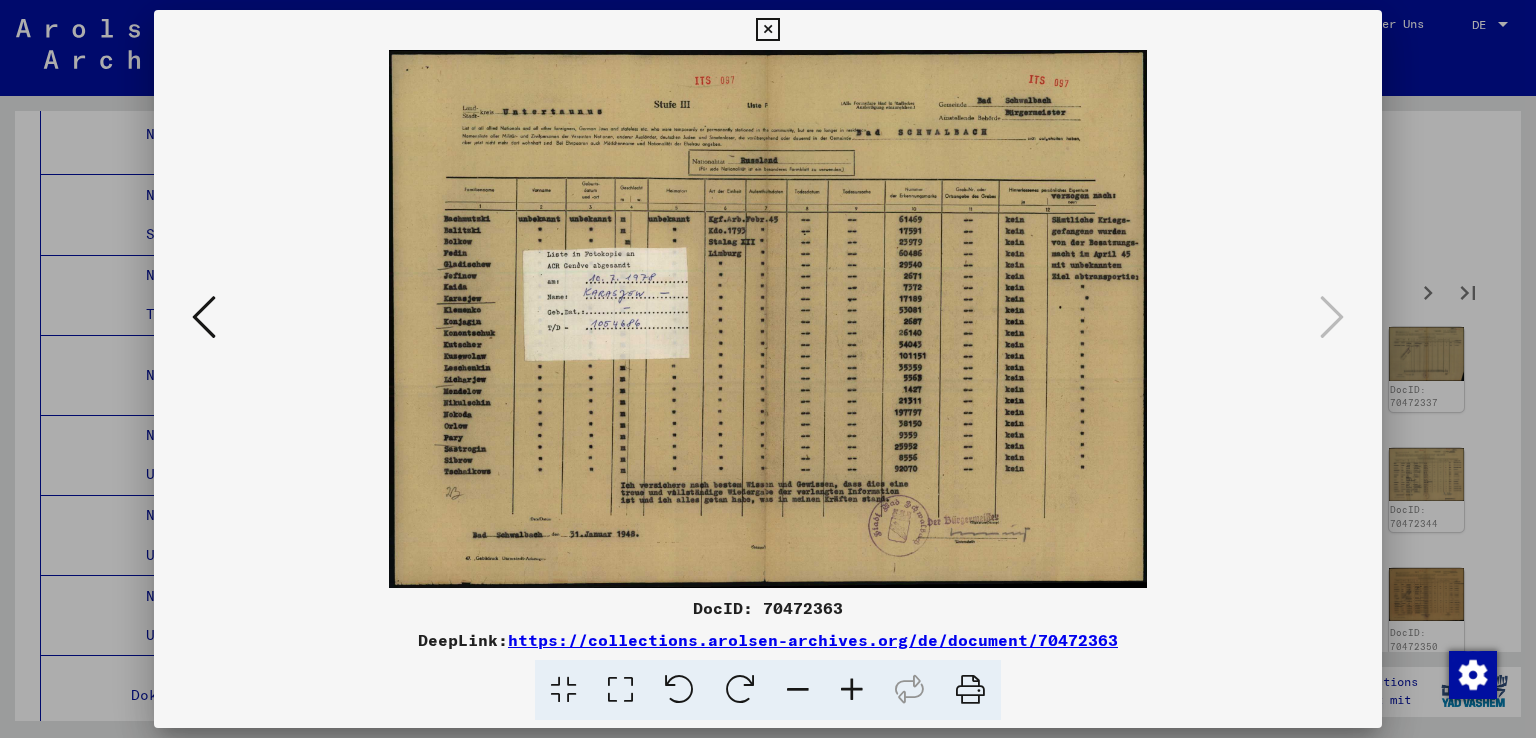 click at bounding box center (768, 369) 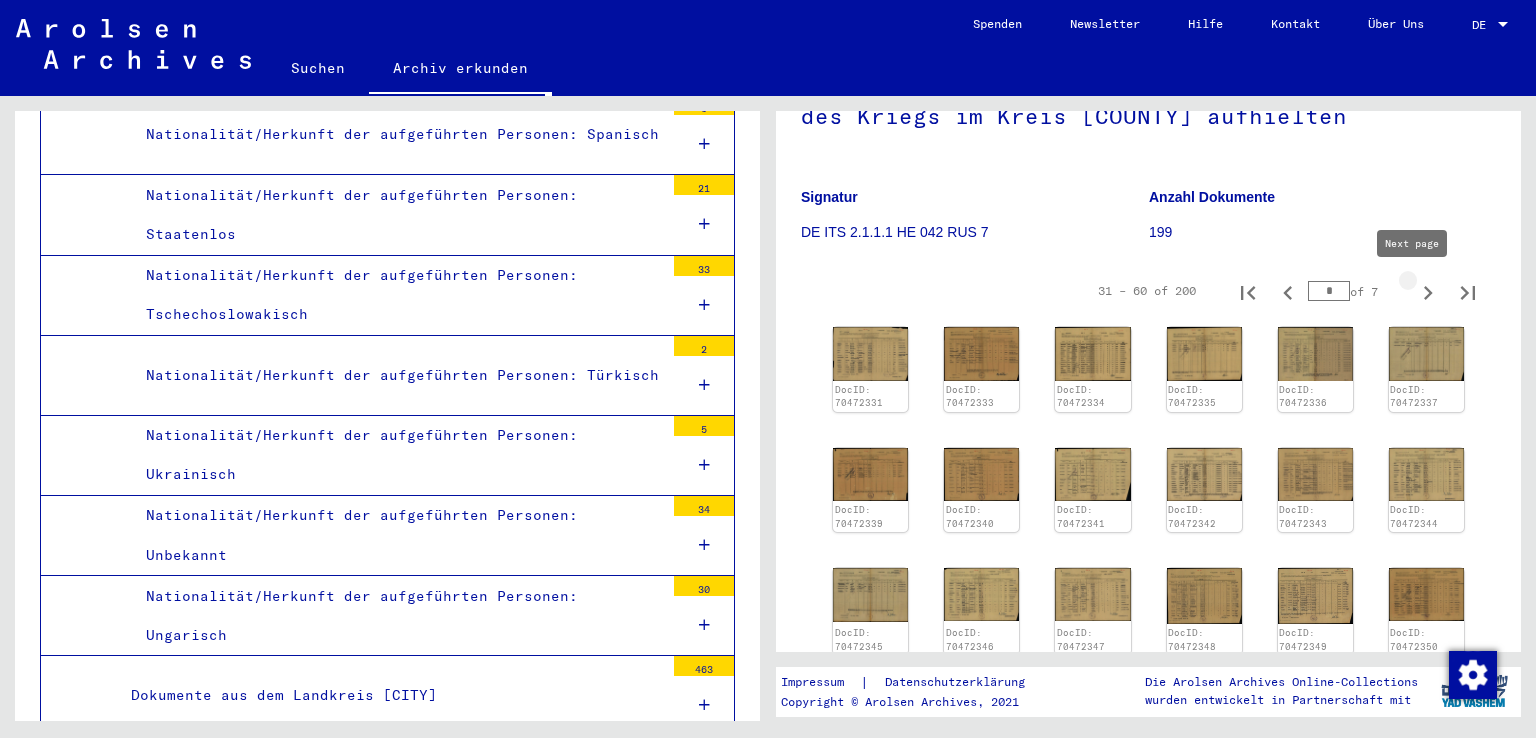 click 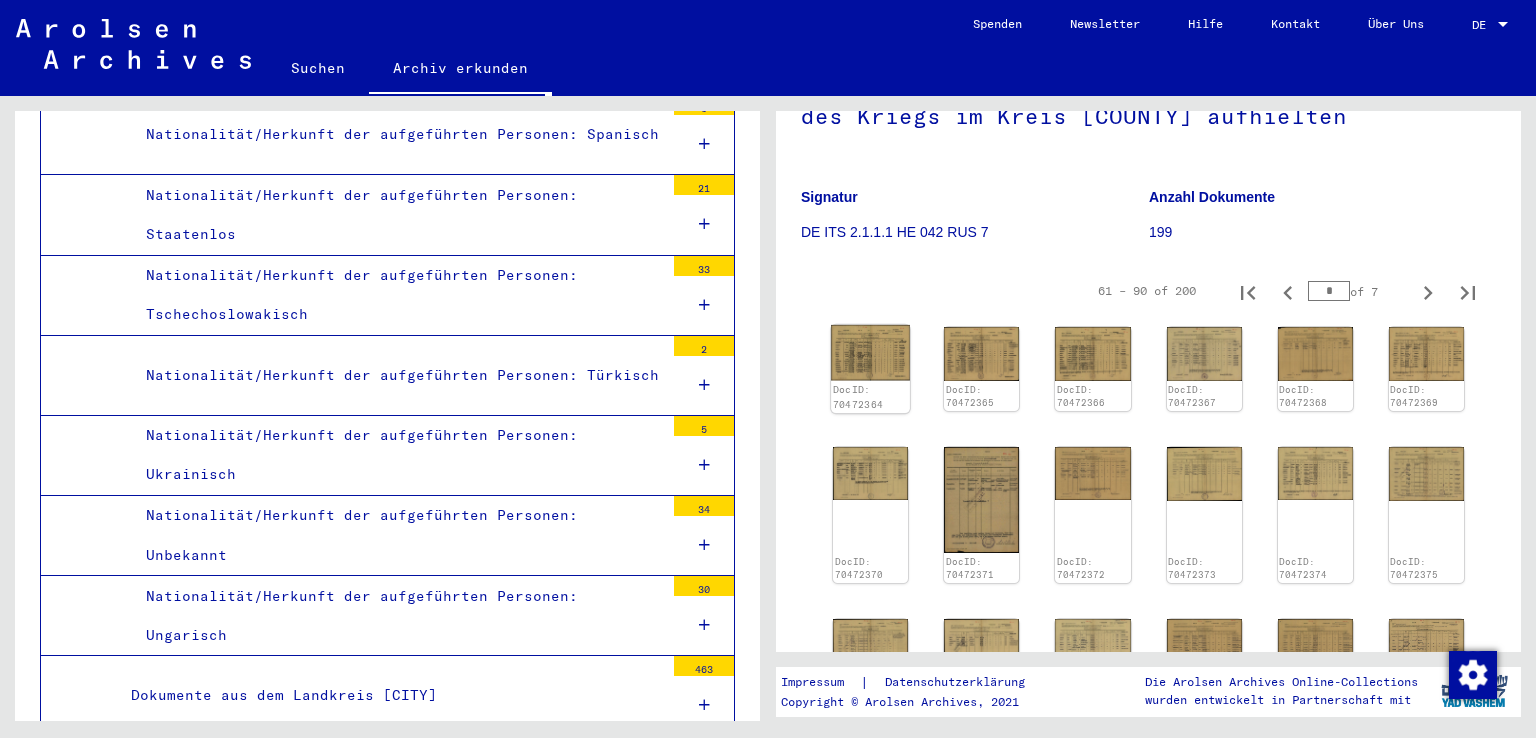 click 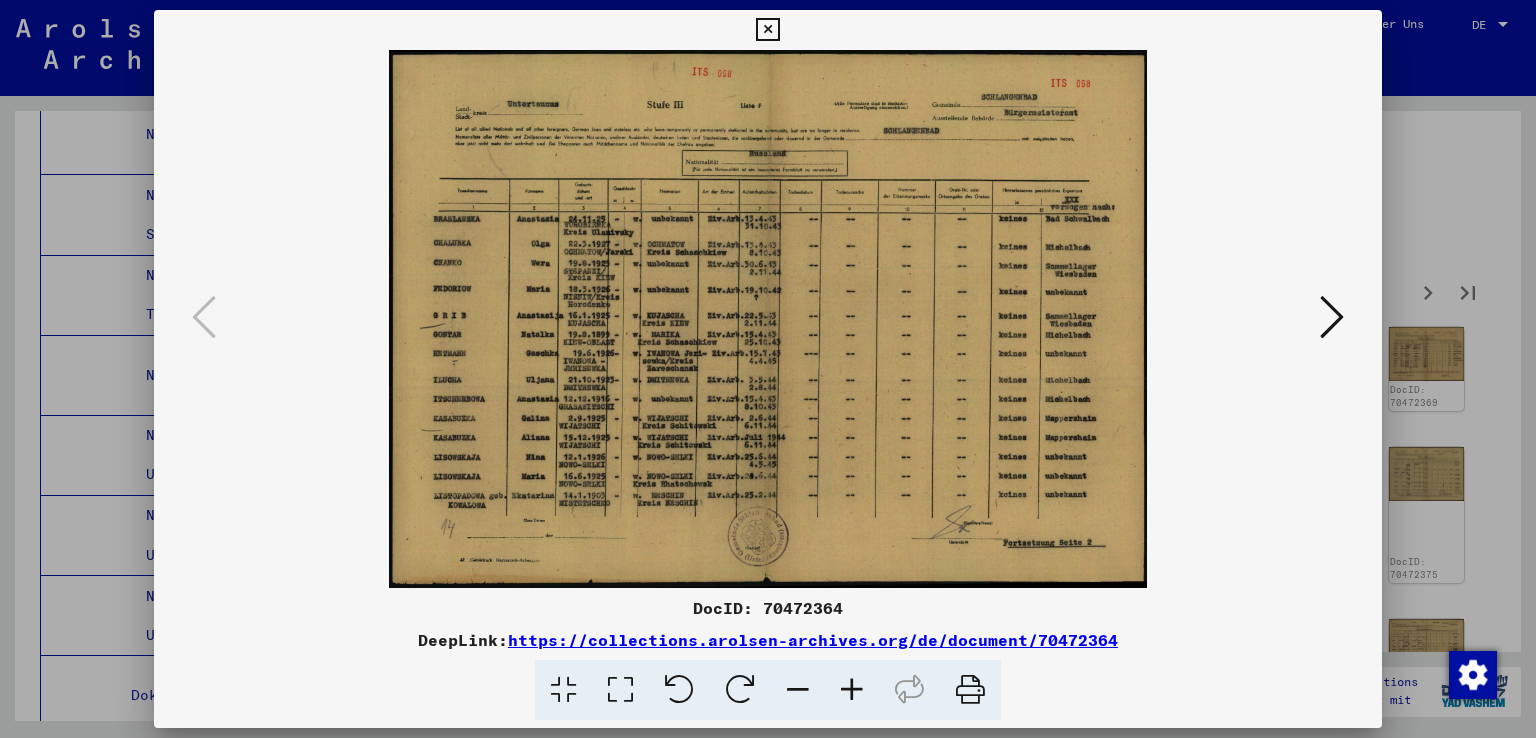 click at bounding box center [1332, 317] 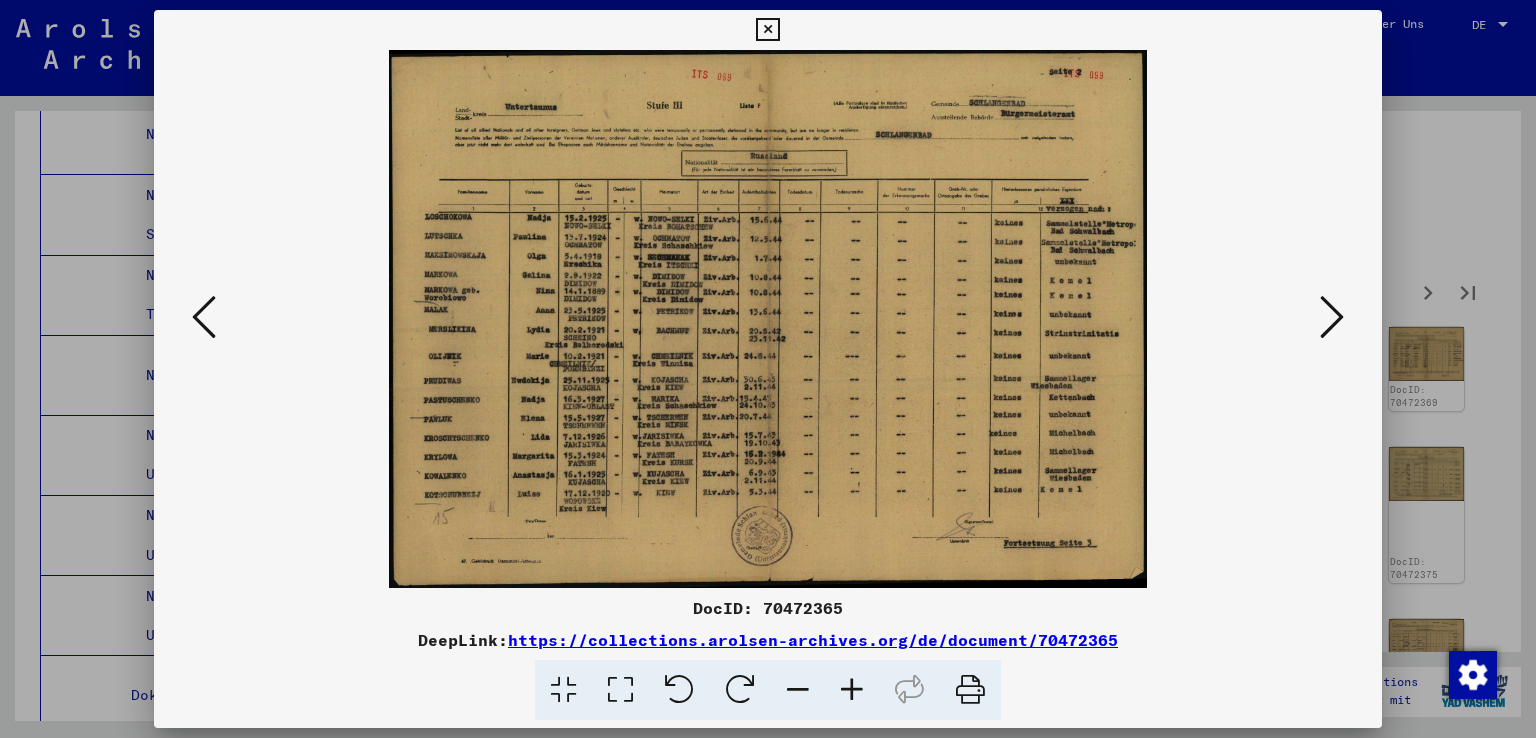 click at bounding box center (1332, 317) 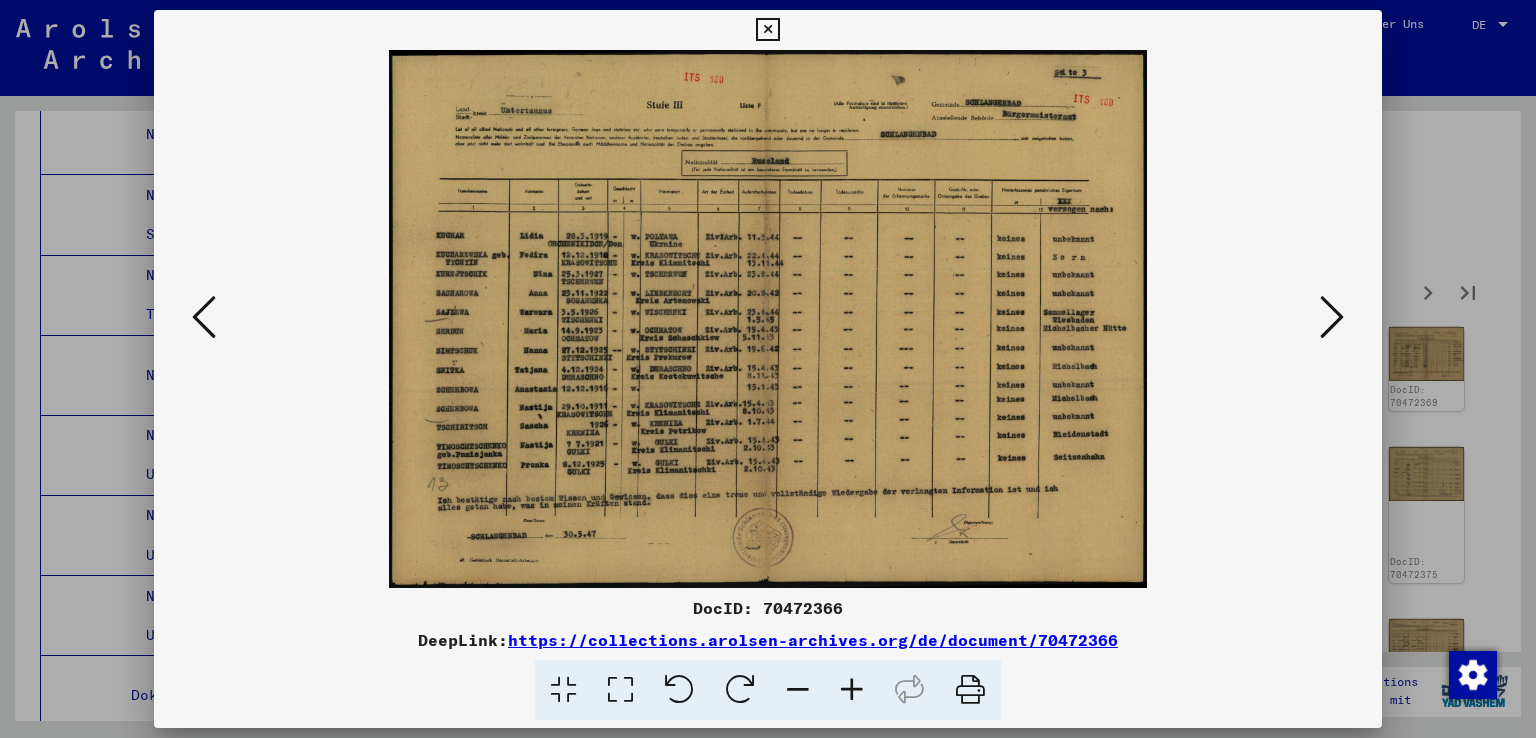 click at bounding box center (1332, 317) 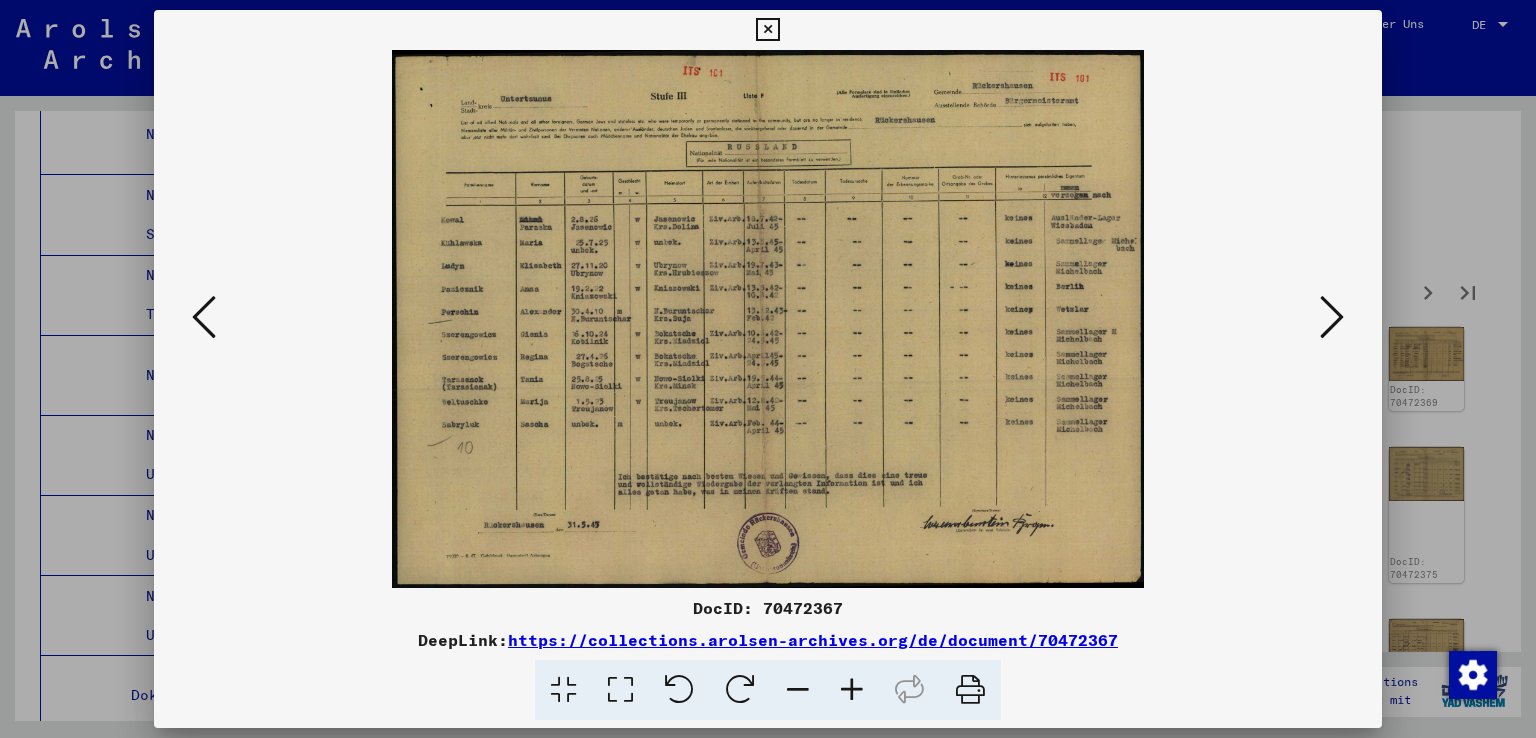 click at bounding box center (1332, 317) 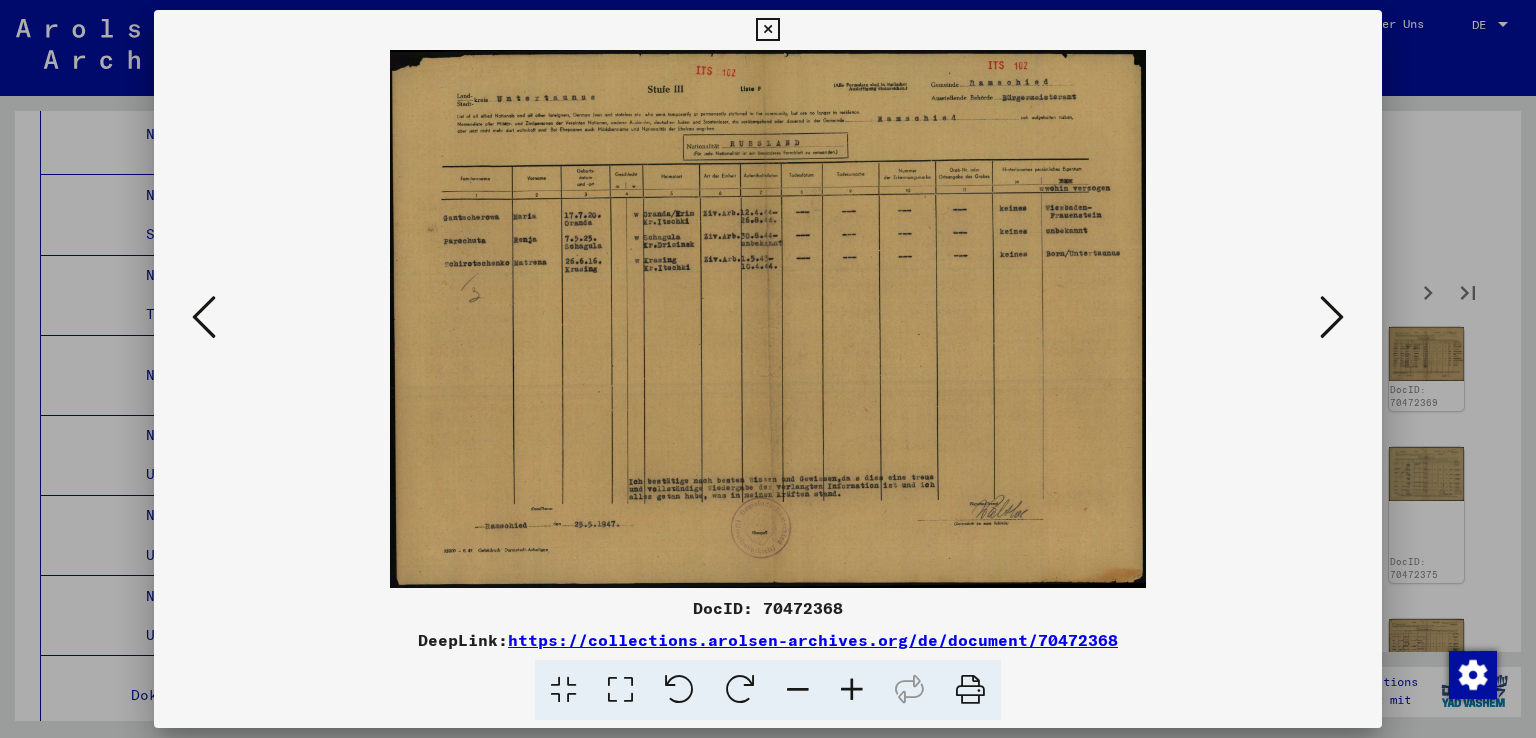 click at bounding box center [1332, 317] 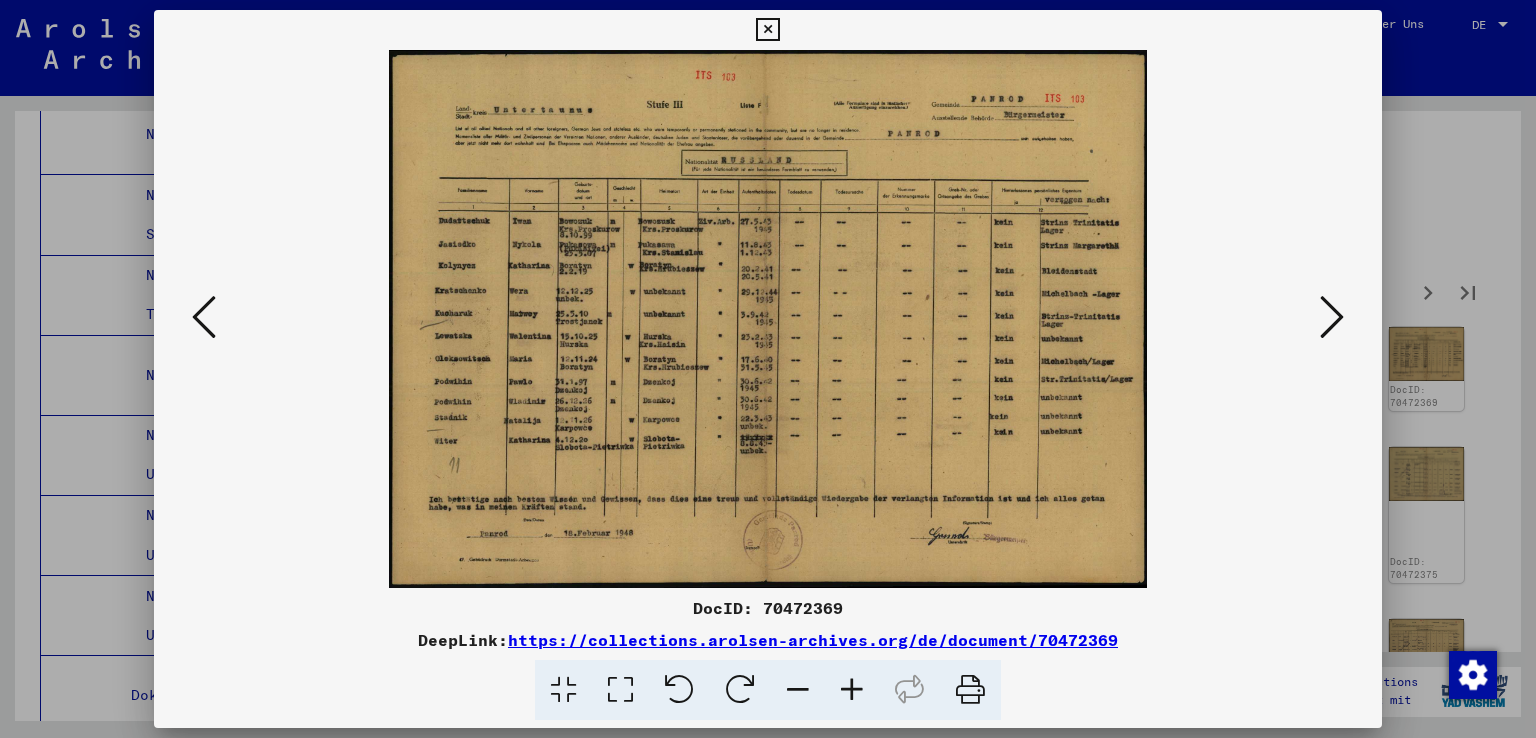click at bounding box center [1332, 317] 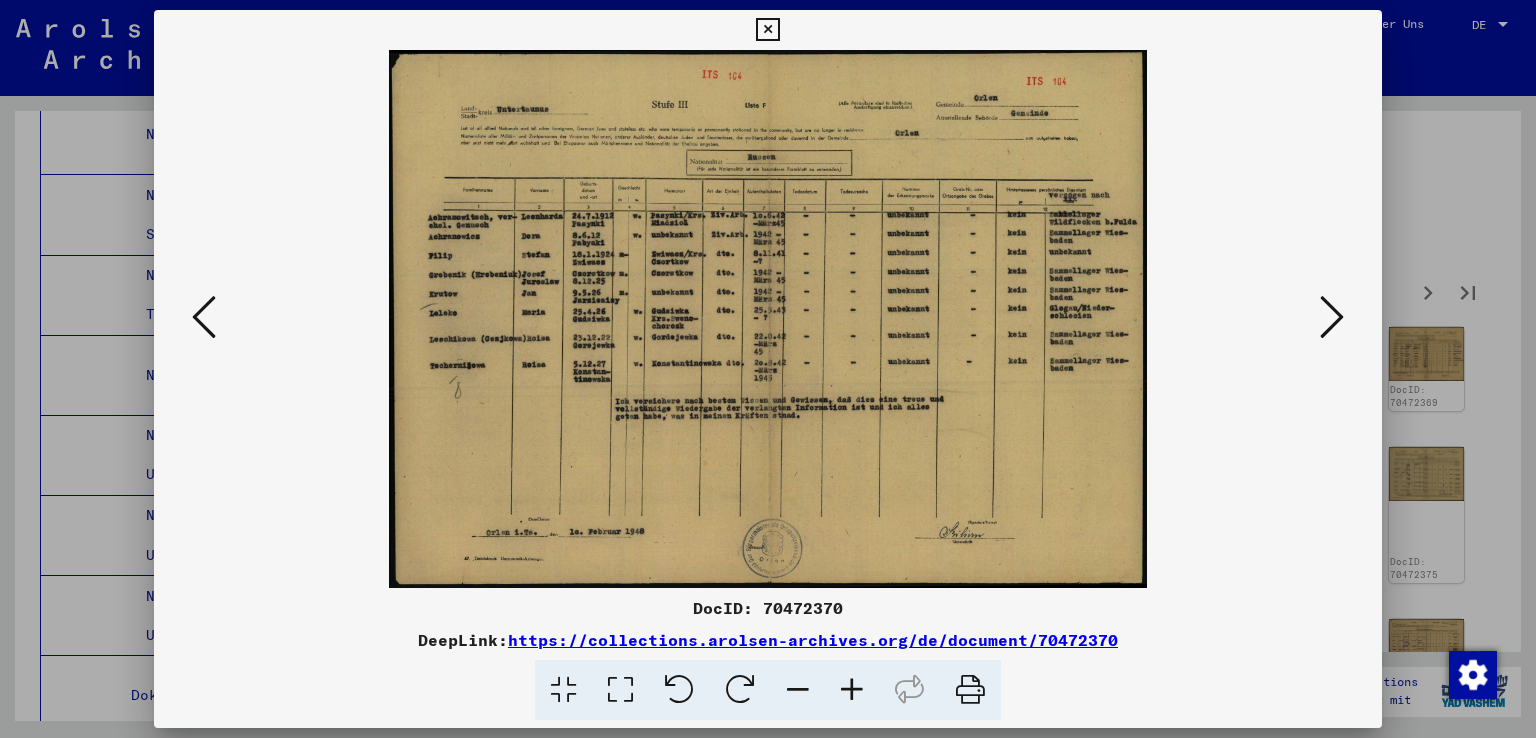 click at bounding box center [1332, 317] 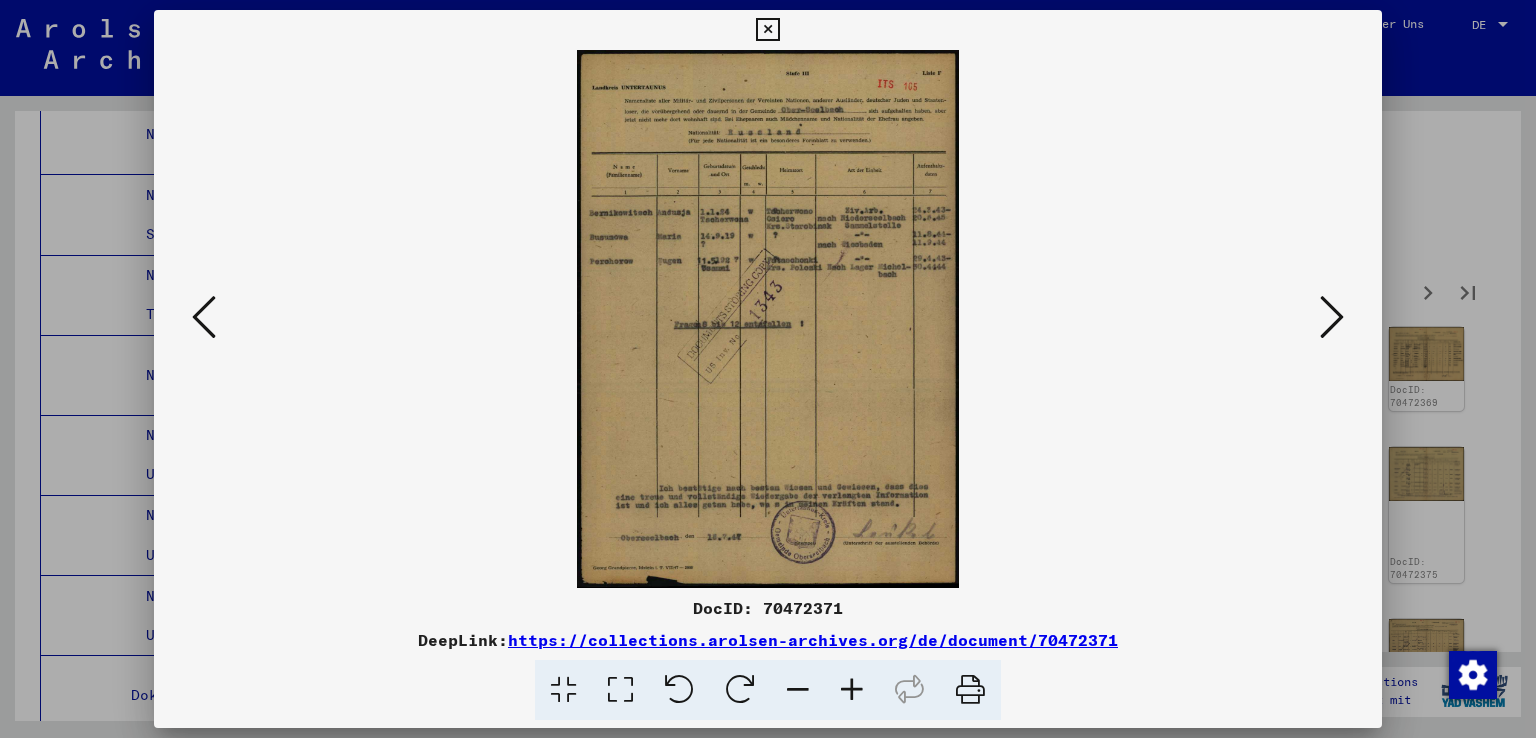 click at bounding box center [1332, 317] 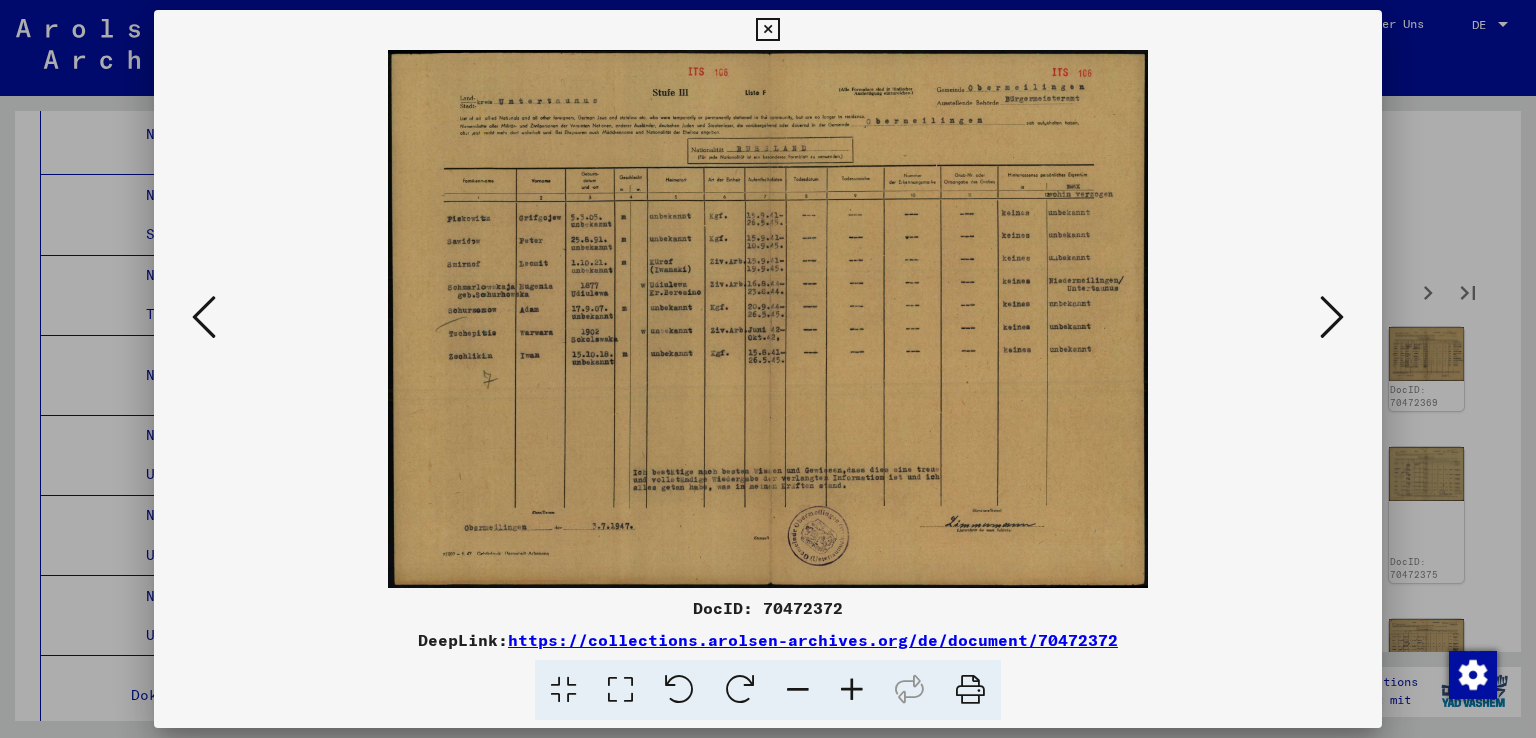 click at bounding box center [1332, 317] 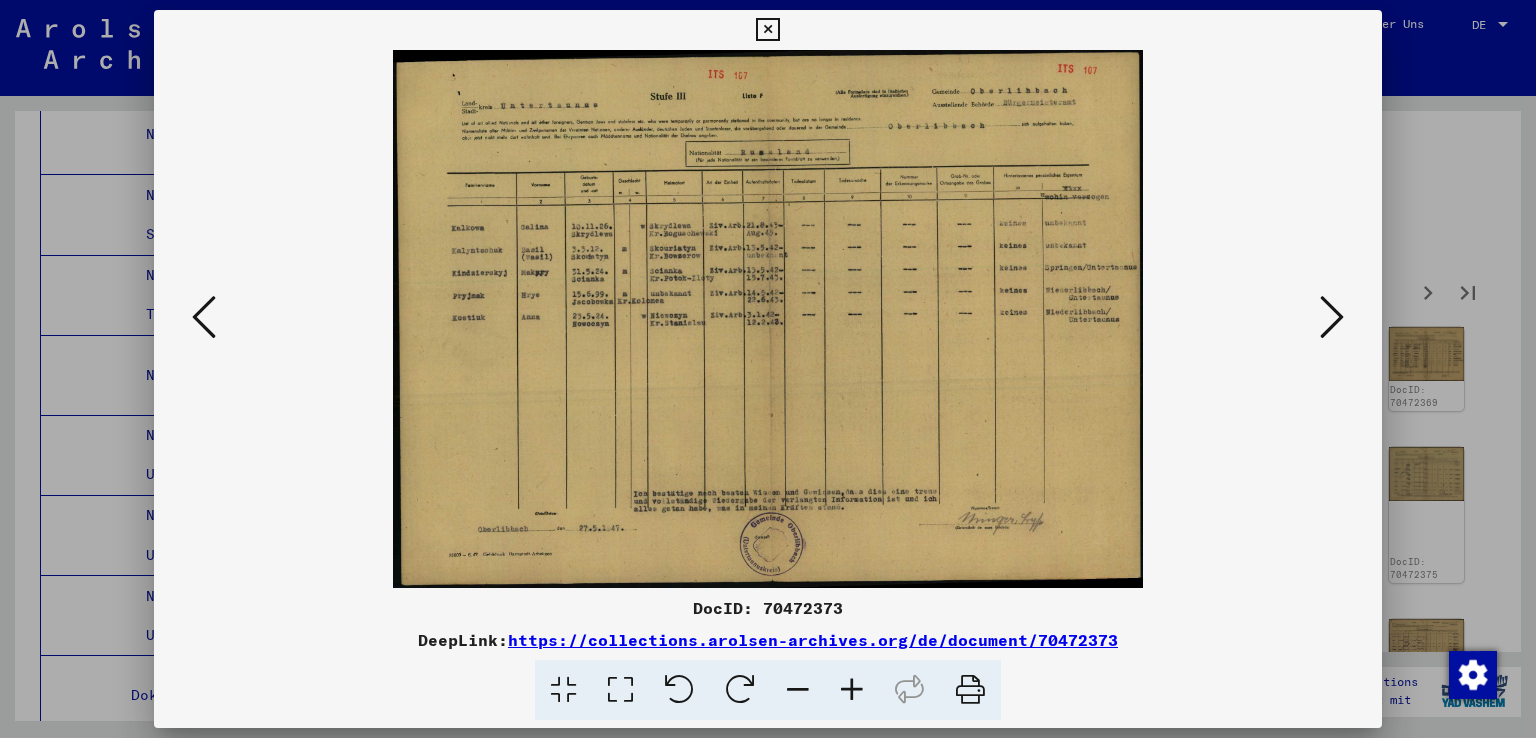 click at bounding box center (1332, 317) 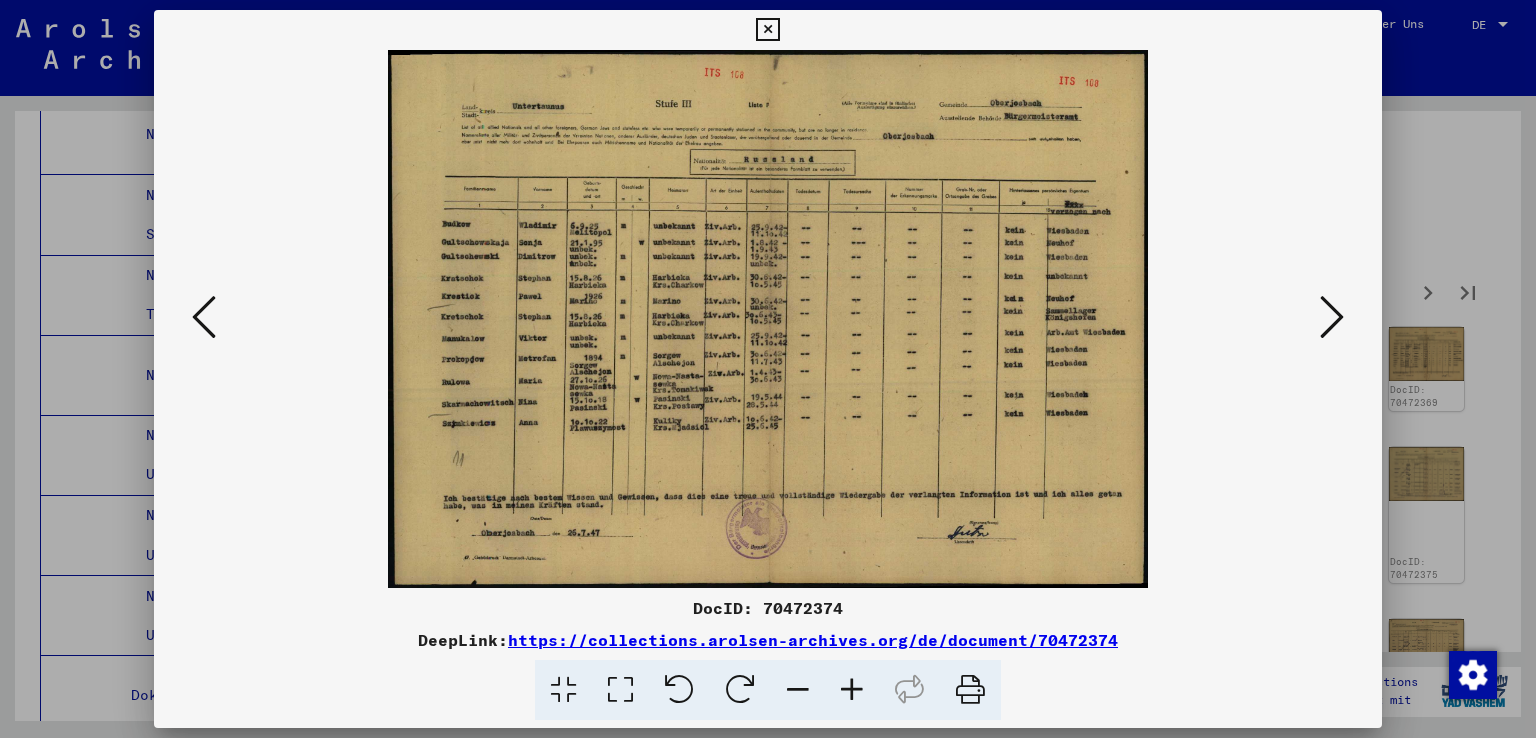 click at bounding box center (1332, 317) 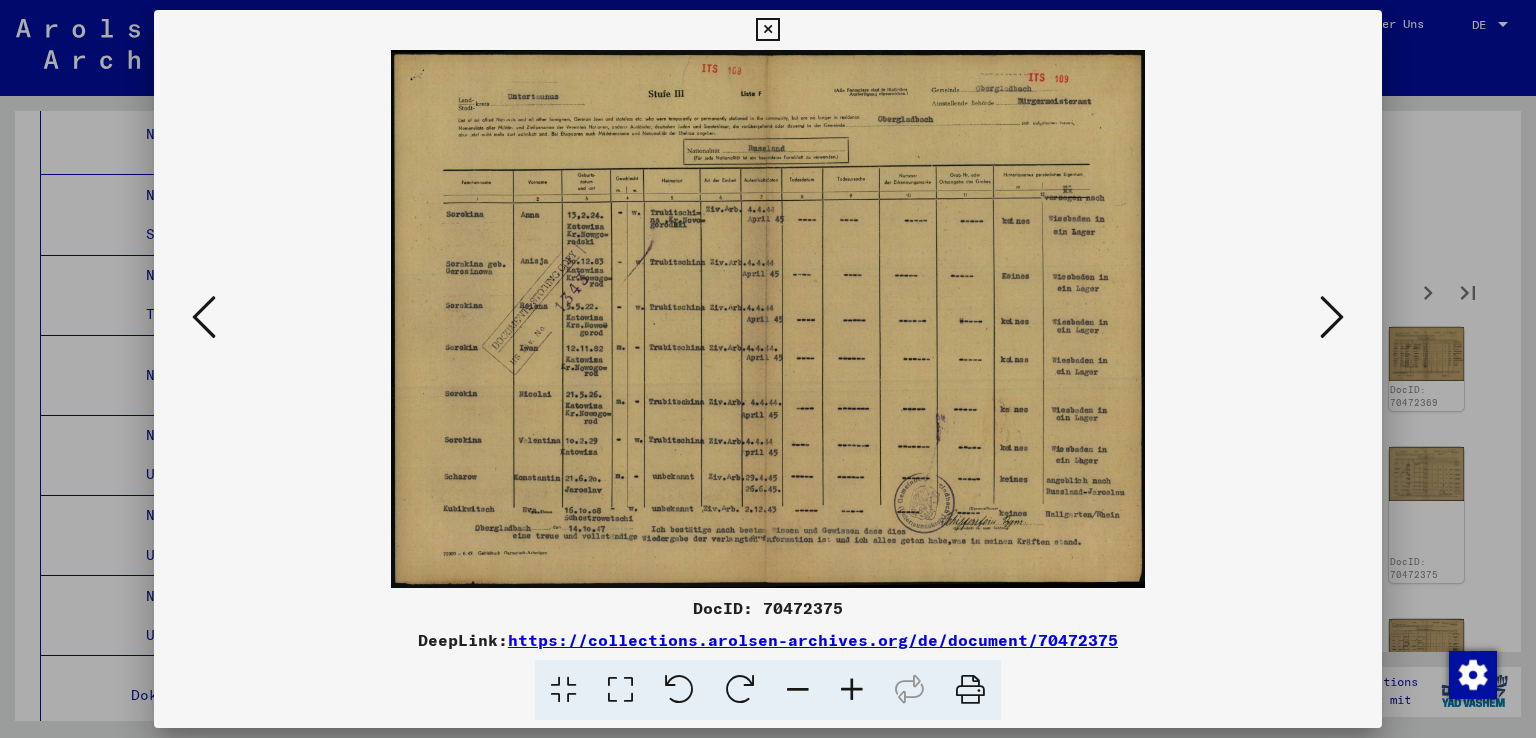 click at bounding box center (1332, 317) 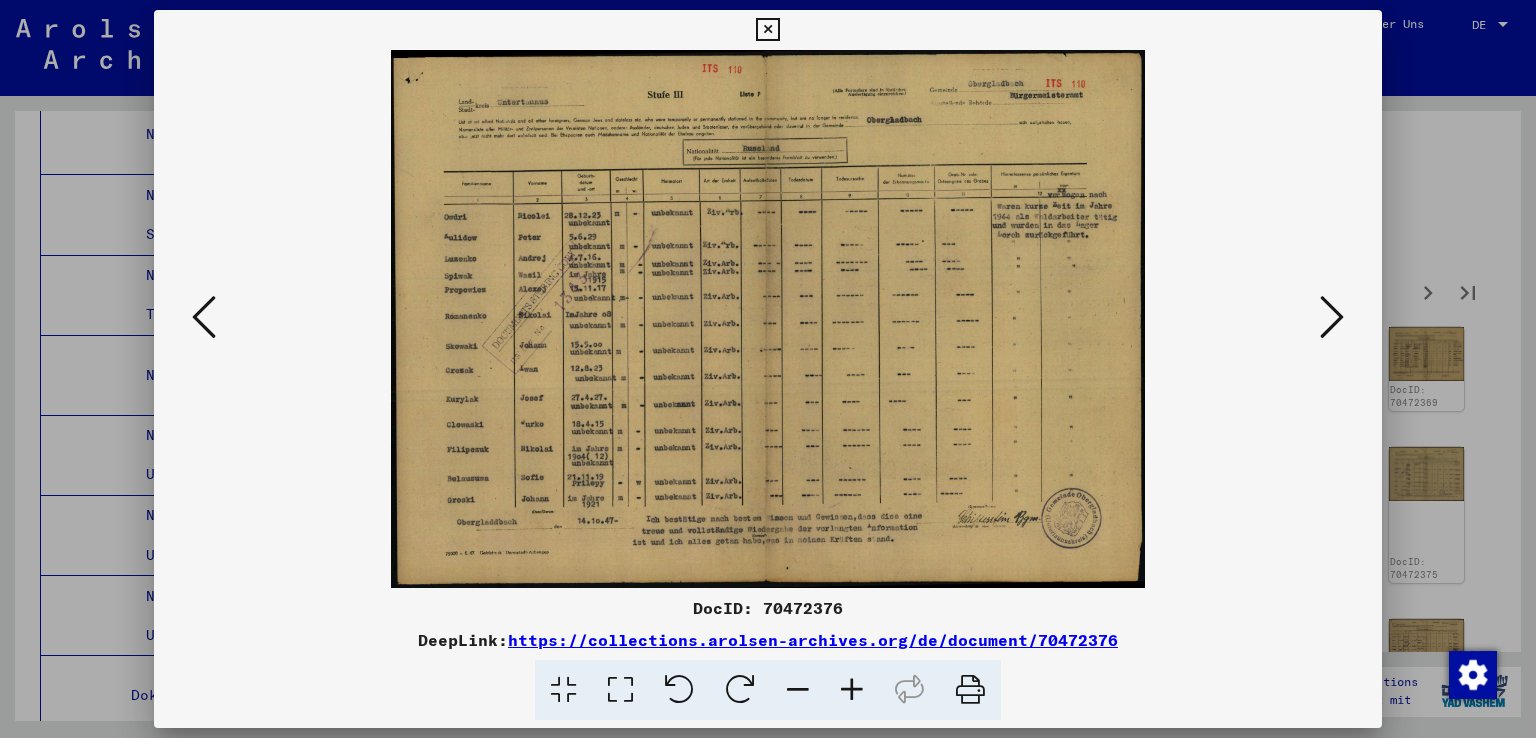 click at bounding box center (1332, 317) 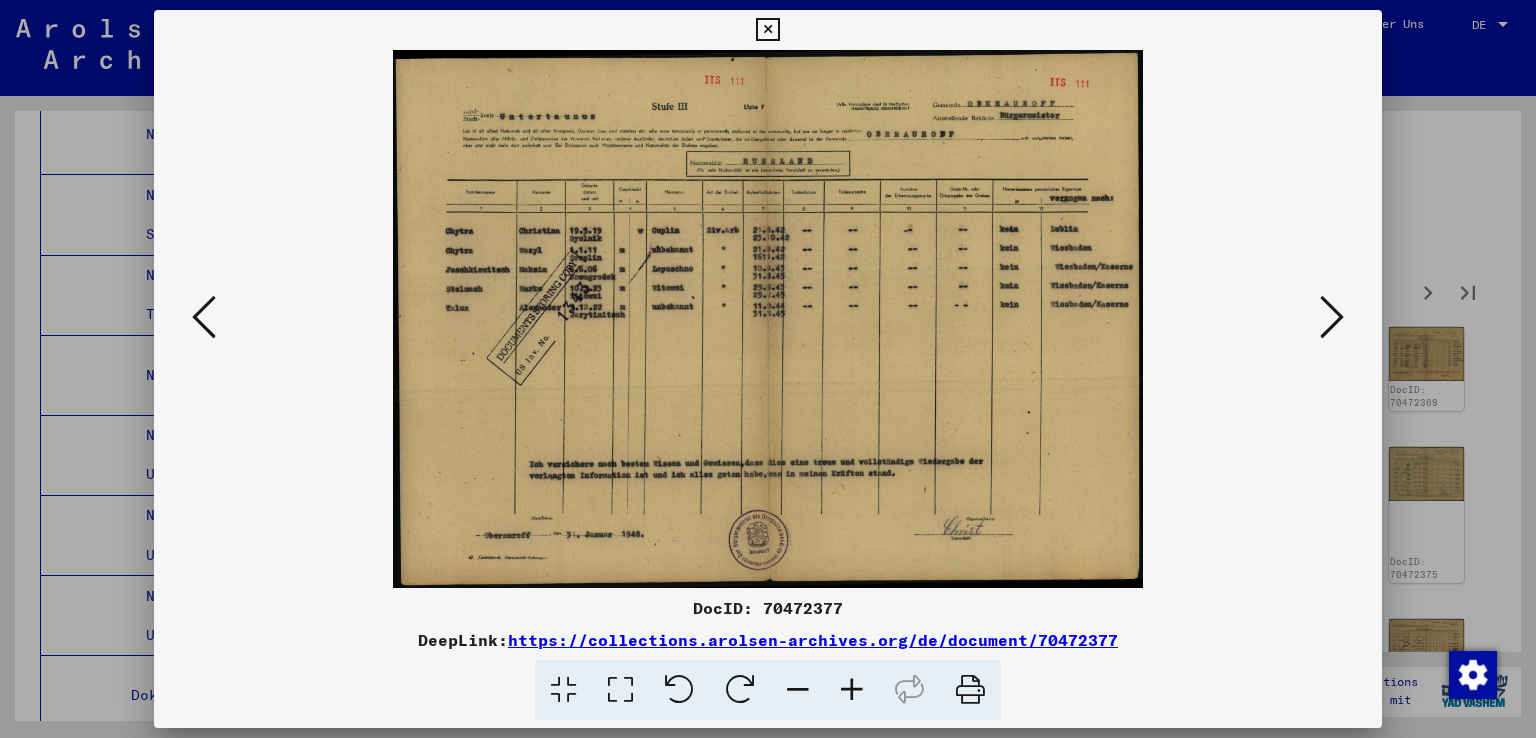 click at bounding box center (1332, 317) 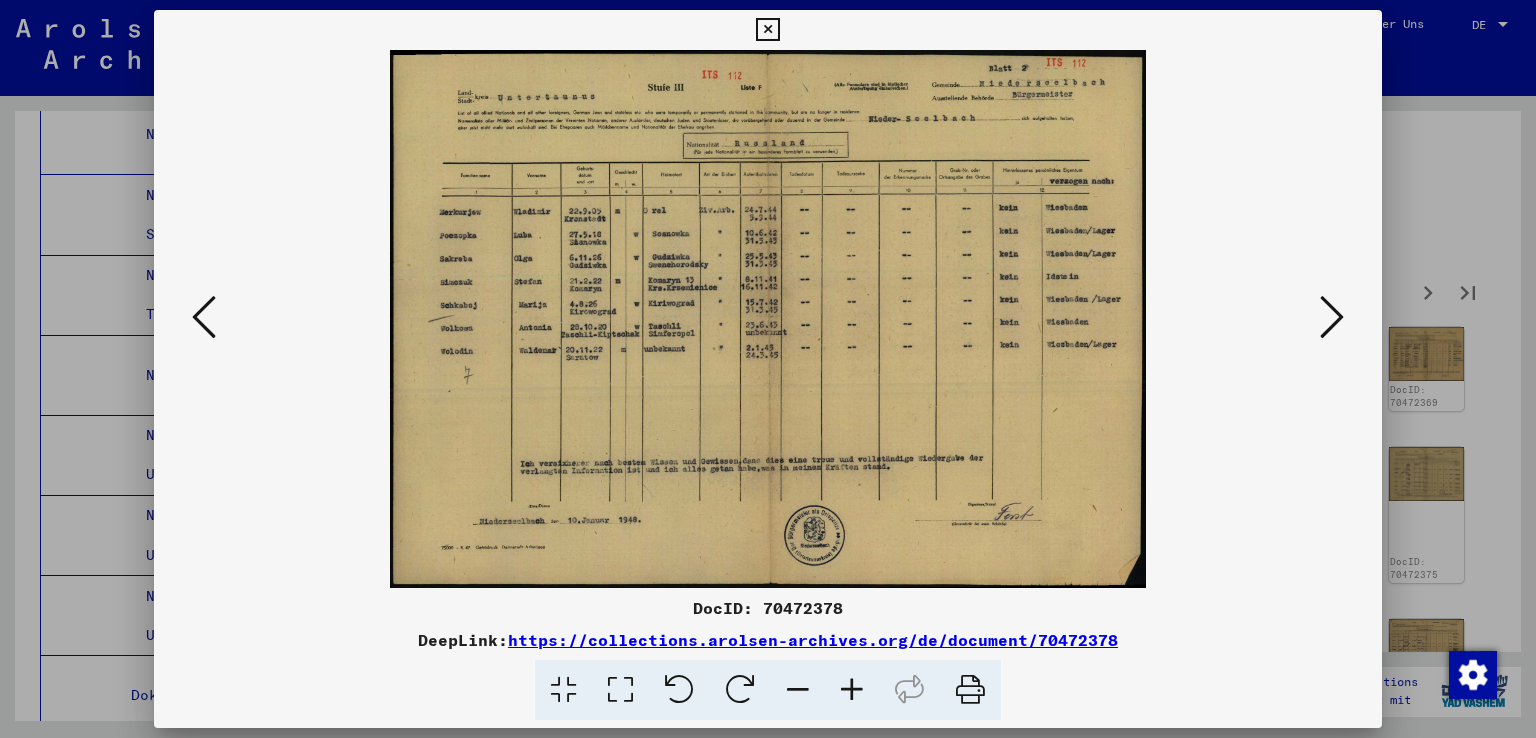 click at bounding box center (1332, 317) 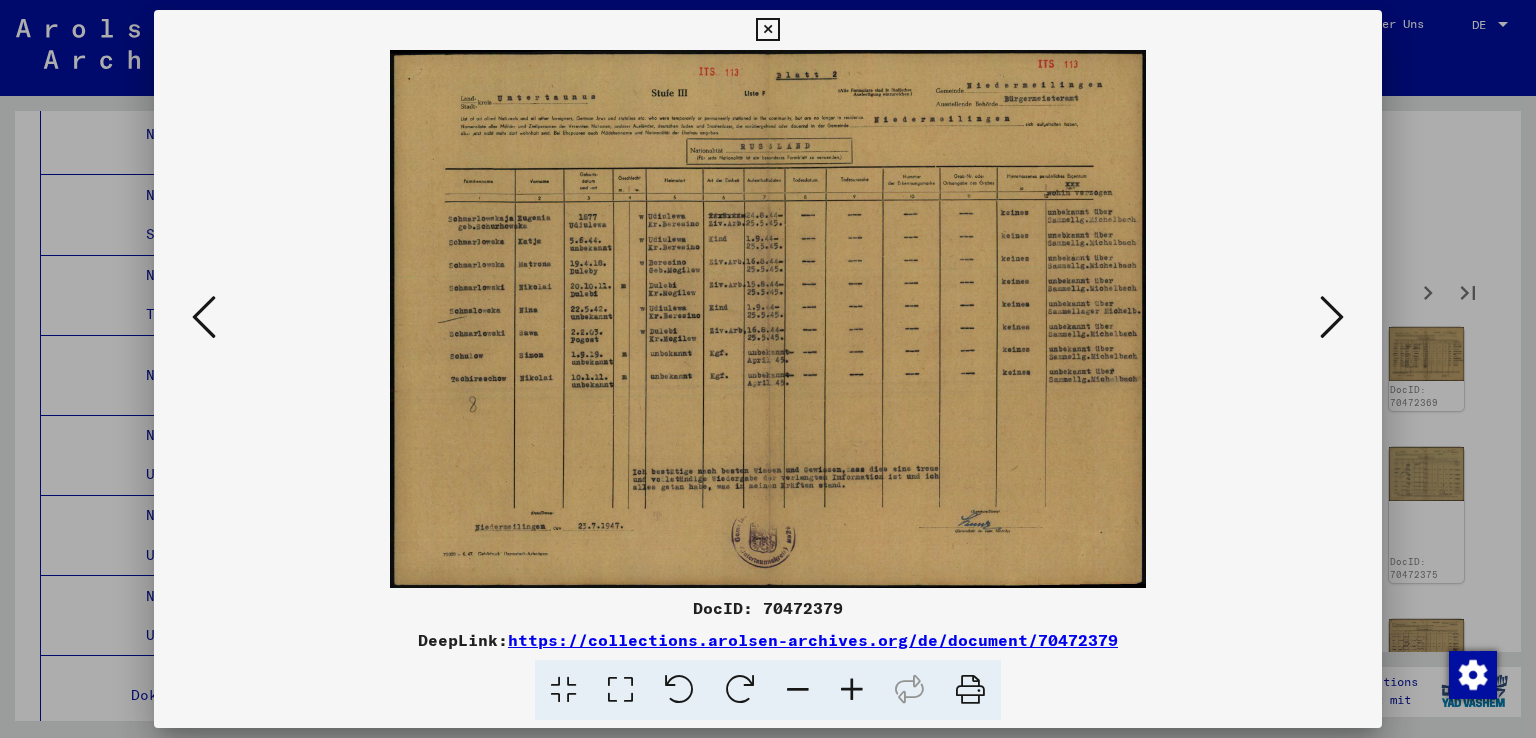 click at bounding box center (1332, 317) 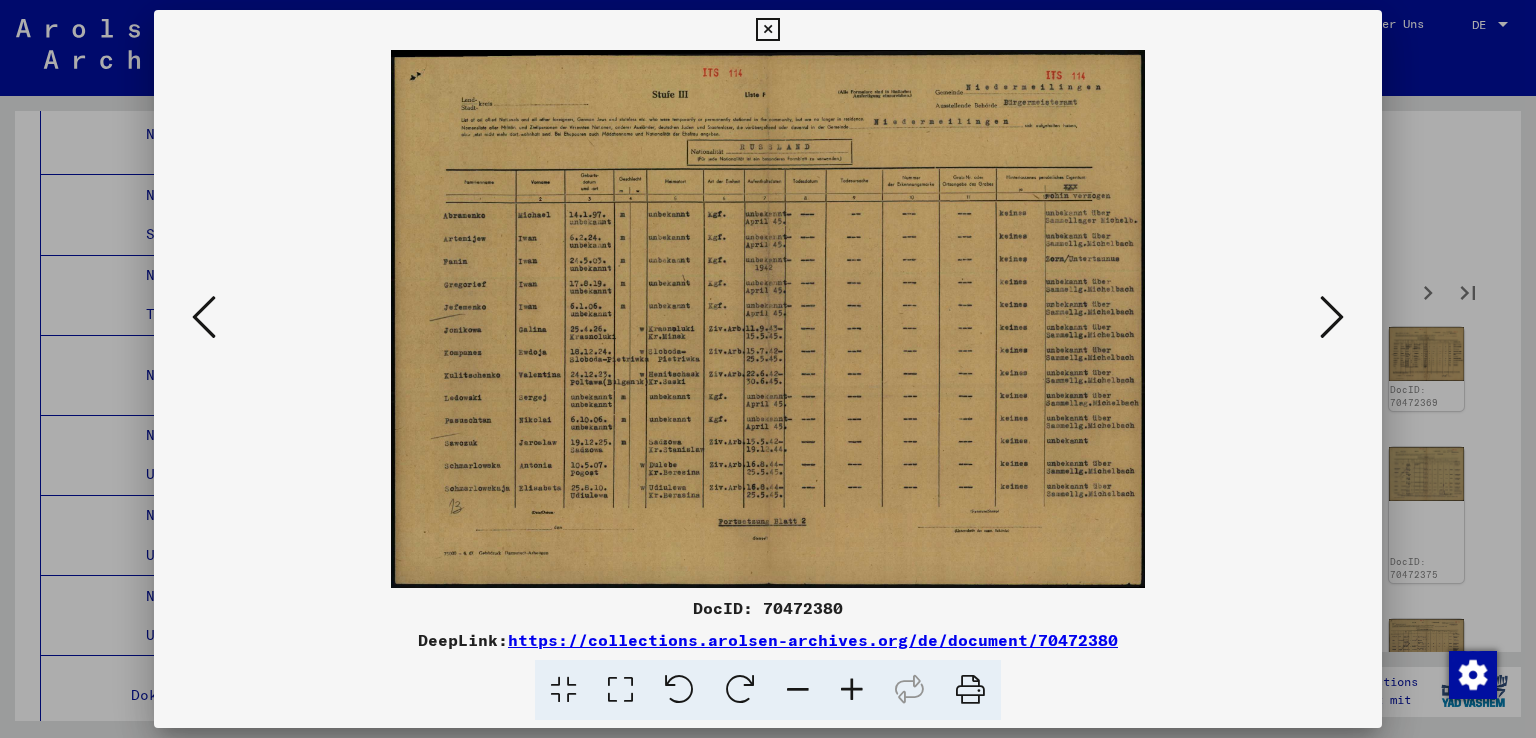 click at bounding box center (1332, 317) 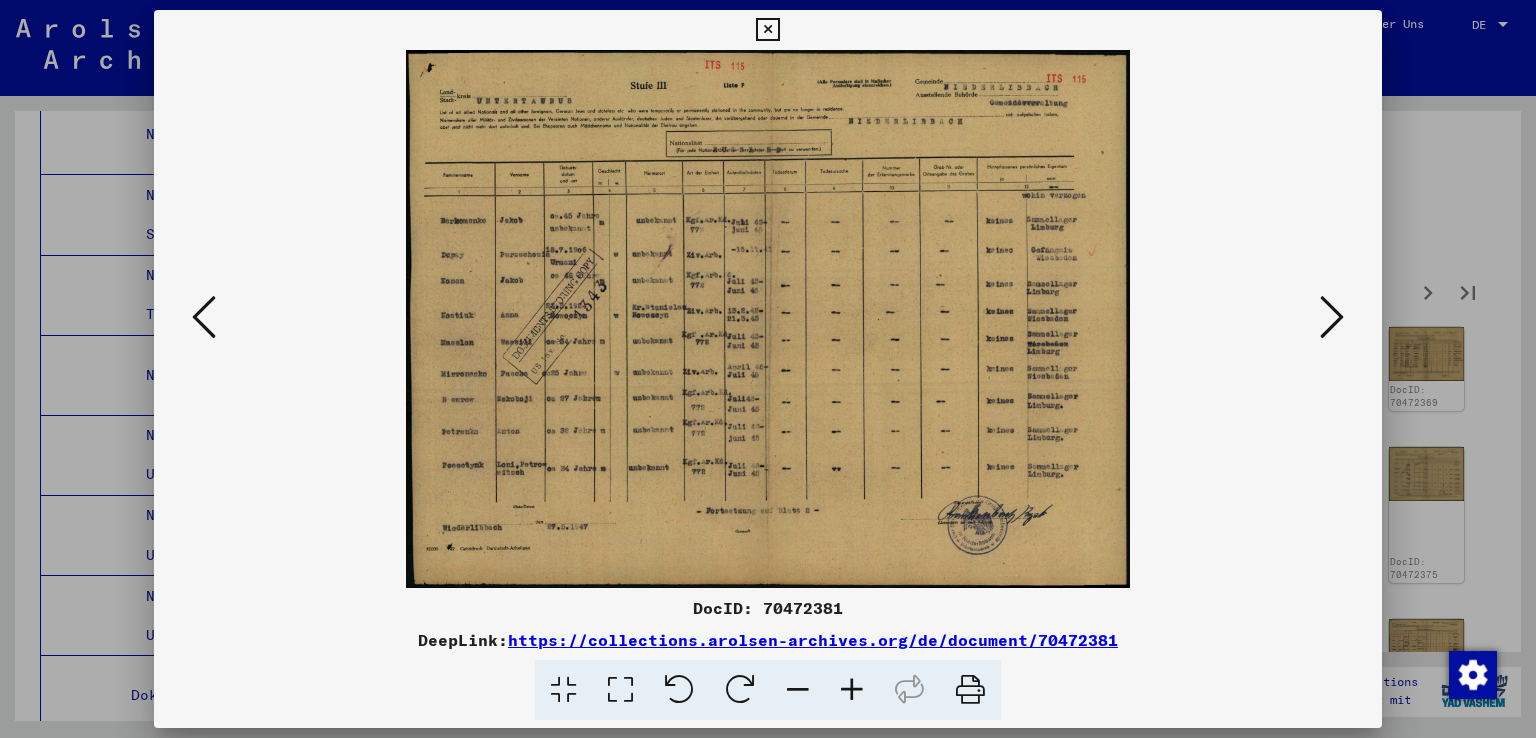 click at bounding box center [1332, 317] 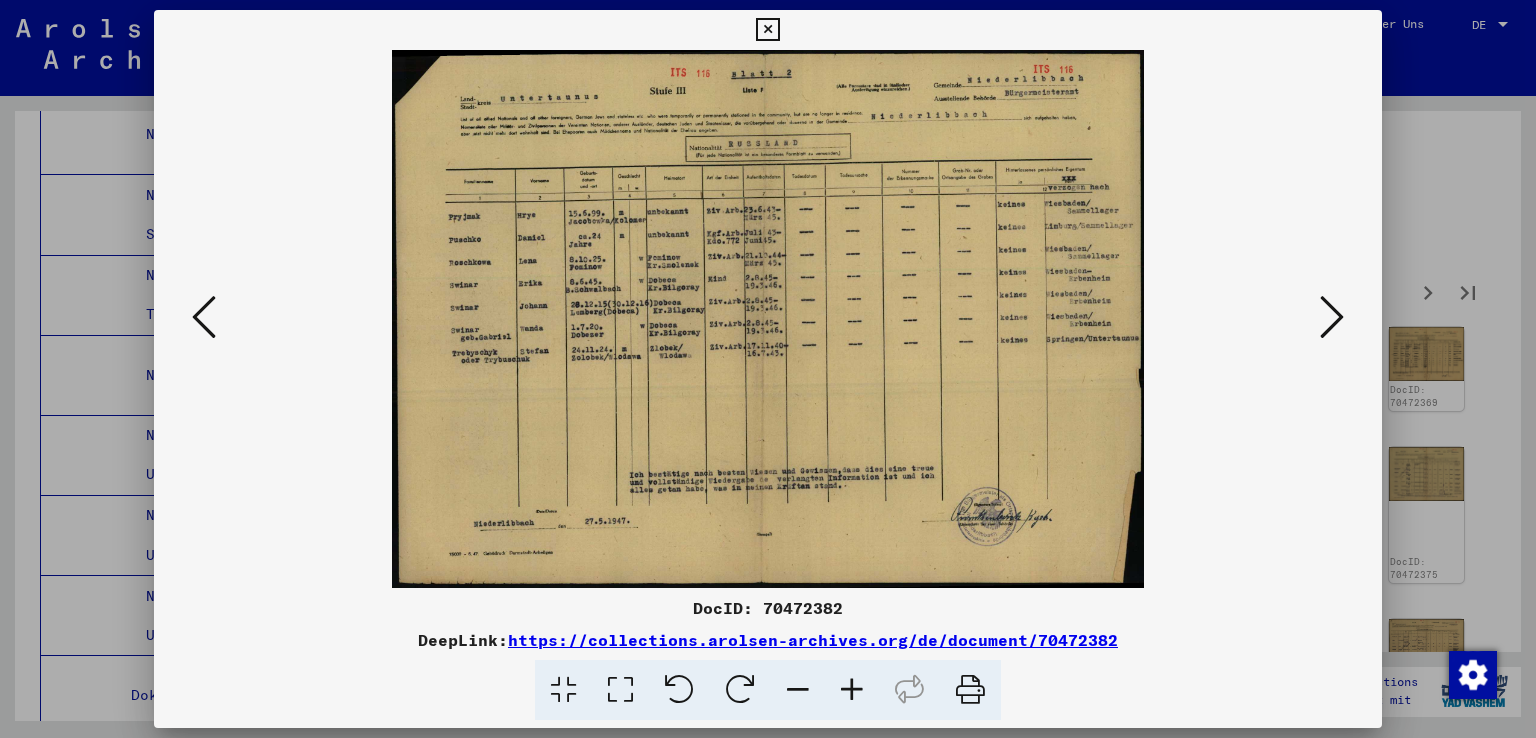 click at bounding box center [1332, 317] 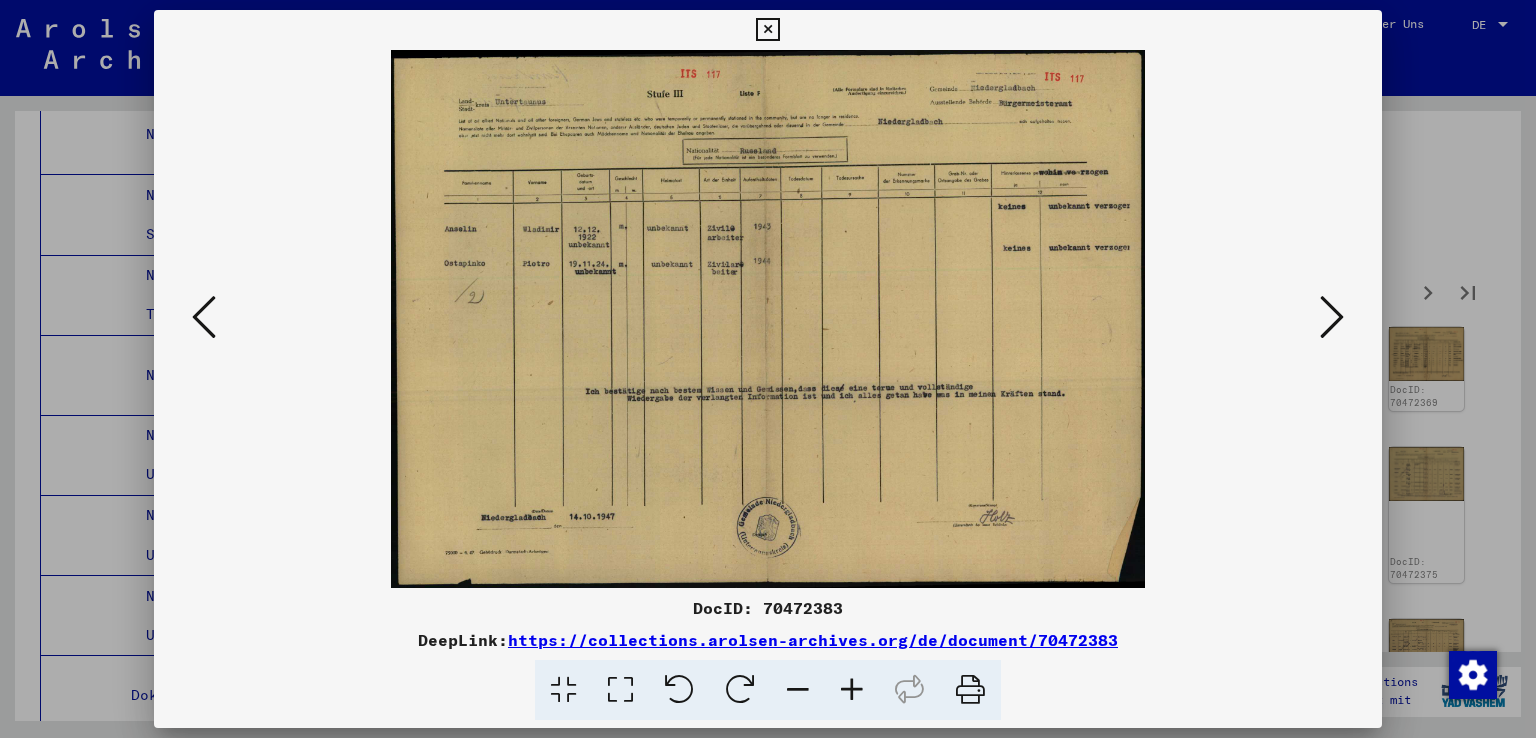 click at bounding box center [1332, 317] 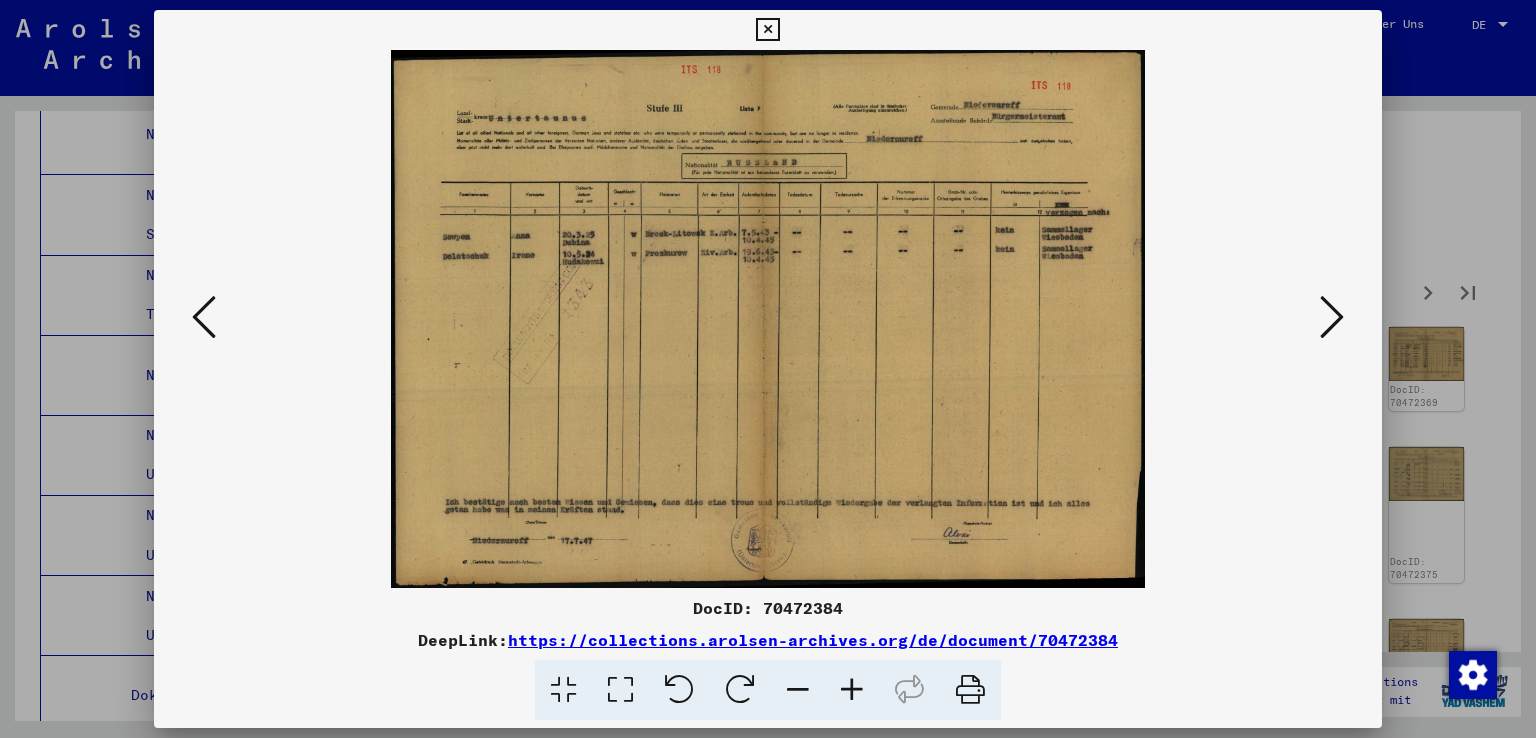 click at bounding box center (1332, 317) 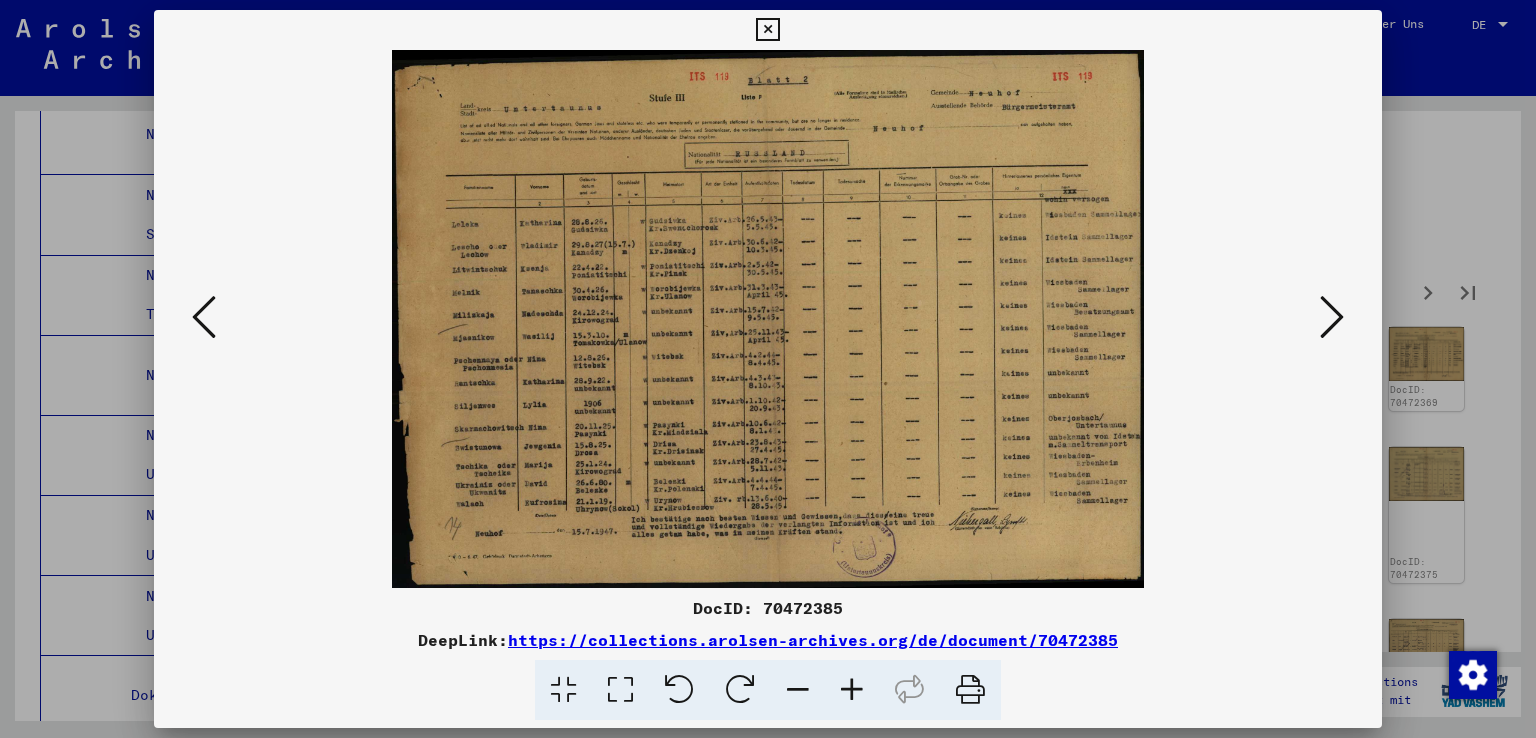 click at bounding box center (1332, 317) 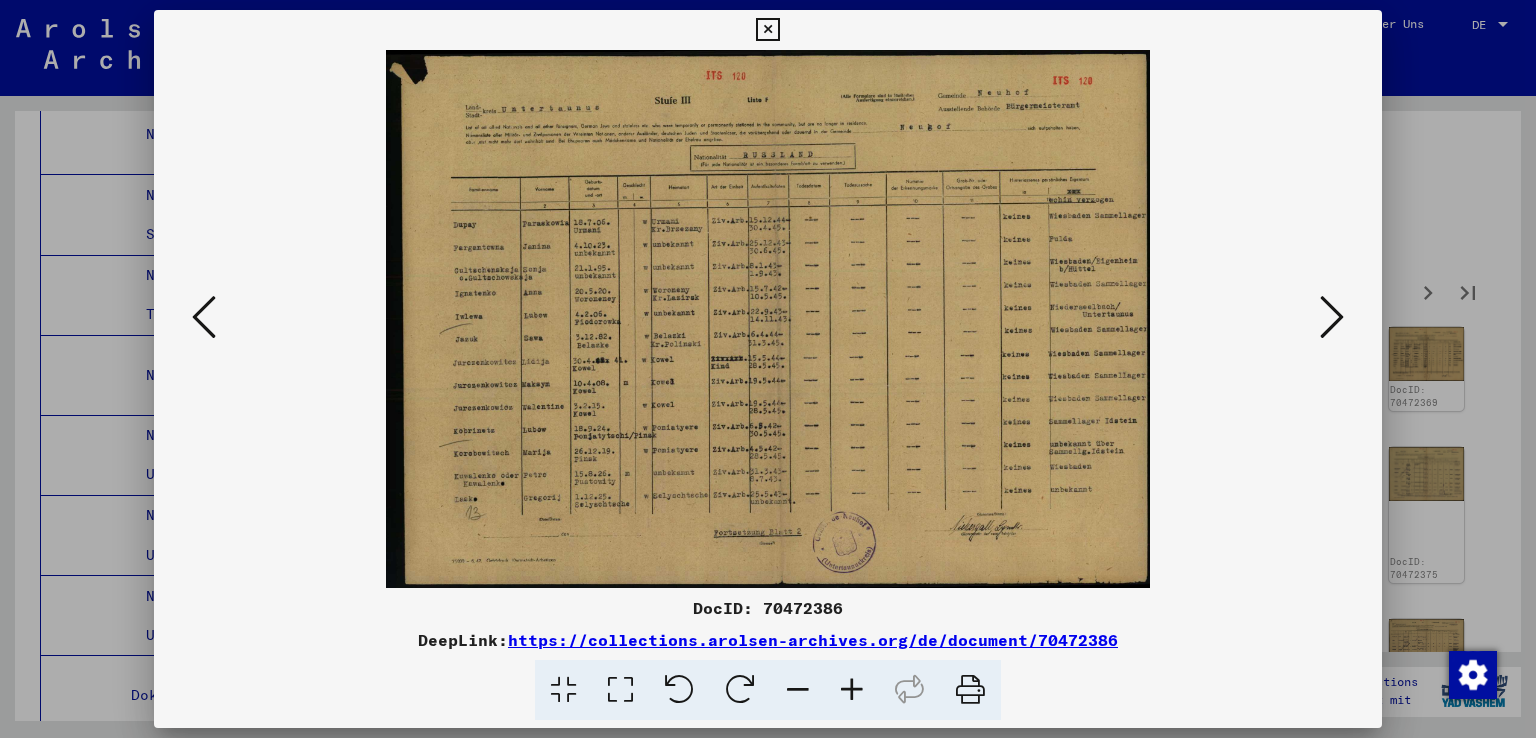 click at bounding box center [1332, 317] 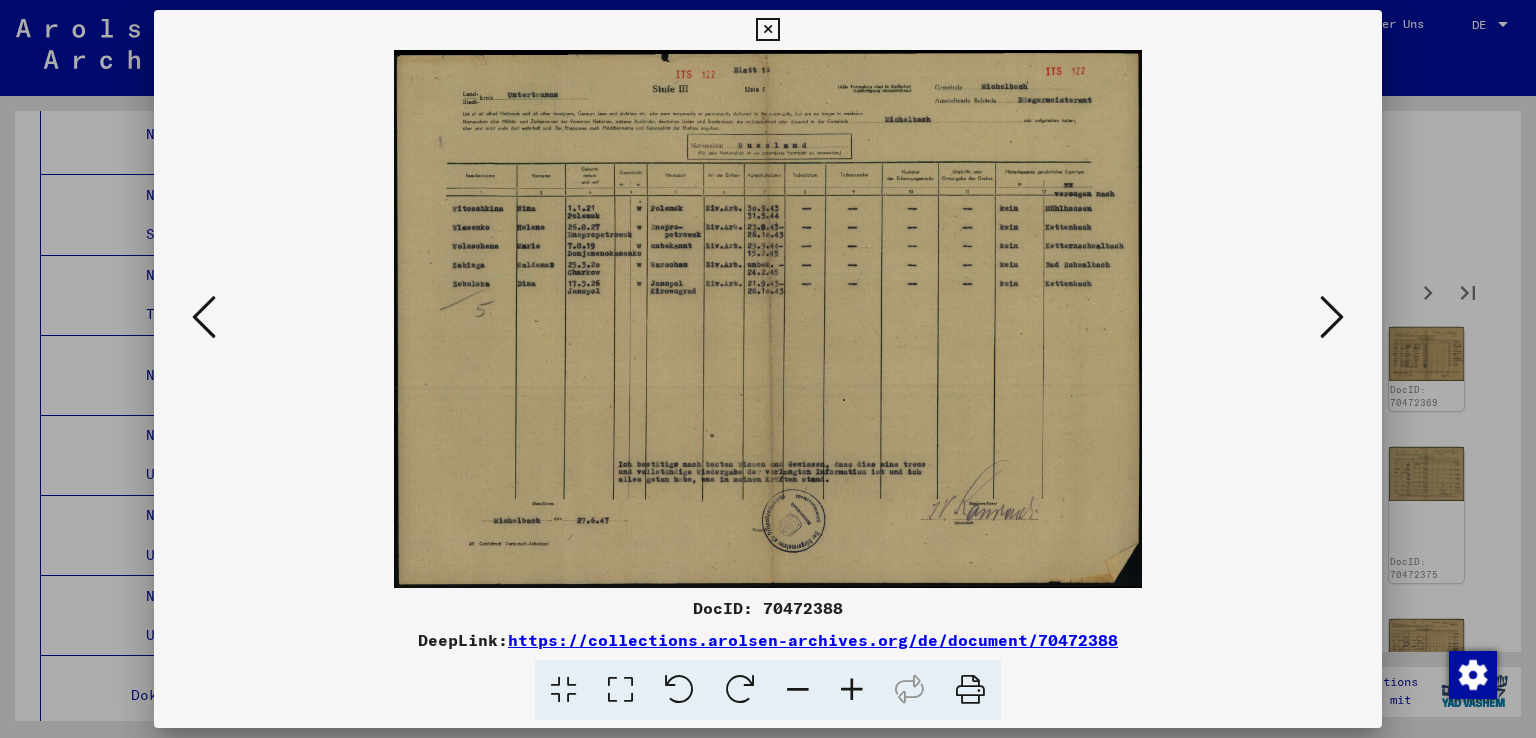 click at bounding box center (1332, 317) 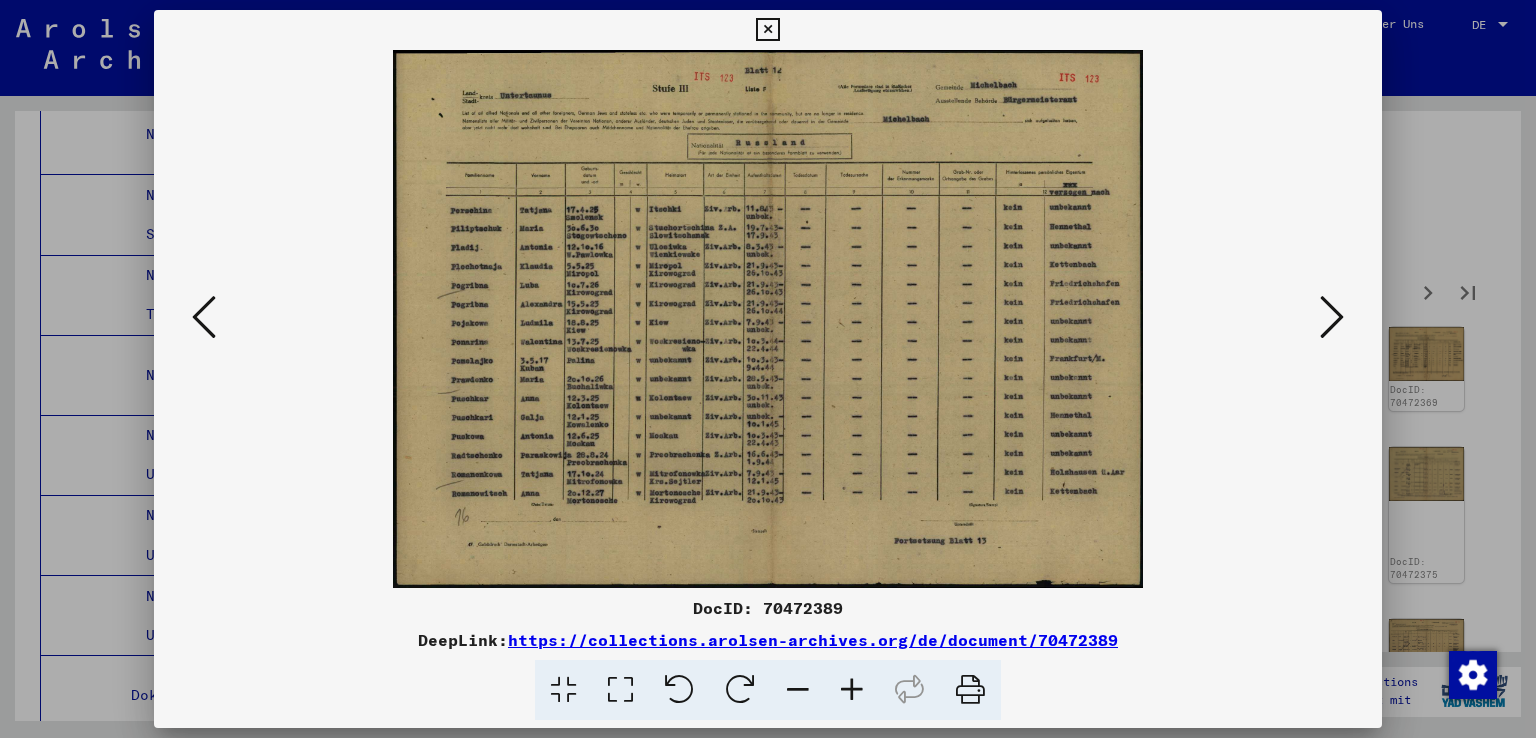 click at bounding box center (1332, 317) 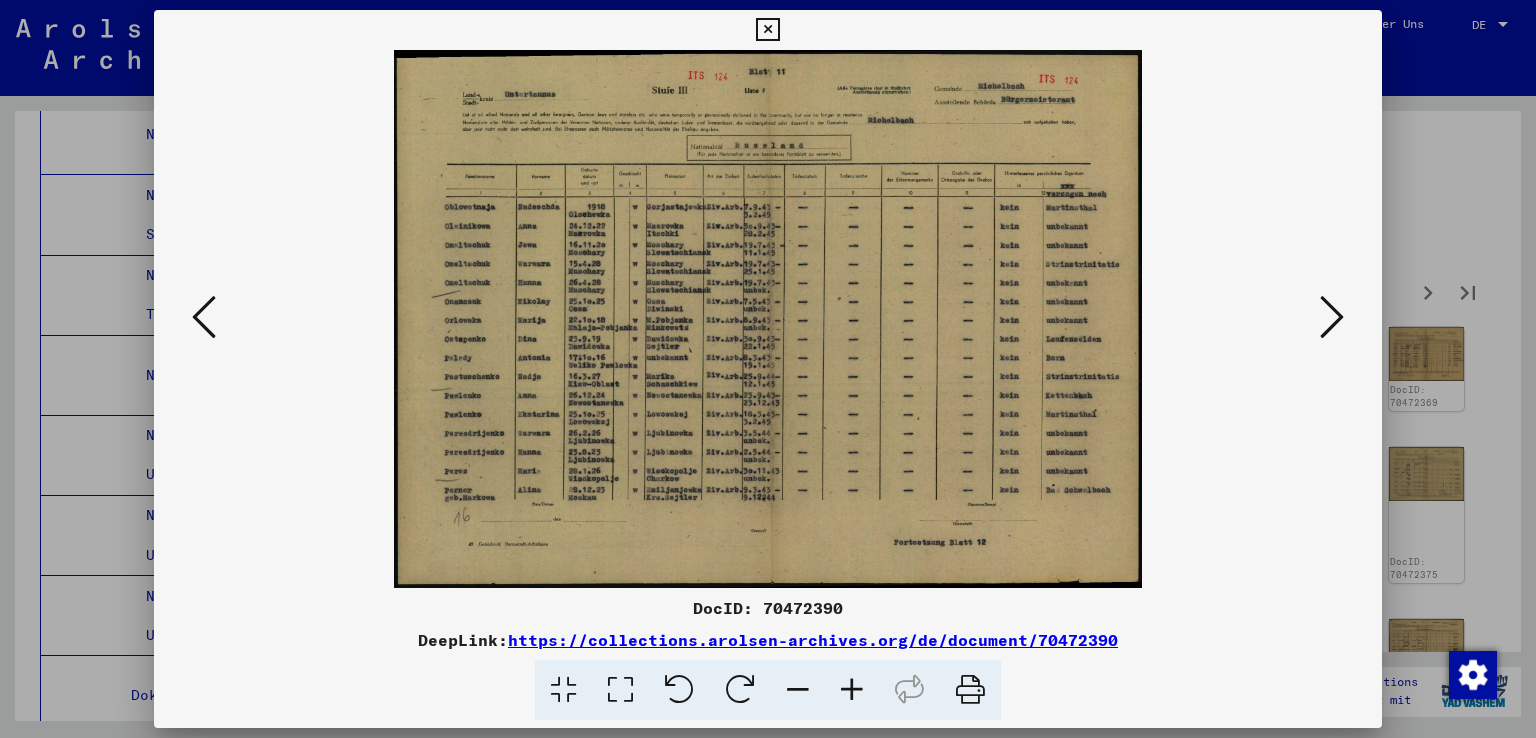click at bounding box center (1332, 317) 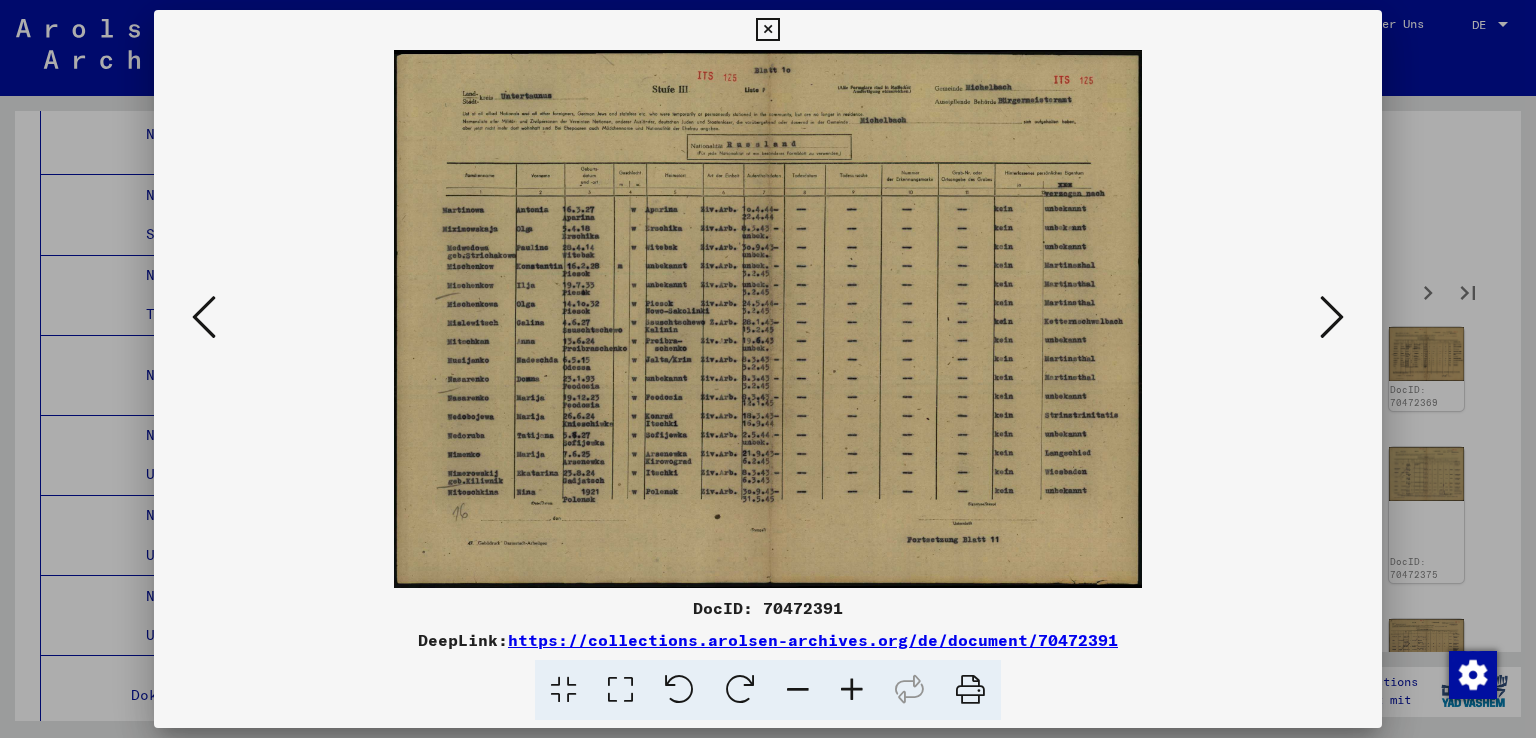 click at bounding box center [1332, 317] 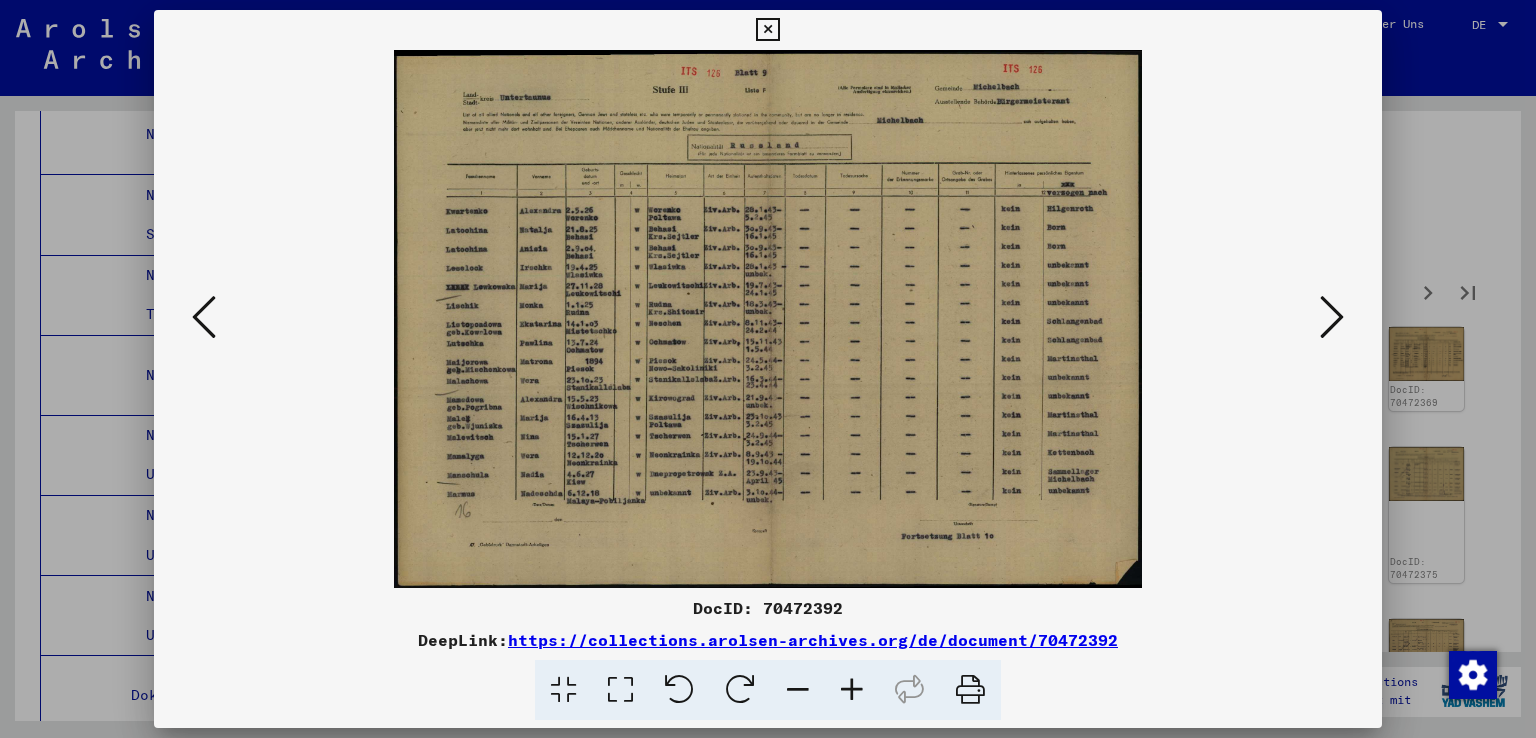 click at bounding box center [1332, 317] 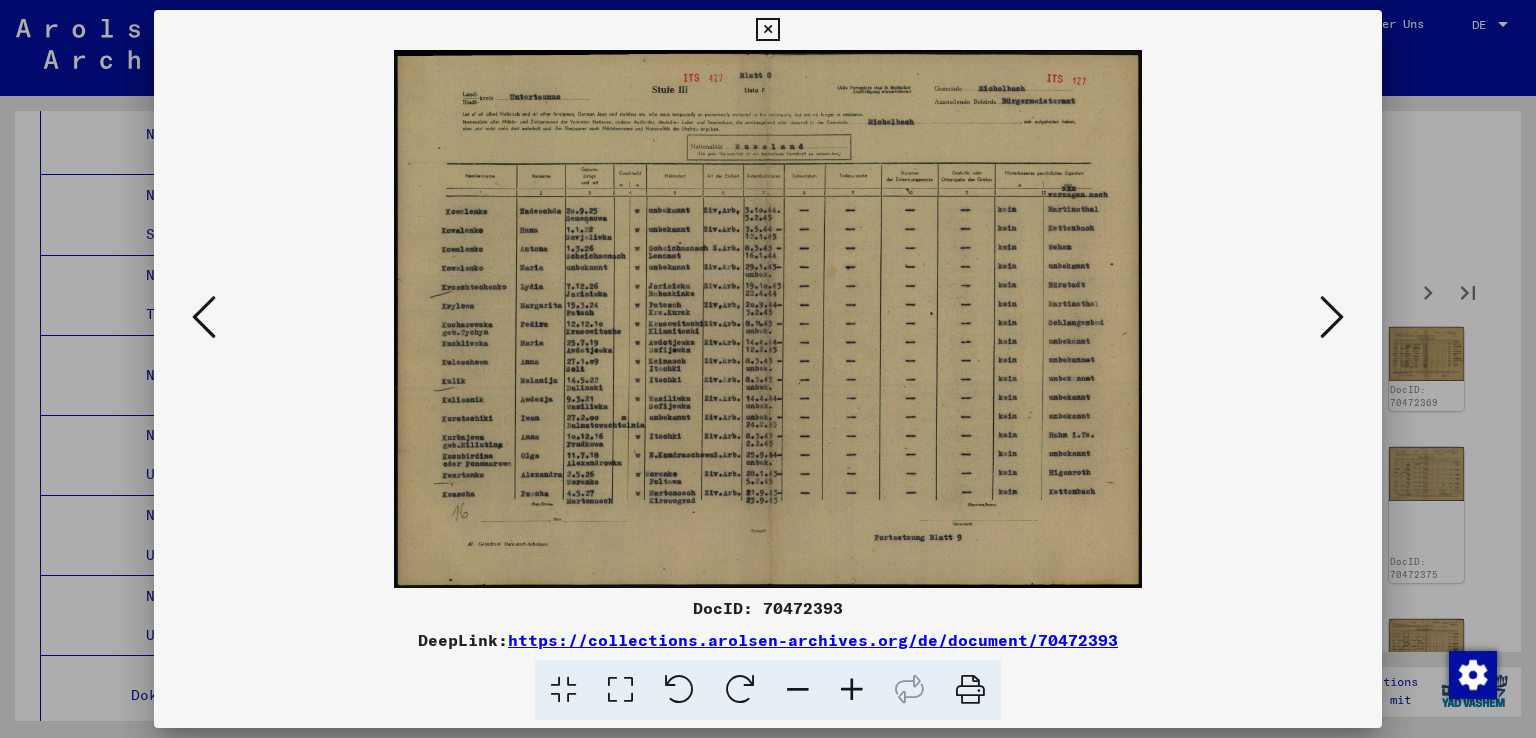 click at bounding box center (1332, 317) 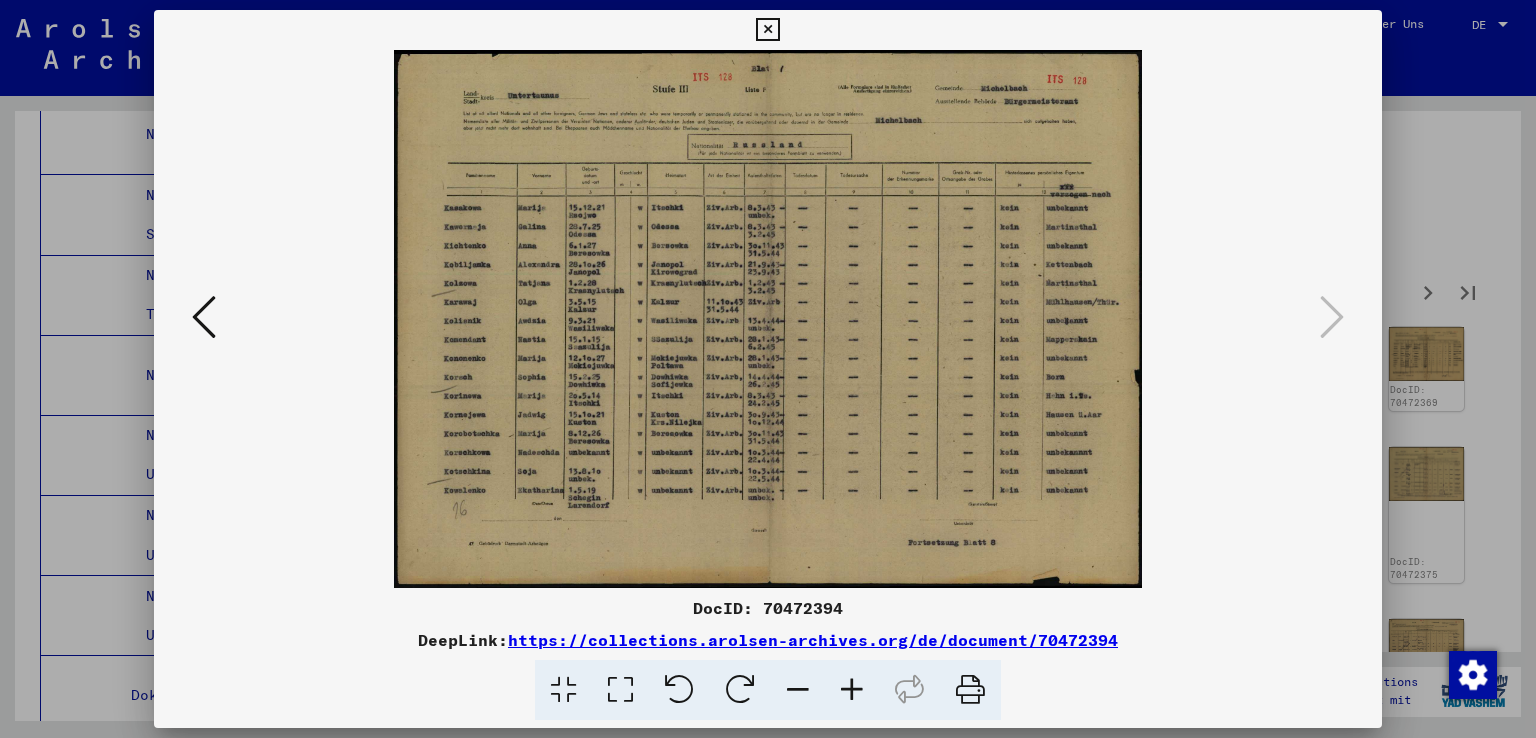 click at bounding box center [768, 369] 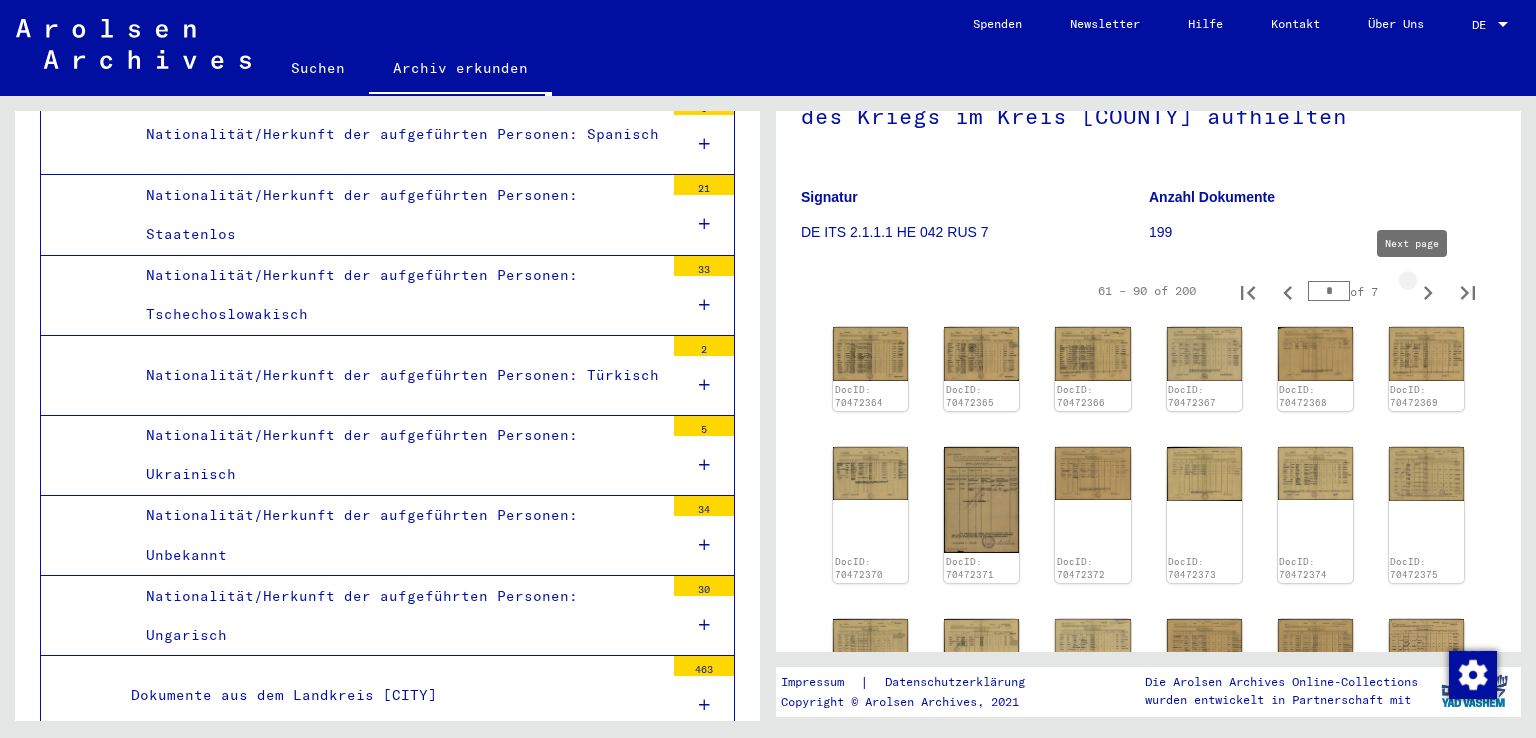 click 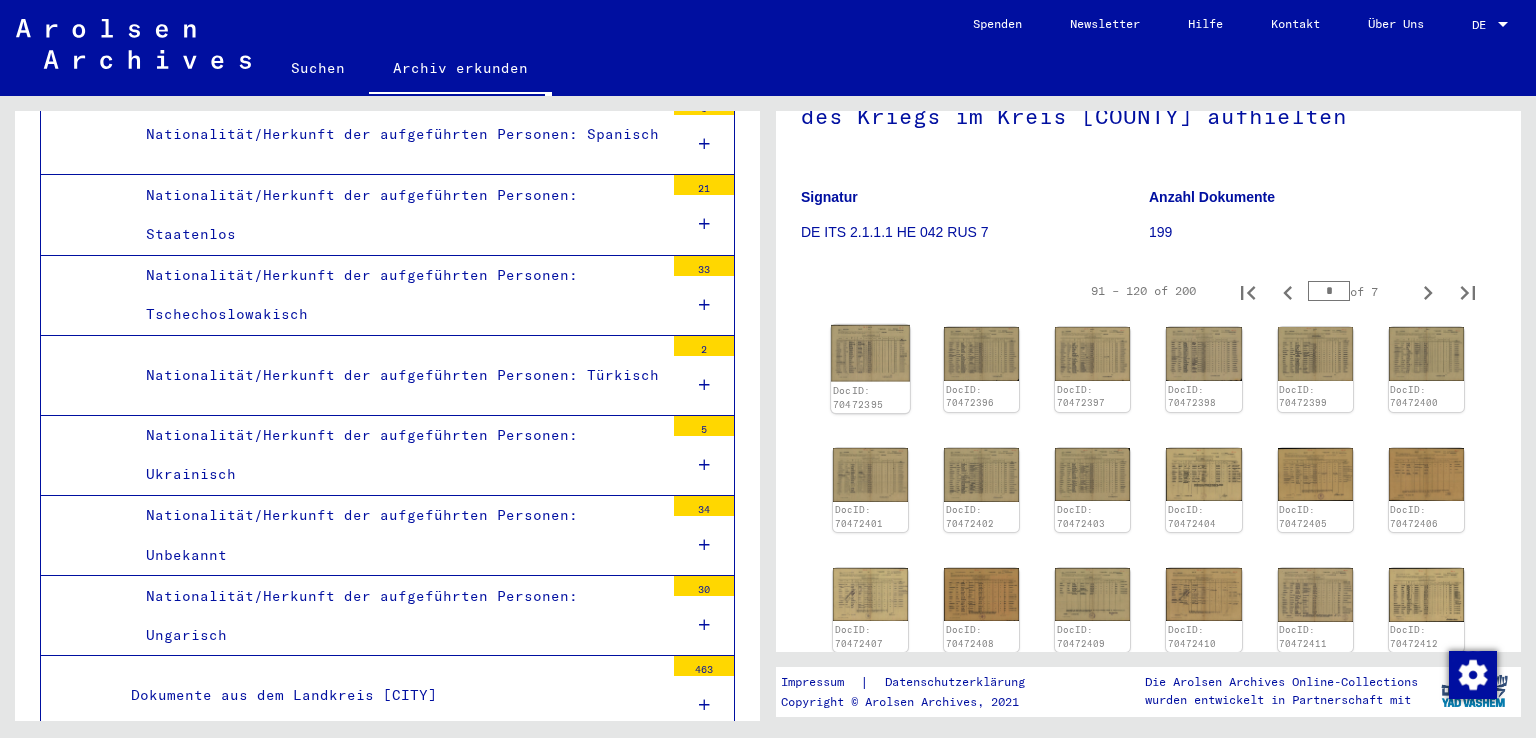 click 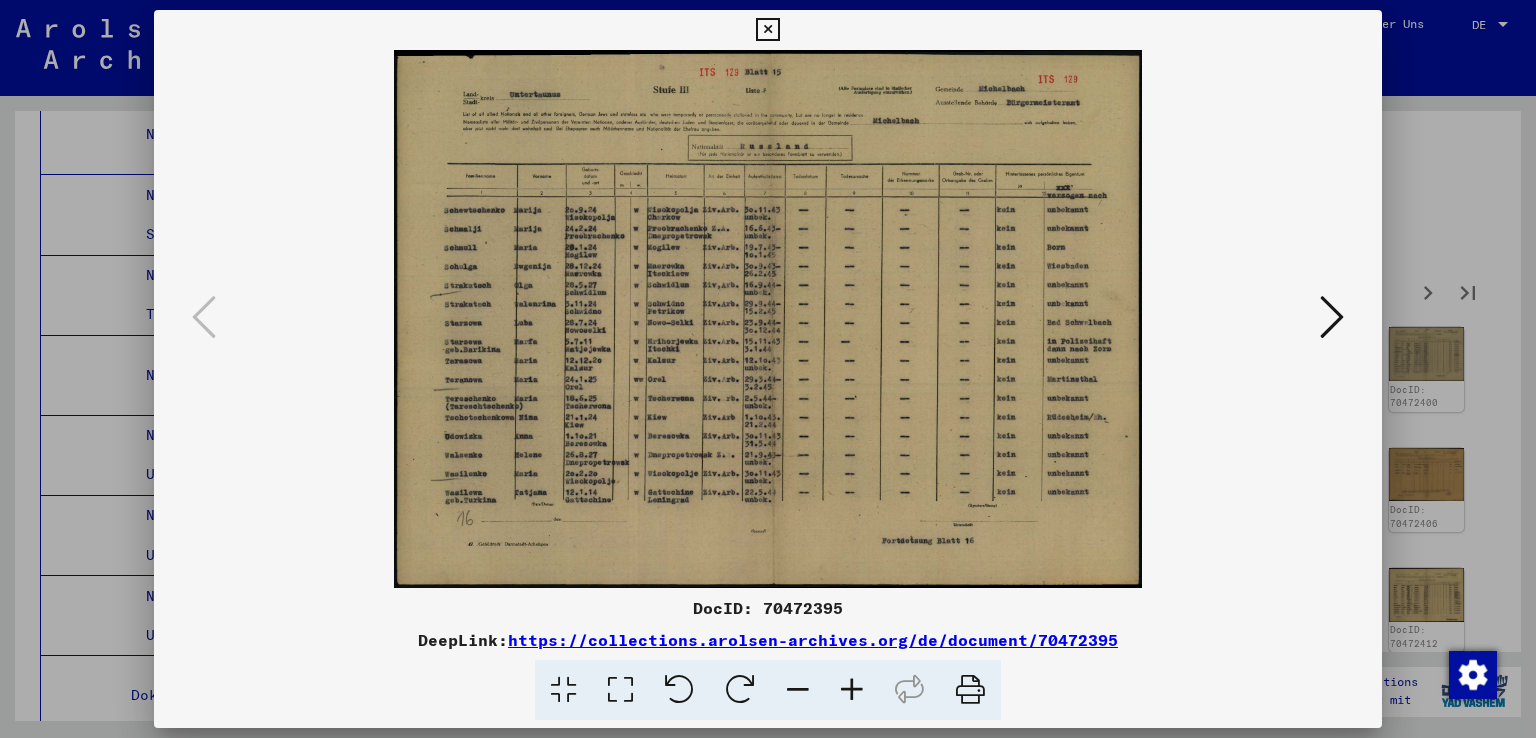 click at bounding box center [768, 319] 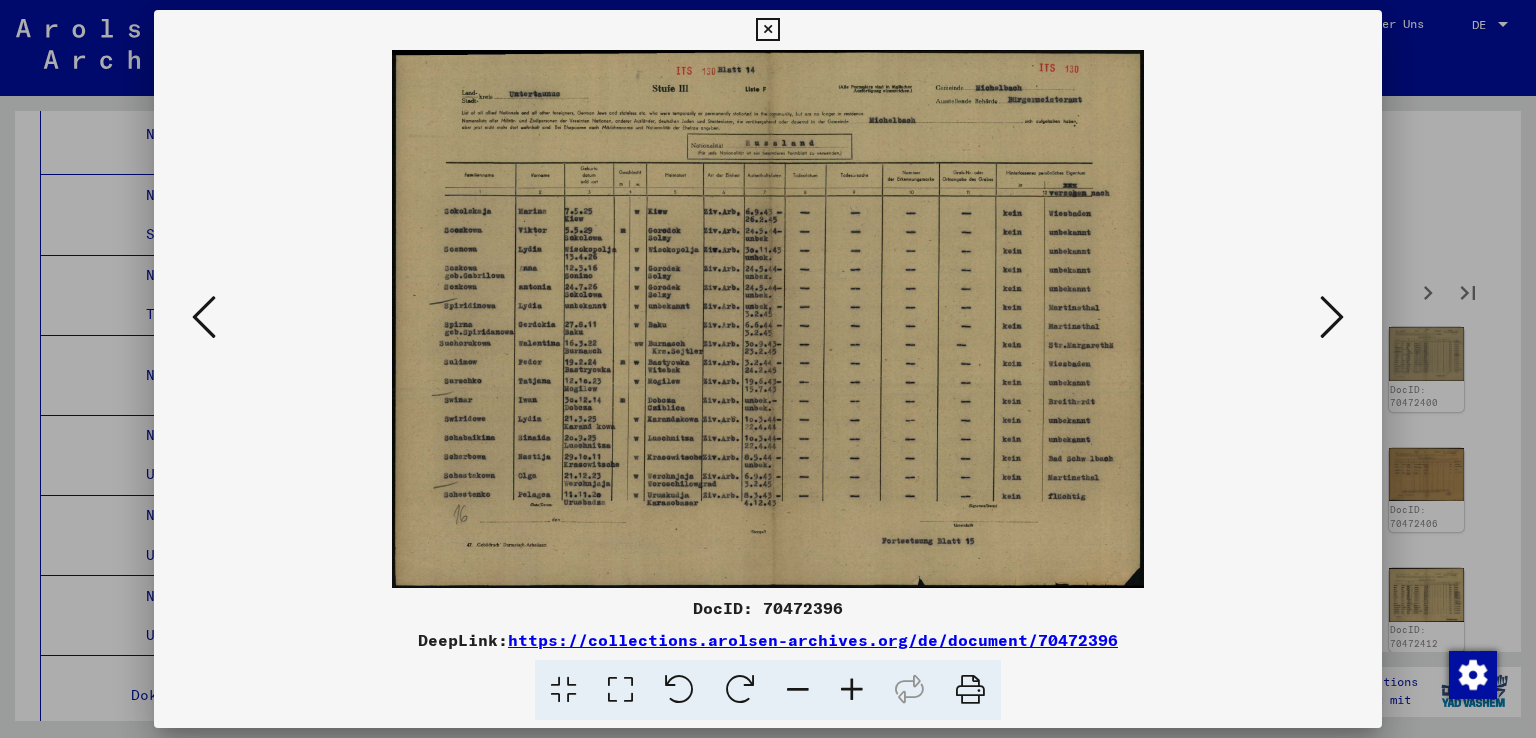 click at bounding box center (1332, 317) 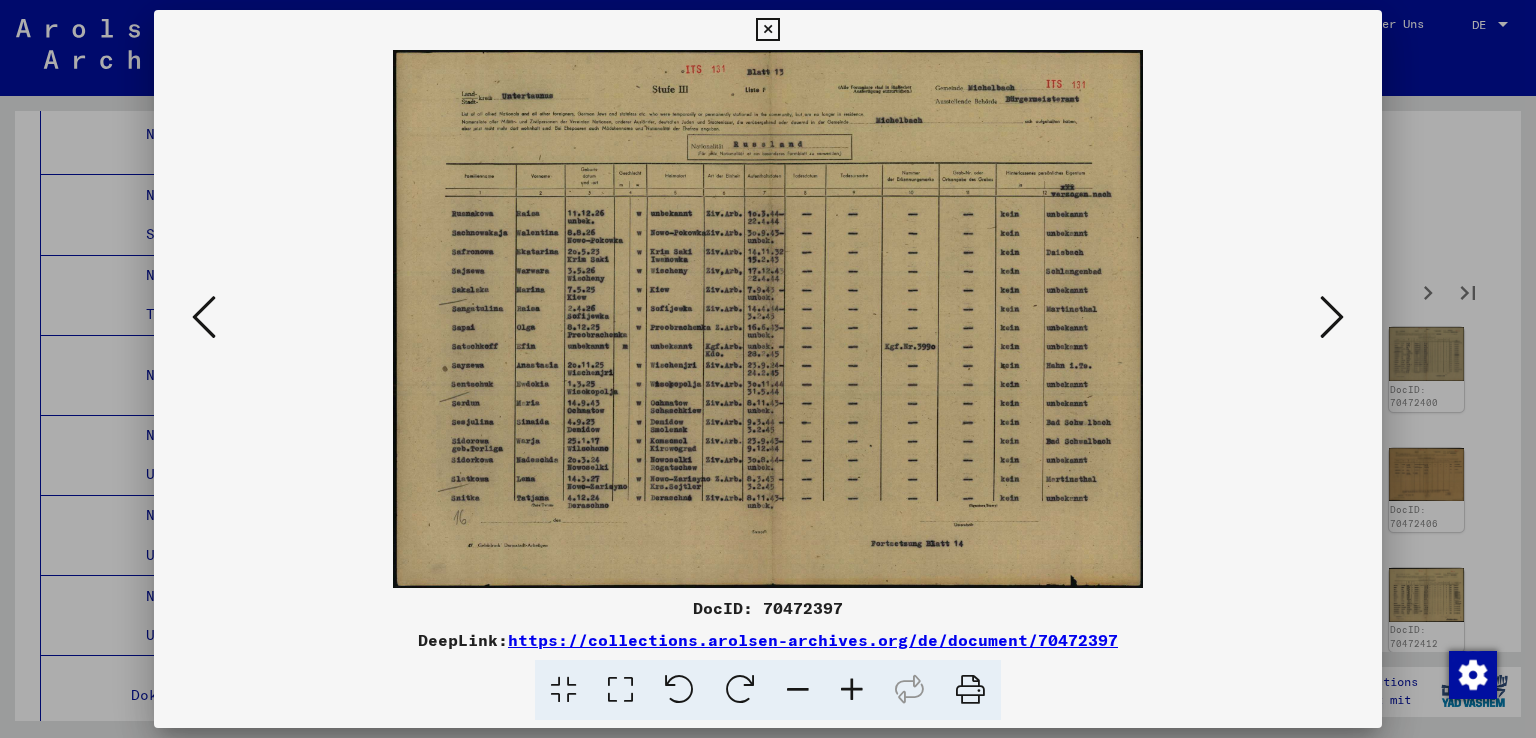click at bounding box center [1332, 317] 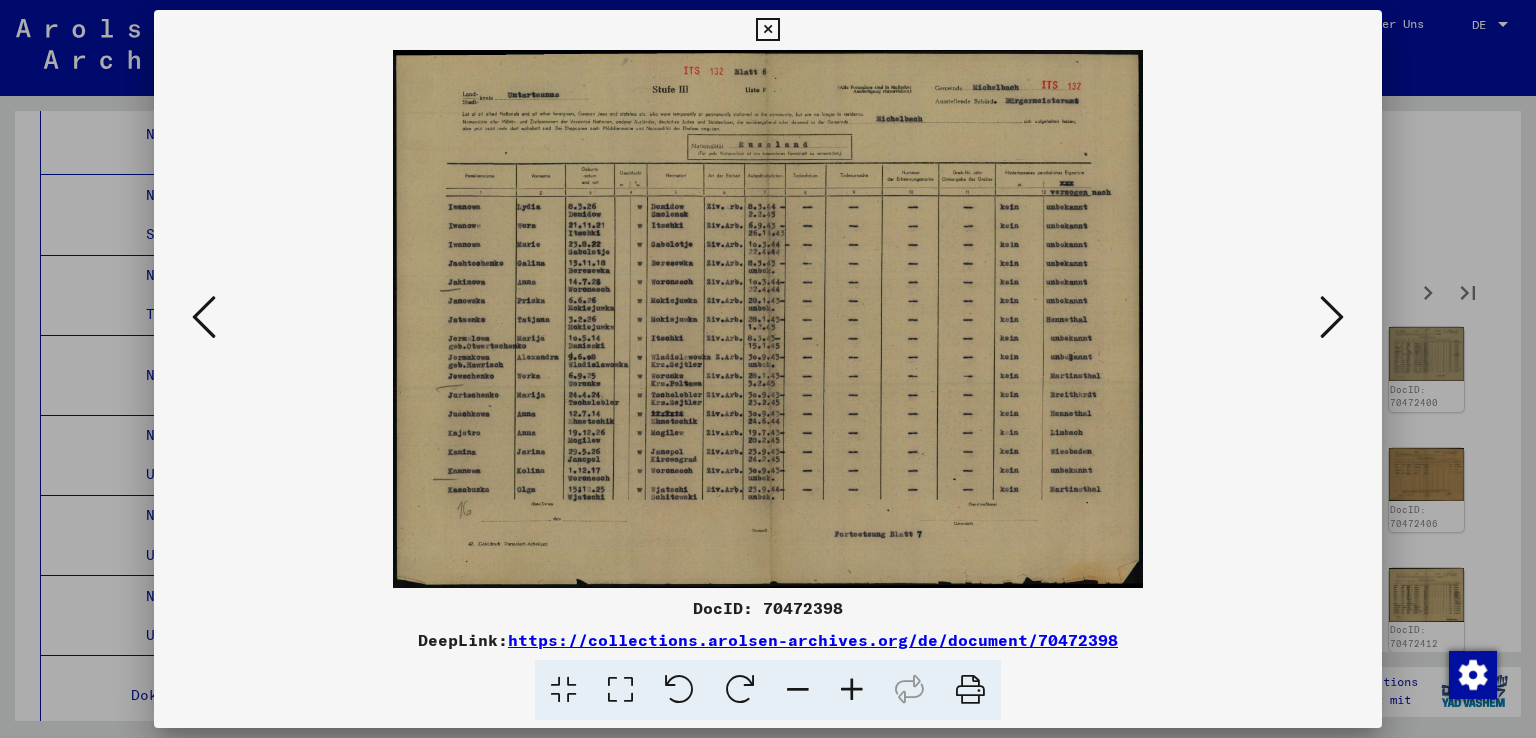 click at bounding box center (1332, 317) 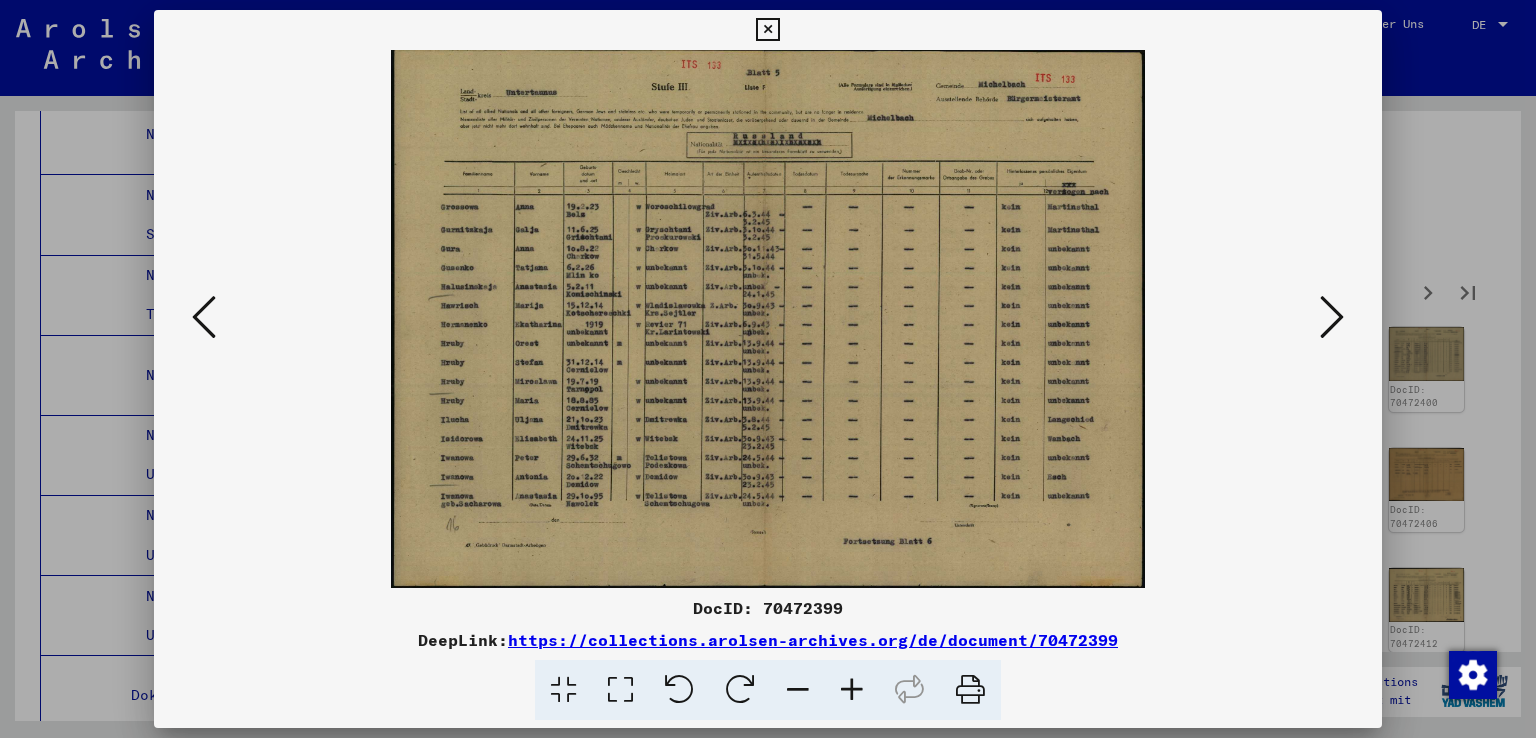 click at bounding box center [1332, 317] 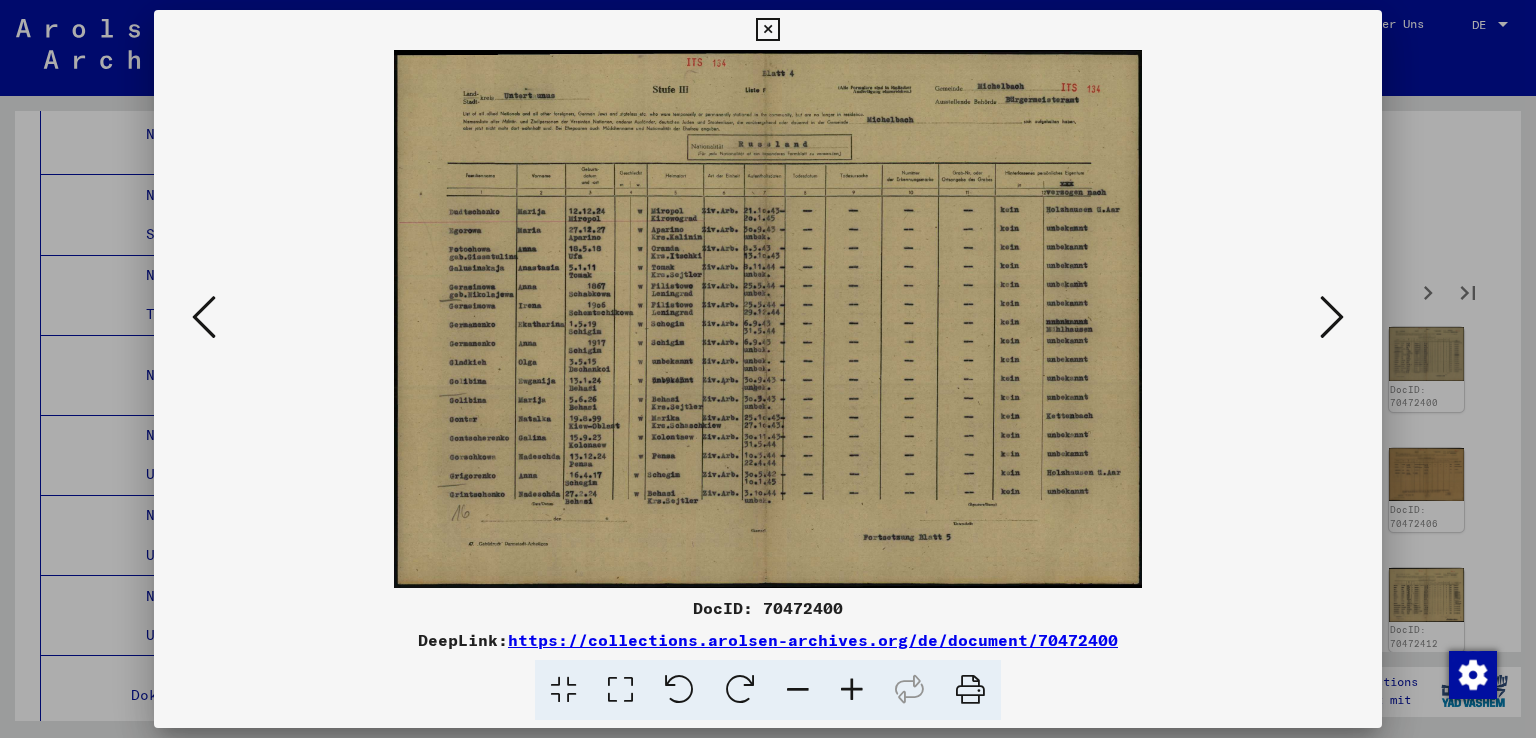 click at bounding box center (1332, 317) 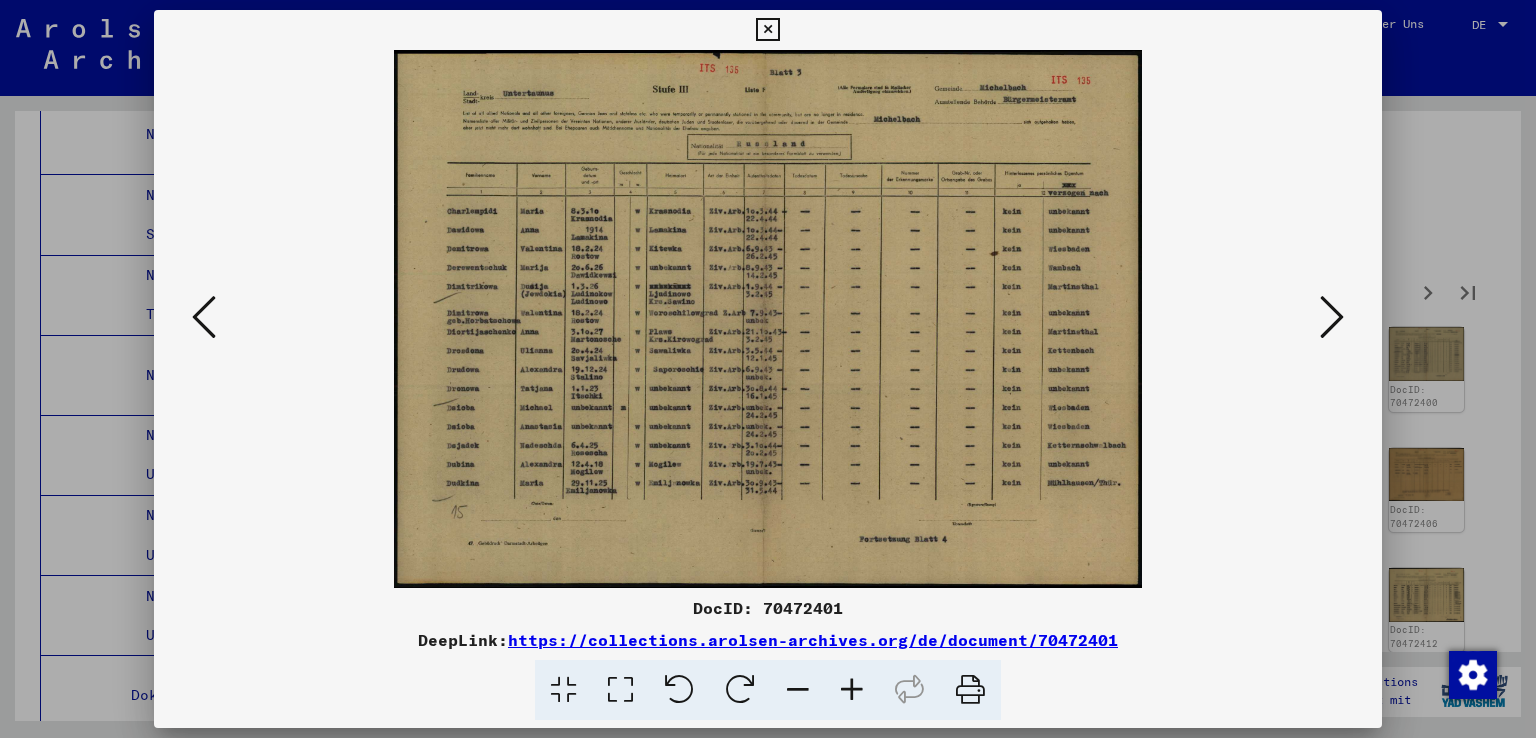 click at bounding box center [1332, 317] 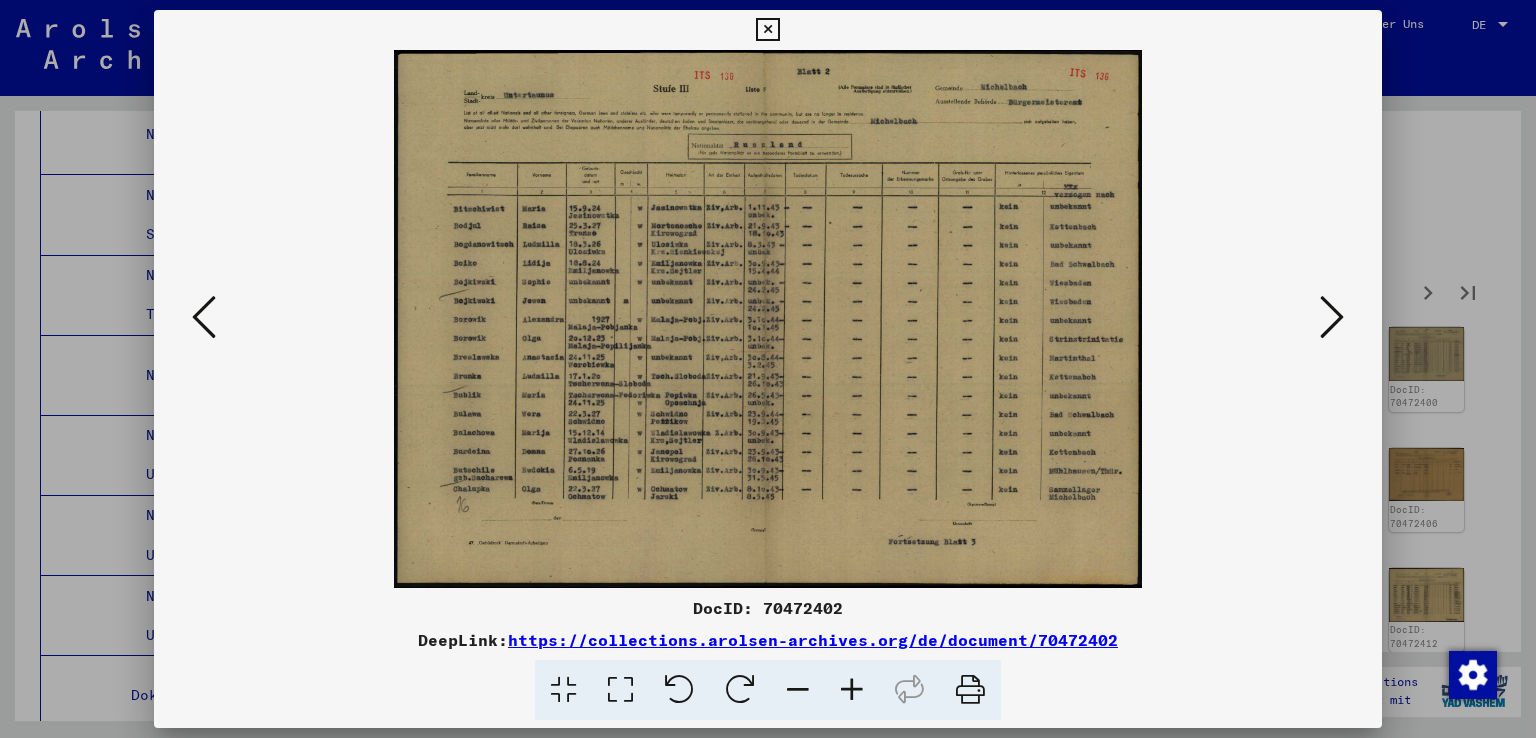 click at bounding box center (1332, 317) 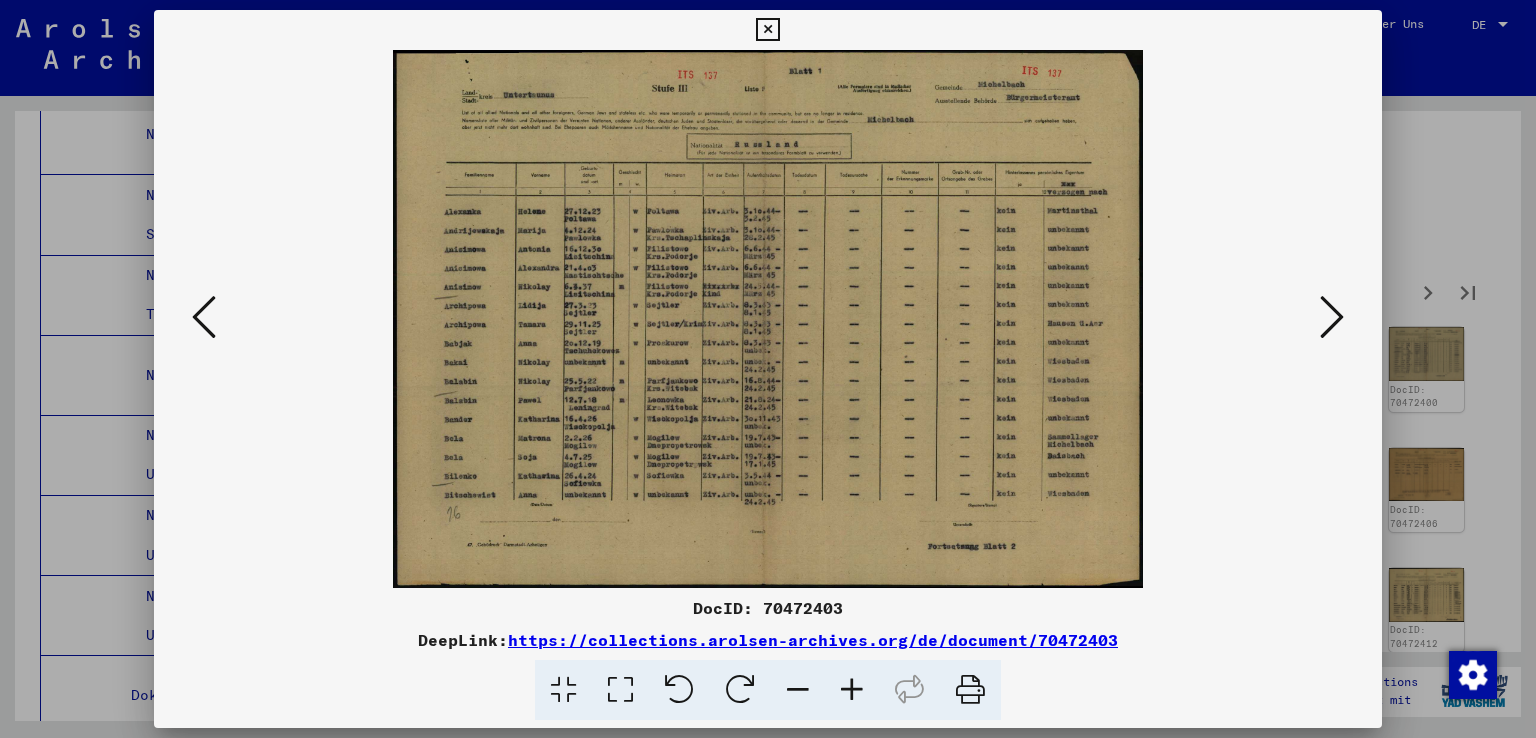 click at bounding box center [1332, 317] 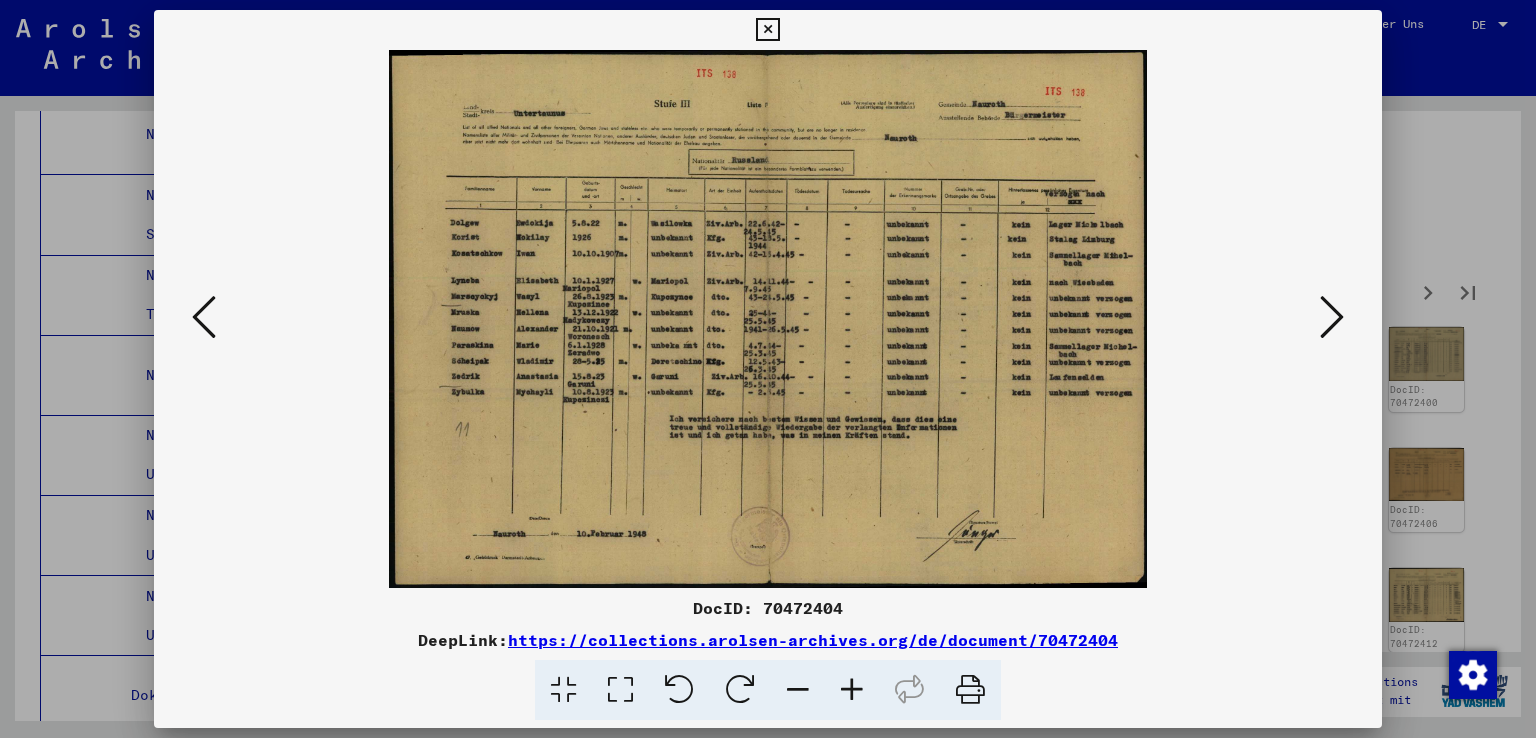 click at bounding box center [1332, 317] 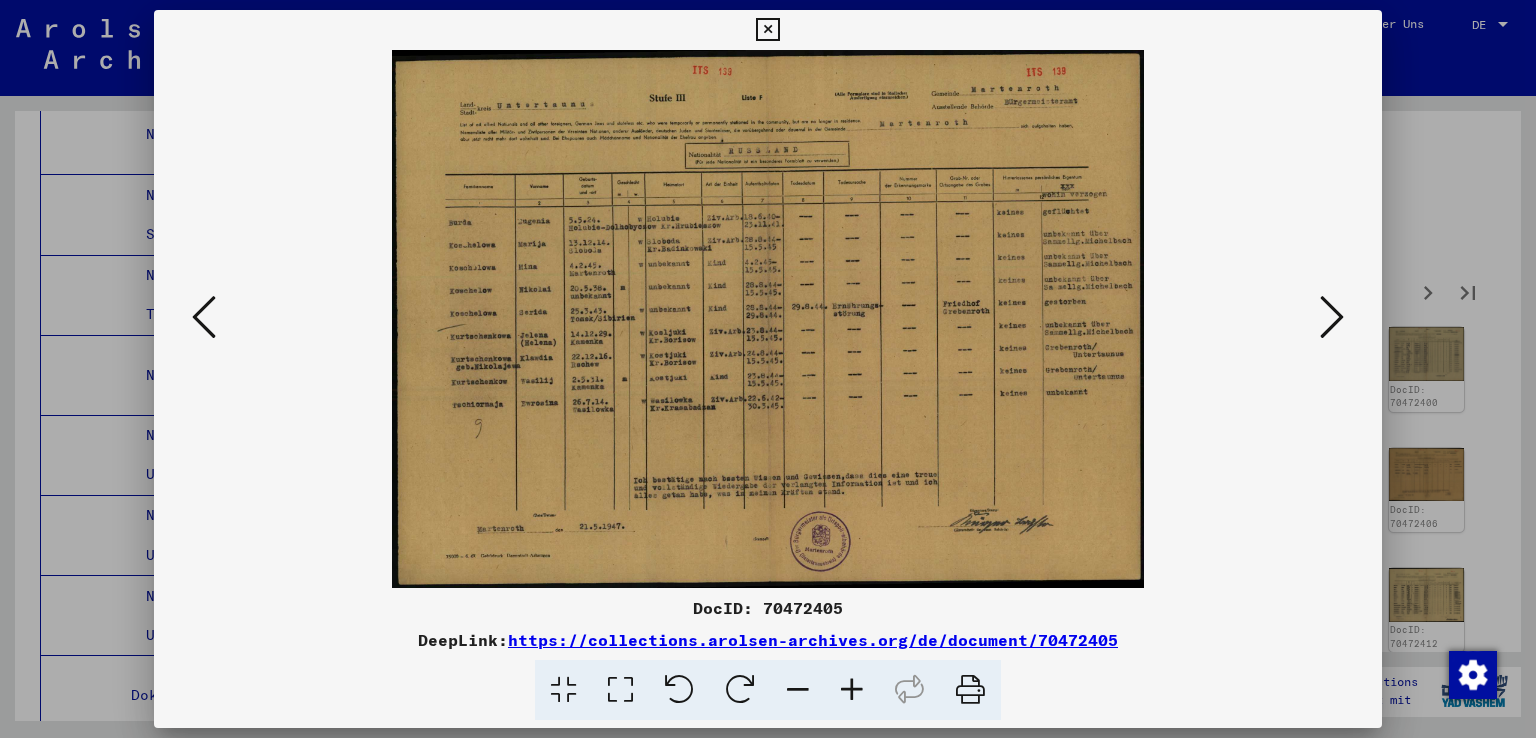 click at bounding box center (1332, 317) 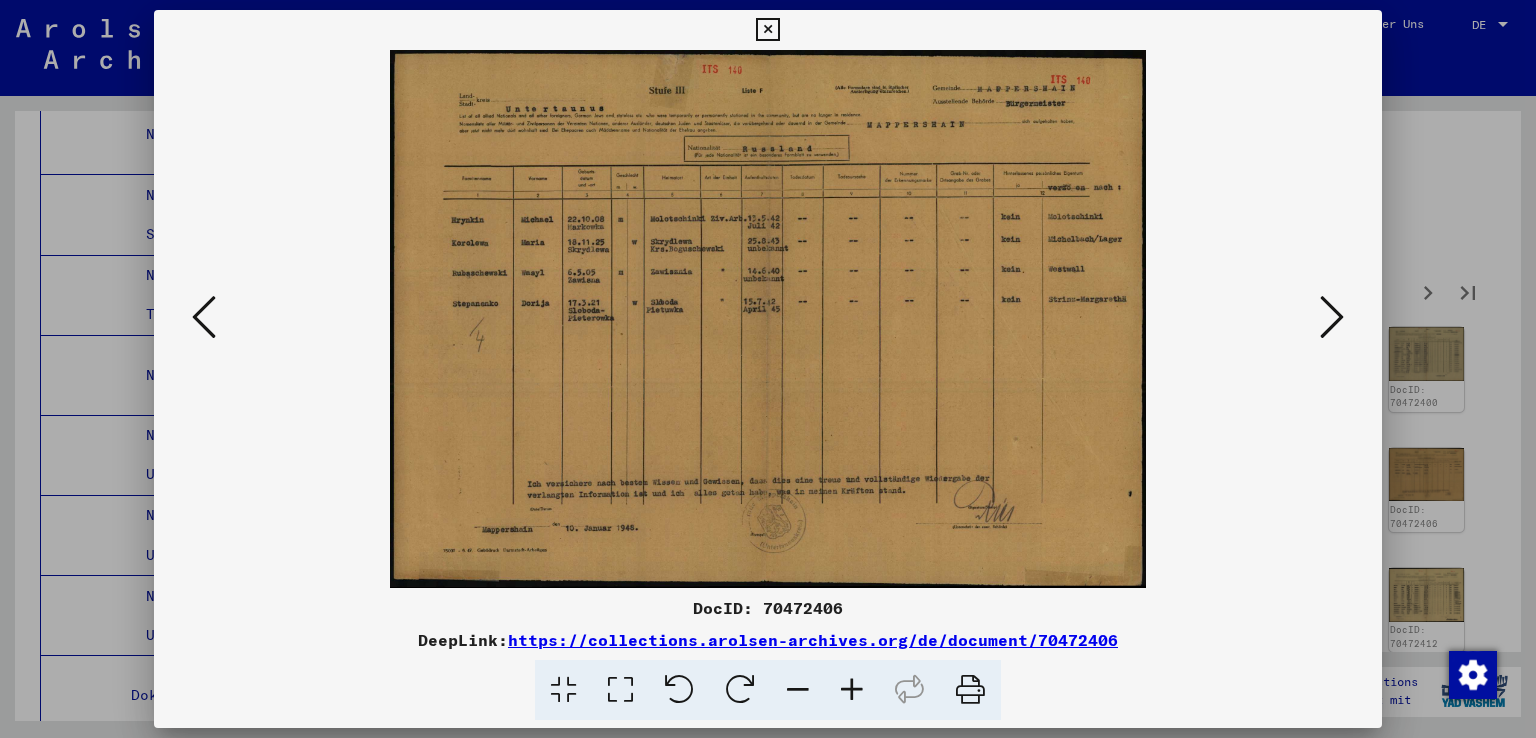 click at bounding box center [1332, 317] 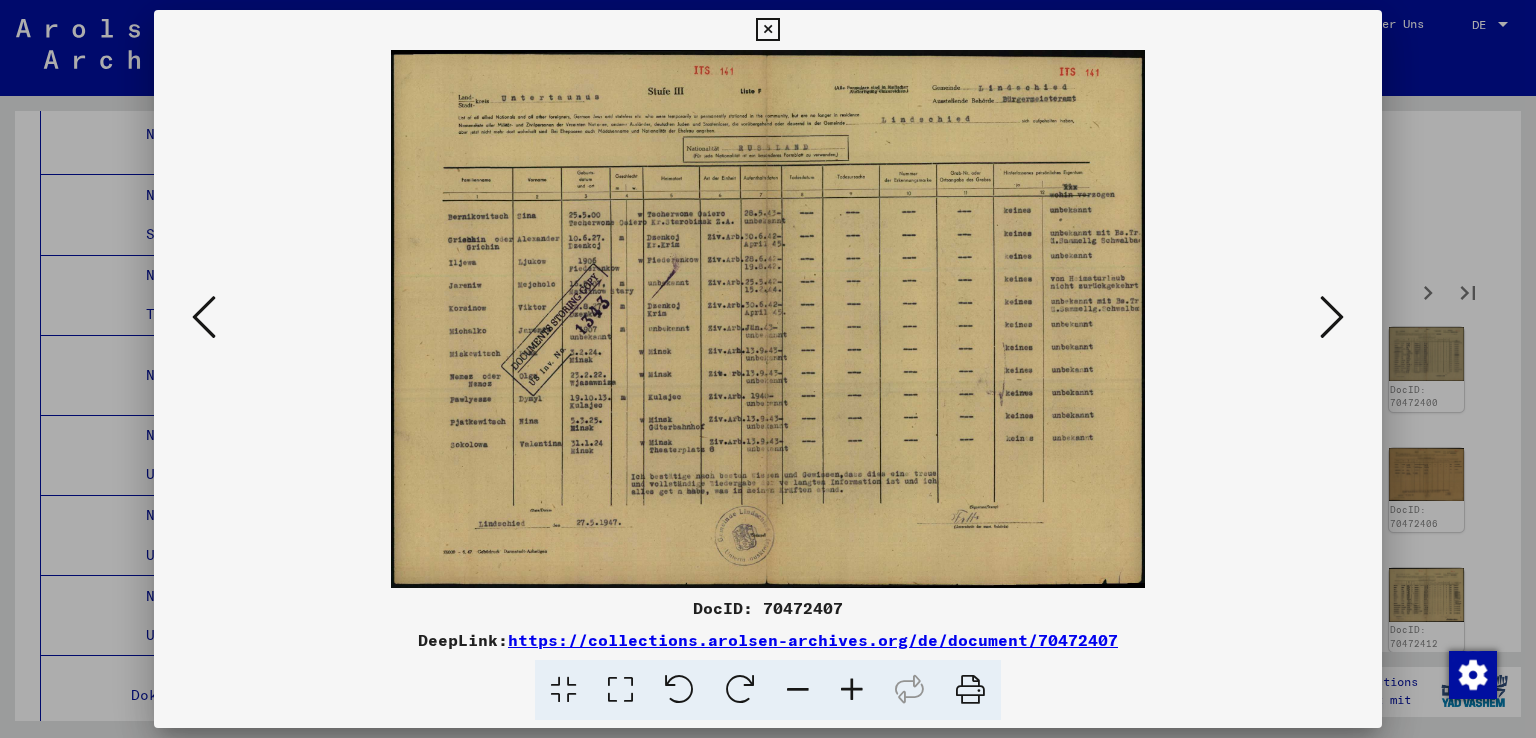 click at bounding box center (1332, 317) 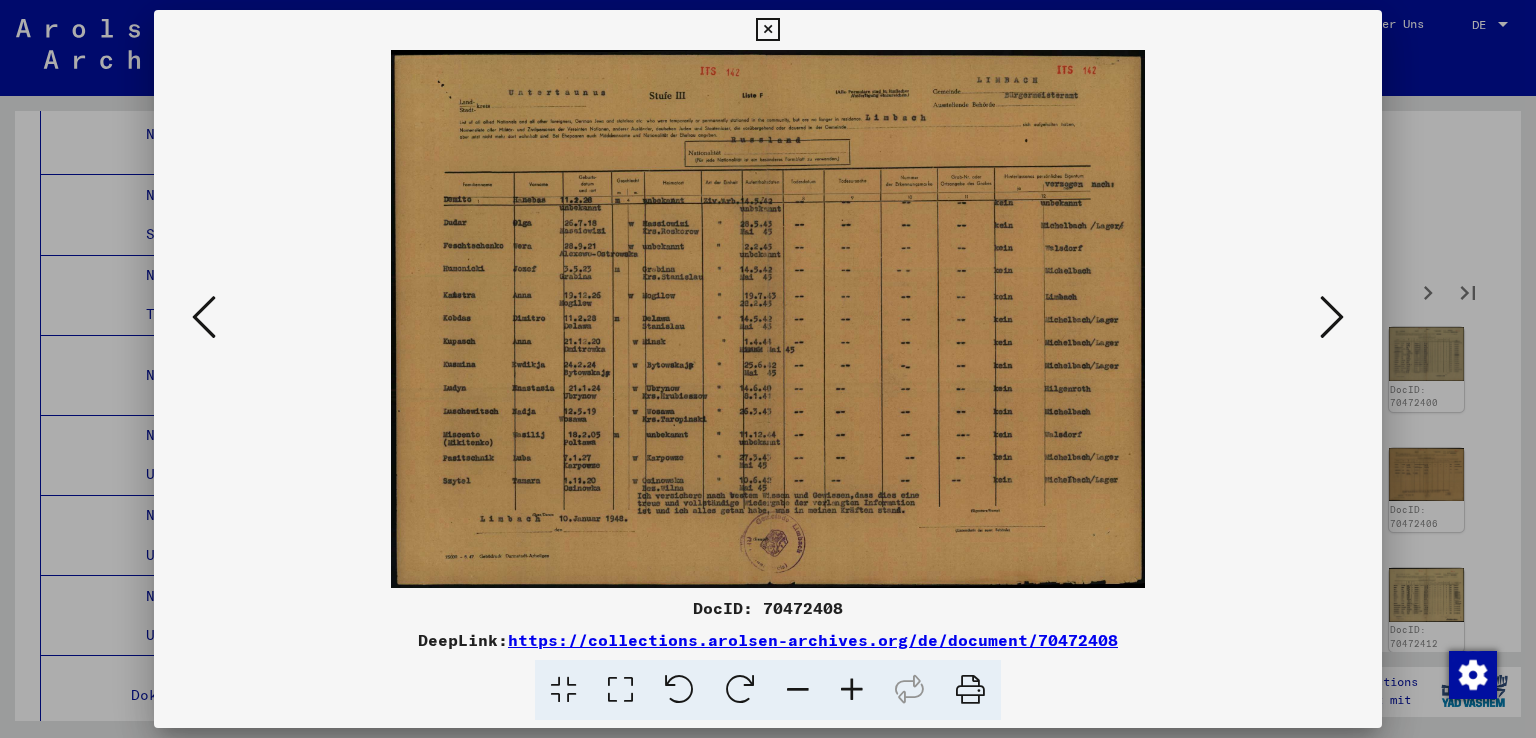 click at bounding box center (1332, 317) 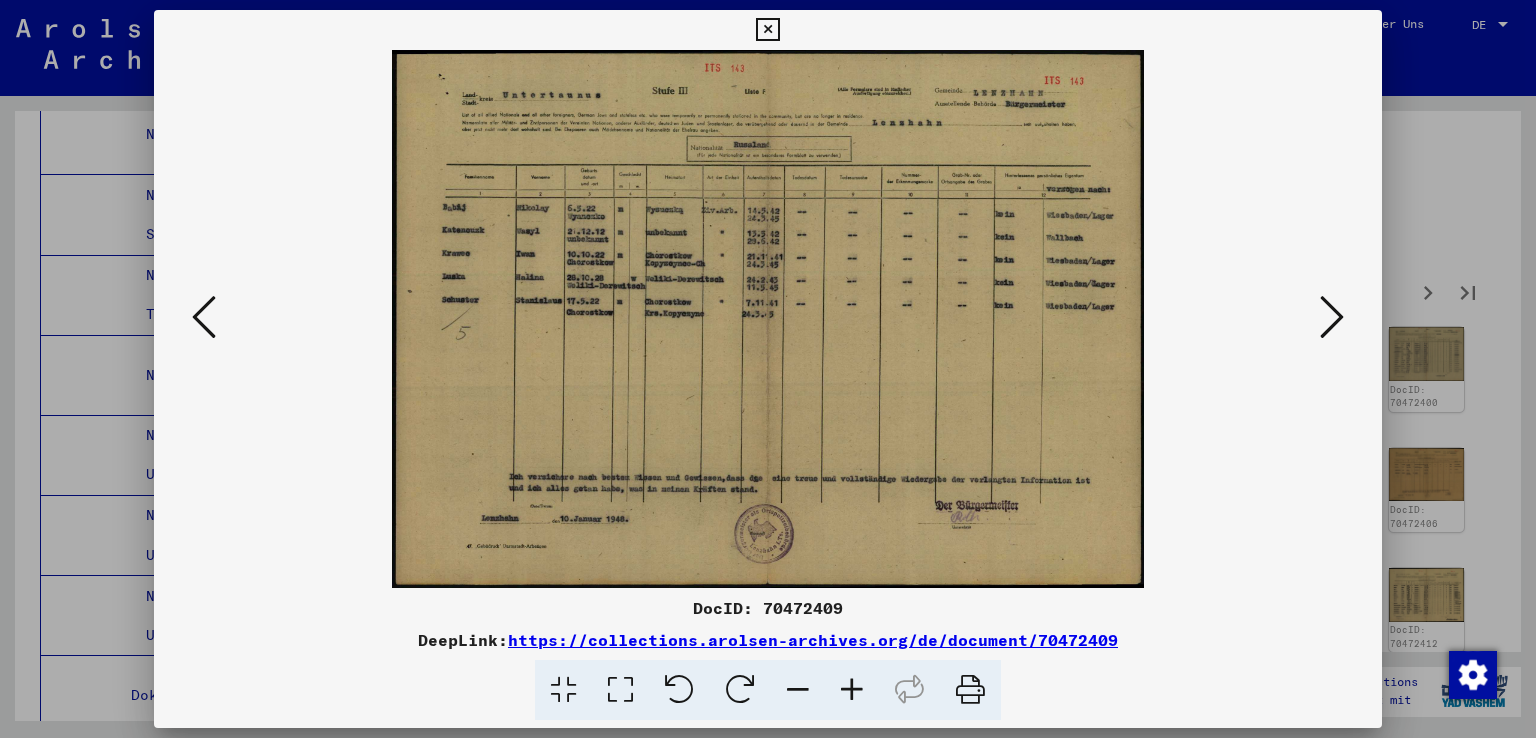 click at bounding box center (1332, 317) 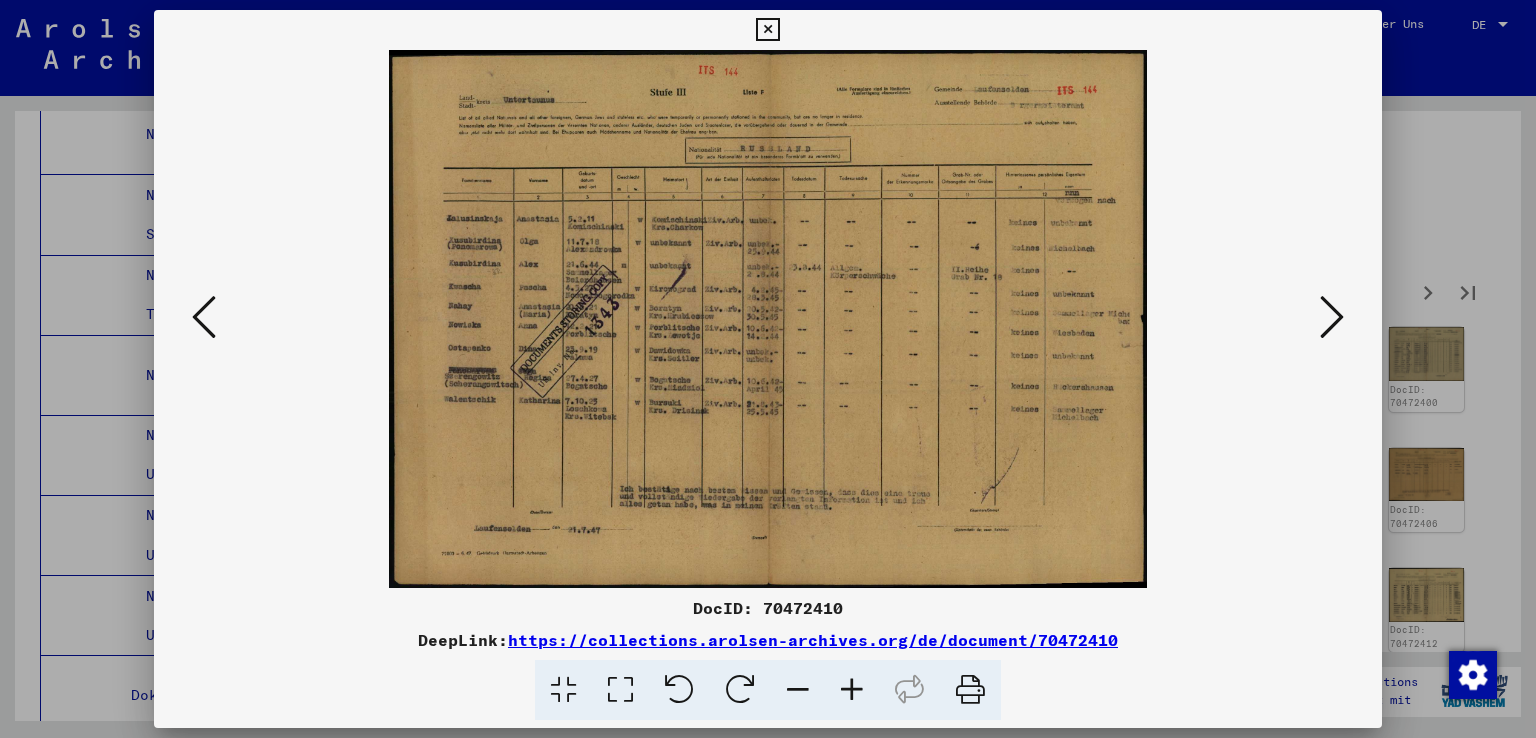 click at bounding box center [1332, 317] 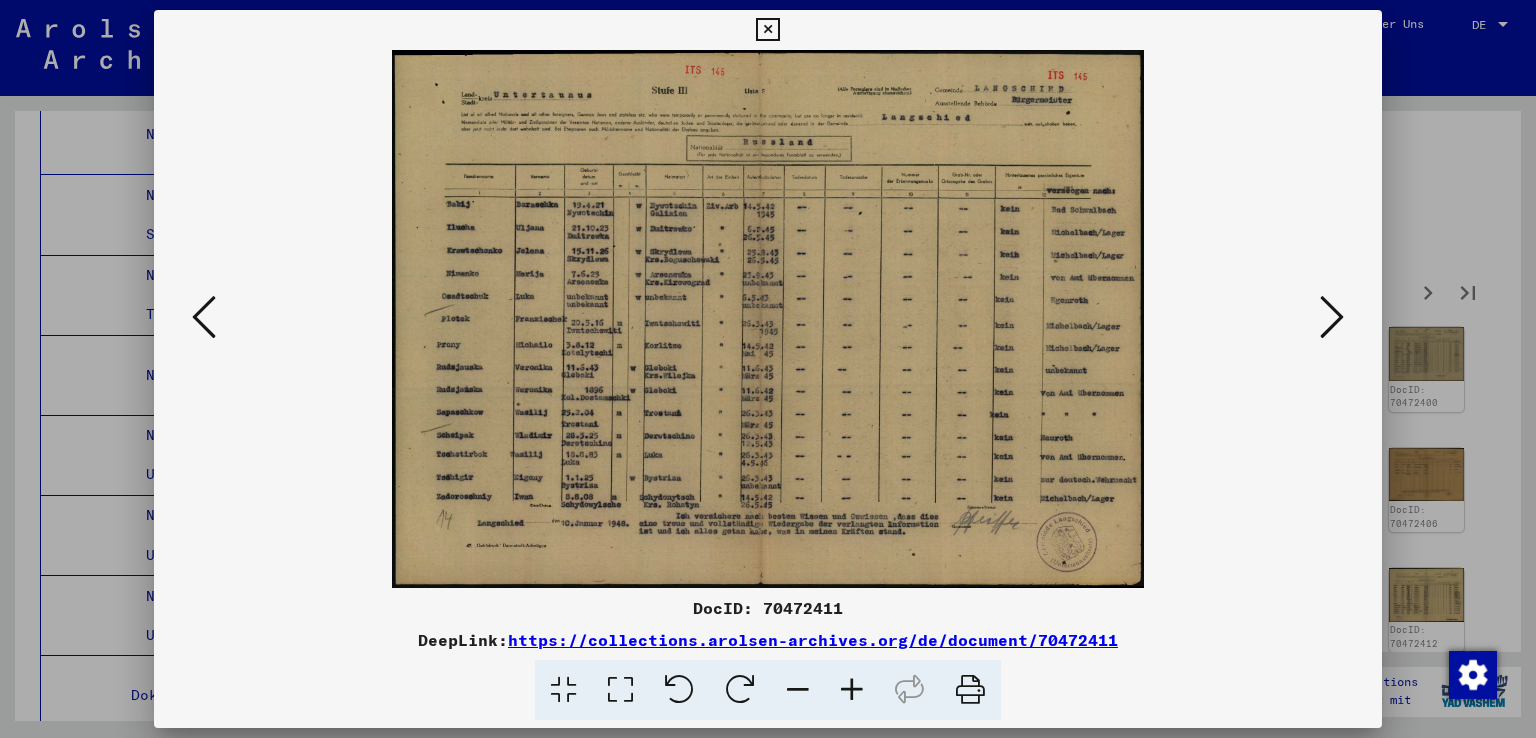 click at bounding box center [1332, 317] 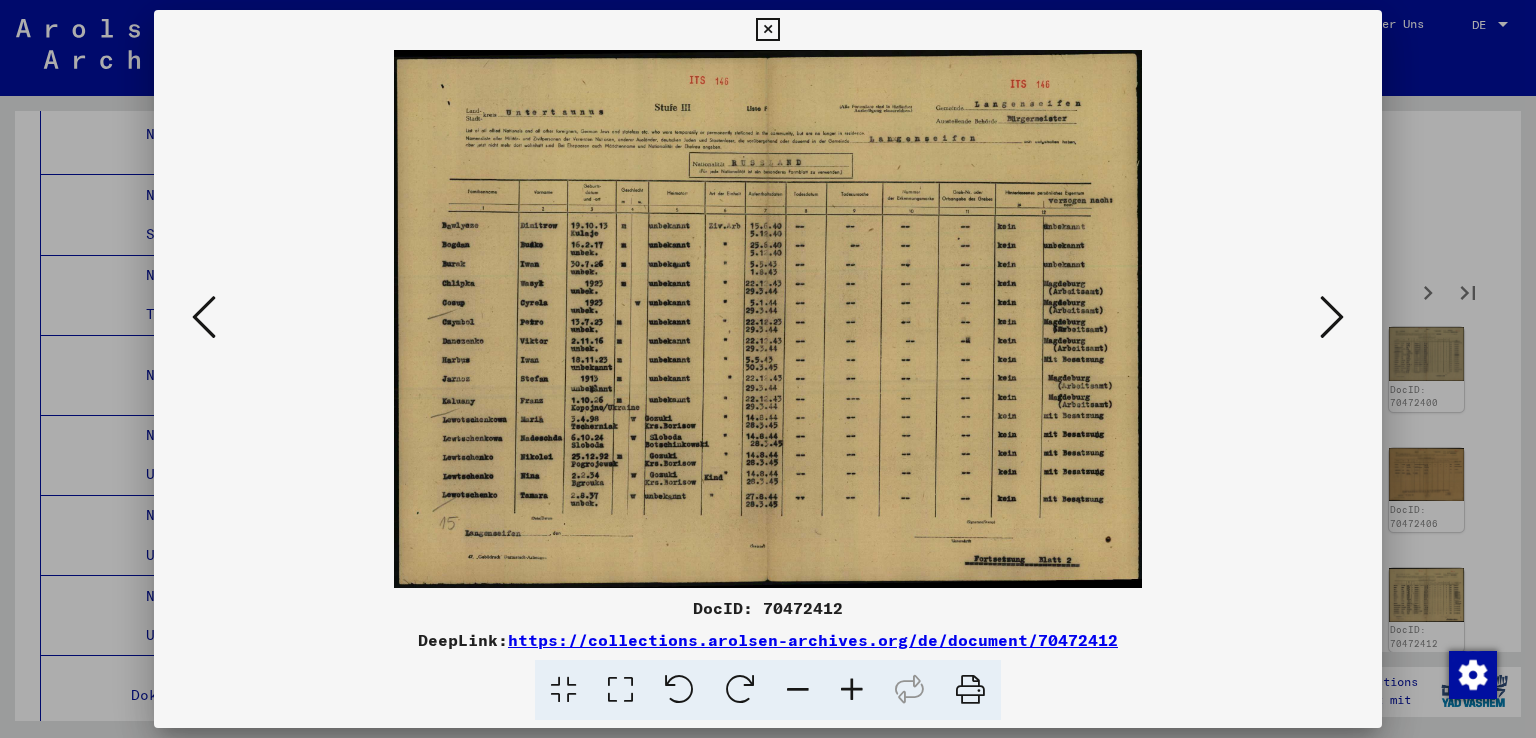 click at bounding box center (1332, 317) 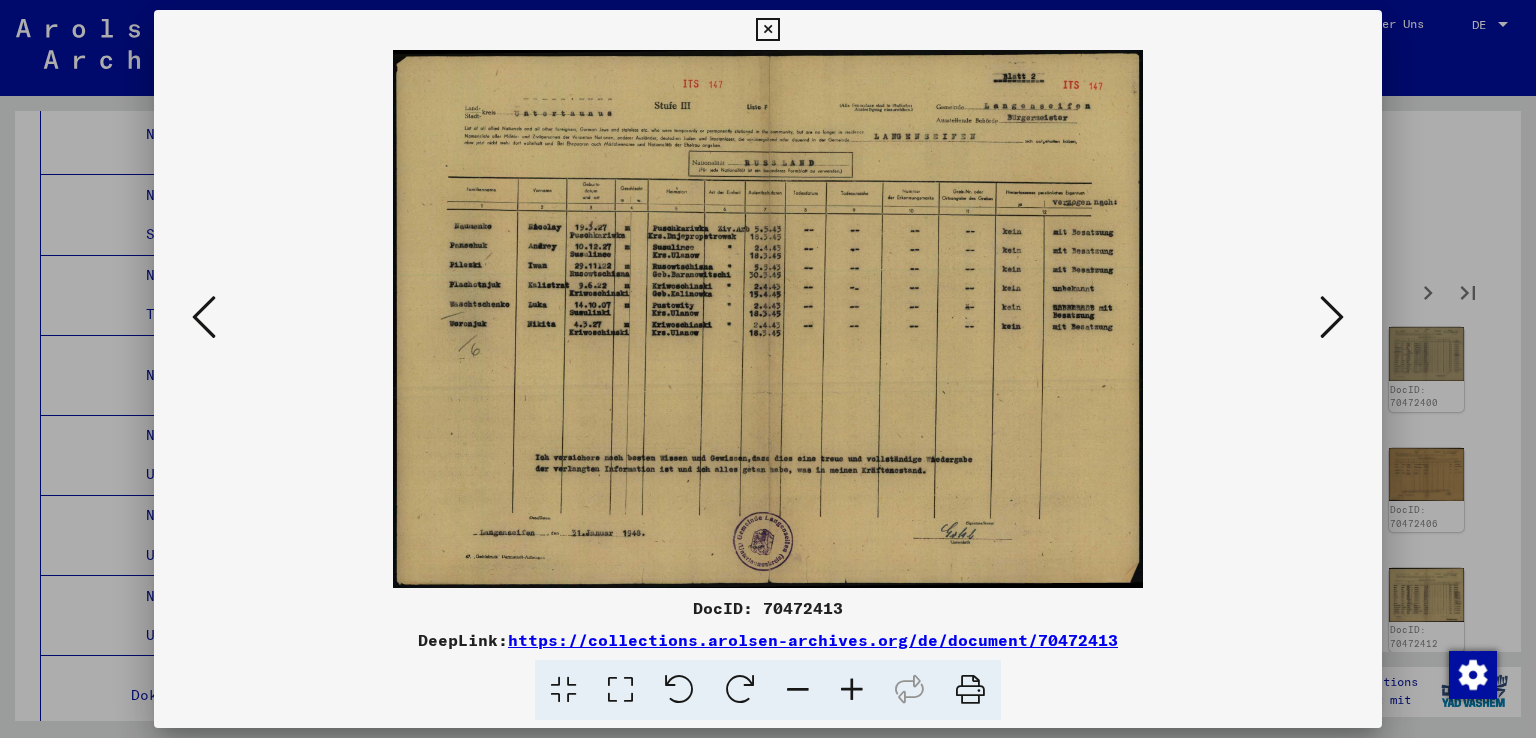 click at bounding box center [1332, 317] 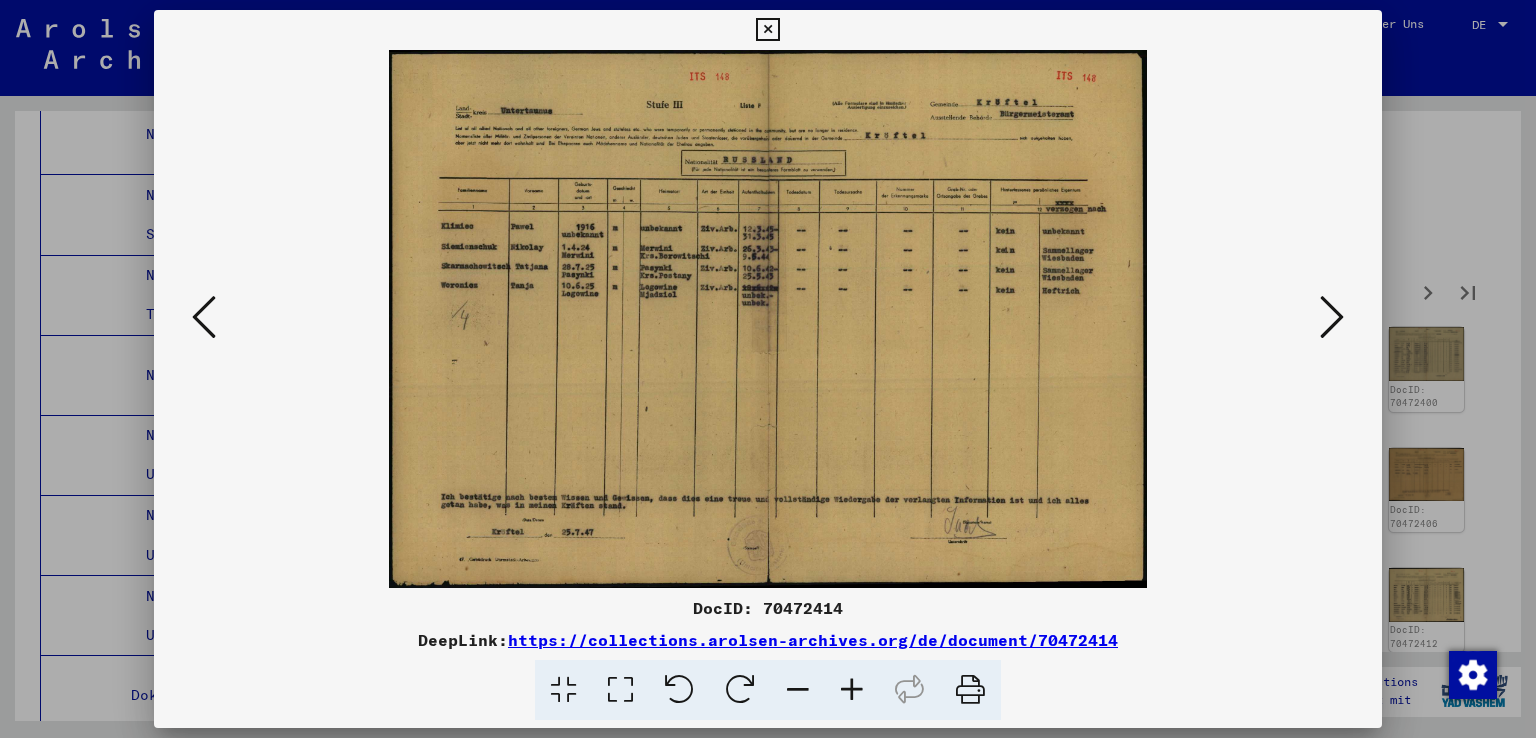 click at bounding box center (1332, 317) 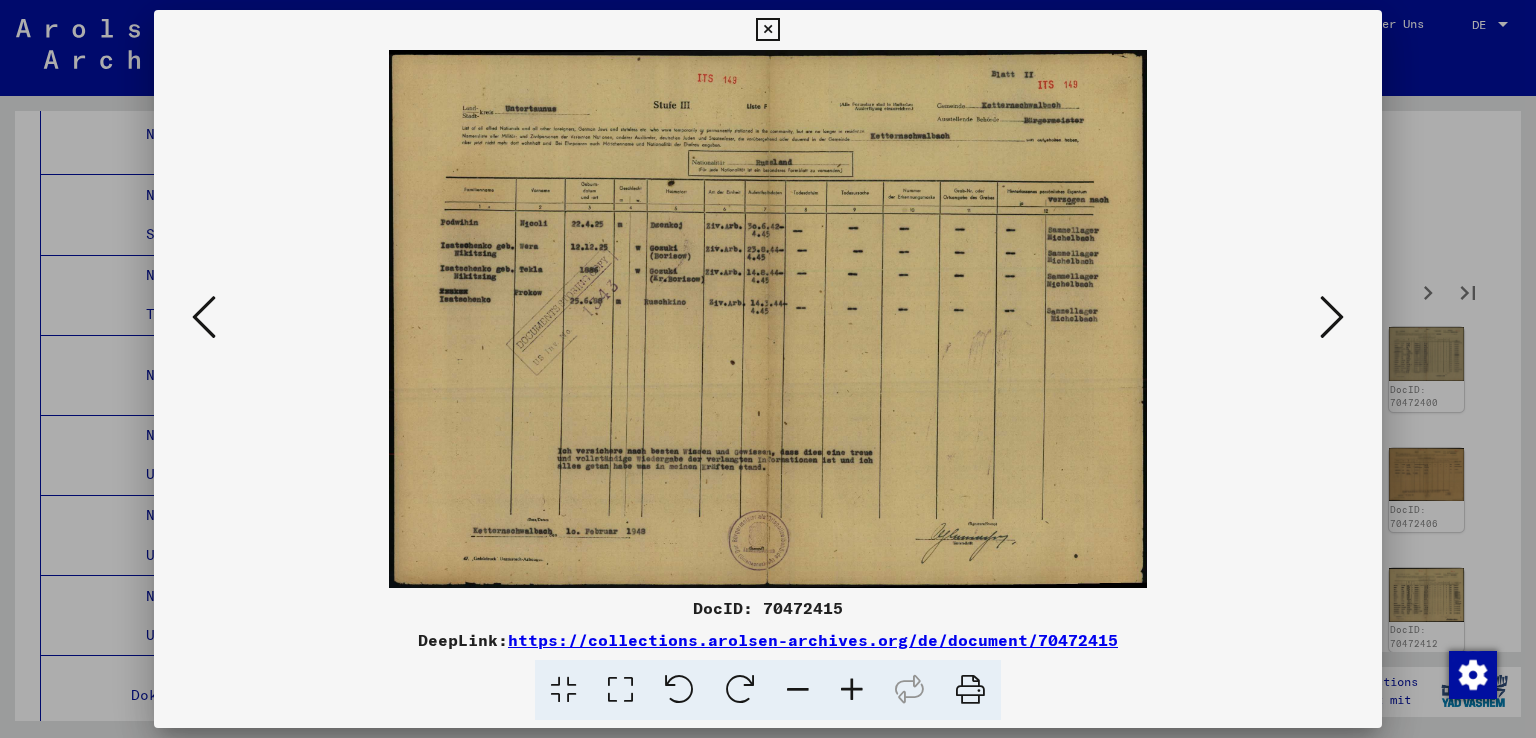 click at bounding box center (1332, 317) 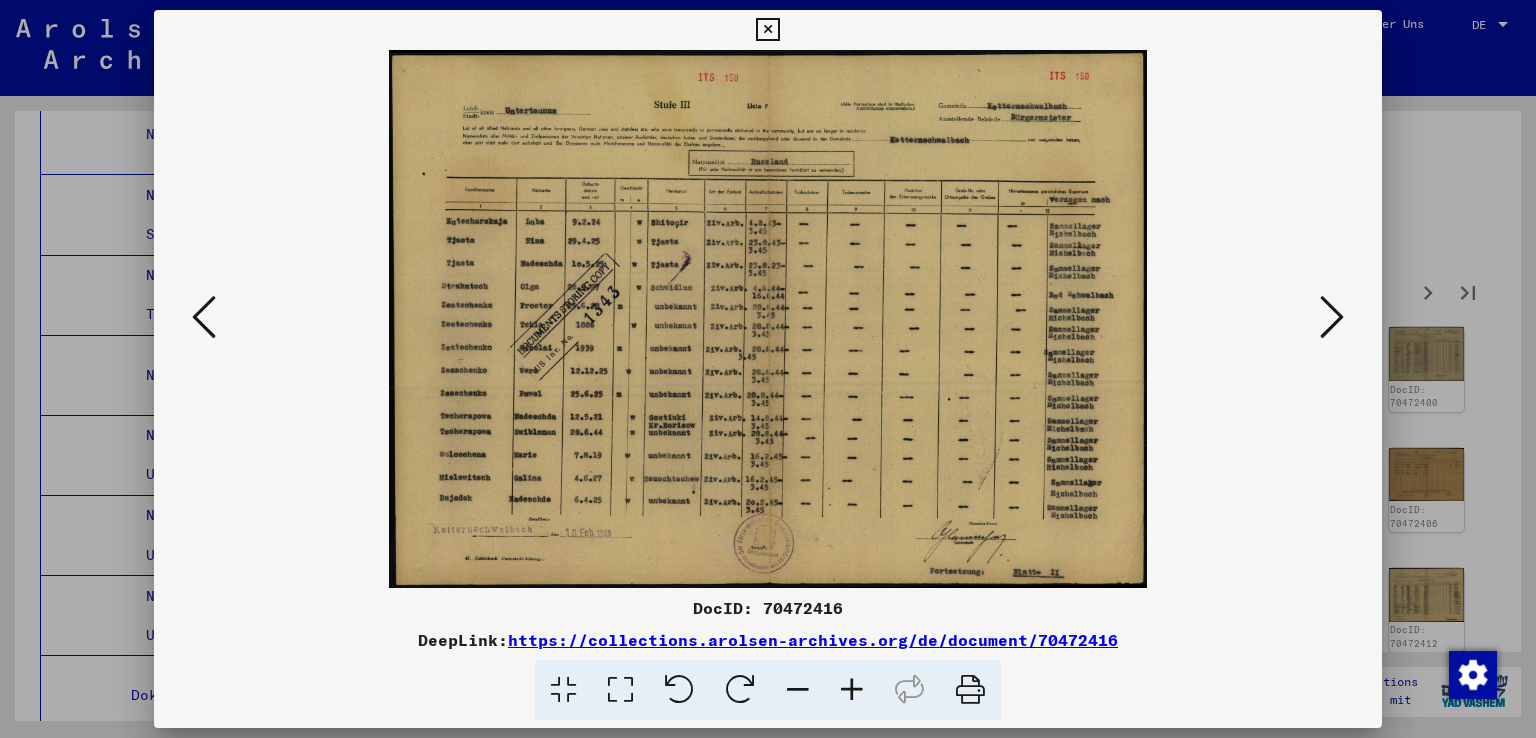 click at bounding box center [1332, 317] 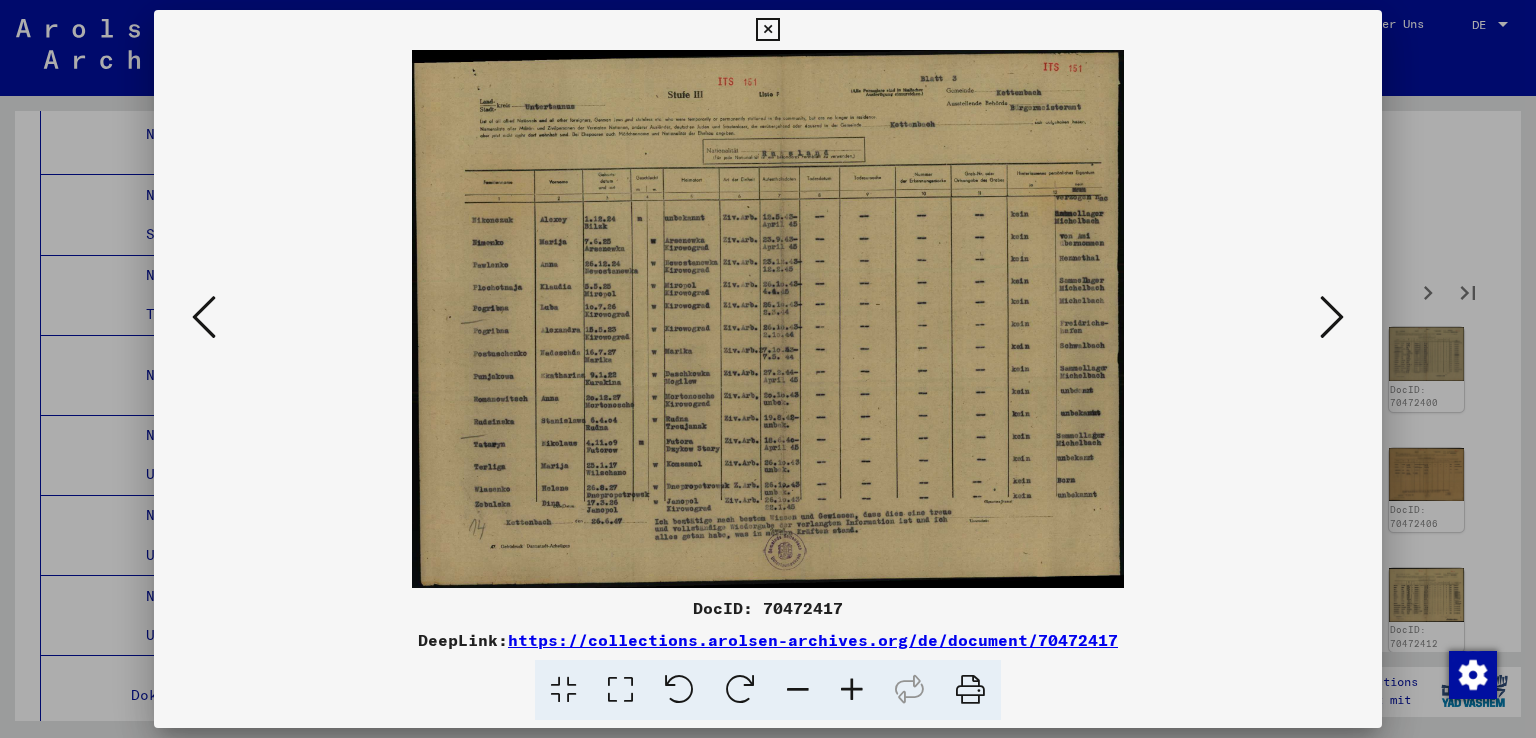 click at bounding box center (1332, 317) 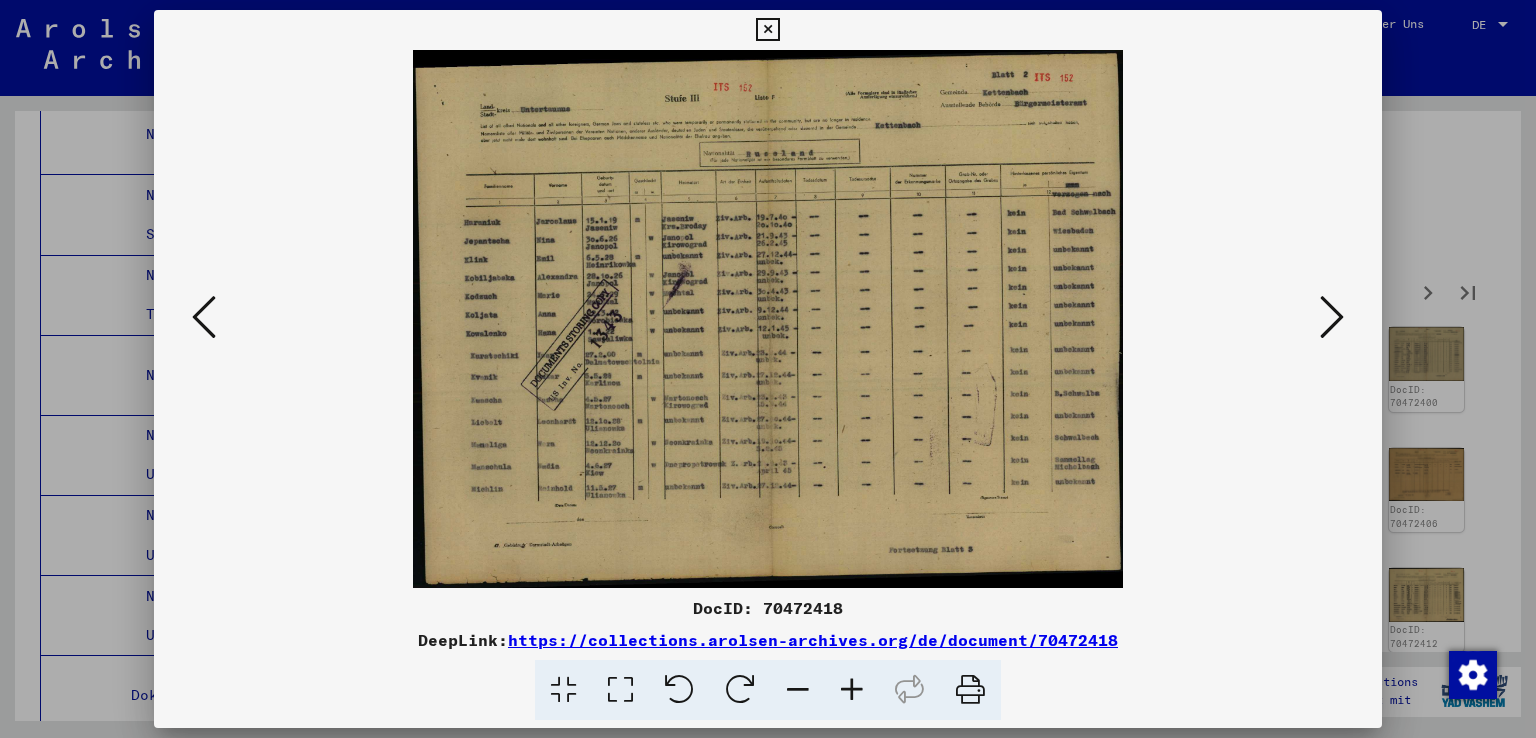 click at bounding box center (1332, 317) 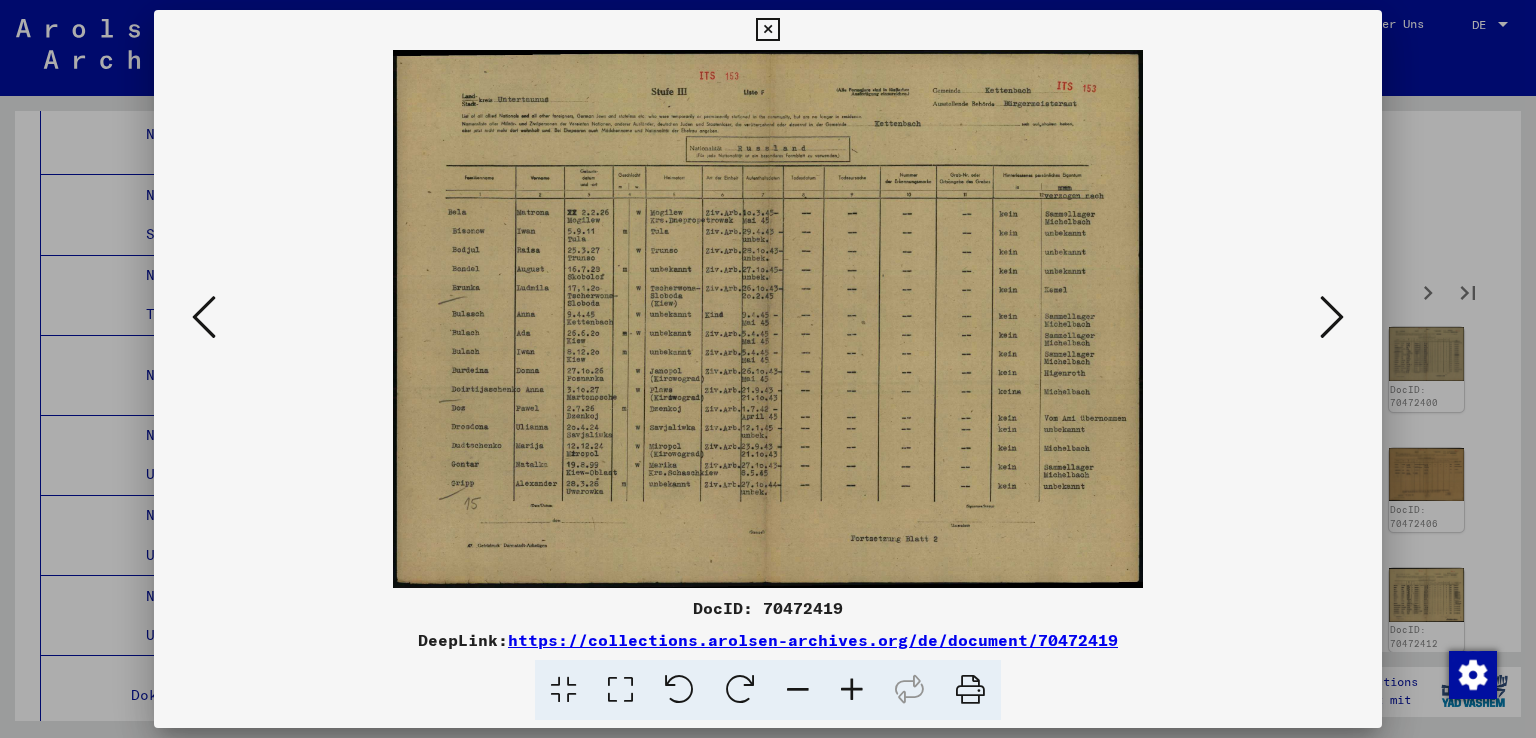 click at bounding box center (1332, 317) 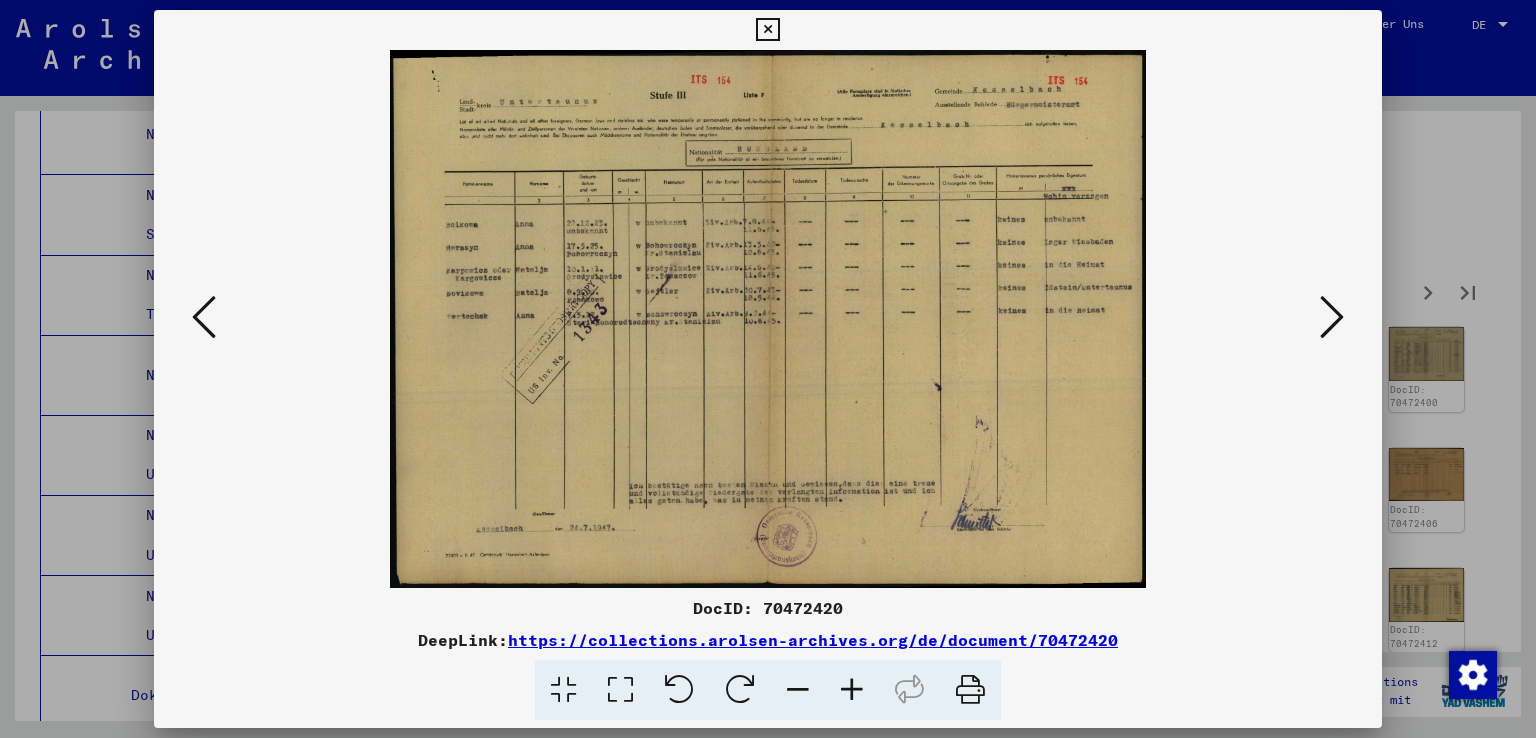 click at bounding box center [1332, 317] 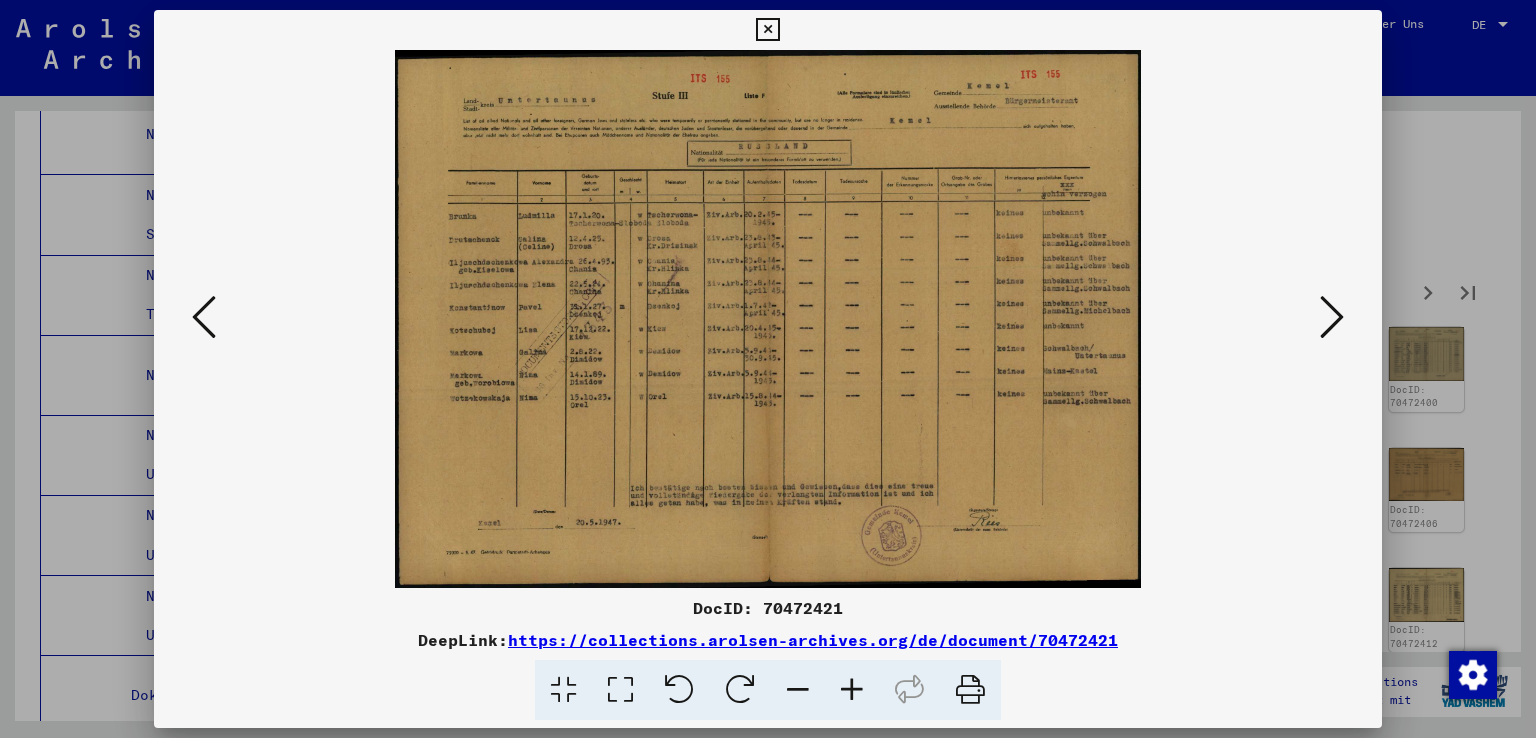 click at bounding box center (1332, 317) 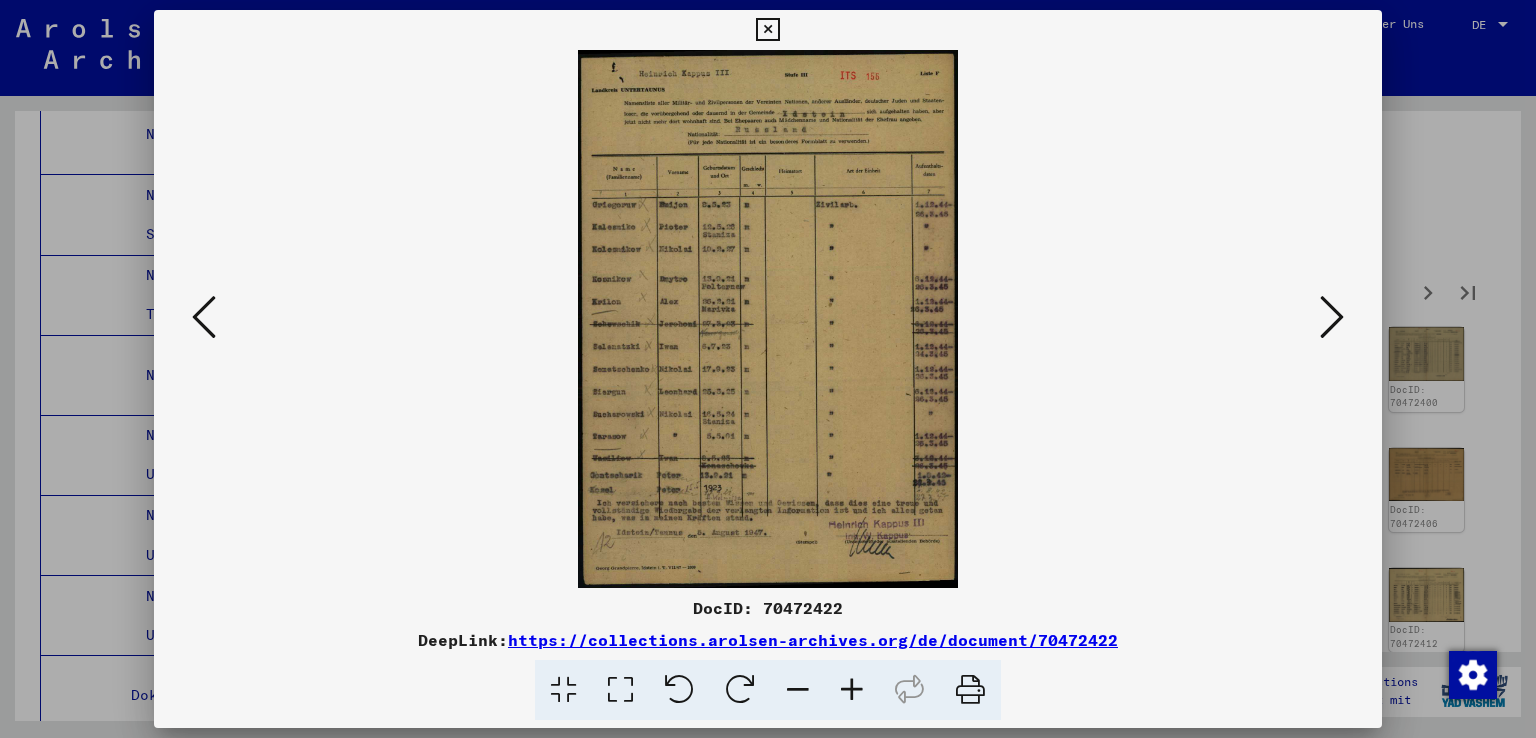 click at bounding box center [1332, 317] 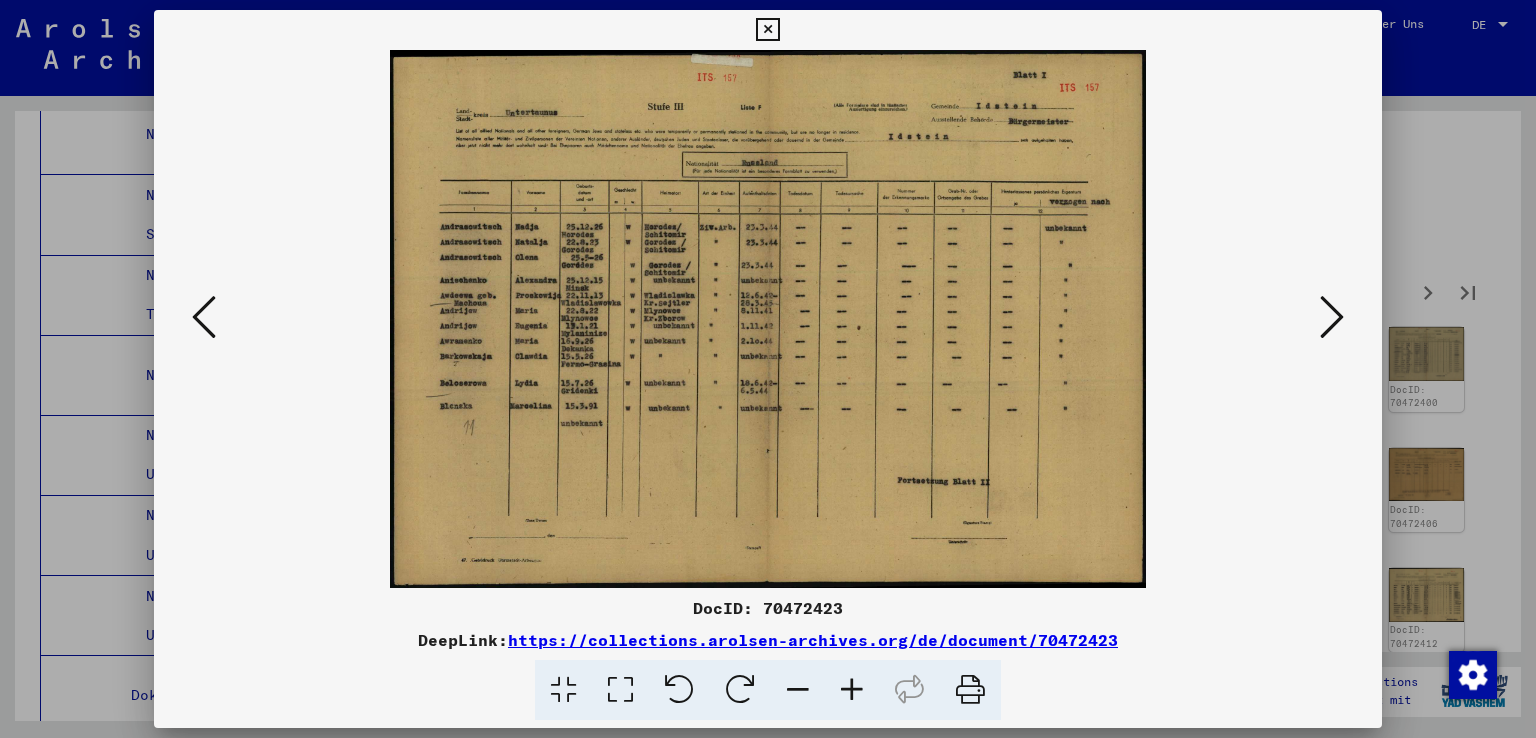 click at bounding box center [1332, 317] 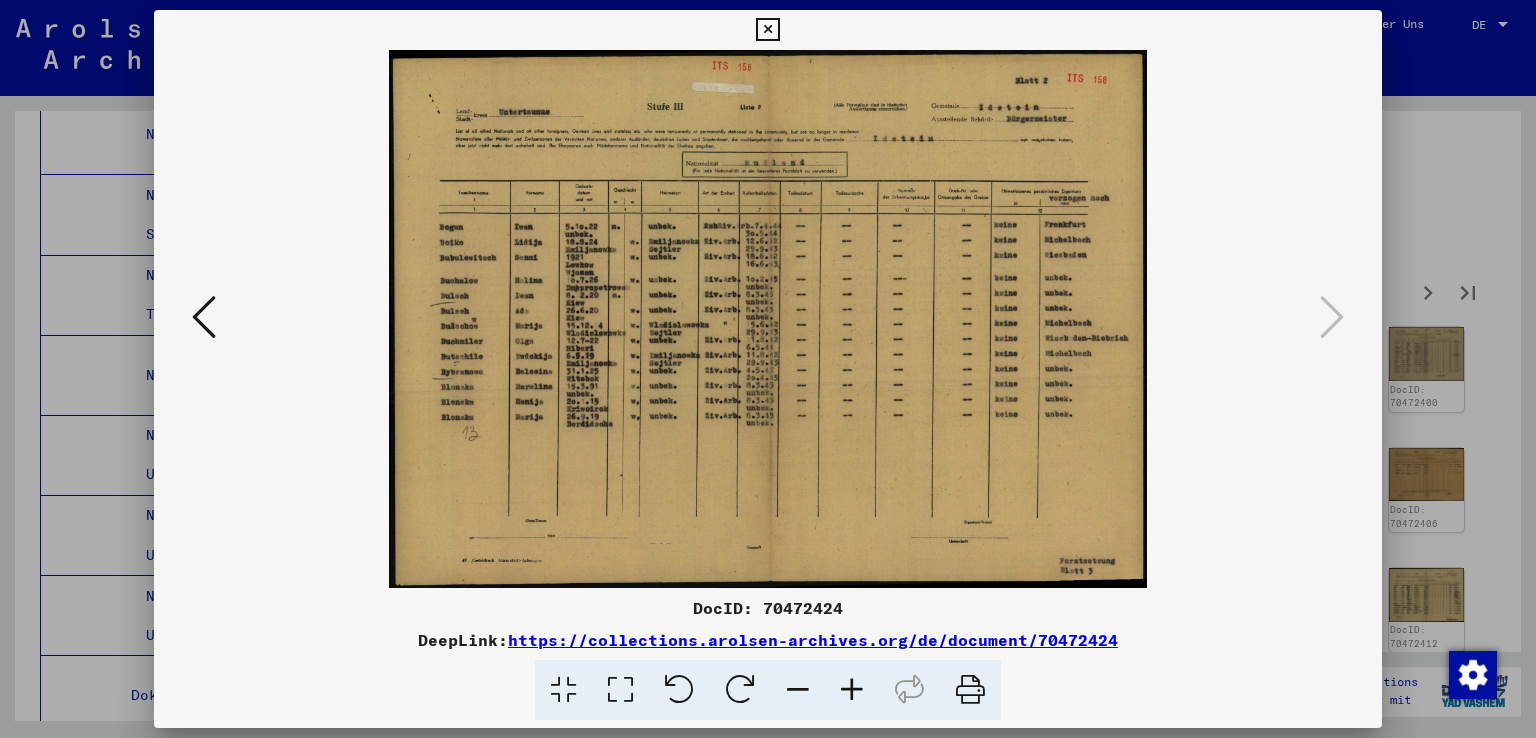 click at bounding box center [768, 369] 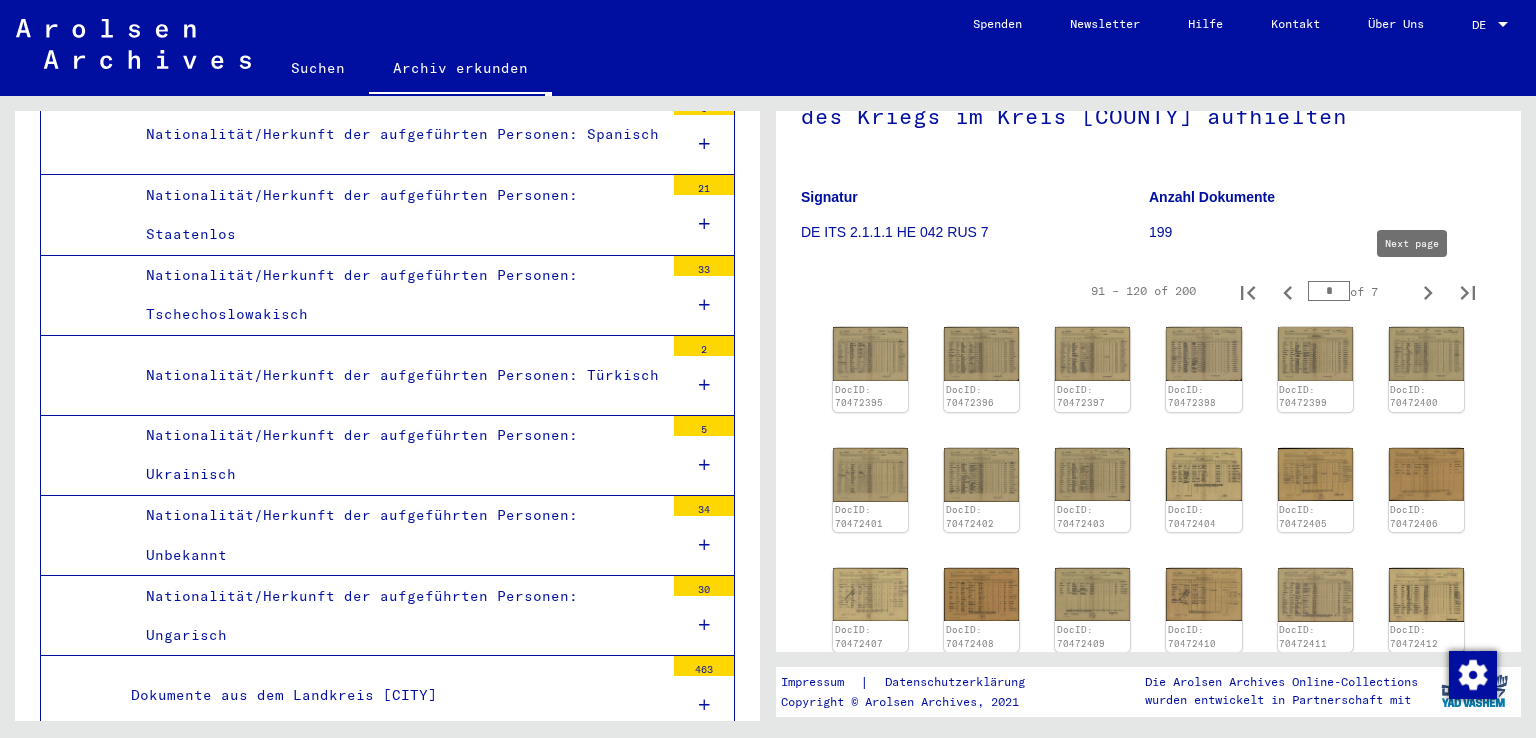 click 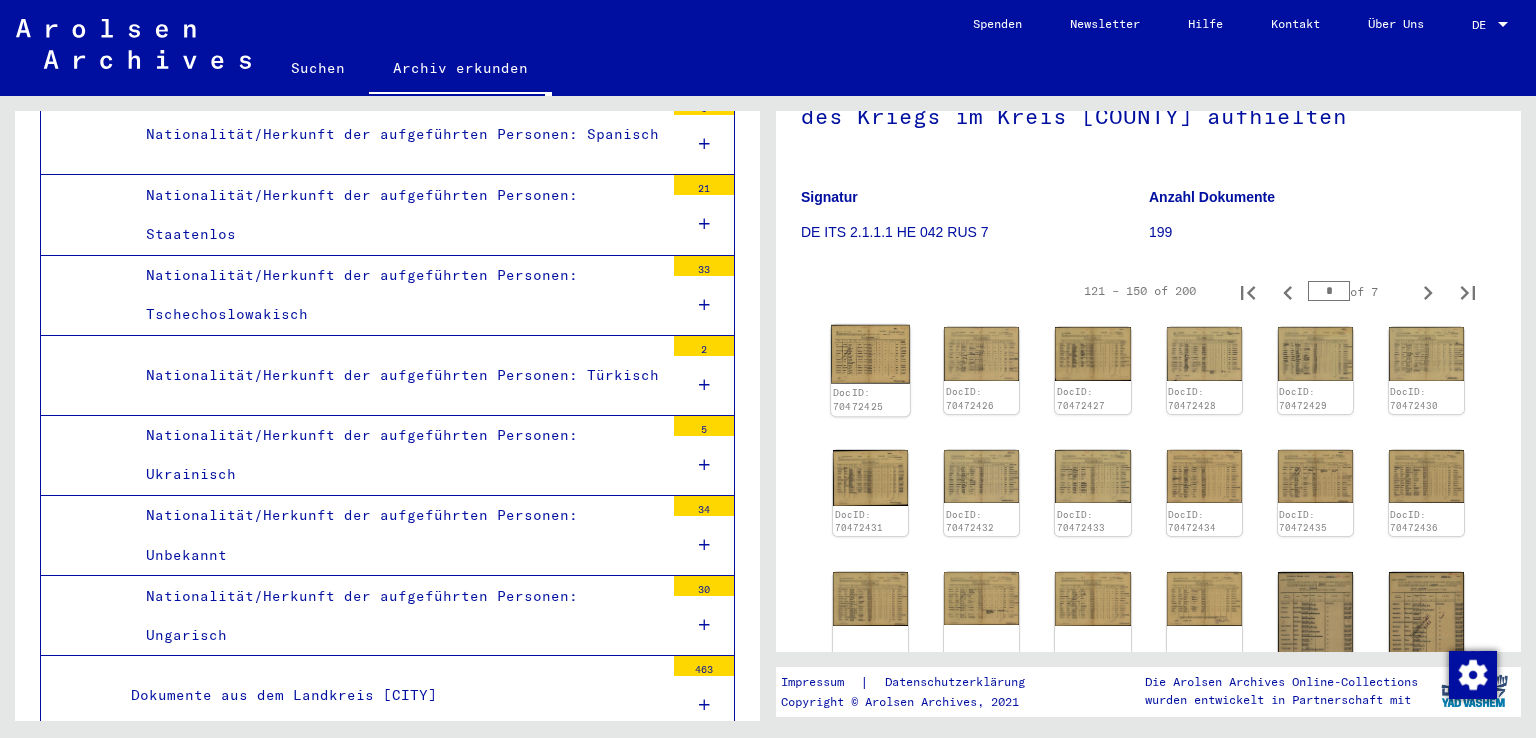 click 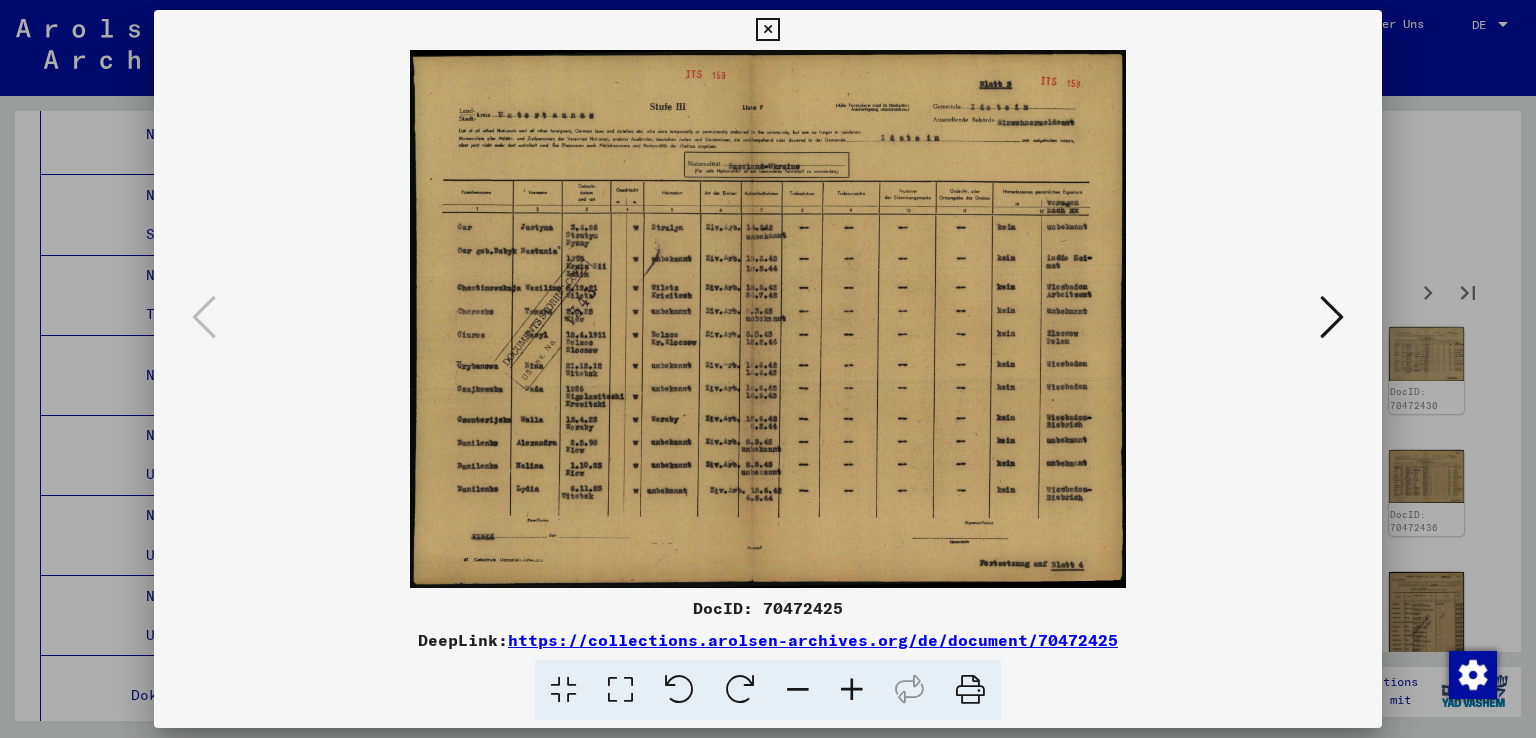 click at bounding box center [1332, 317] 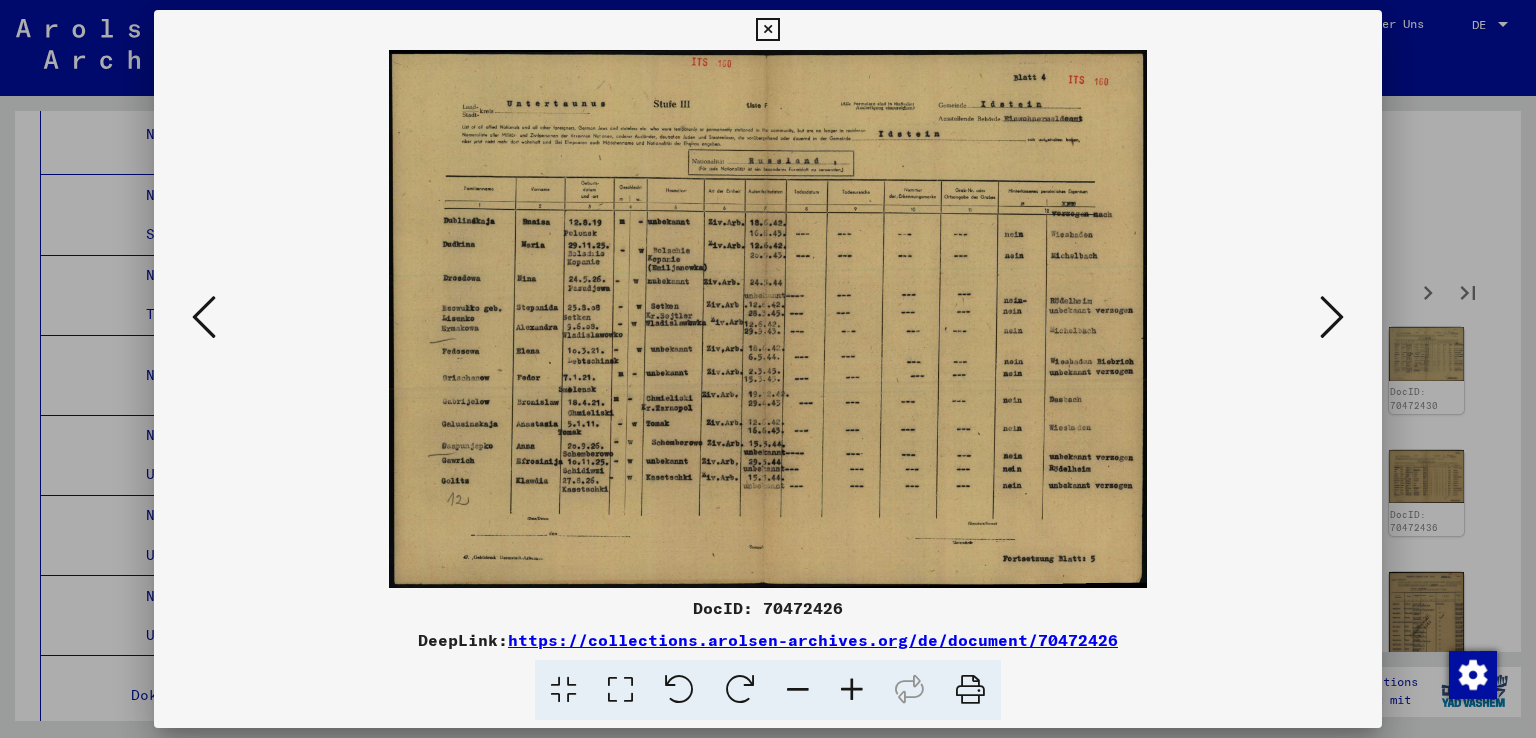 click at bounding box center [1332, 317] 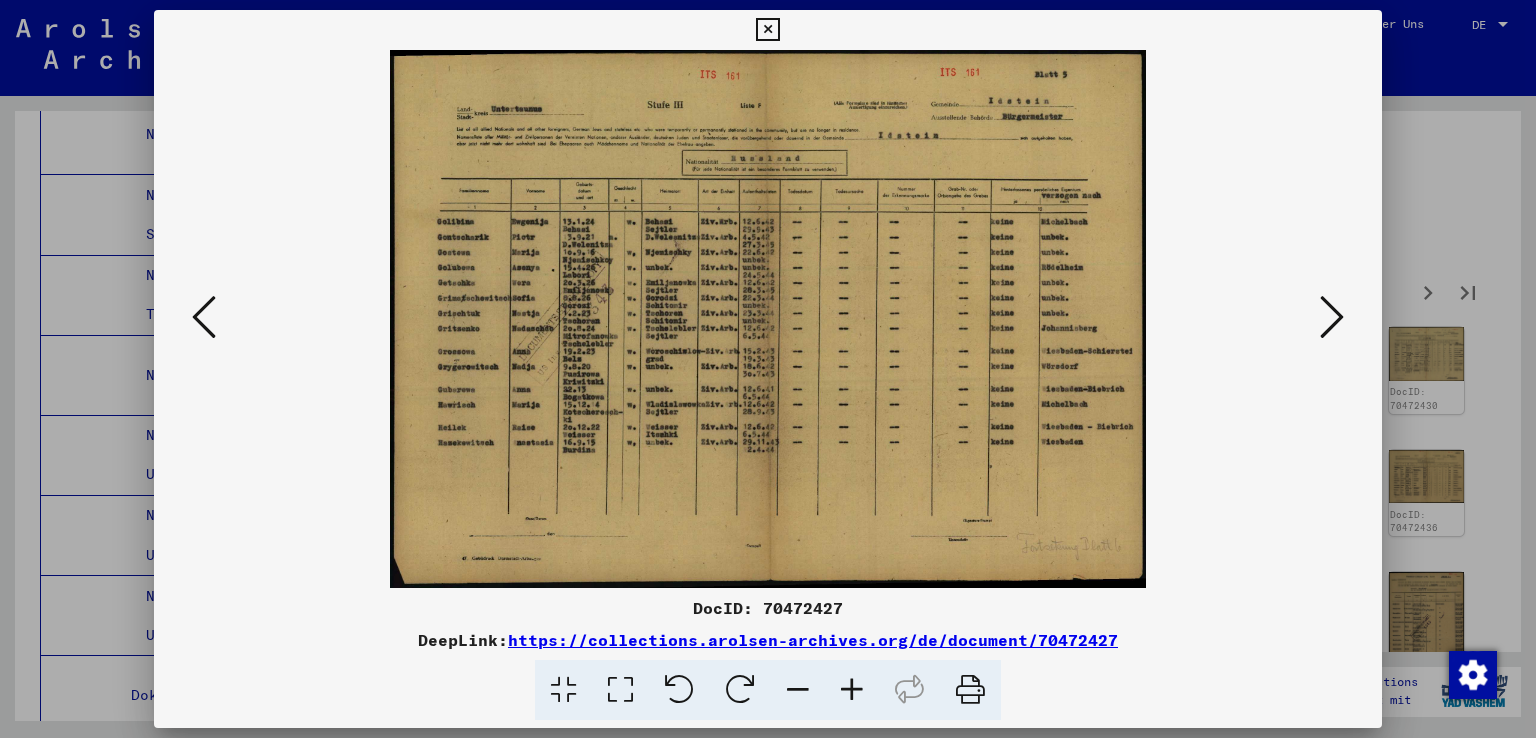 click at bounding box center [1332, 317] 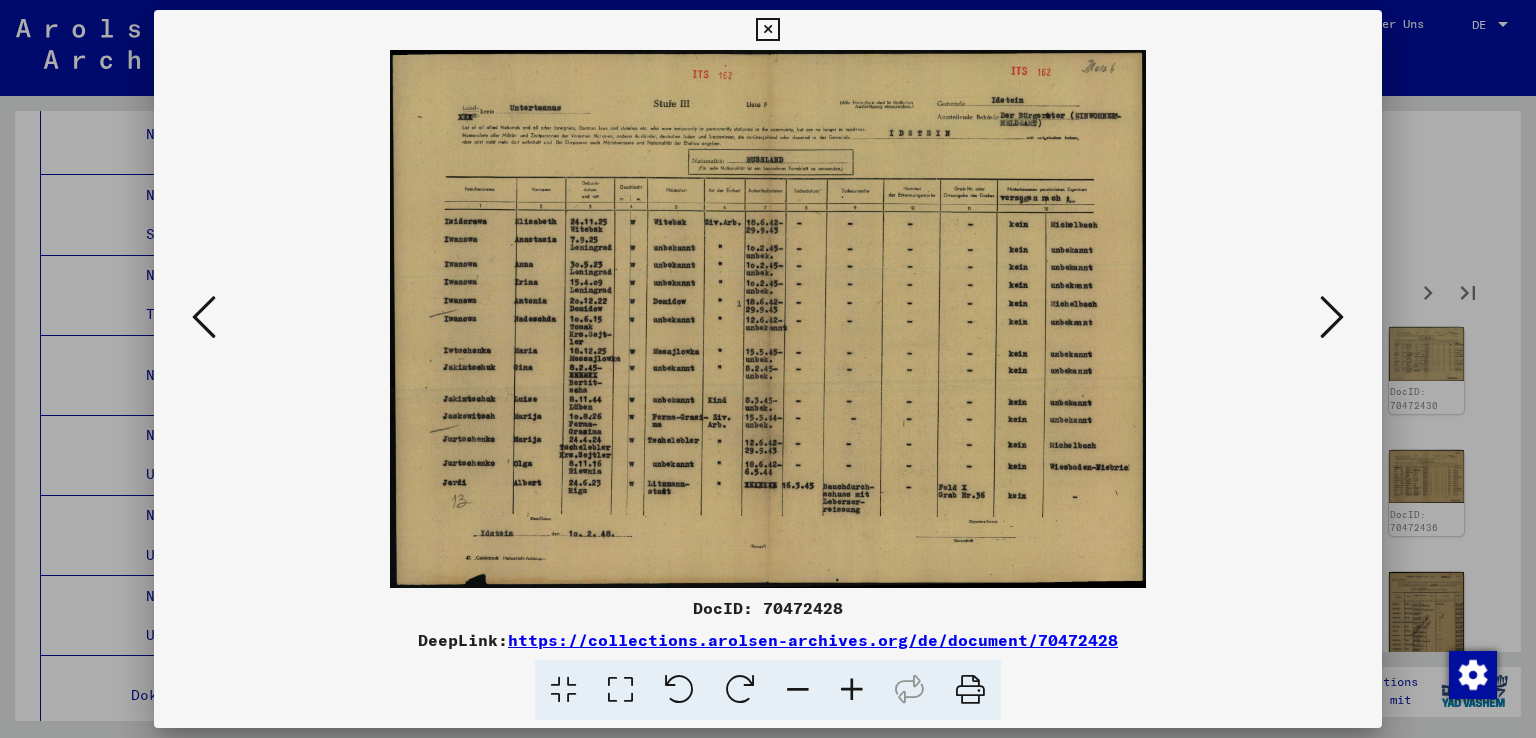 click at bounding box center [1332, 317] 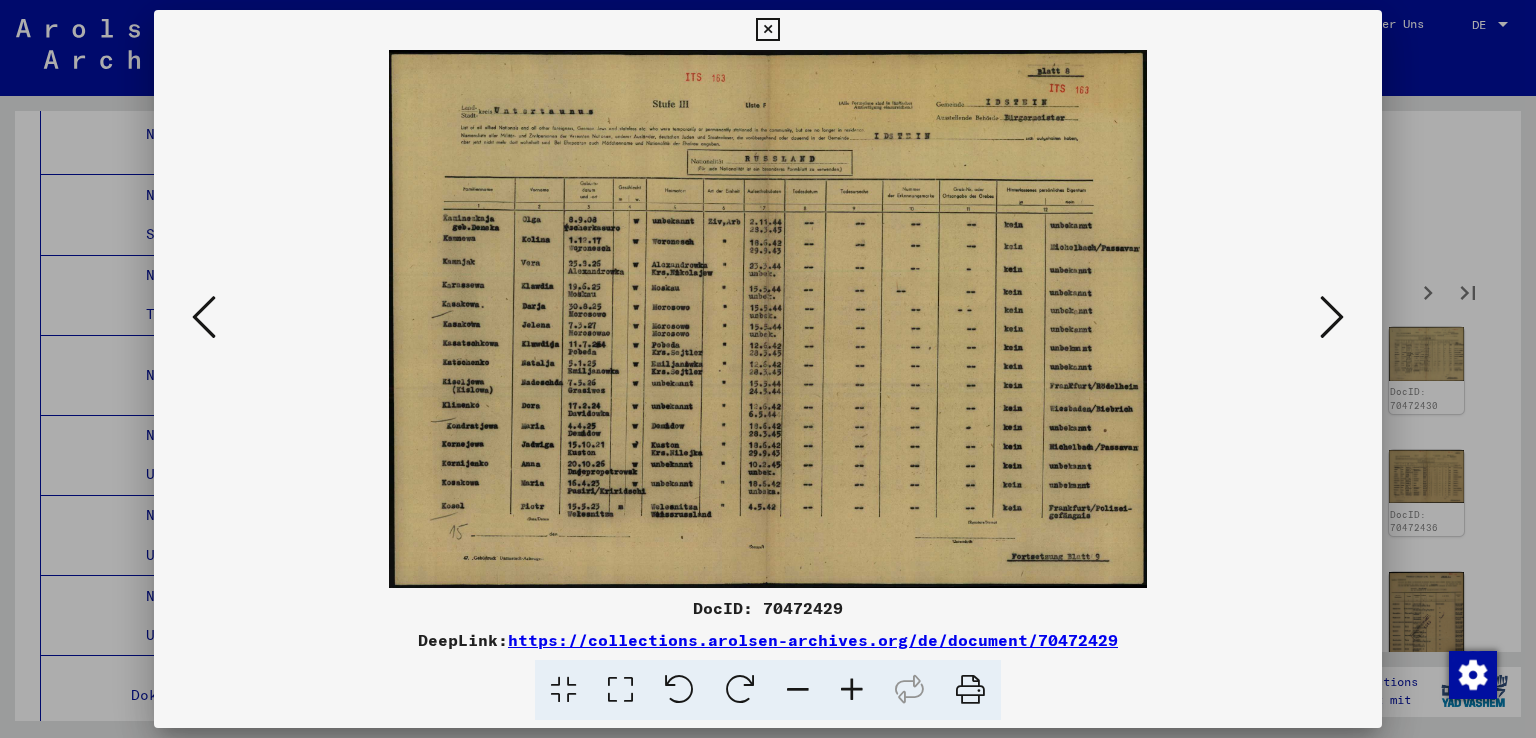 click at bounding box center (1332, 317) 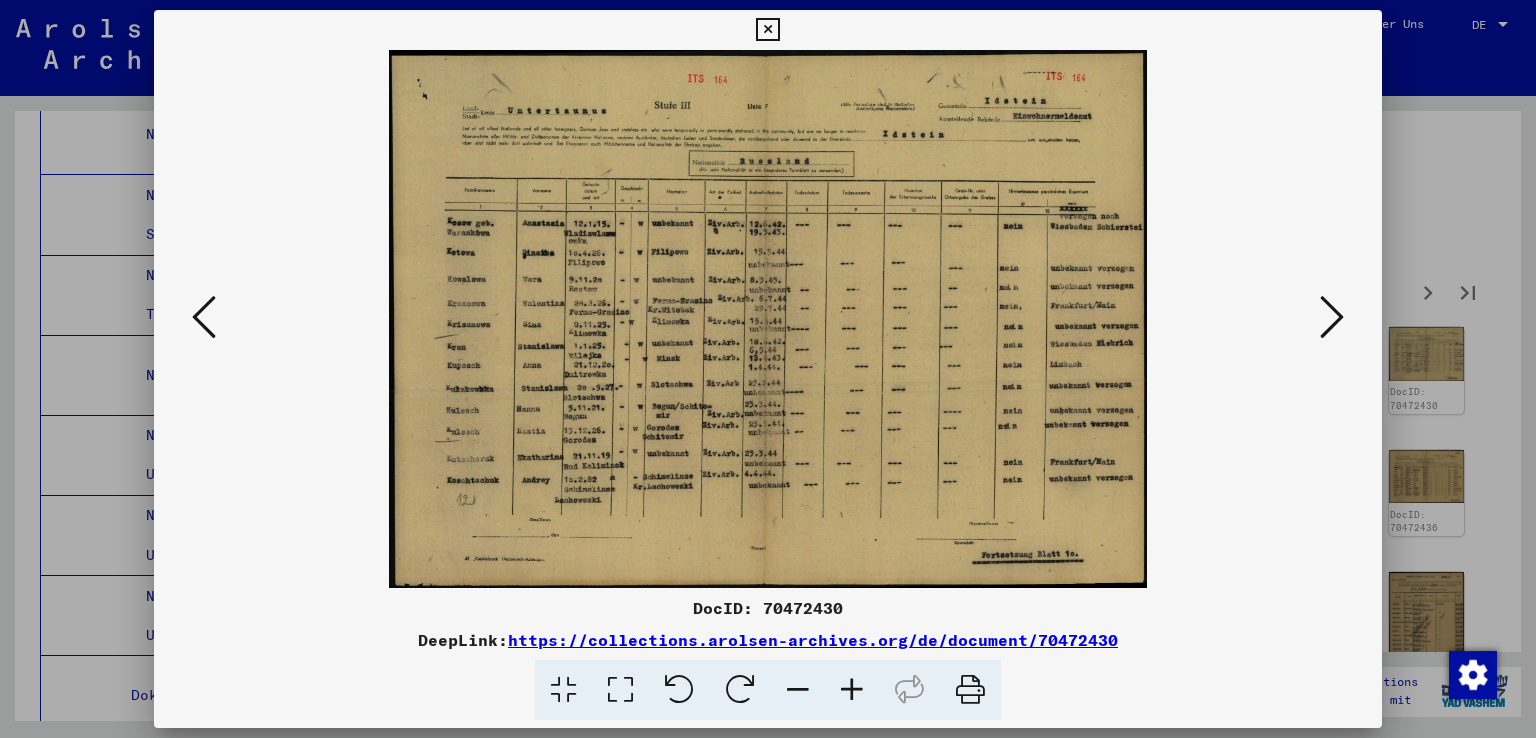 click at bounding box center [1332, 317] 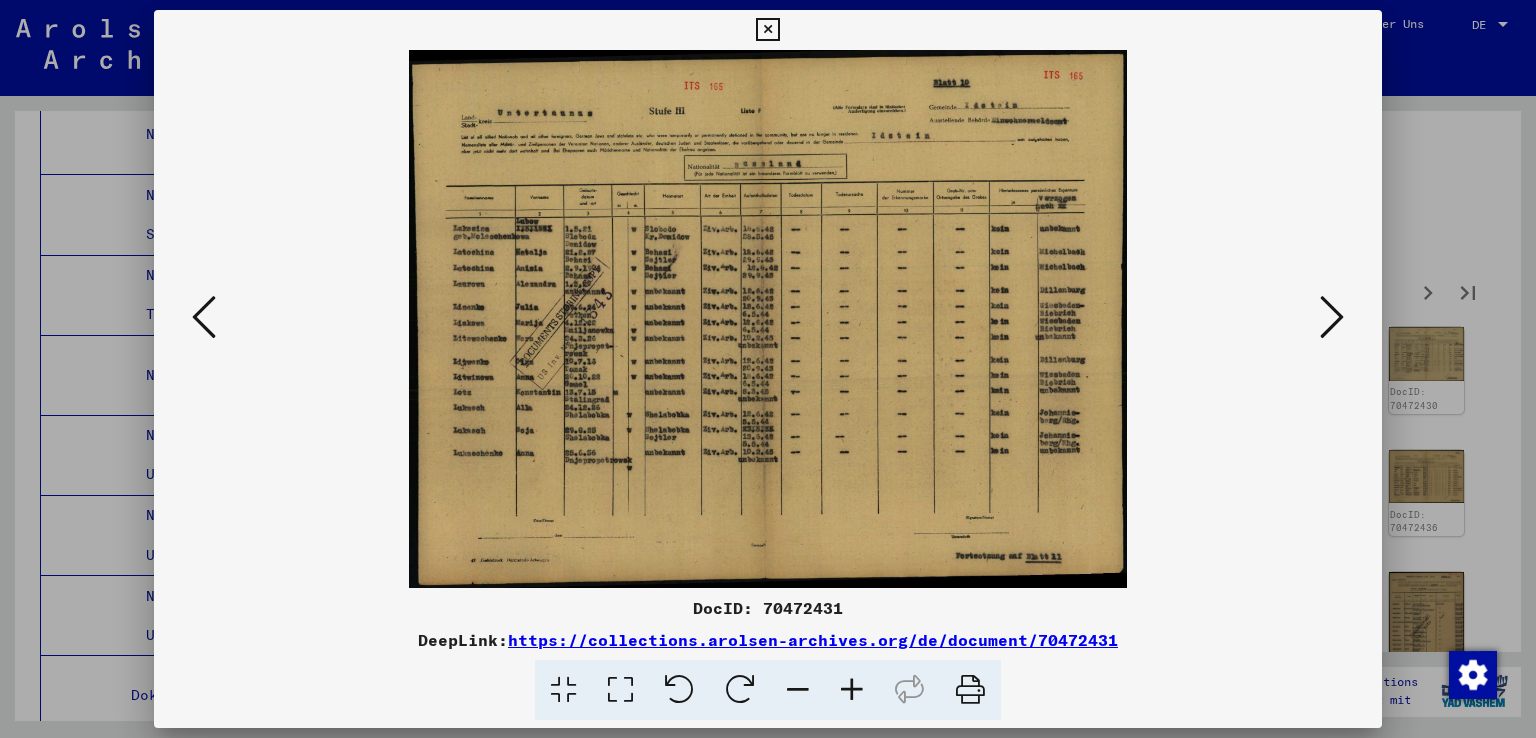 click at bounding box center [1332, 317] 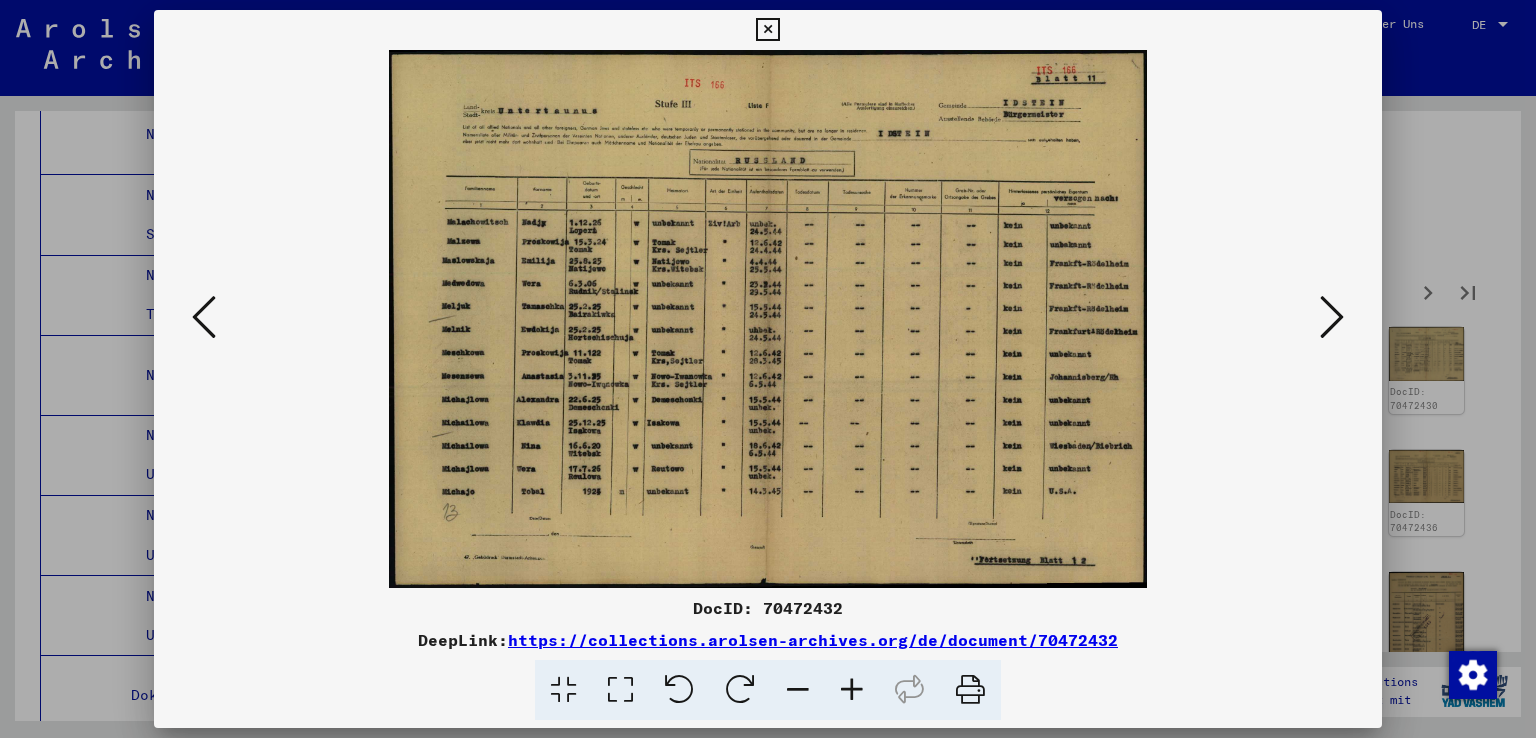 click at bounding box center [1332, 317] 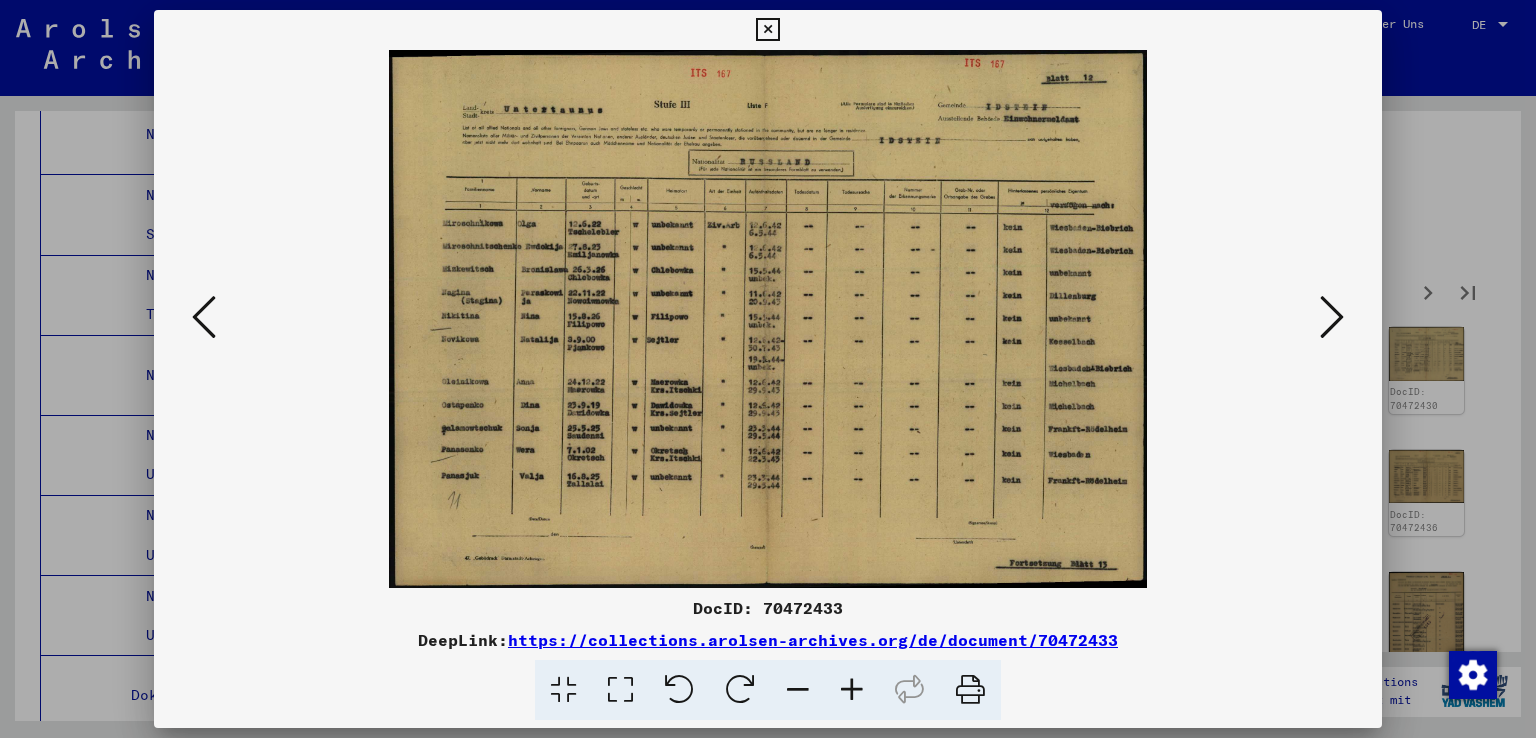 click at bounding box center [1332, 317] 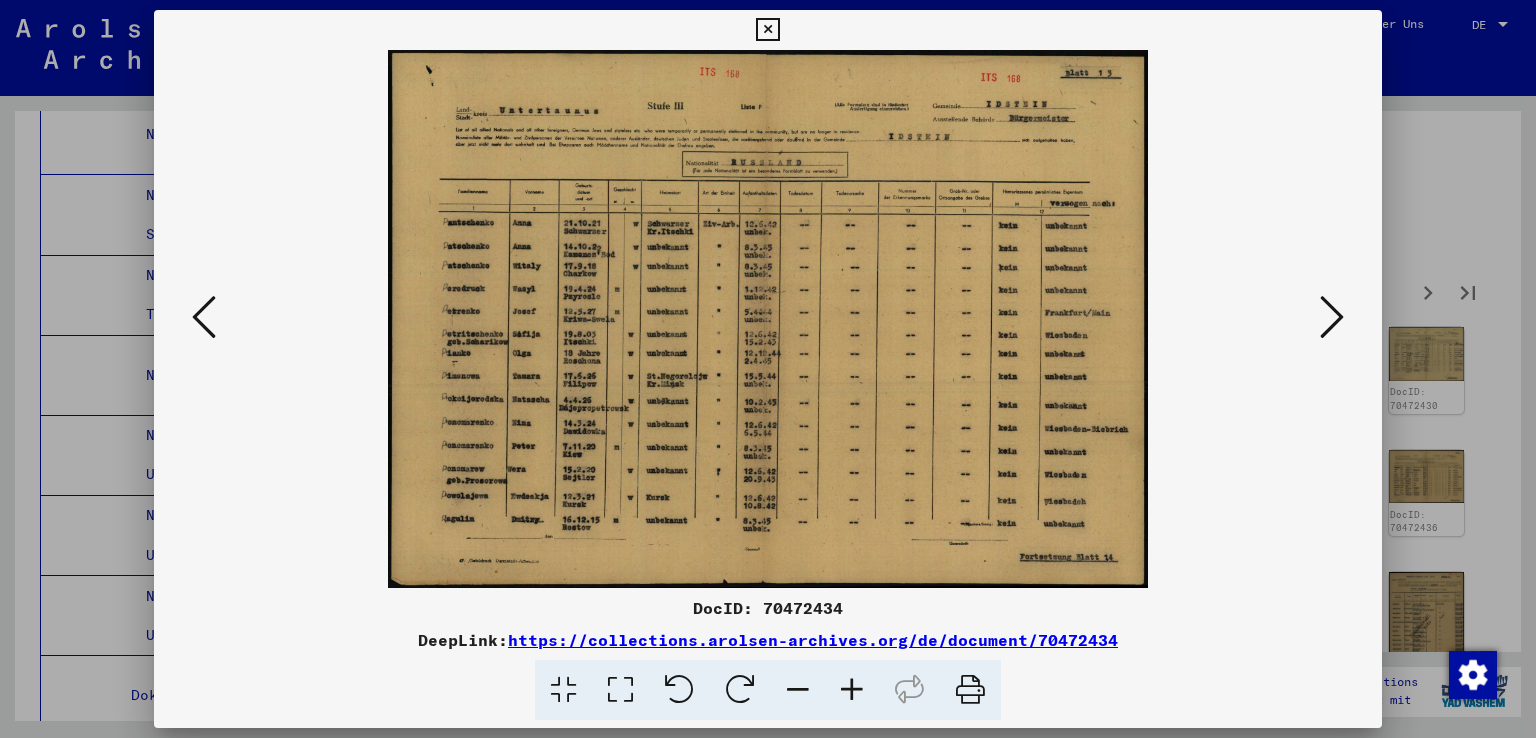 click at bounding box center [1332, 317] 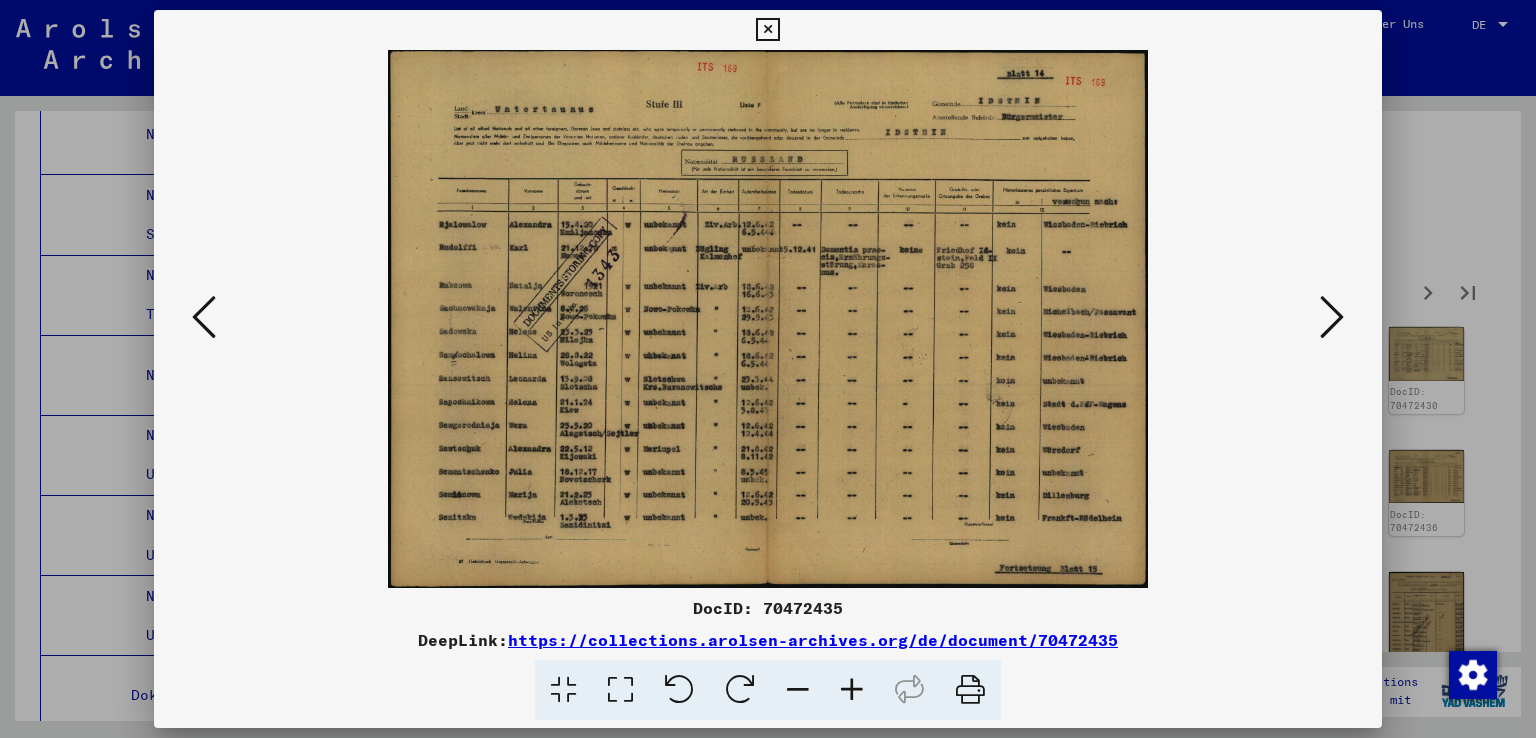 click at bounding box center (1332, 317) 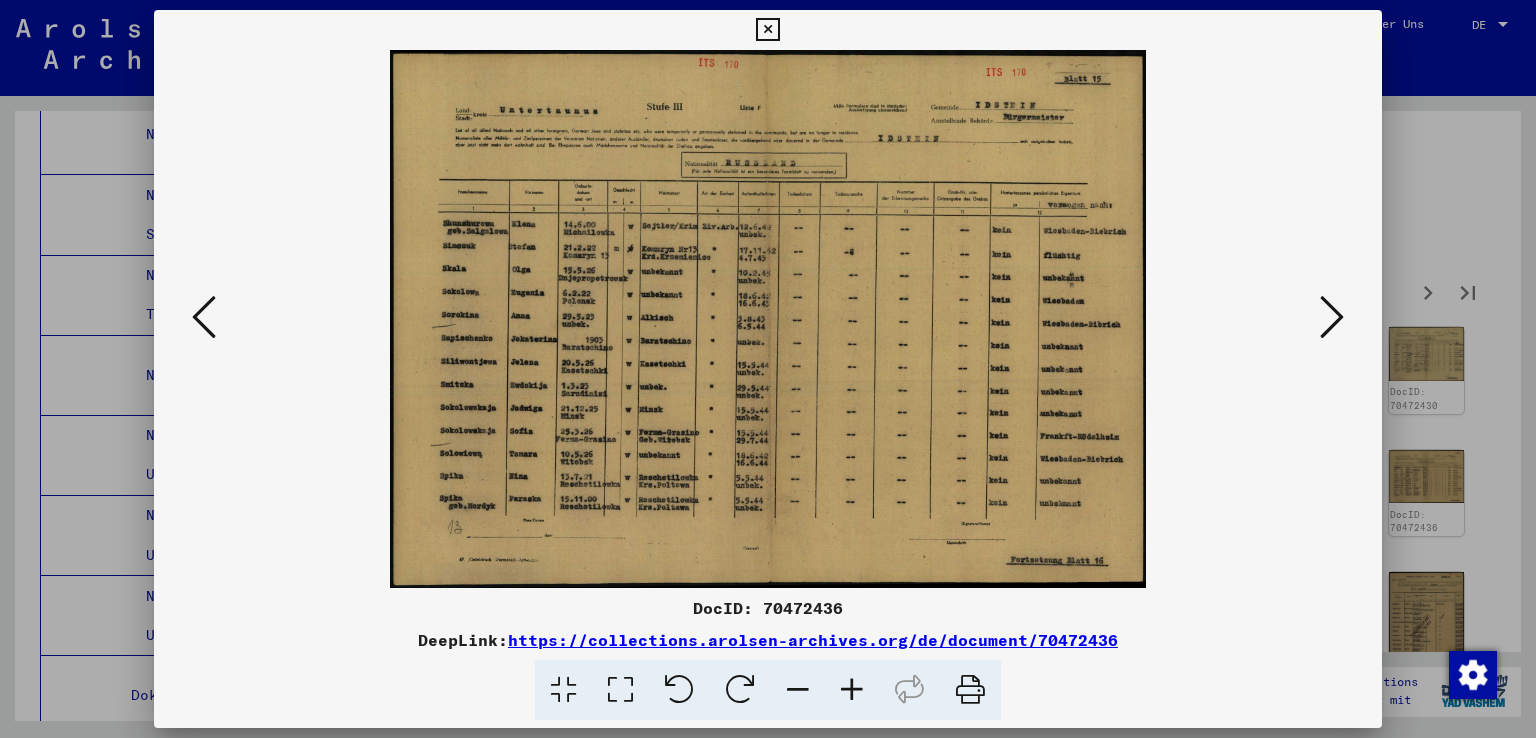 click at bounding box center [1332, 317] 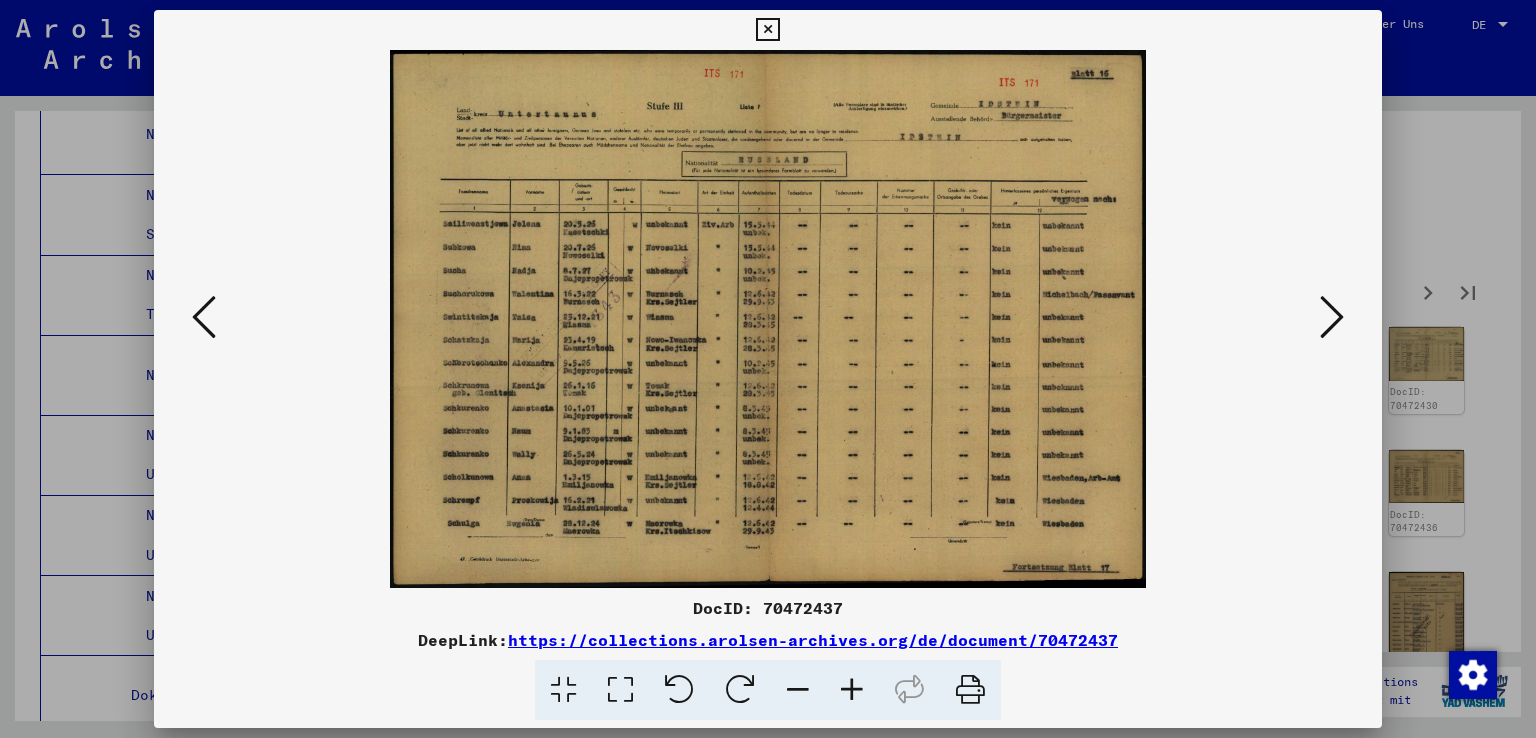 click at bounding box center [1332, 317] 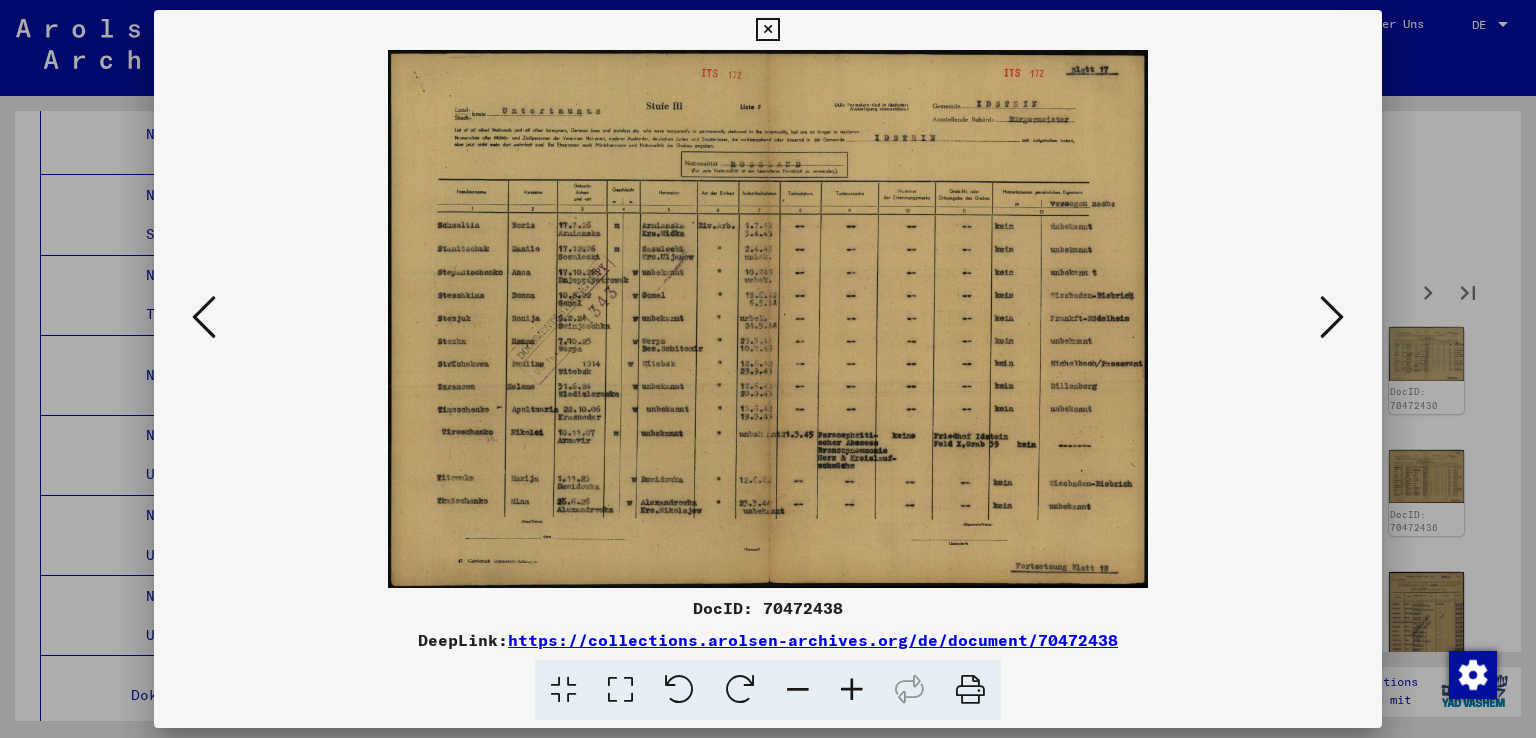 click at bounding box center [1332, 317] 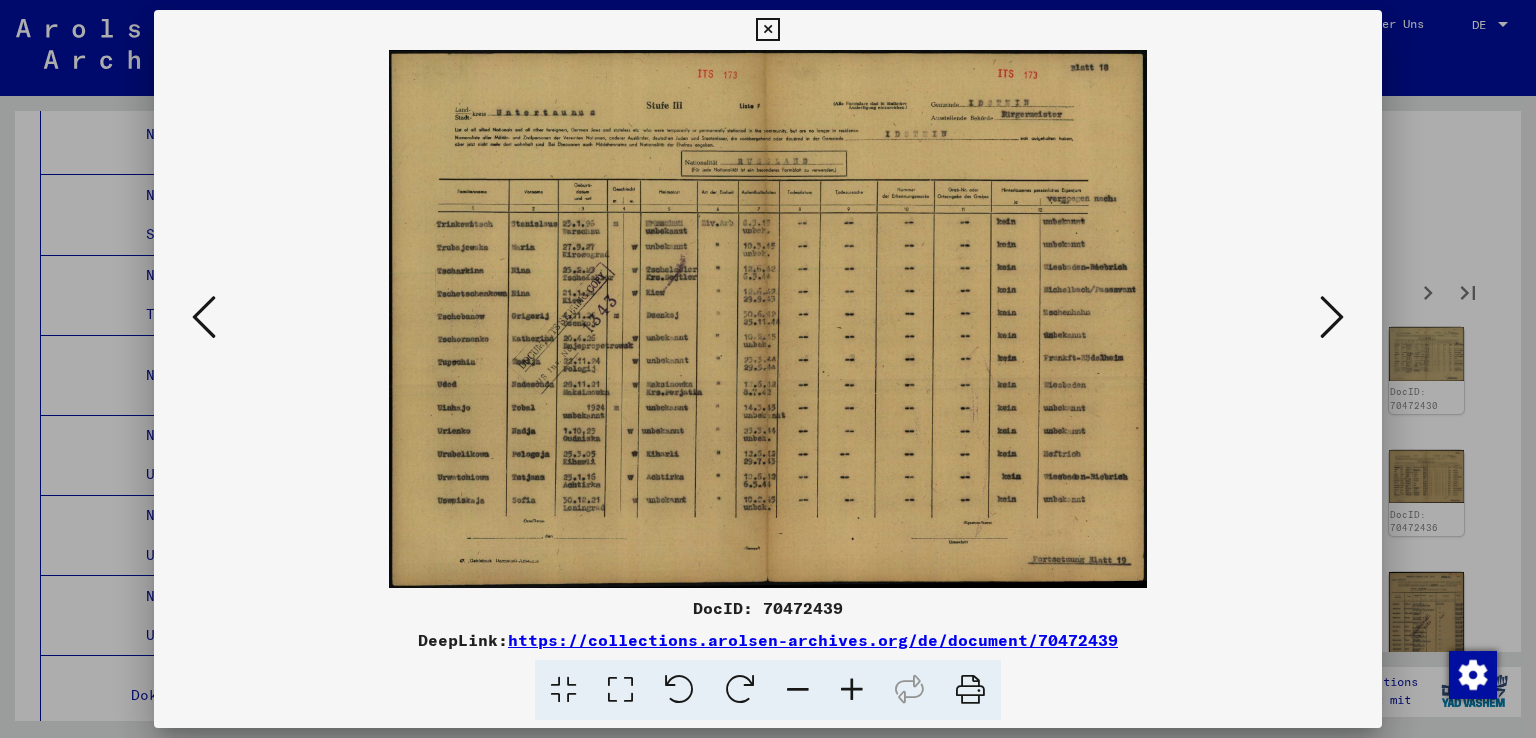 click at bounding box center (1332, 317) 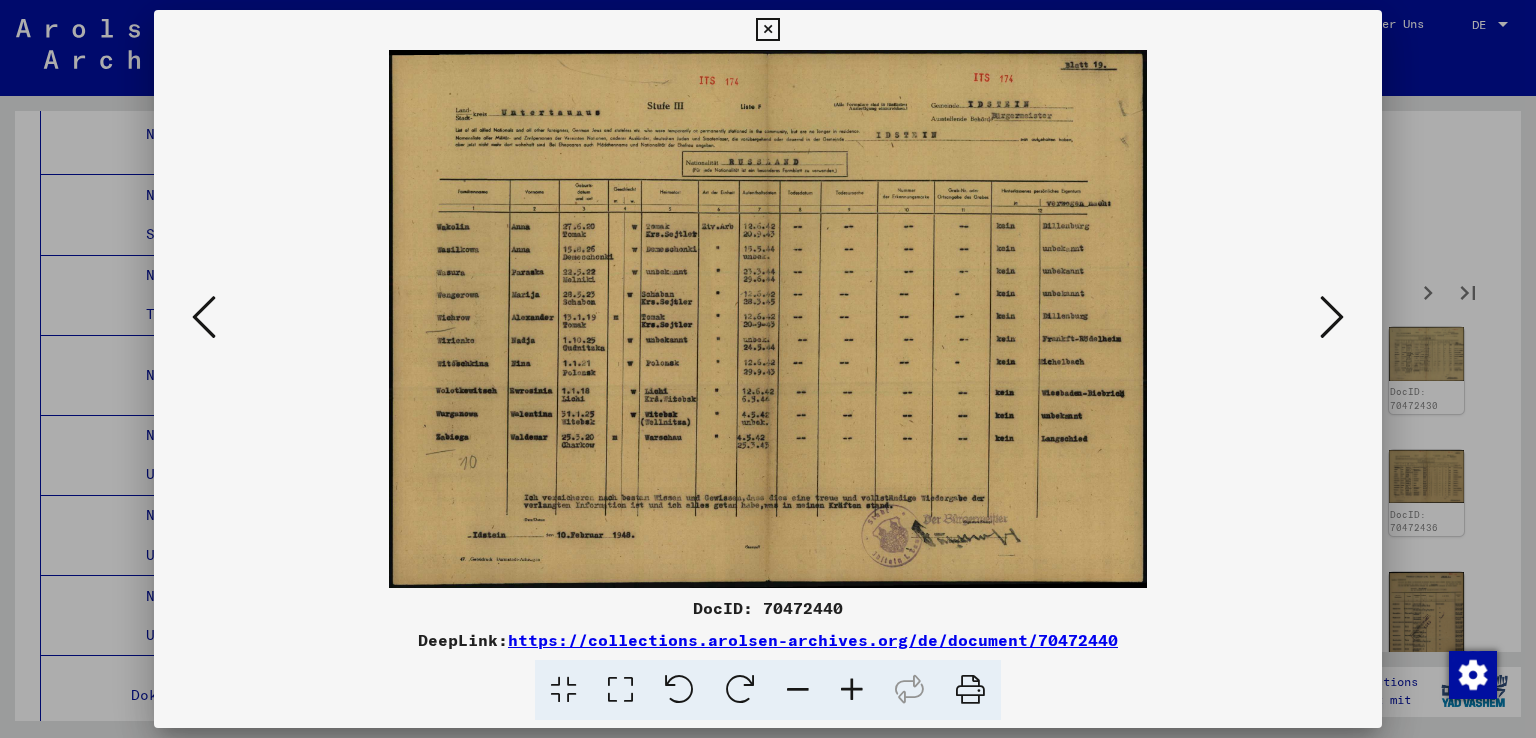 click at bounding box center [1332, 317] 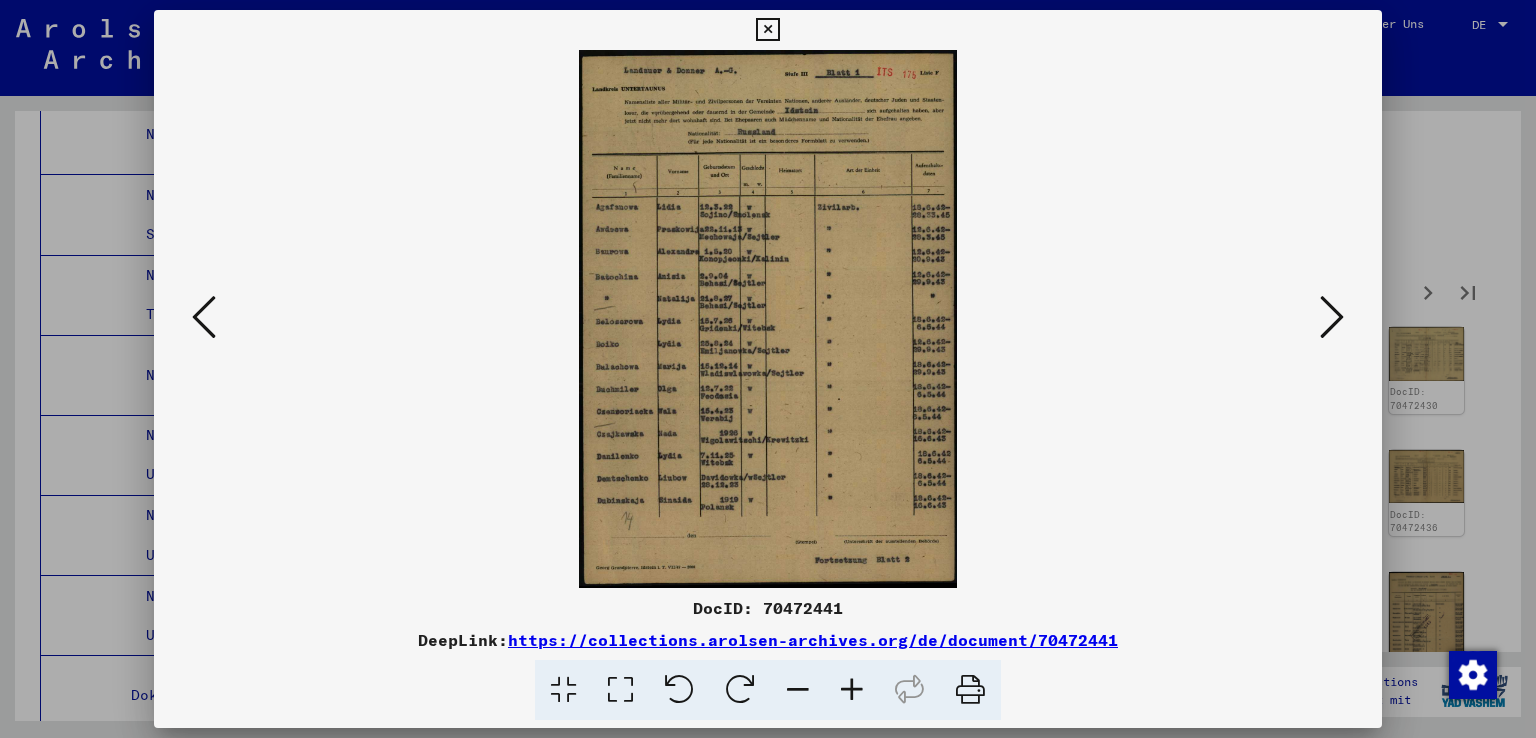 click at bounding box center [1332, 317] 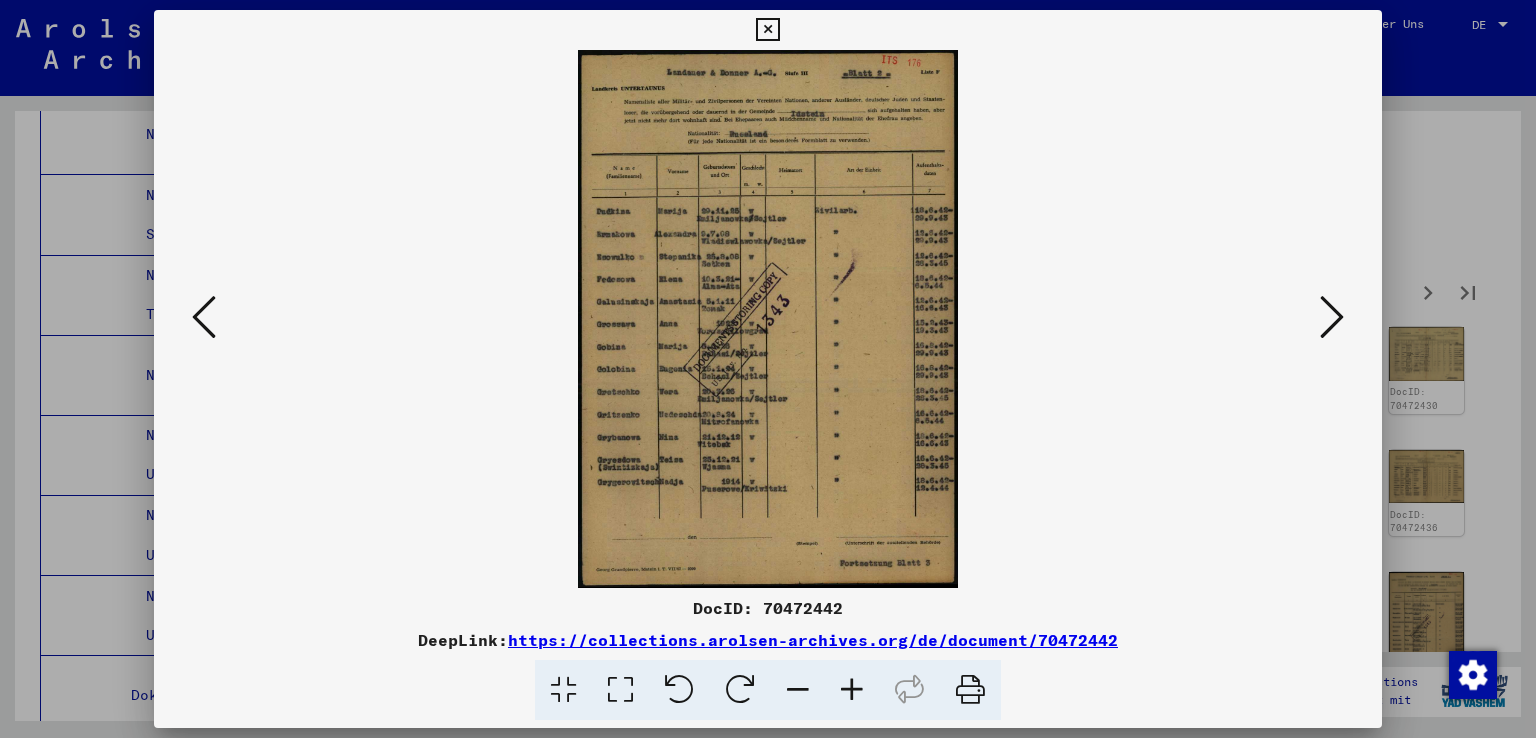 click at bounding box center (1332, 317) 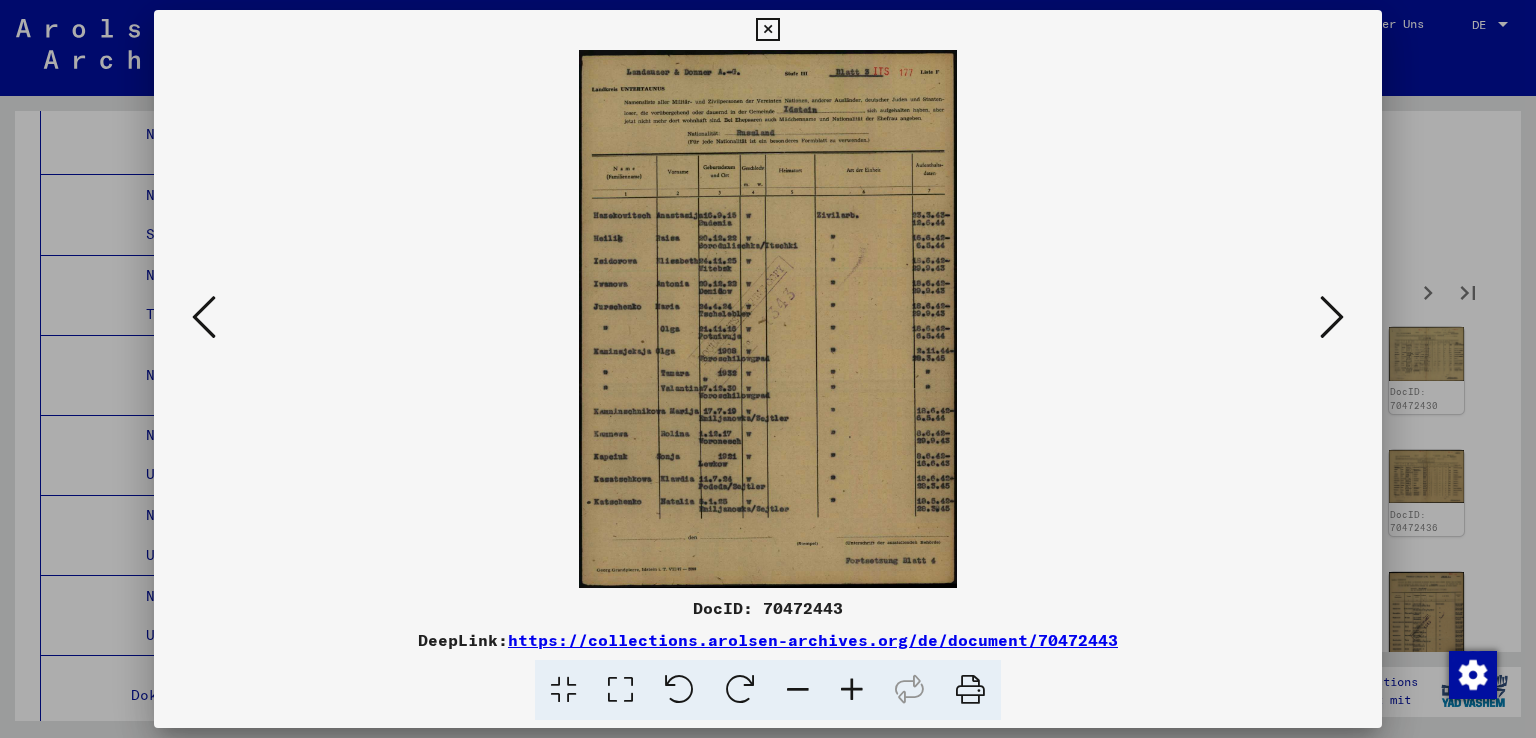 click at bounding box center (1332, 317) 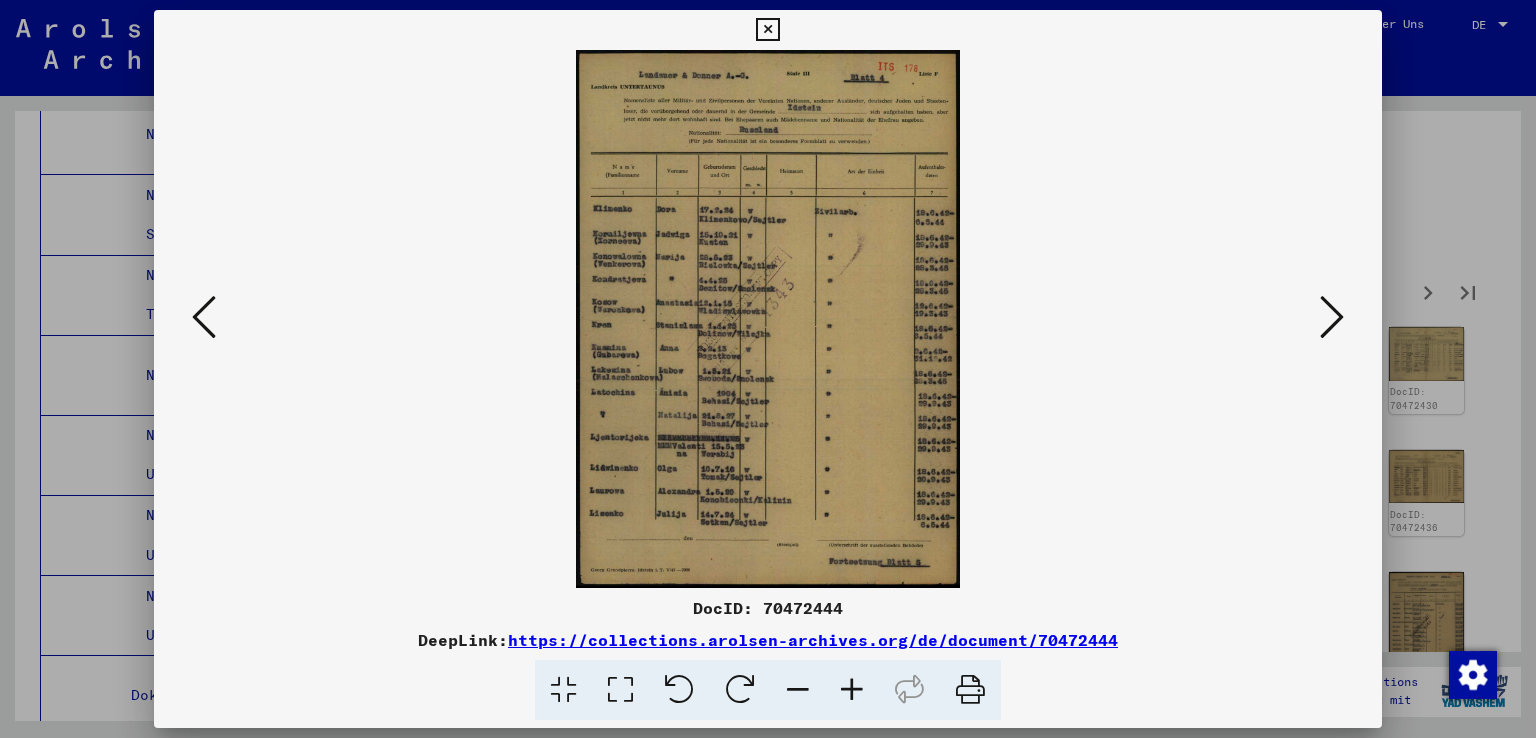 click at bounding box center (1332, 317) 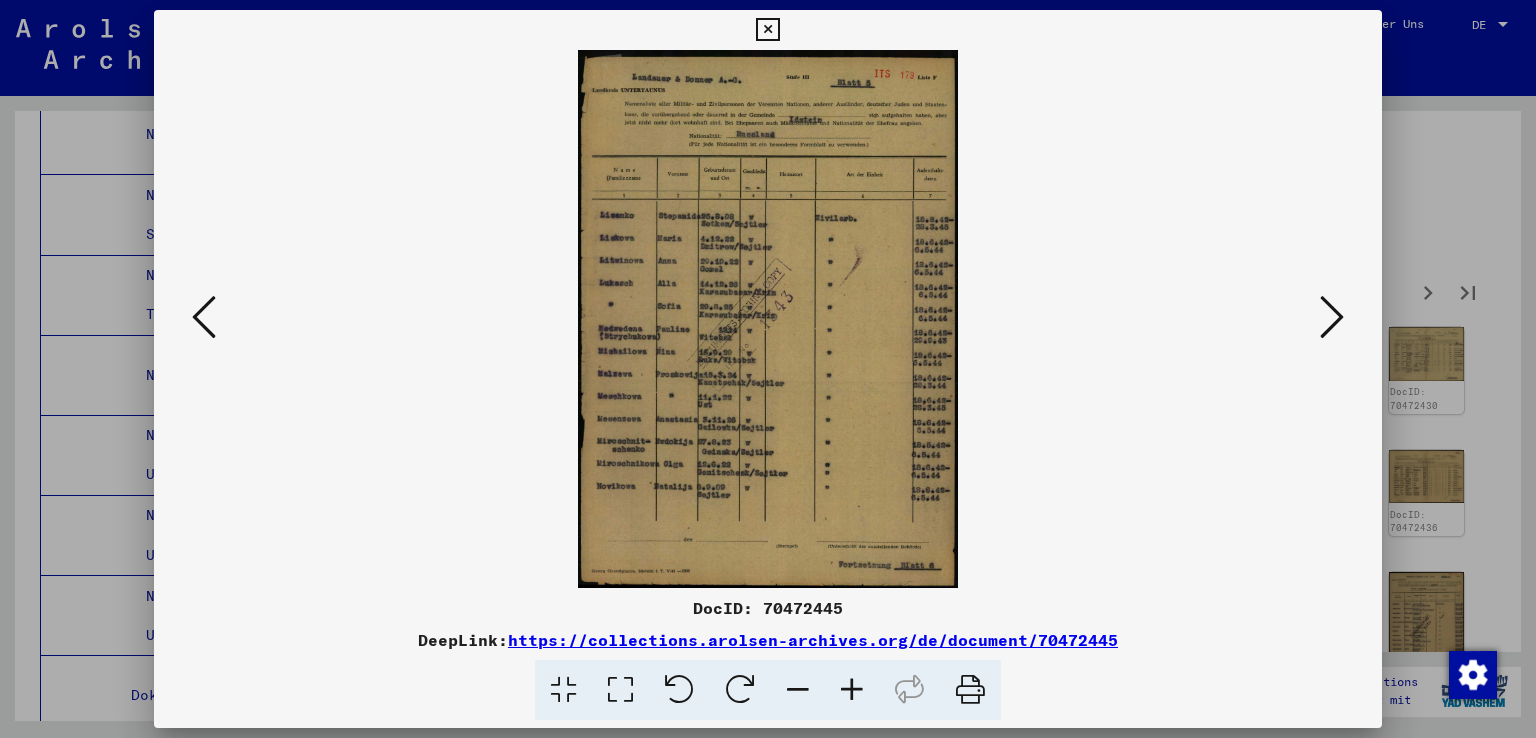 click at bounding box center (1332, 317) 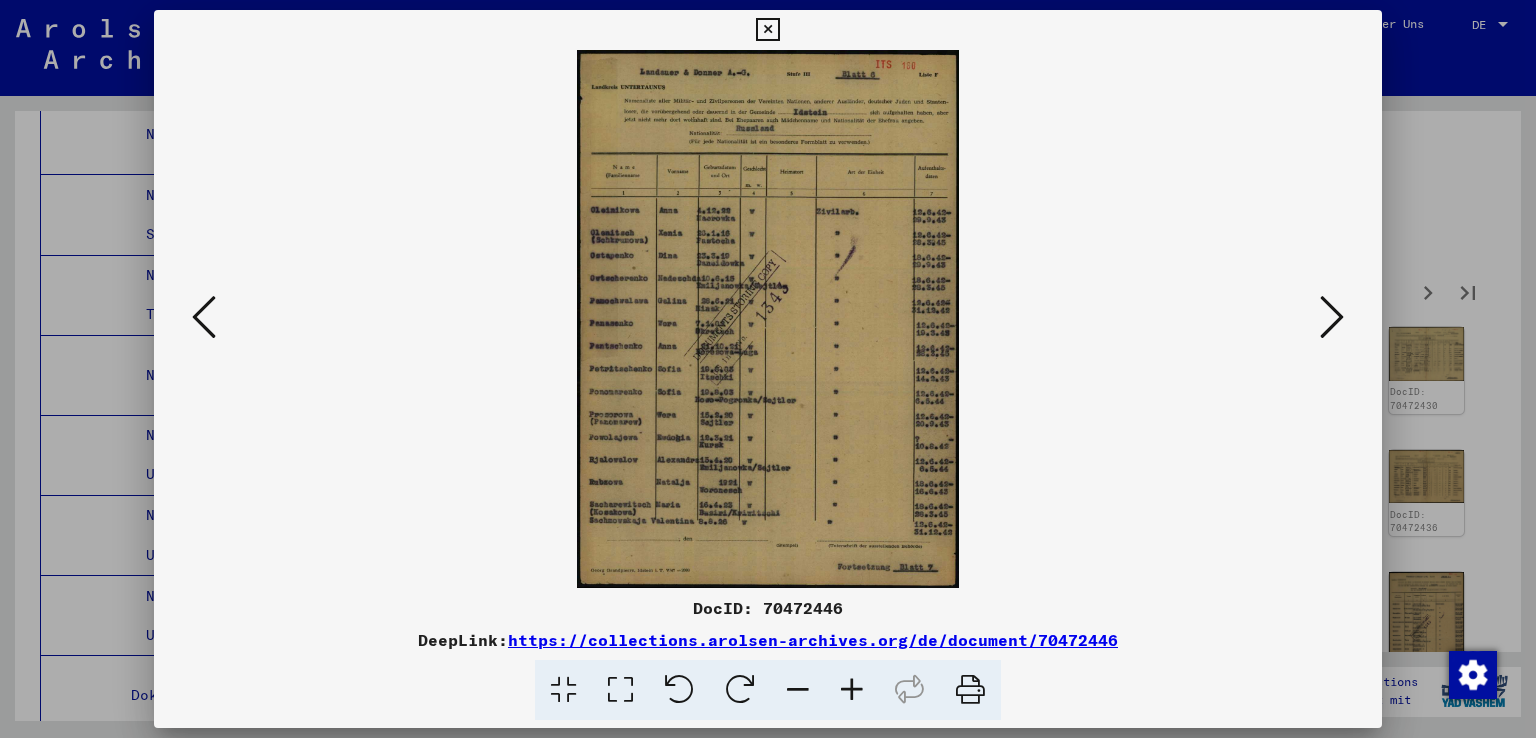 click at bounding box center [1332, 317] 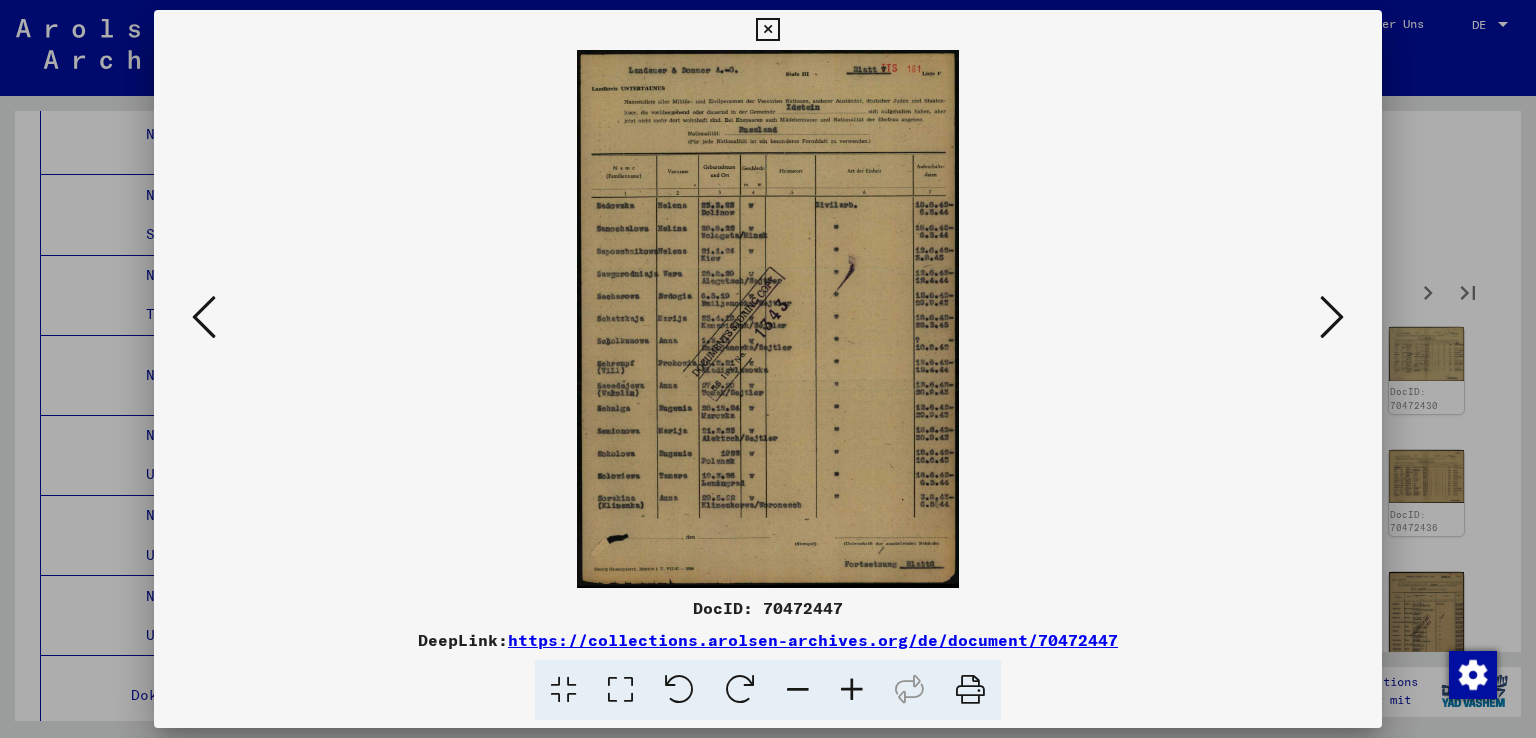 click at bounding box center [1332, 317] 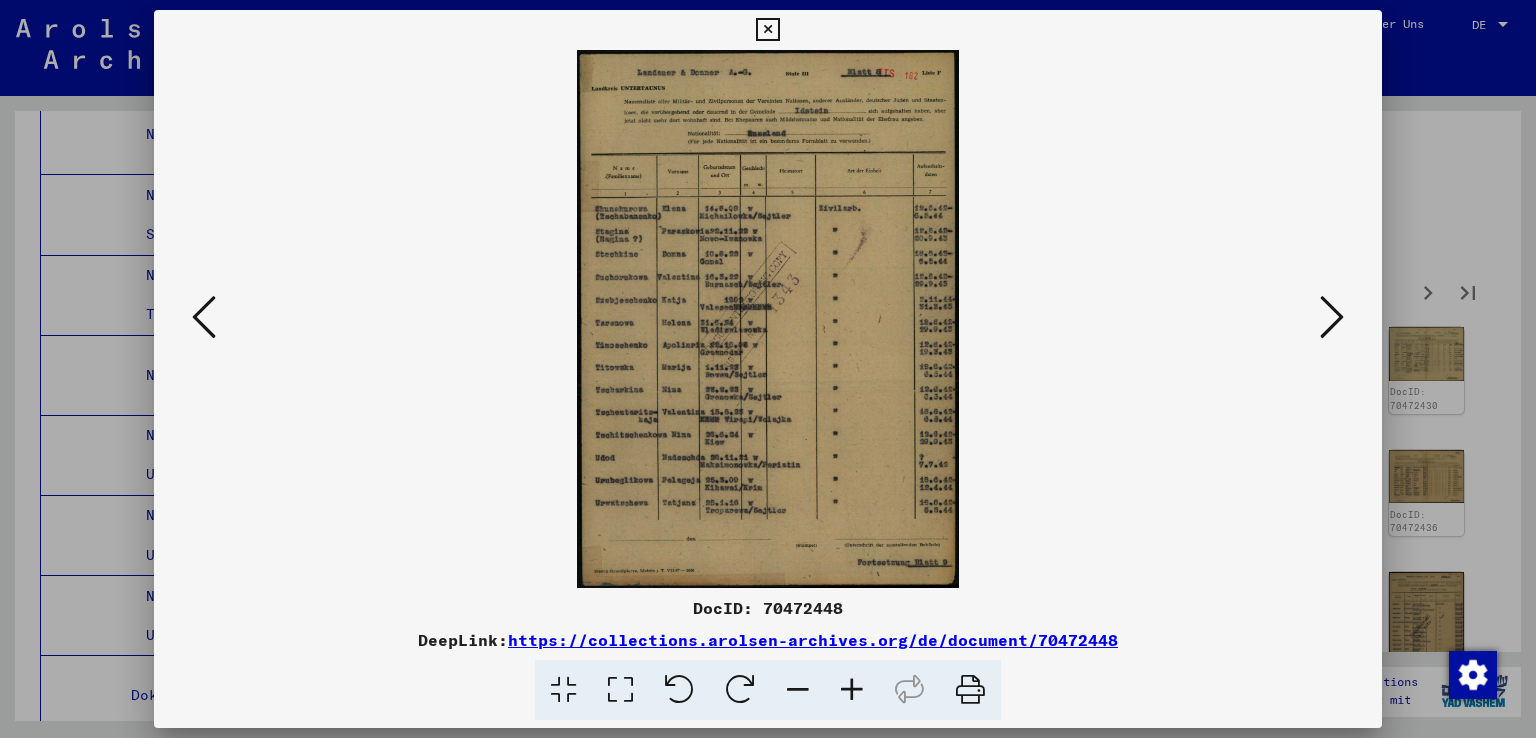 click at bounding box center [1332, 317] 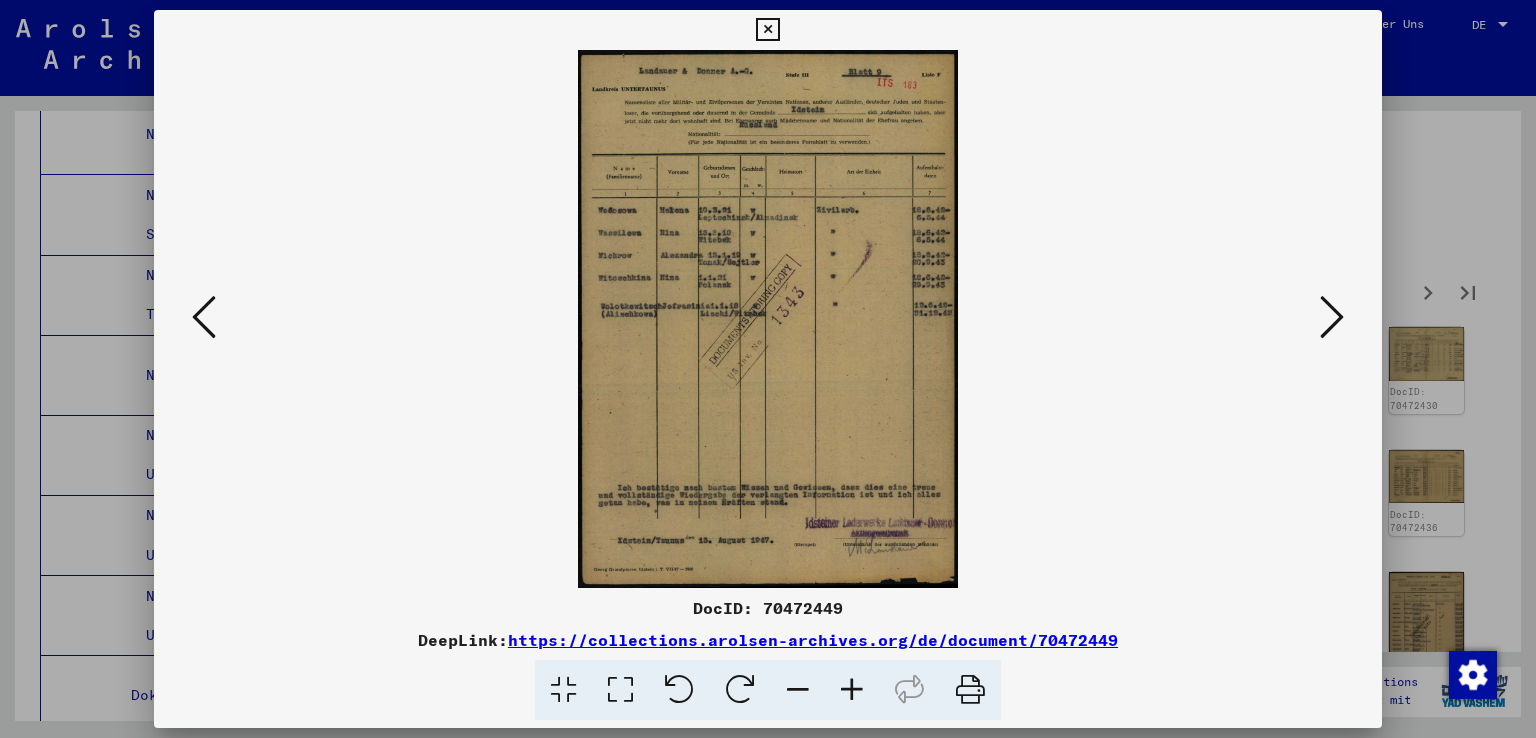 click at bounding box center [1332, 317] 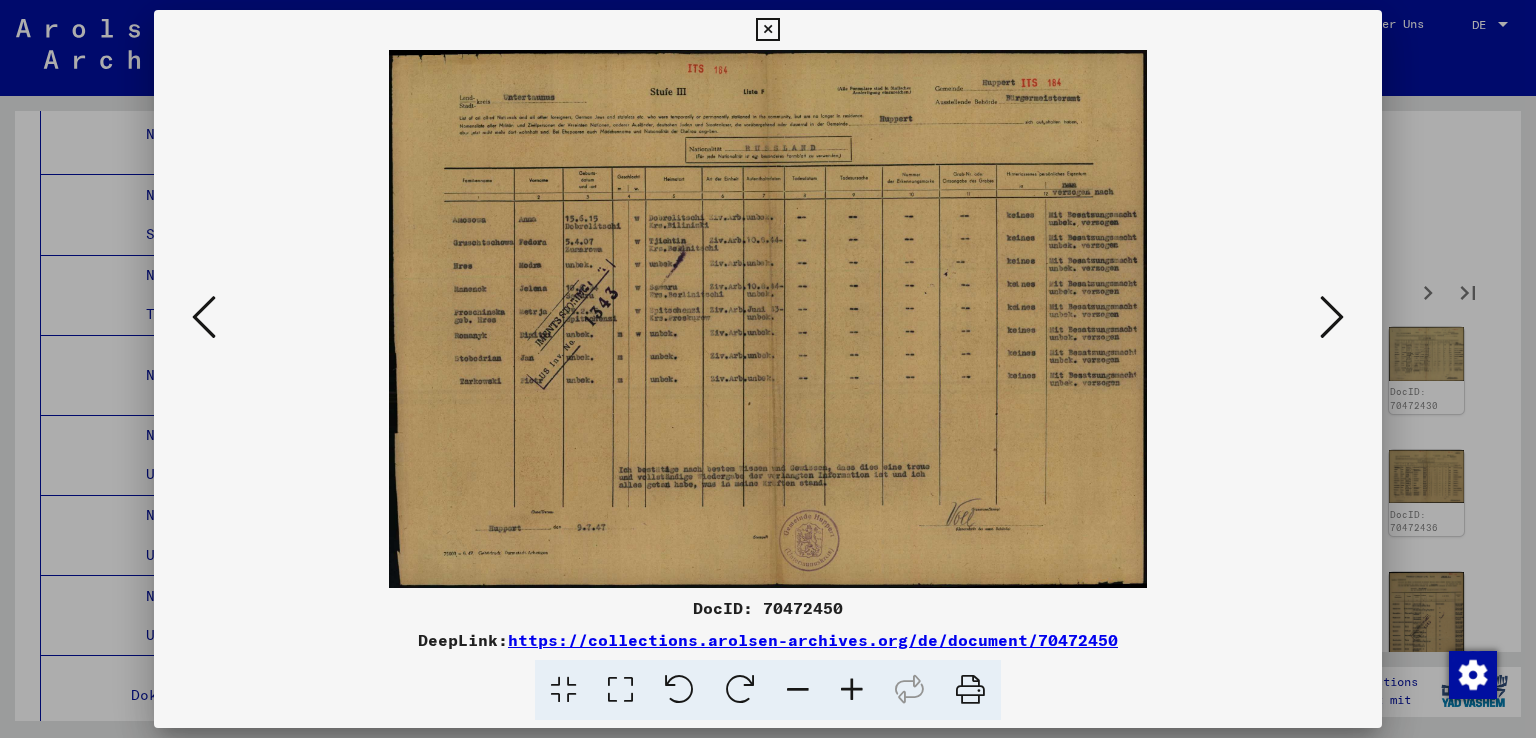 click at bounding box center [1332, 317] 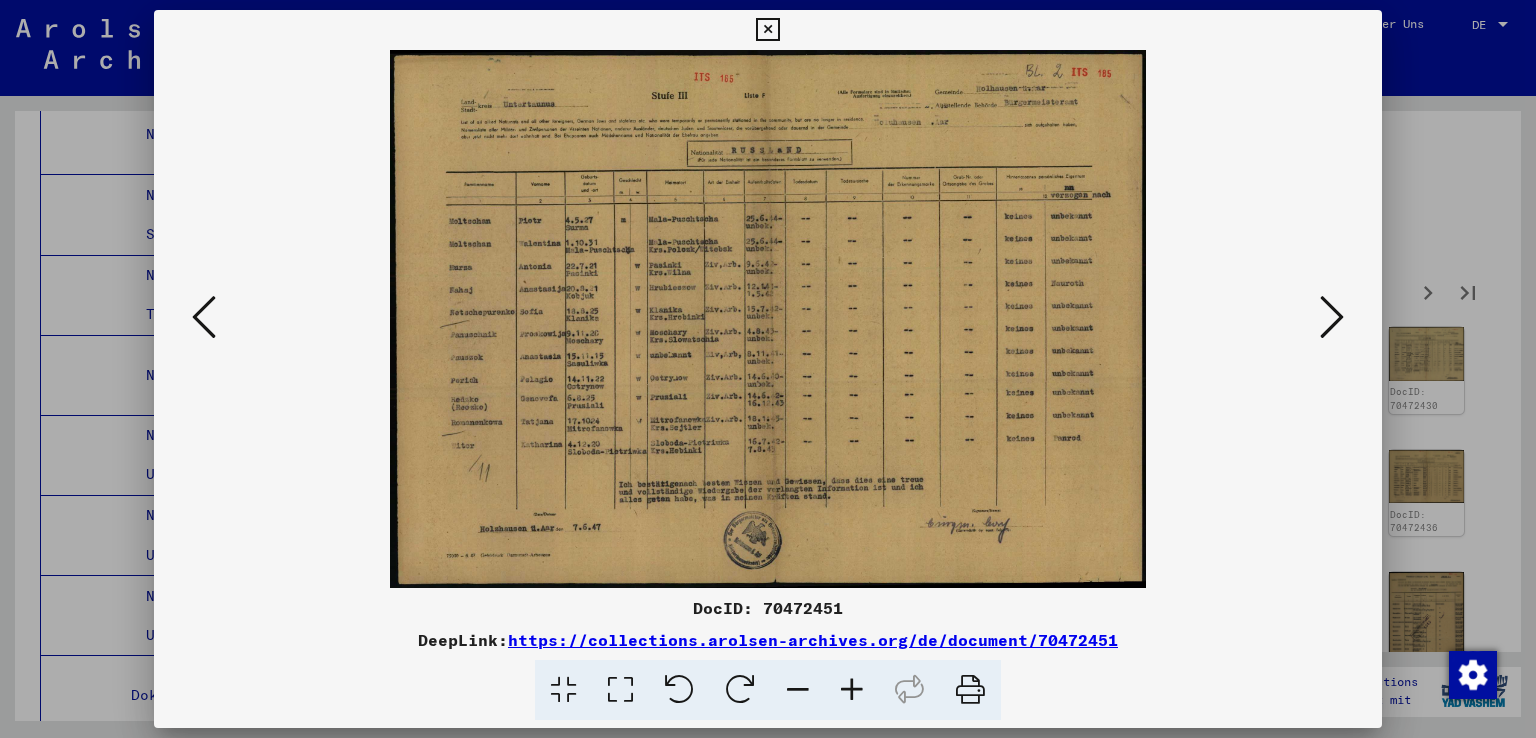 click at bounding box center [1332, 317] 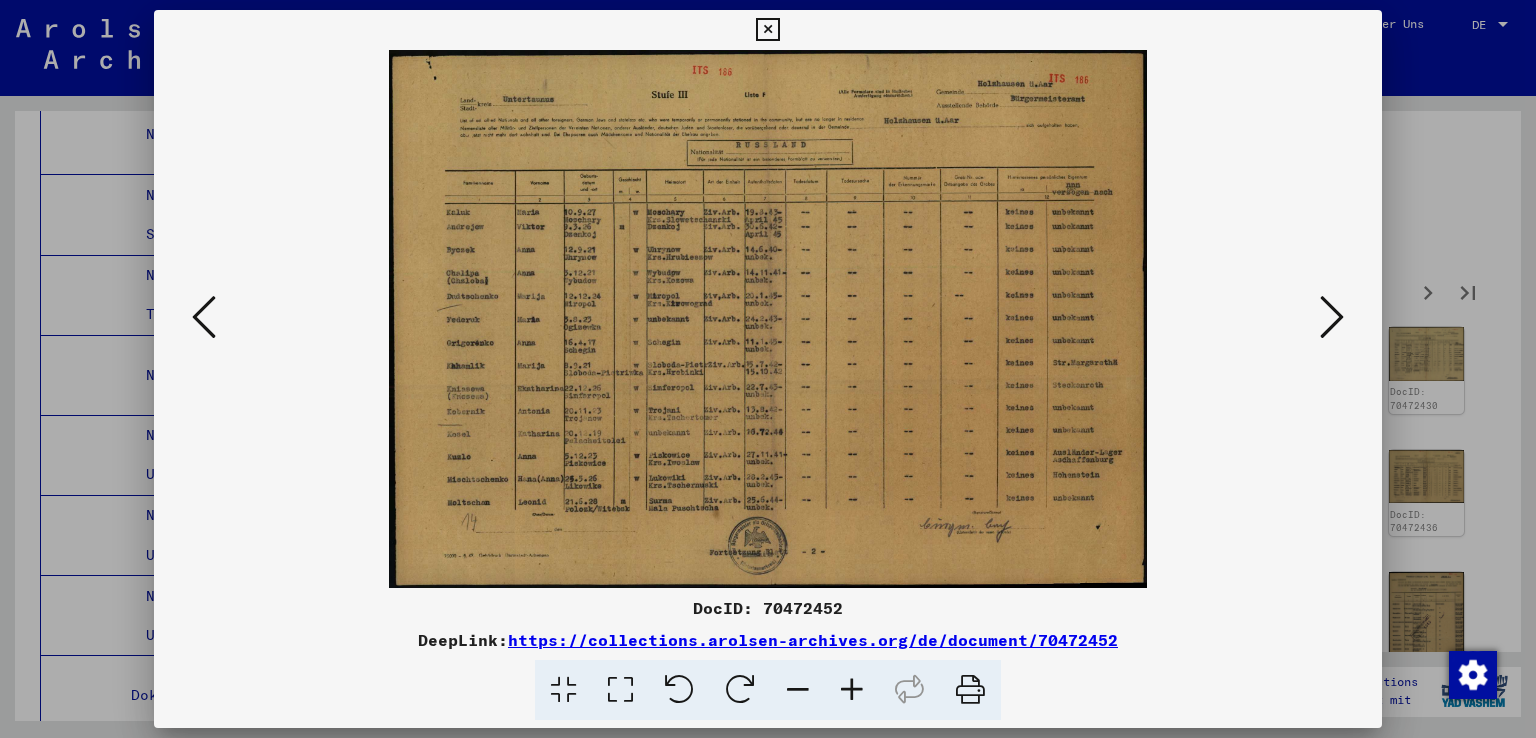 click at bounding box center (1332, 317) 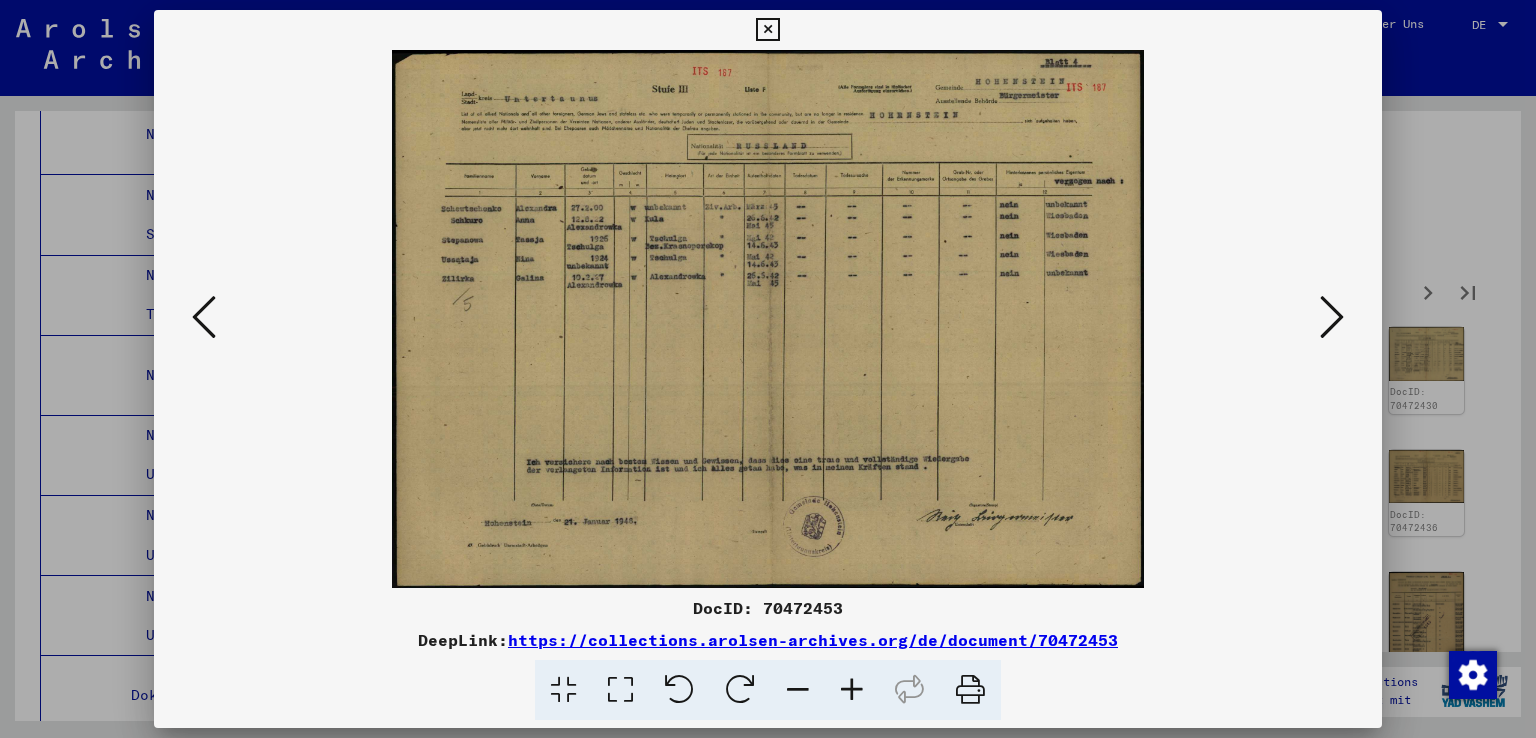 click at bounding box center (1332, 317) 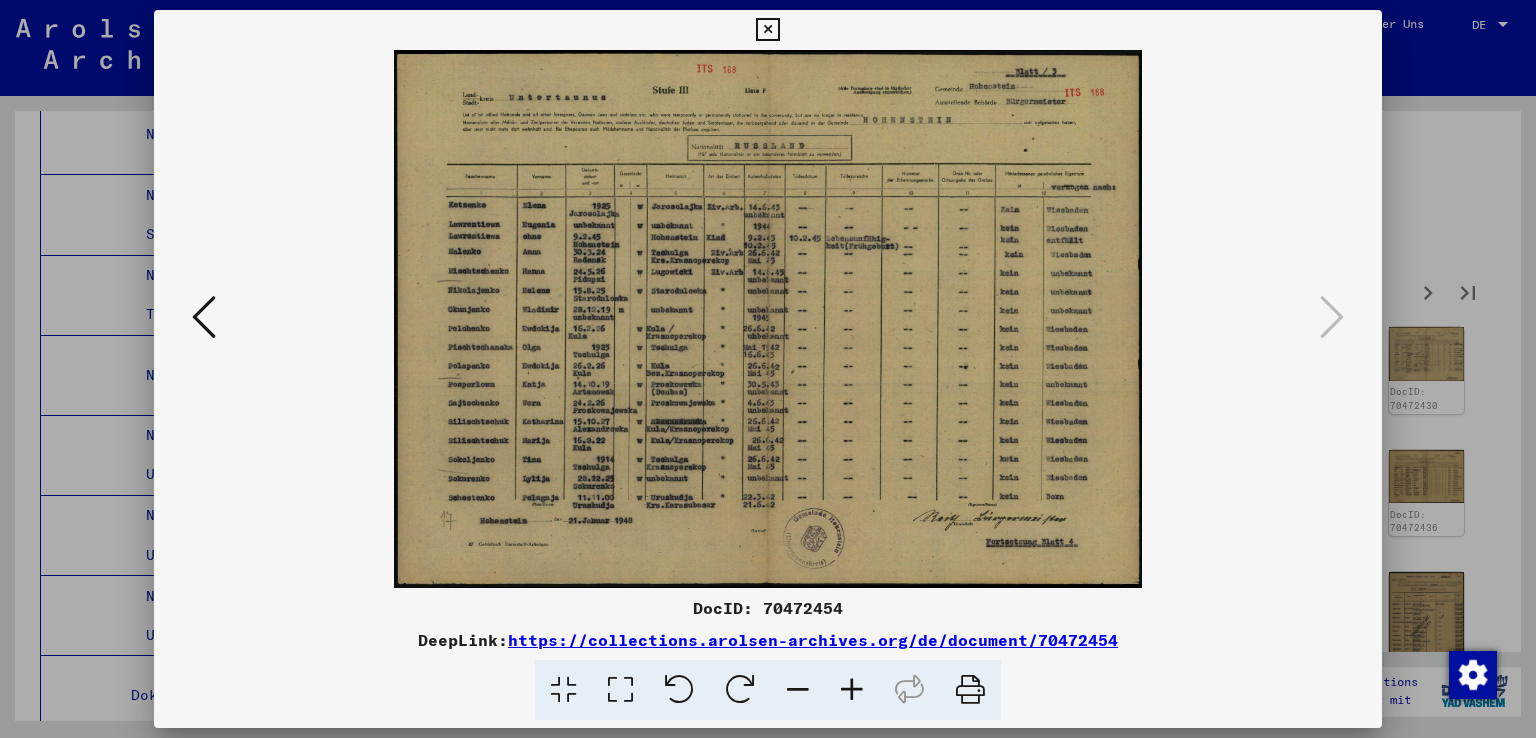 click at bounding box center (768, 369) 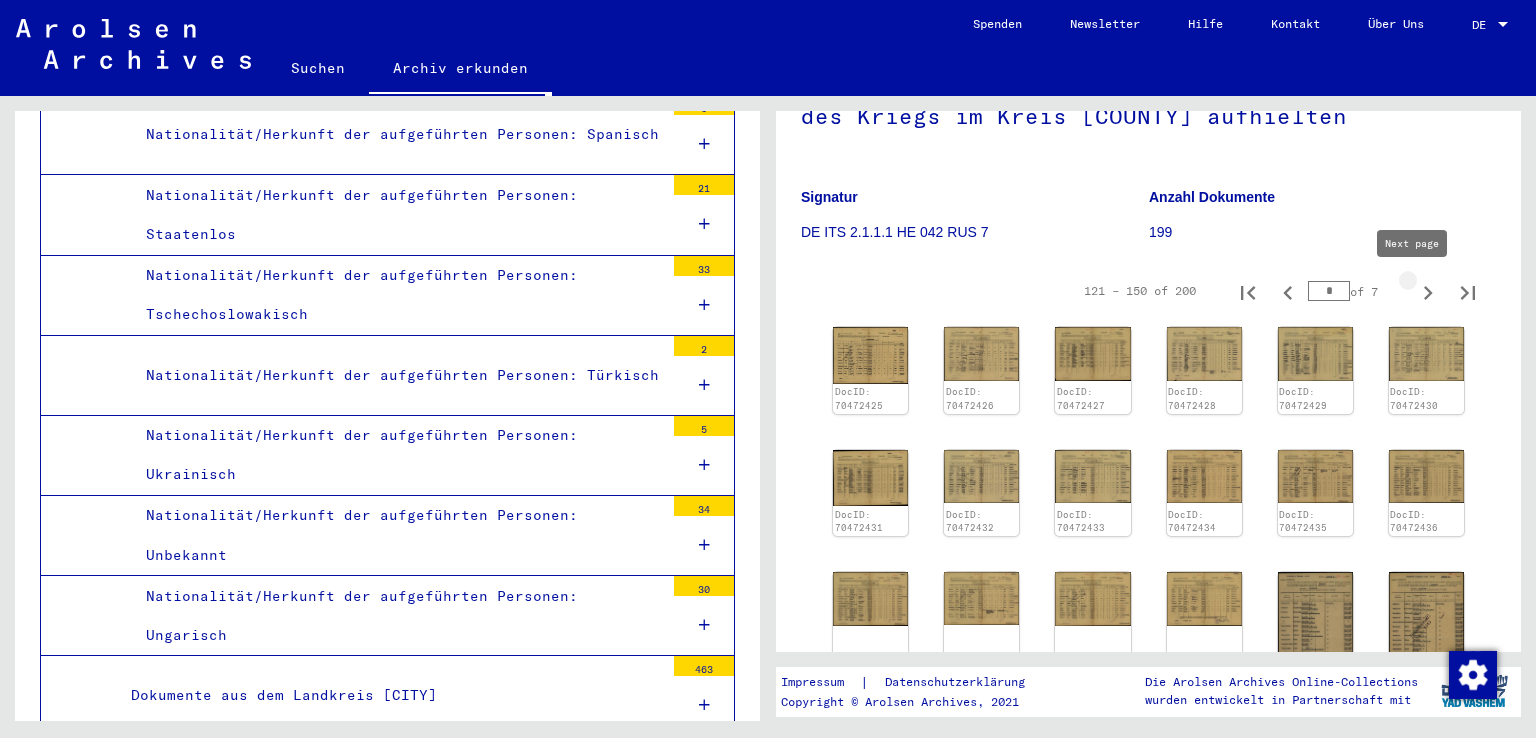 click 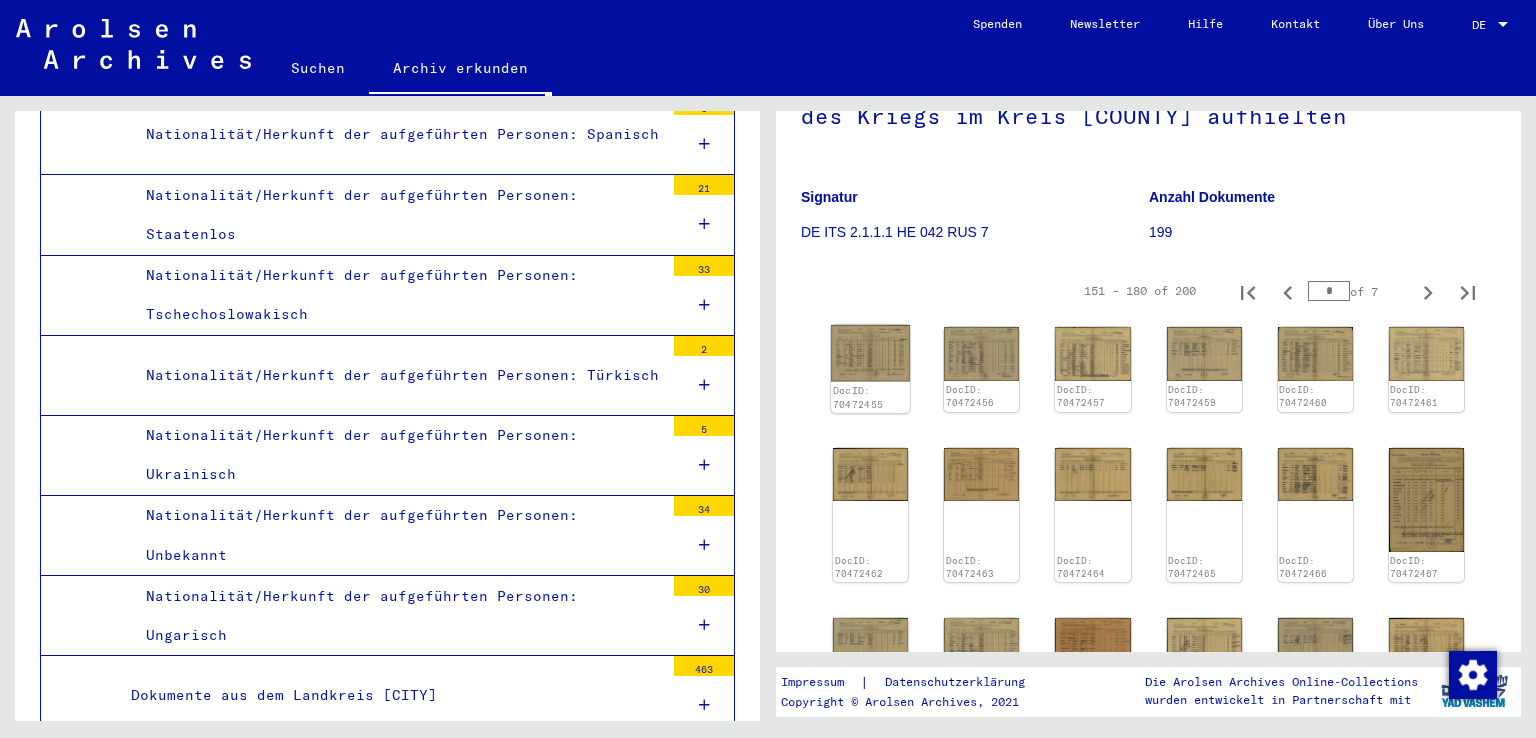 click 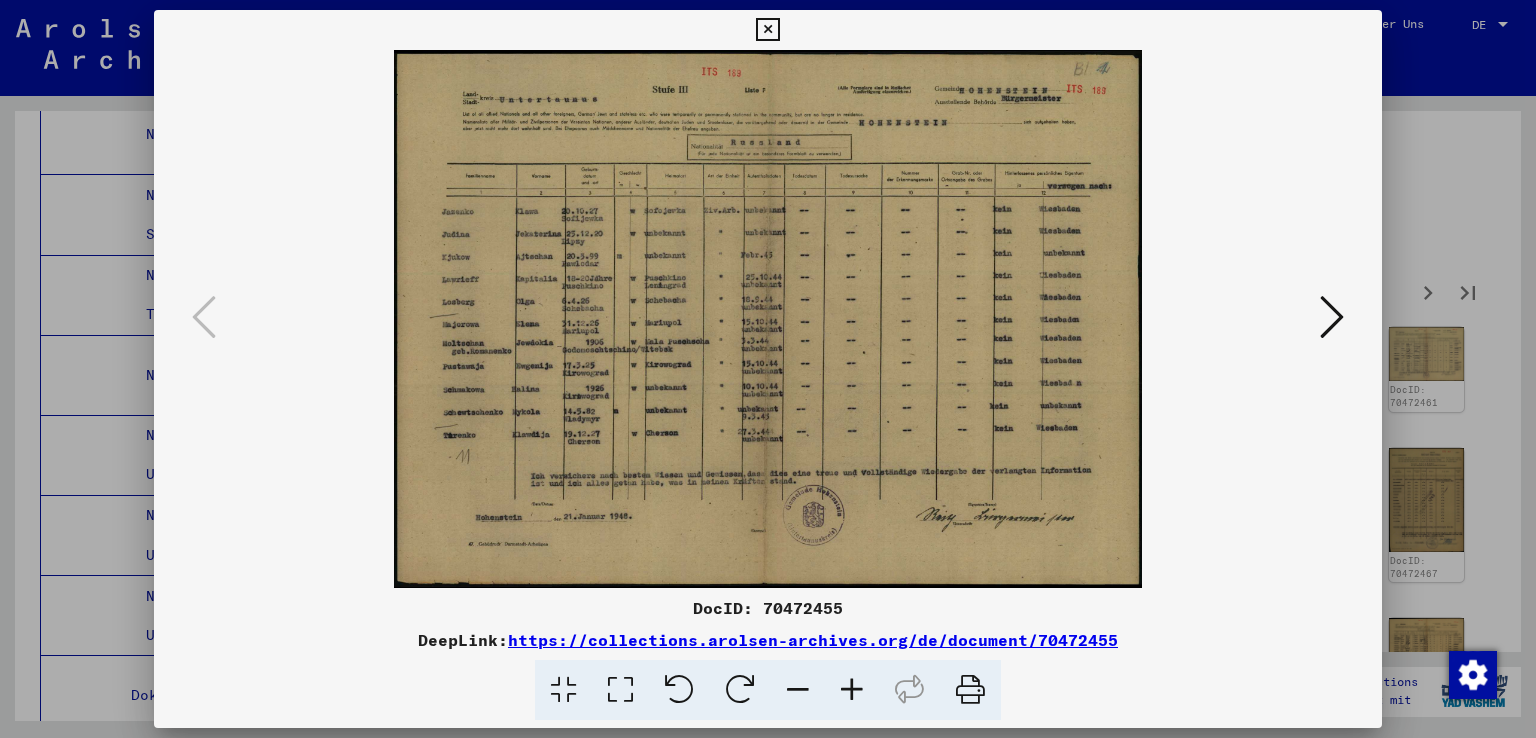 click at bounding box center [1332, 317] 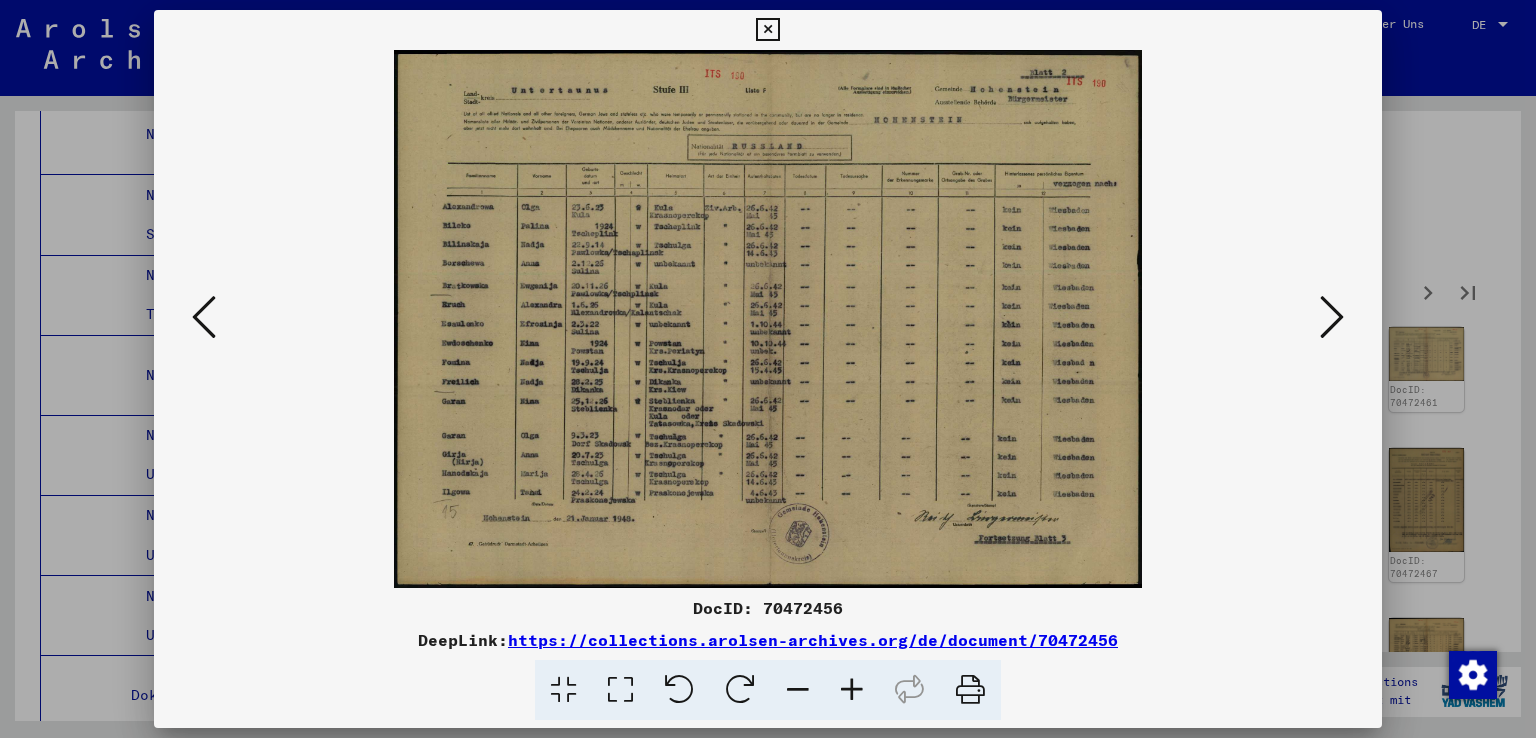 click at bounding box center (1332, 317) 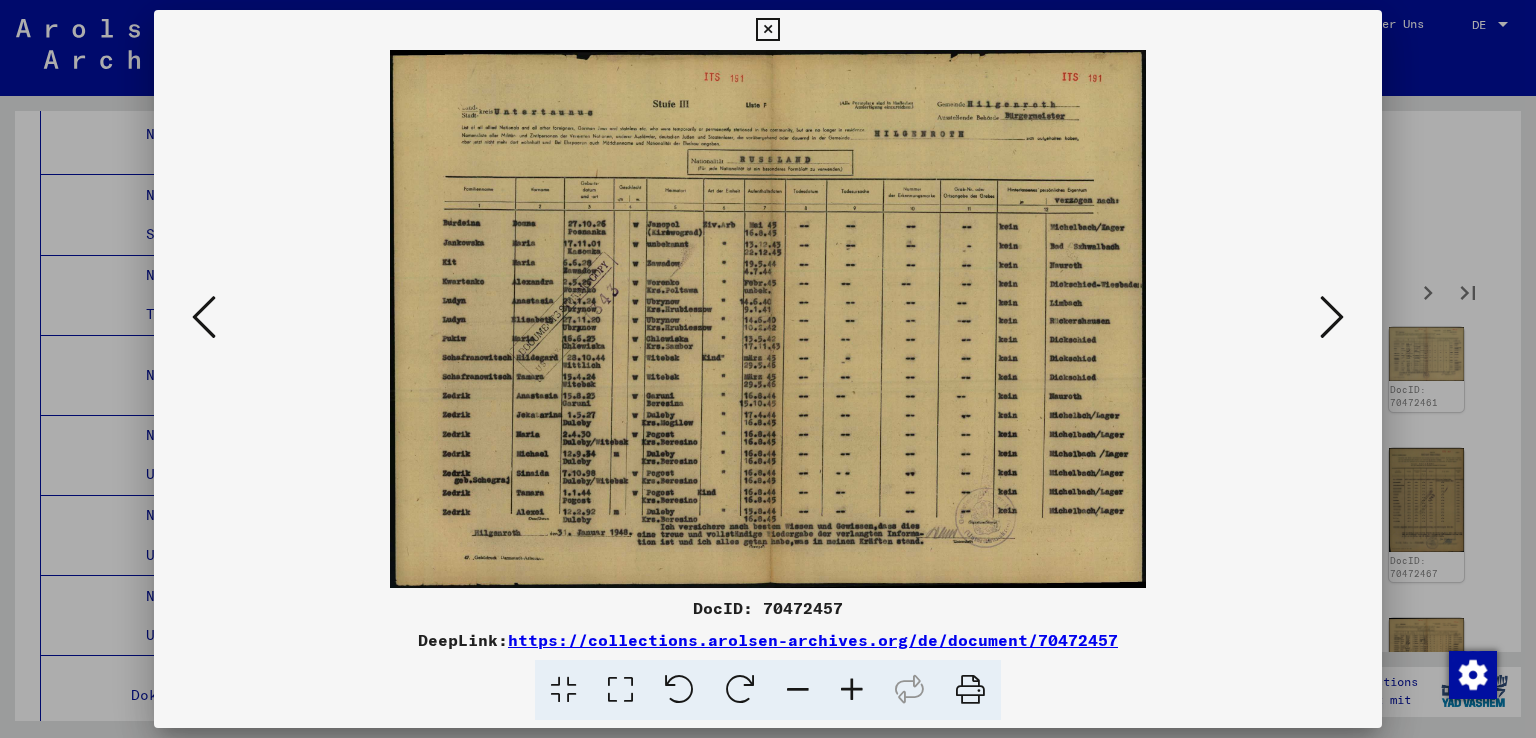 click at bounding box center (1332, 317) 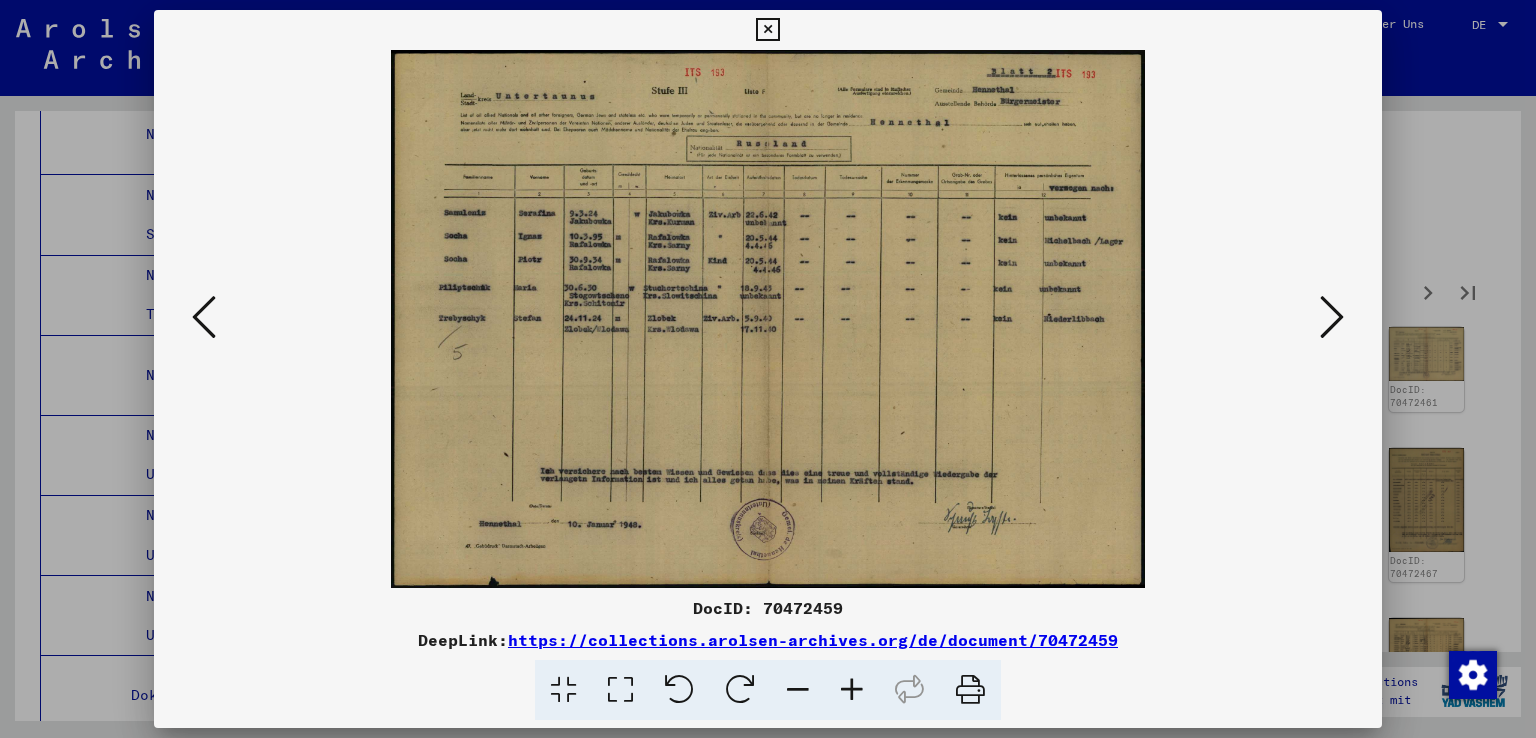 click at bounding box center [1332, 317] 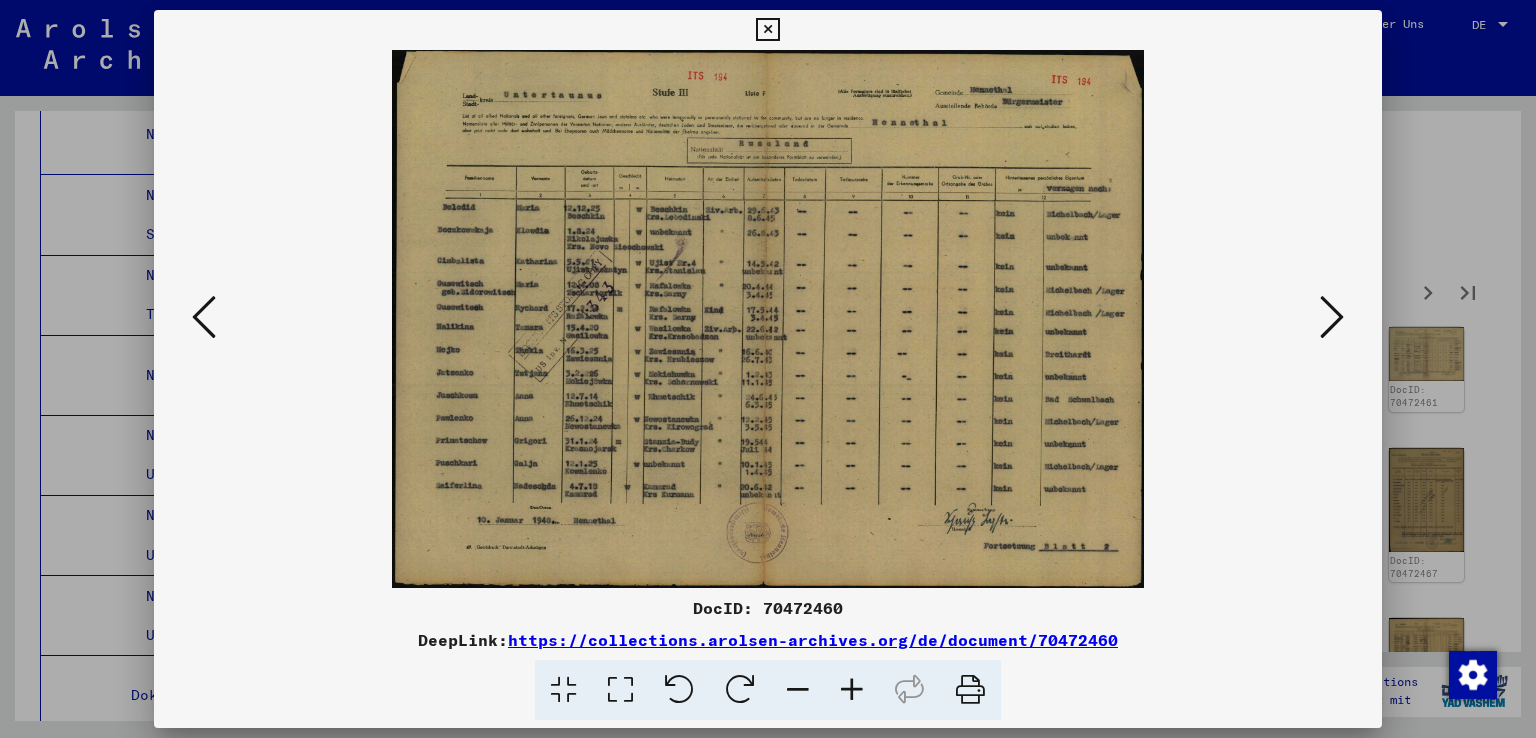 click at bounding box center [1332, 317] 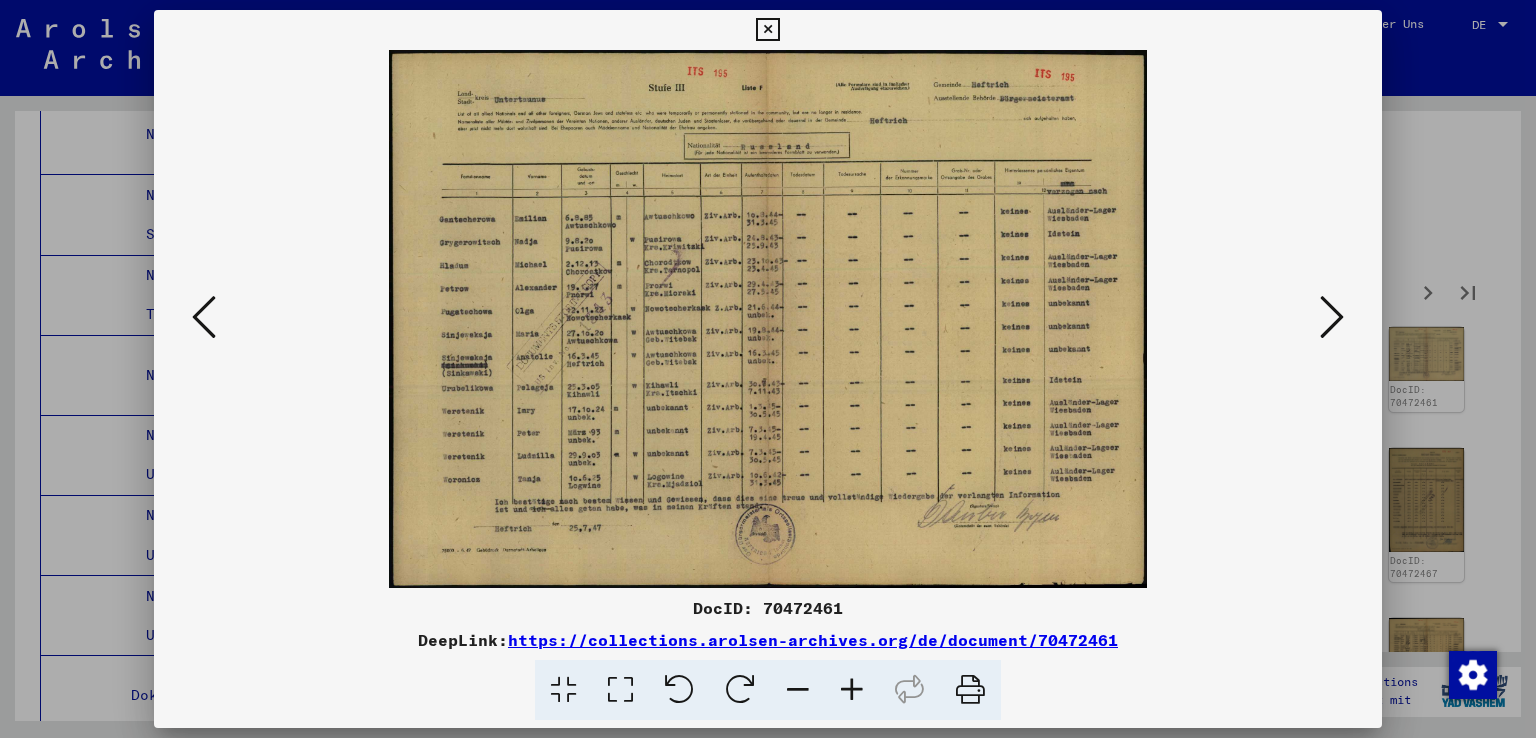 click at bounding box center [1332, 317] 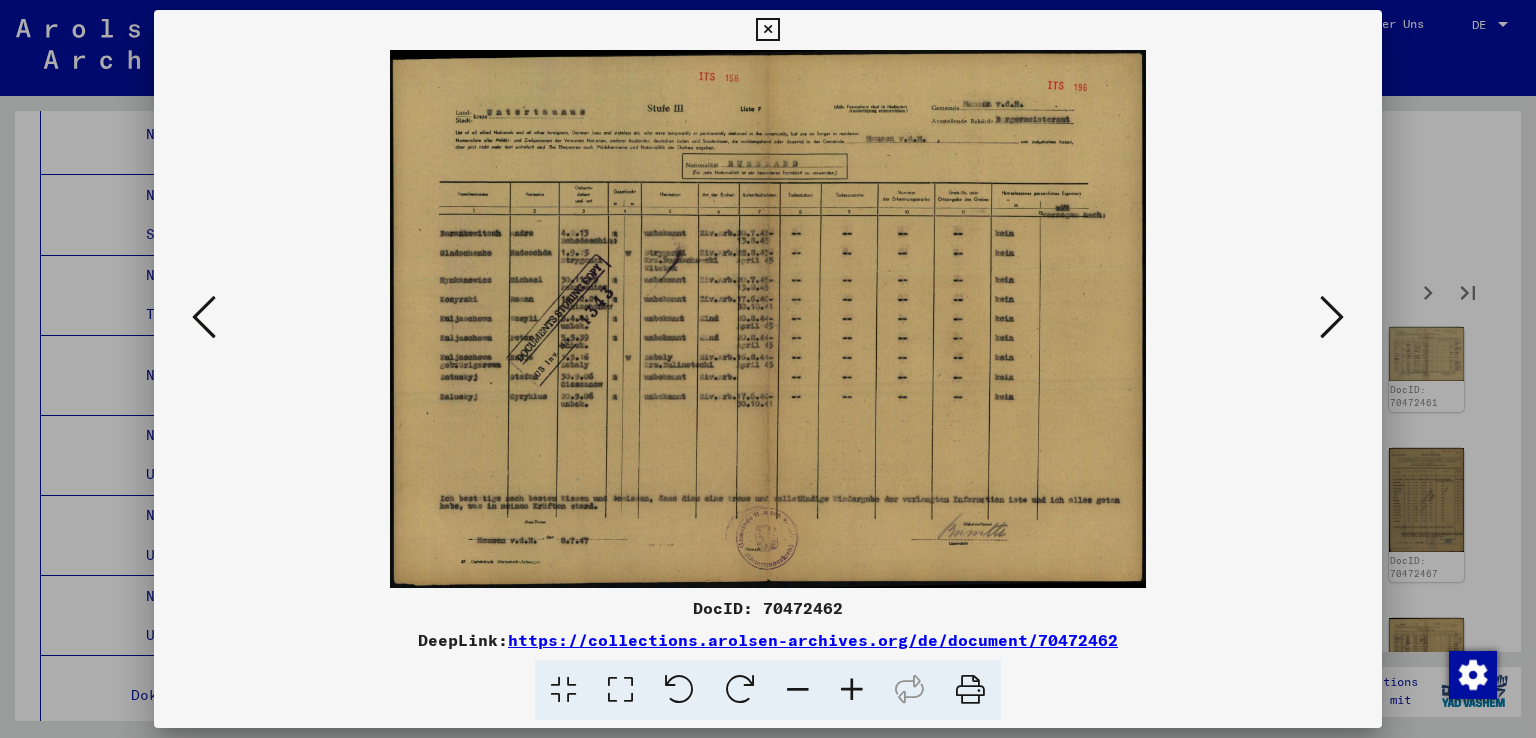 click at bounding box center (1332, 317) 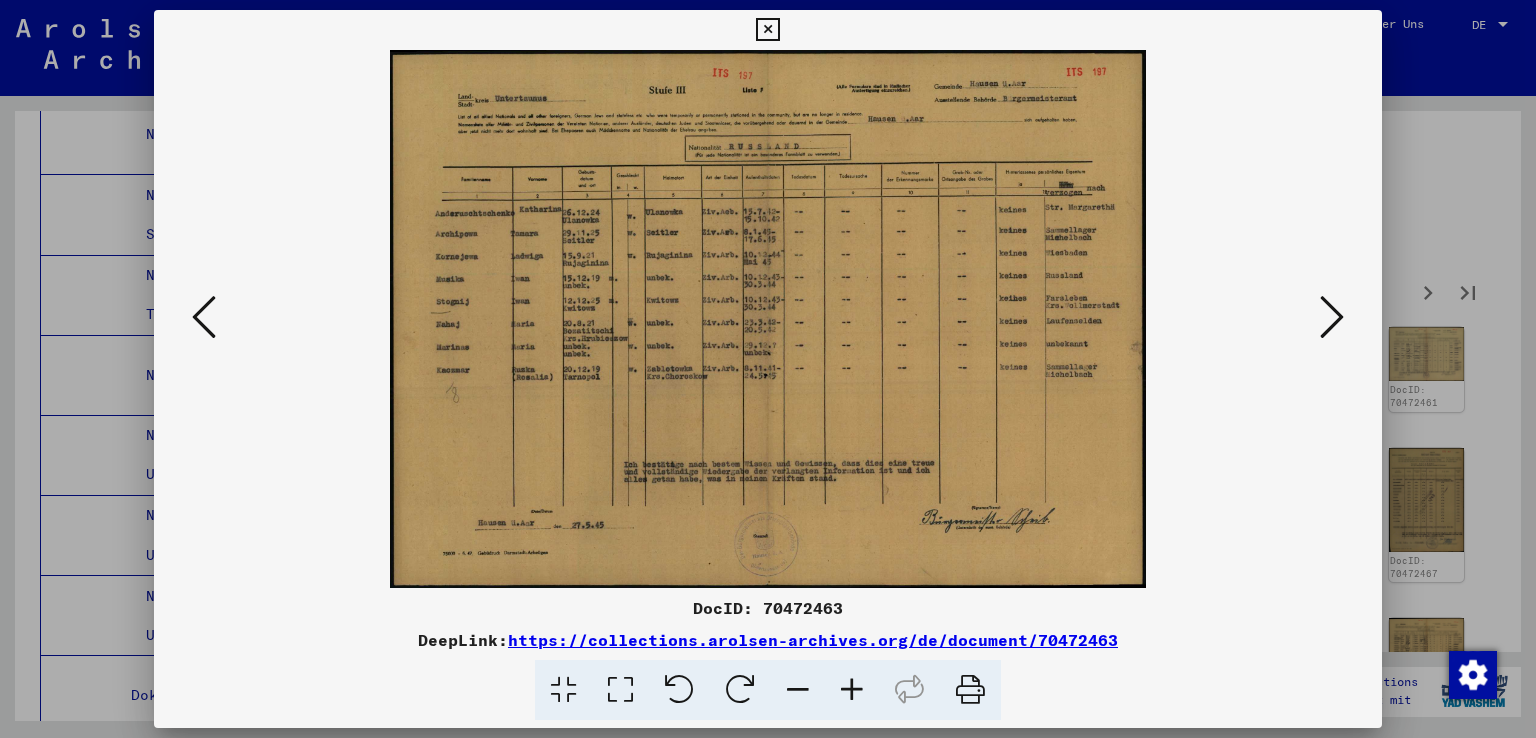 click at bounding box center [1332, 317] 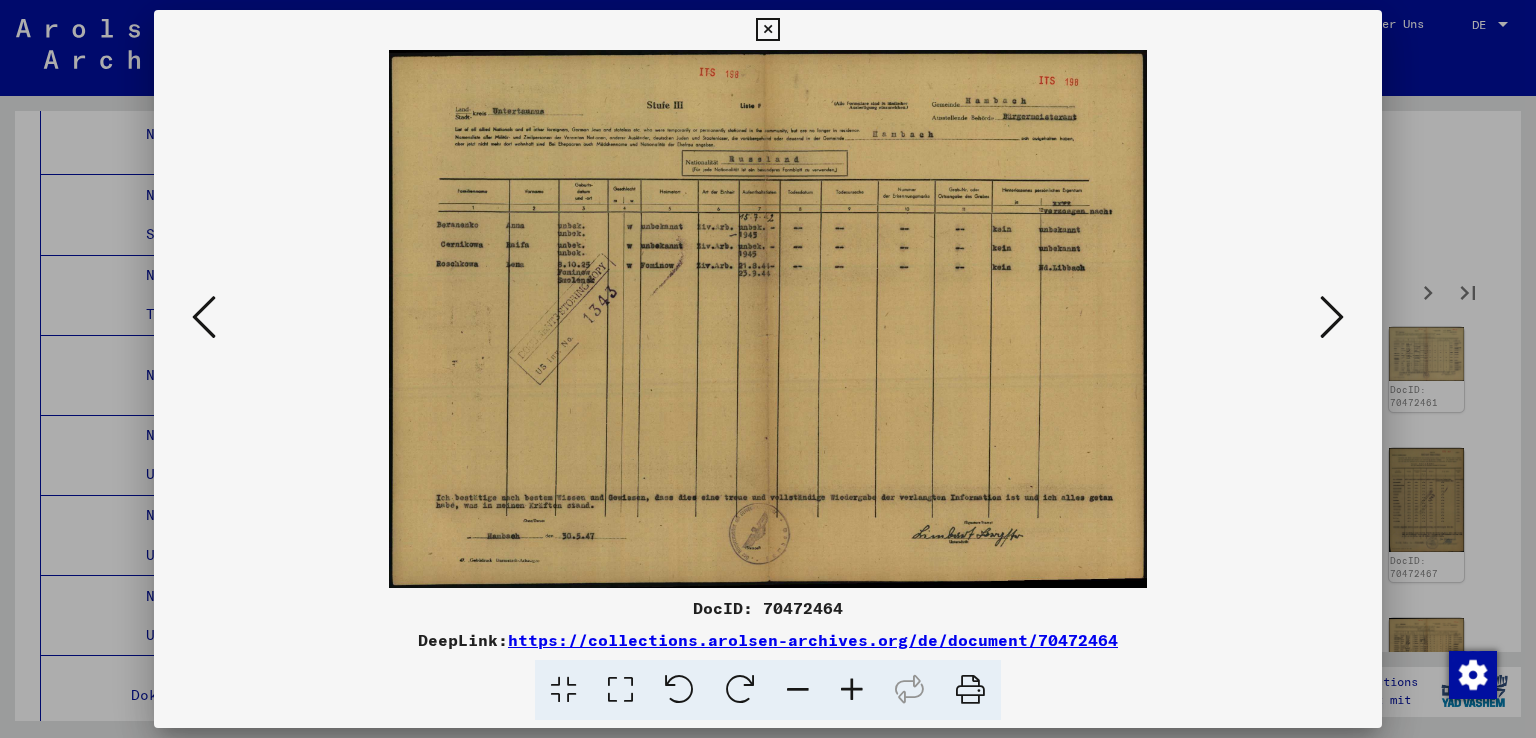 click at bounding box center [1332, 317] 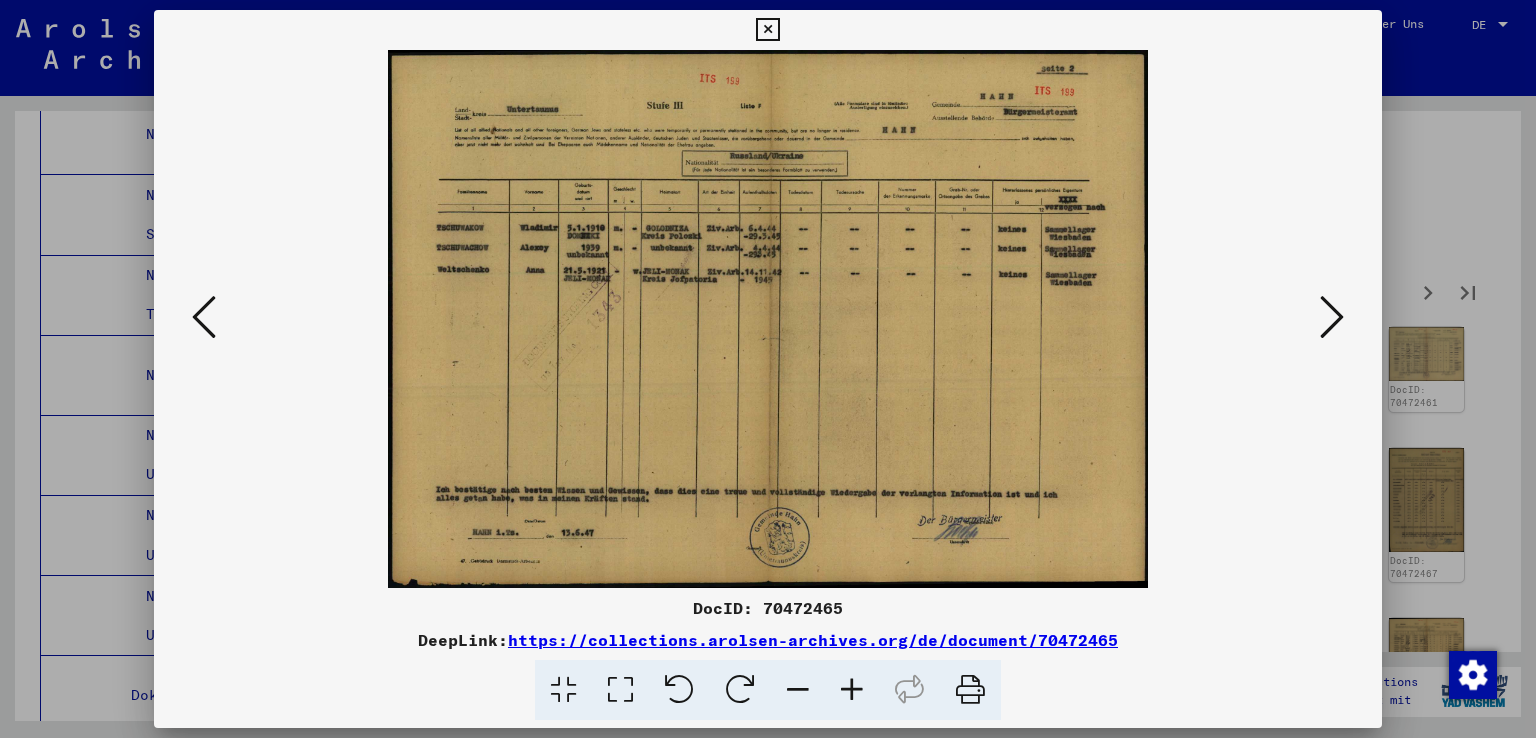 click at bounding box center (1332, 317) 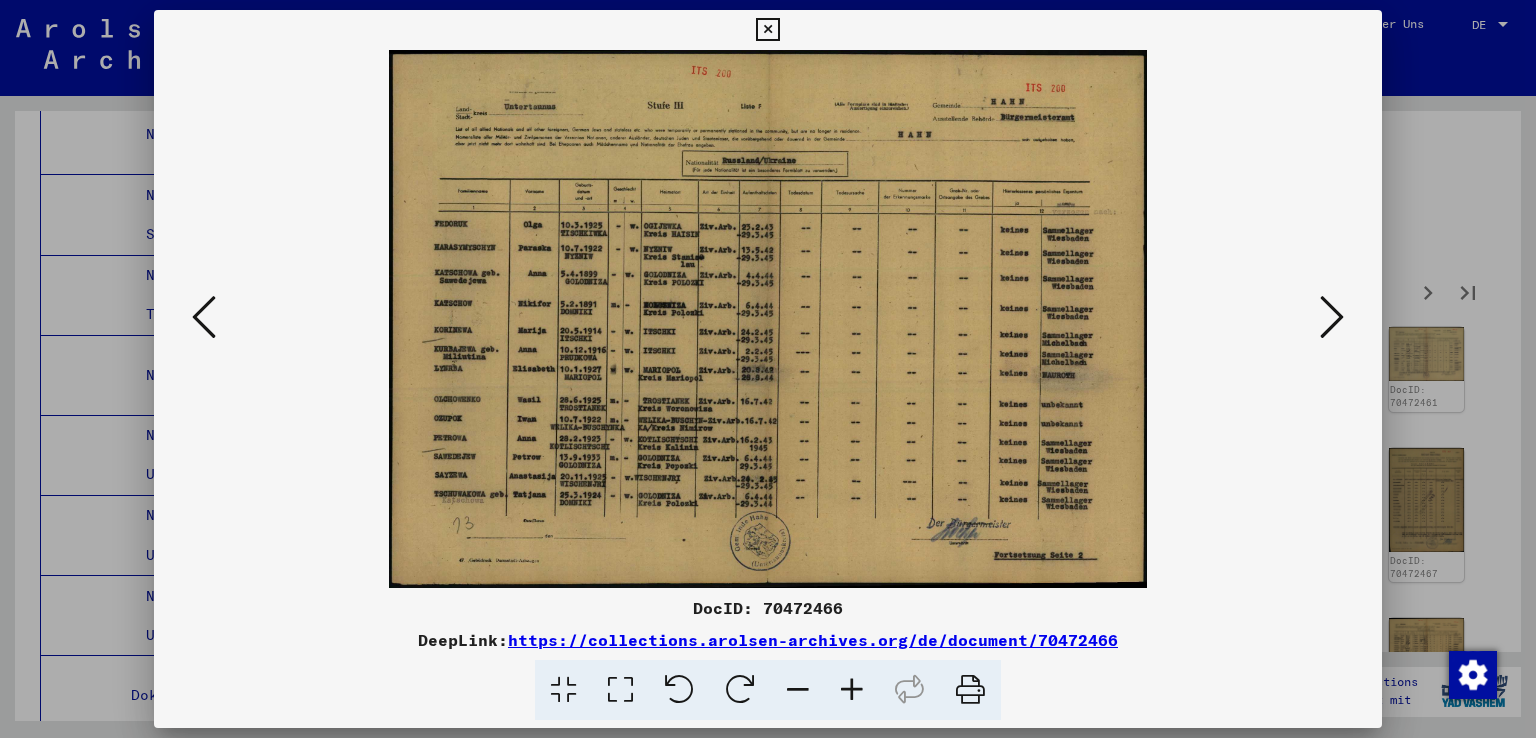 click at bounding box center (1332, 317) 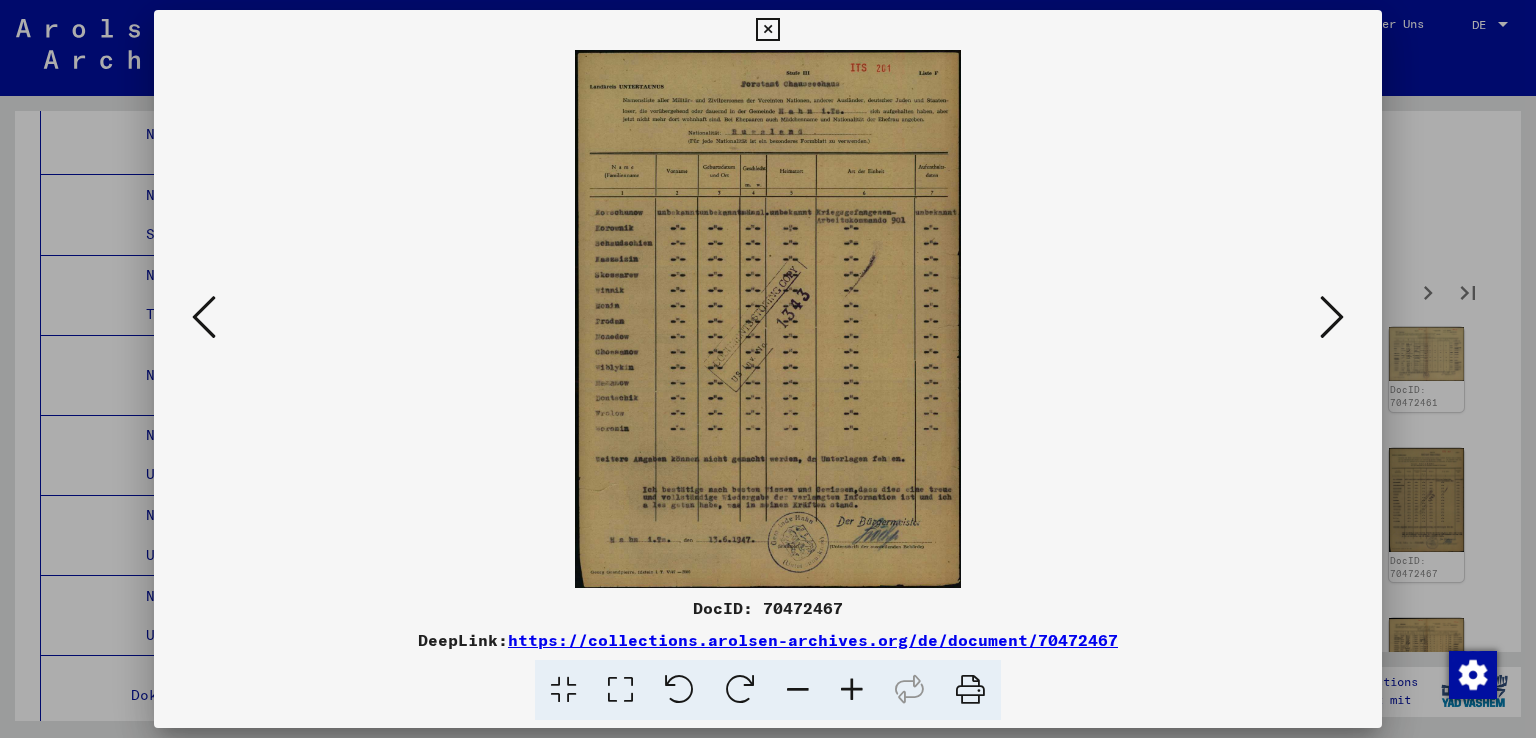 click at bounding box center (1332, 317) 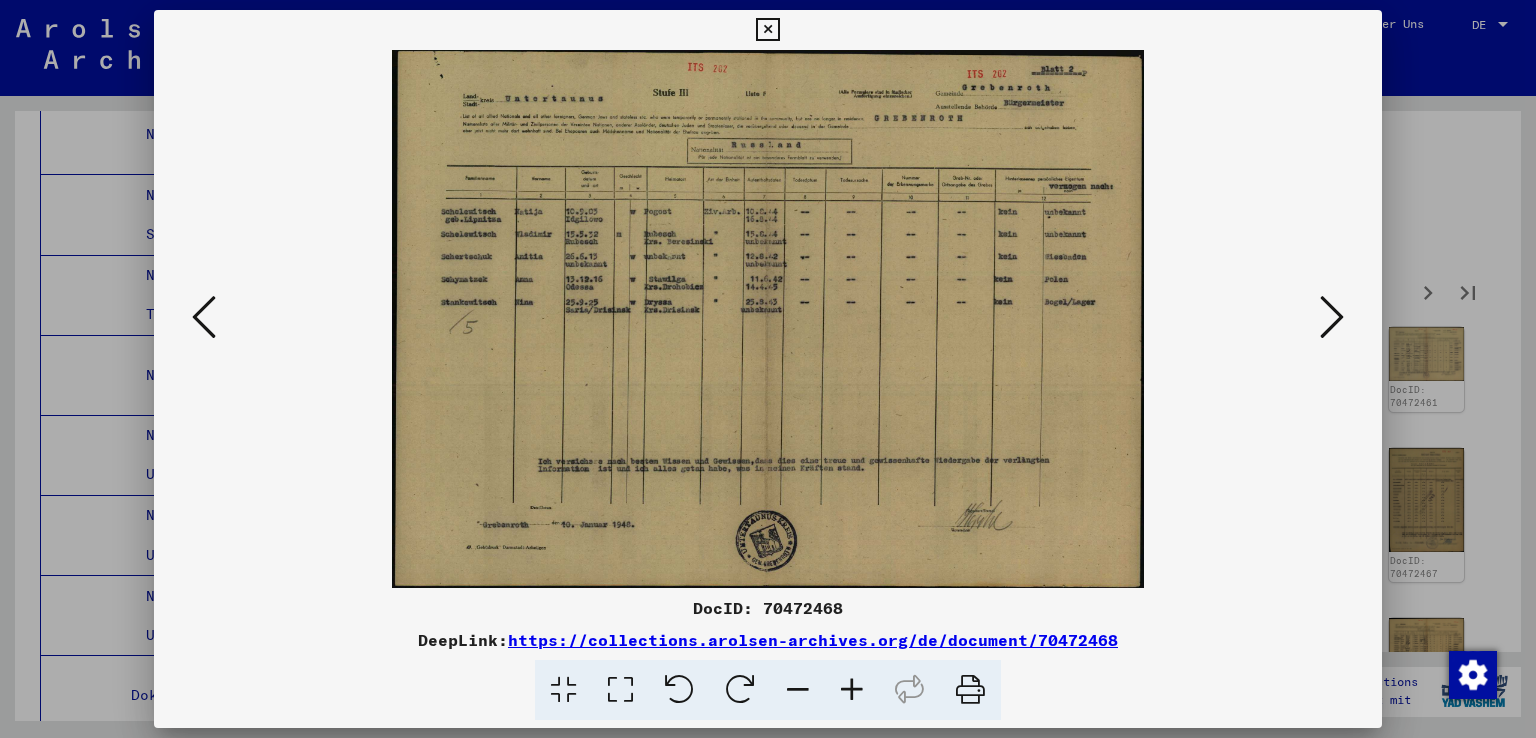 click at bounding box center (1332, 317) 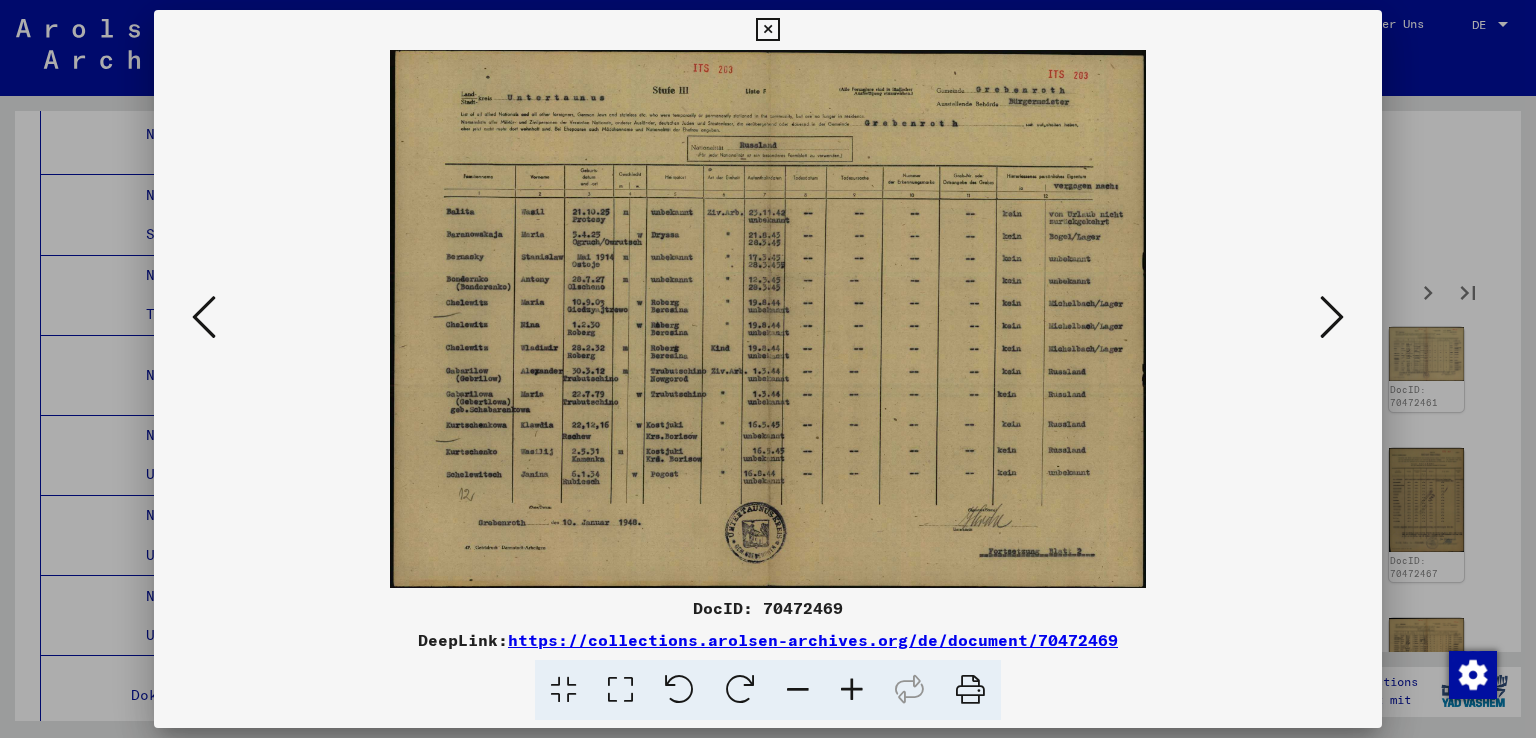 click at bounding box center (1332, 317) 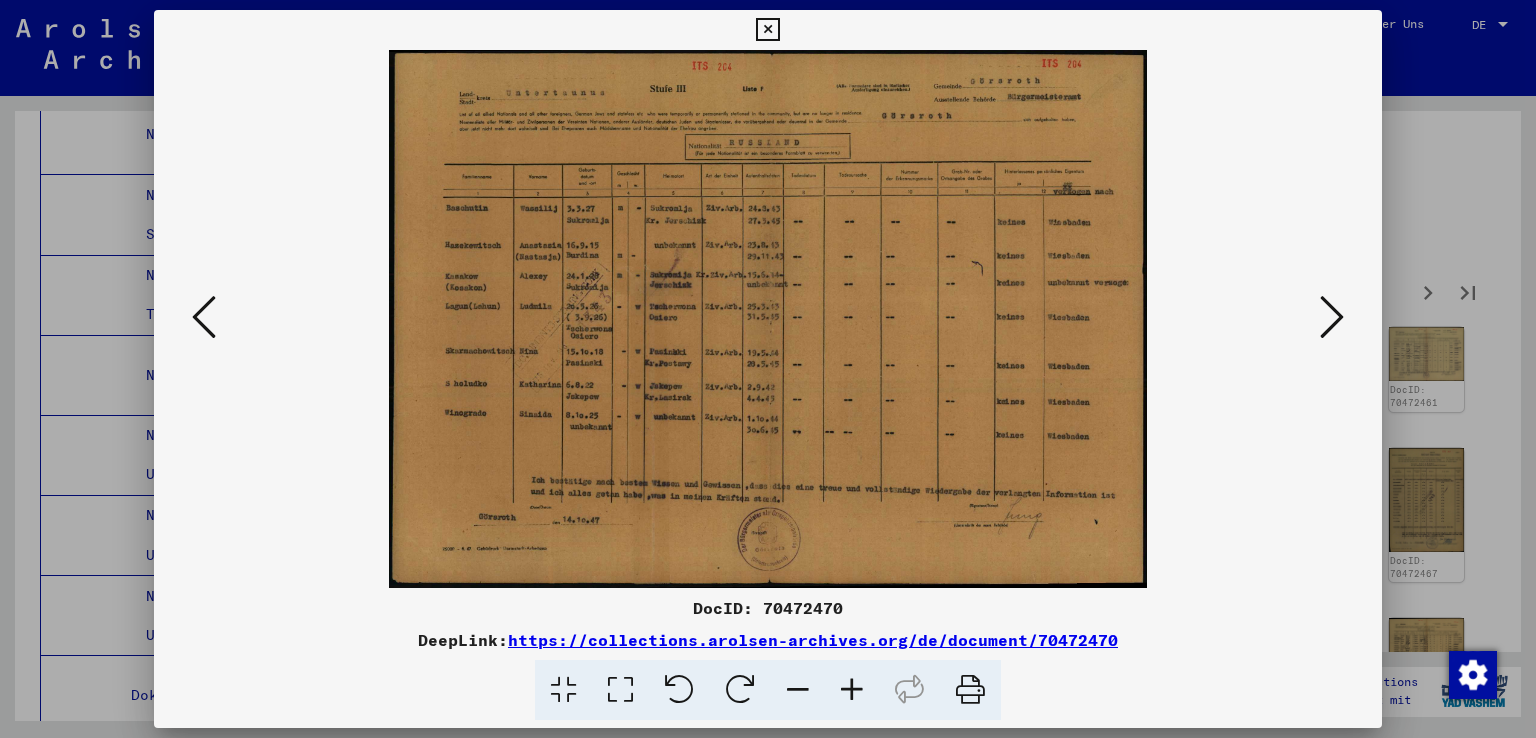 click at bounding box center (1332, 317) 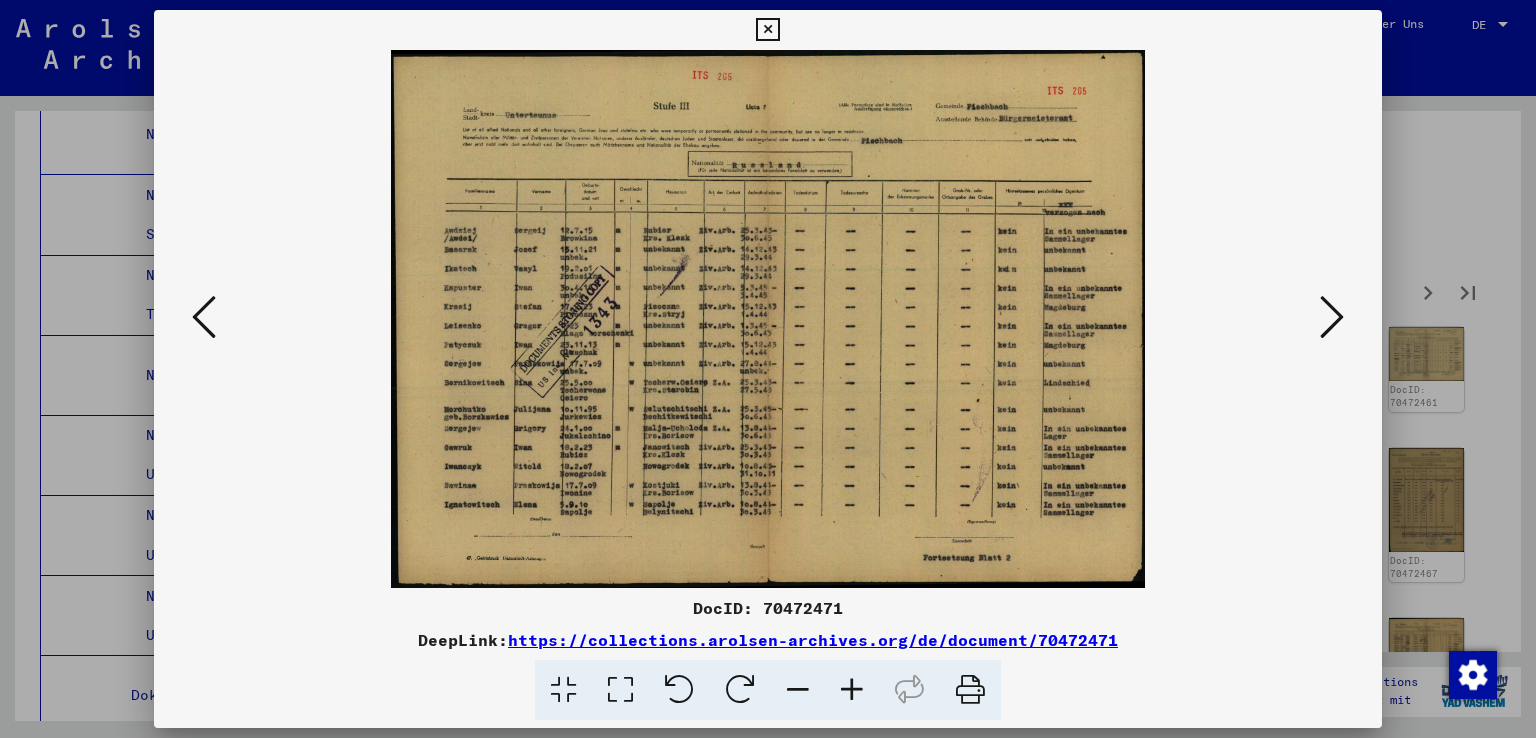 click at bounding box center [768, 319] 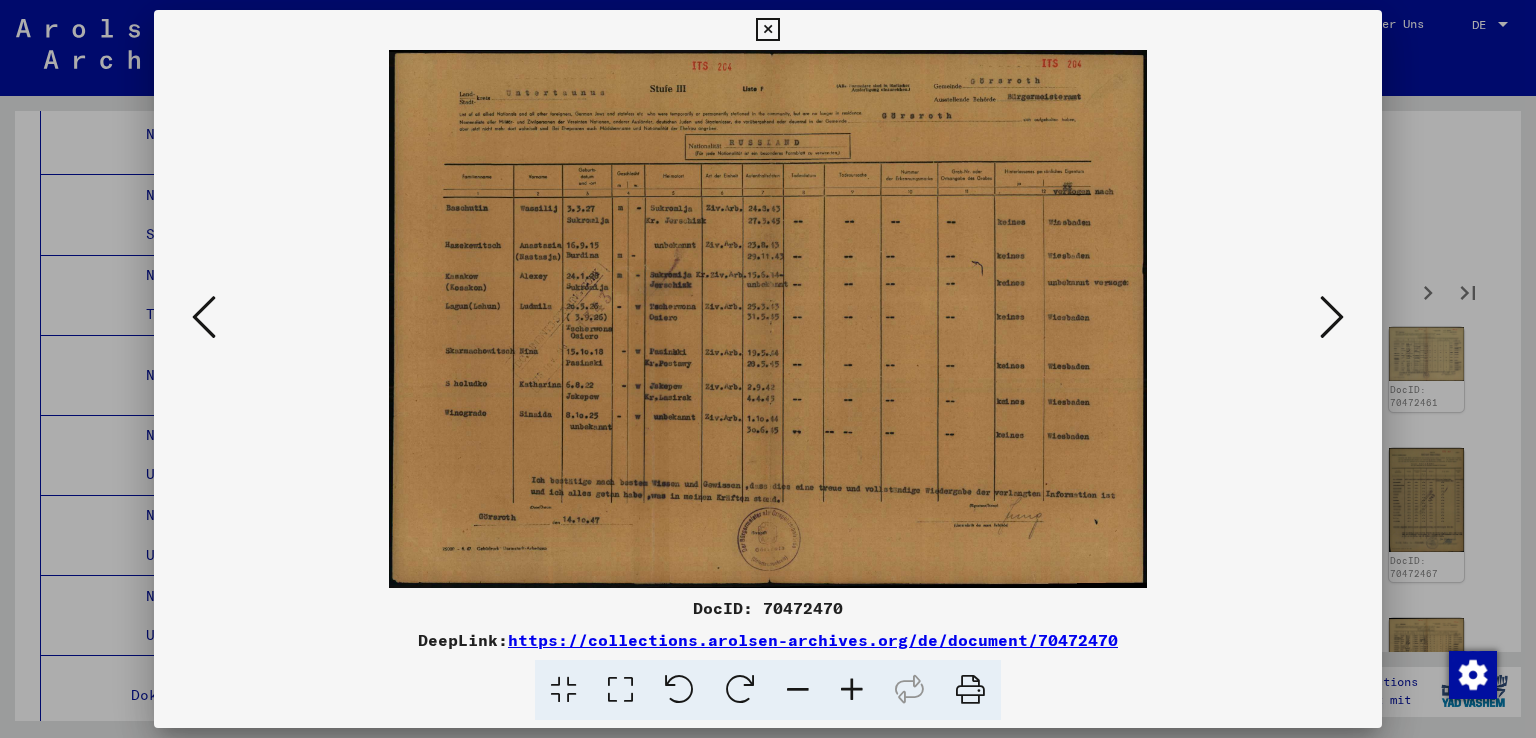 click at bounding box center [1332, 318] 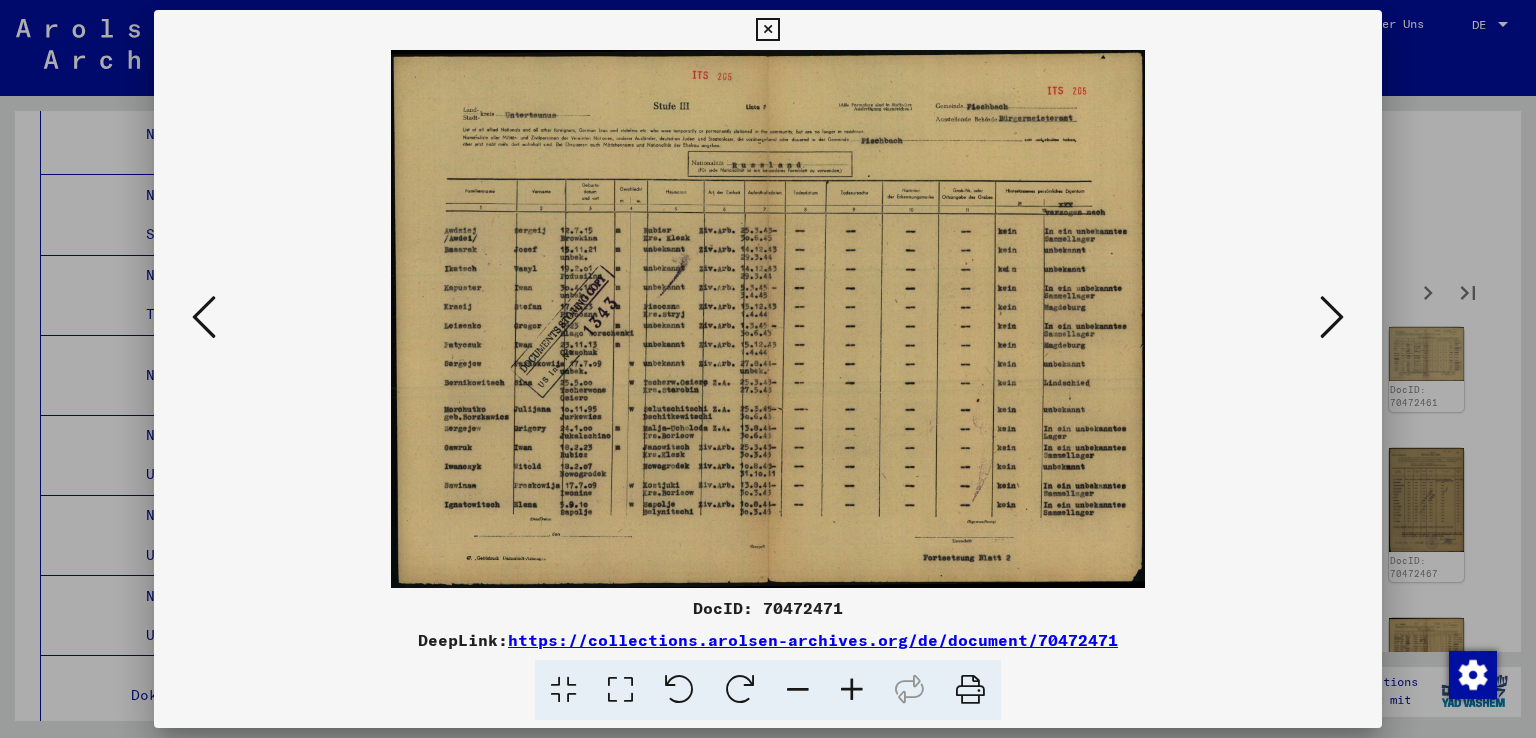 click at bounding box center [1332, 318] 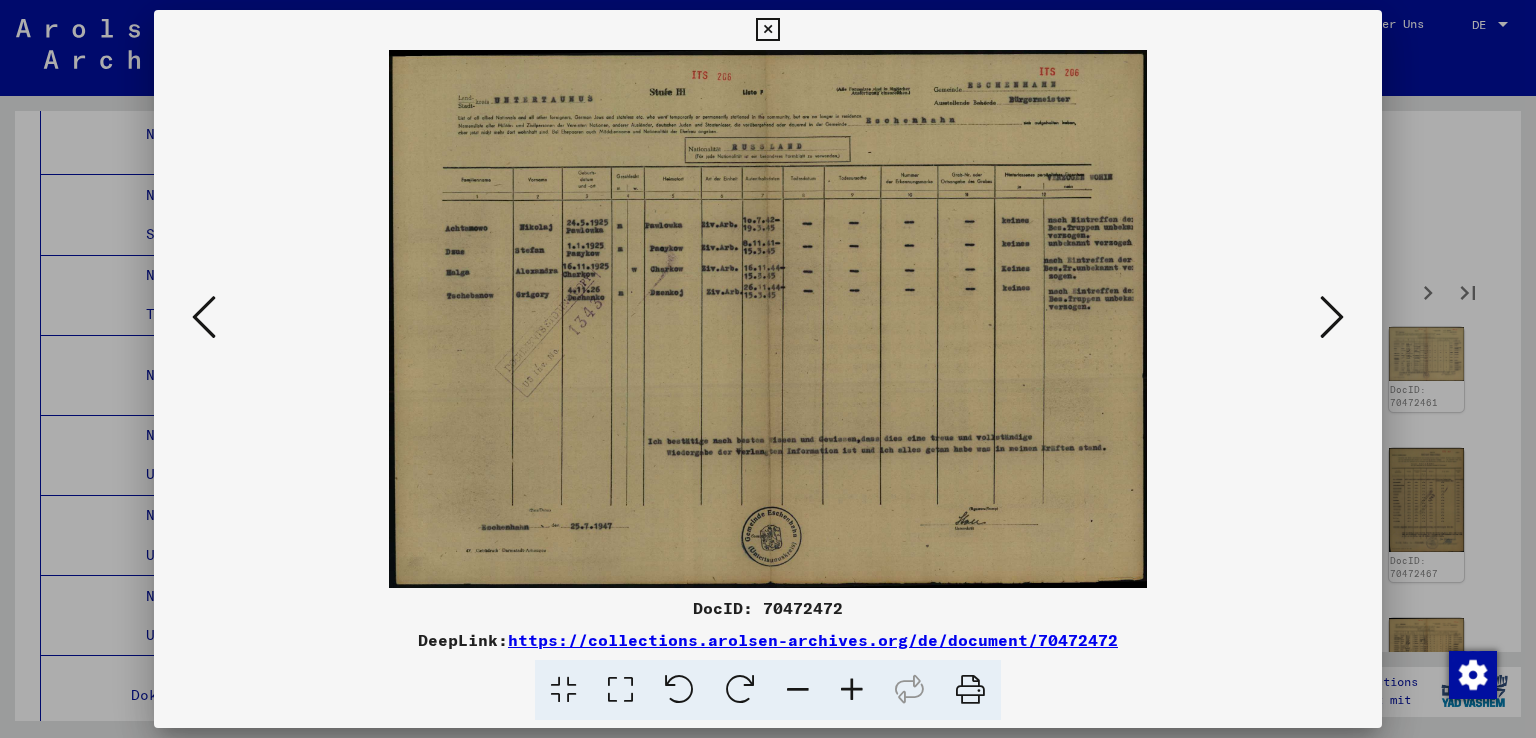 click at bounding box center (1332, 318) 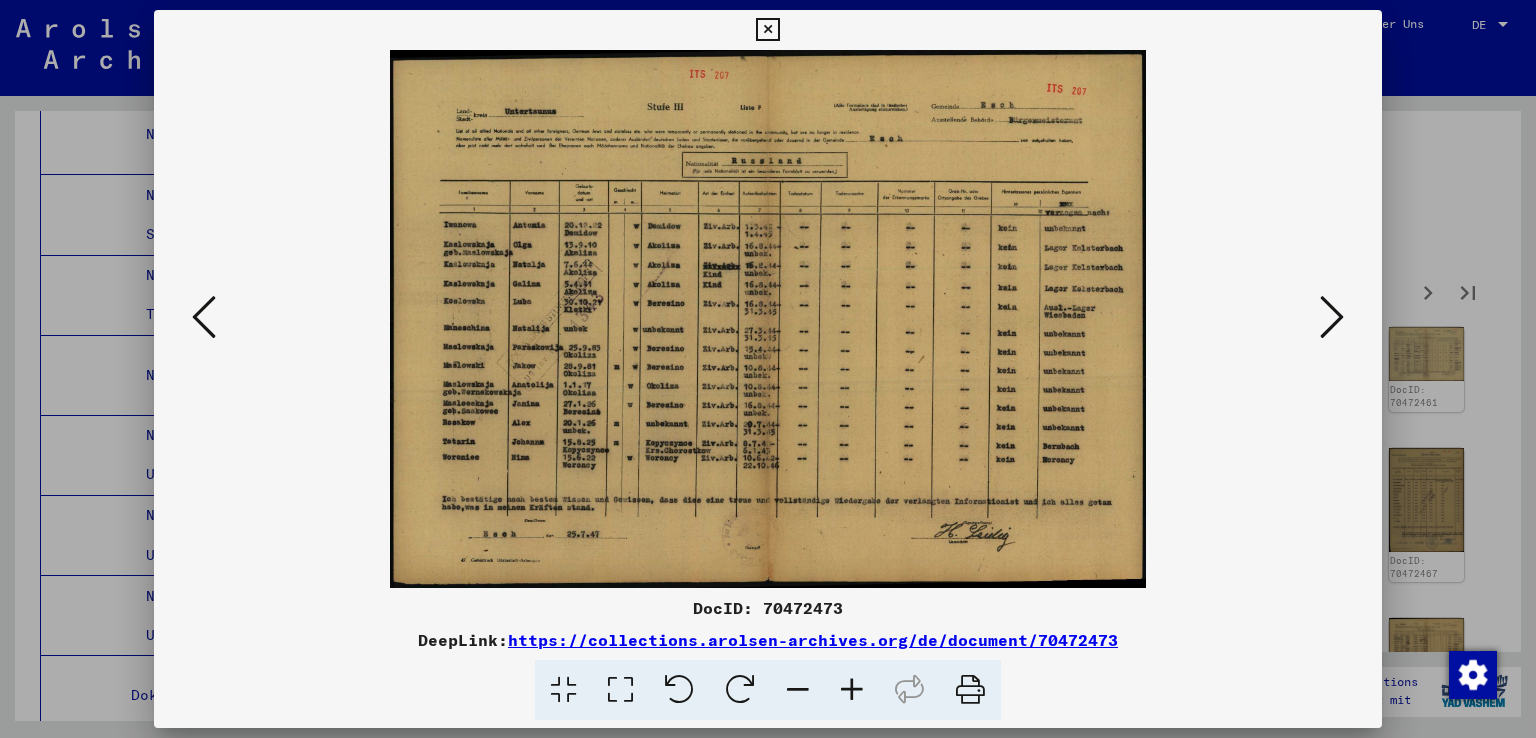 click at bounding box center [1332, 318] 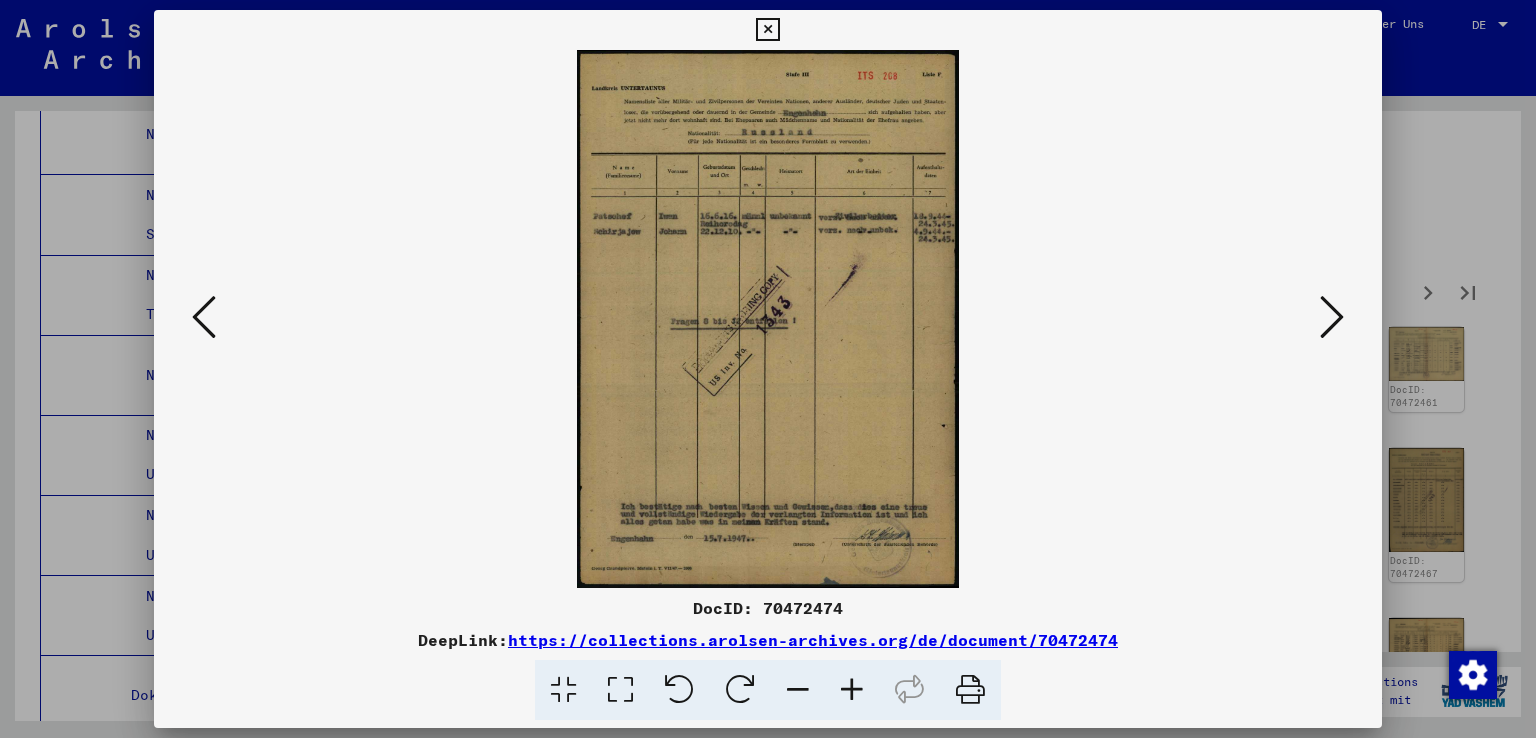 click at bounding box center [1332, 318] 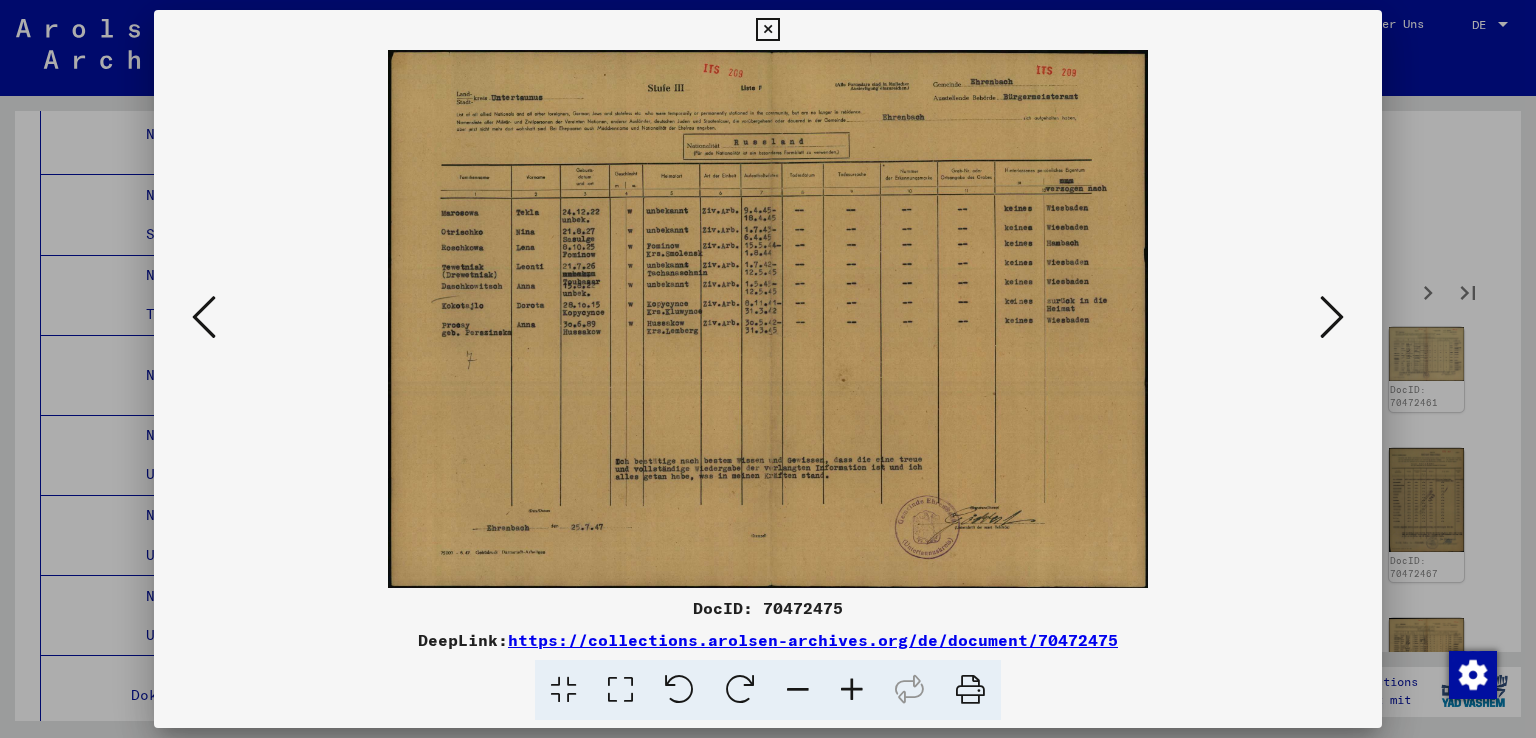 click at bounding box center [1332, 318] 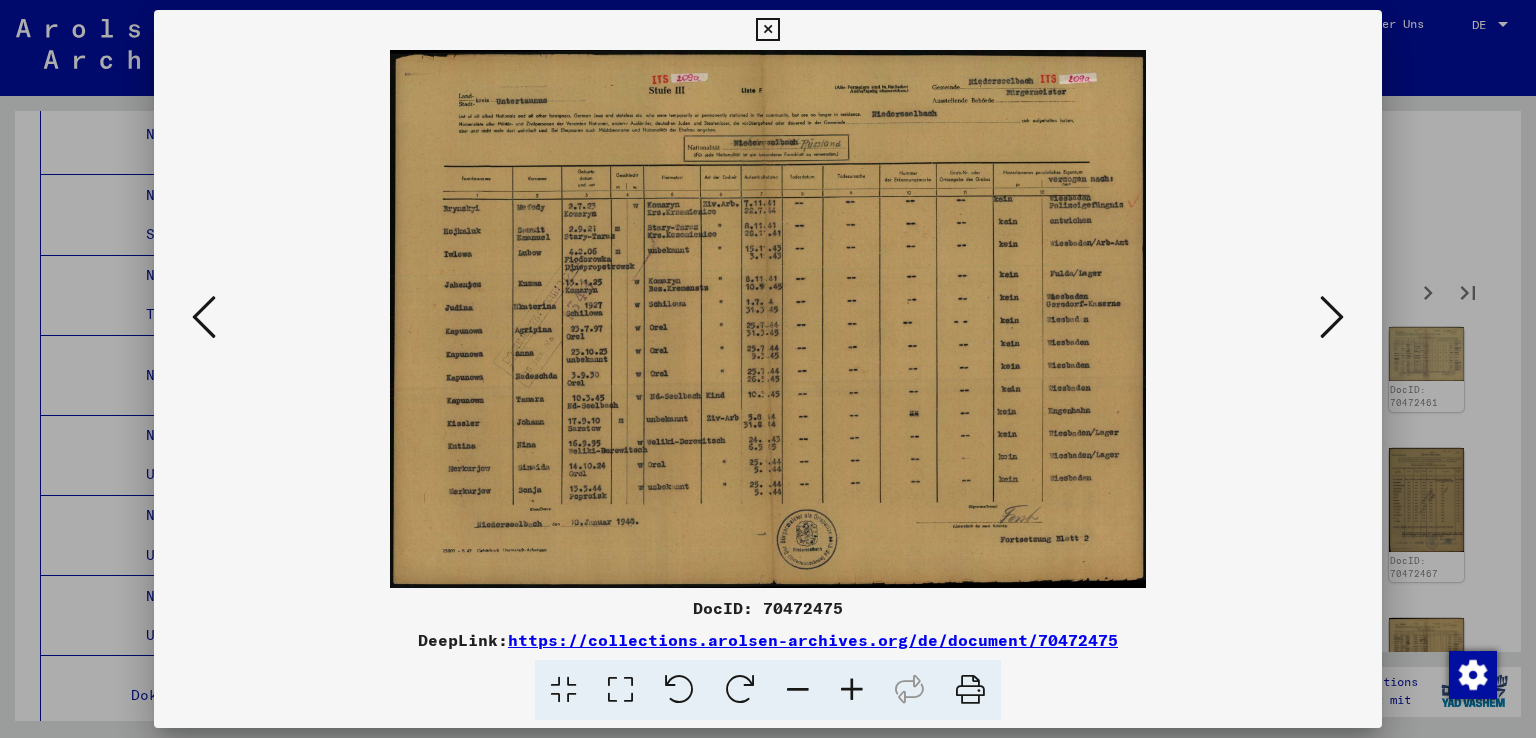 click at bounding box center (1332, 318) 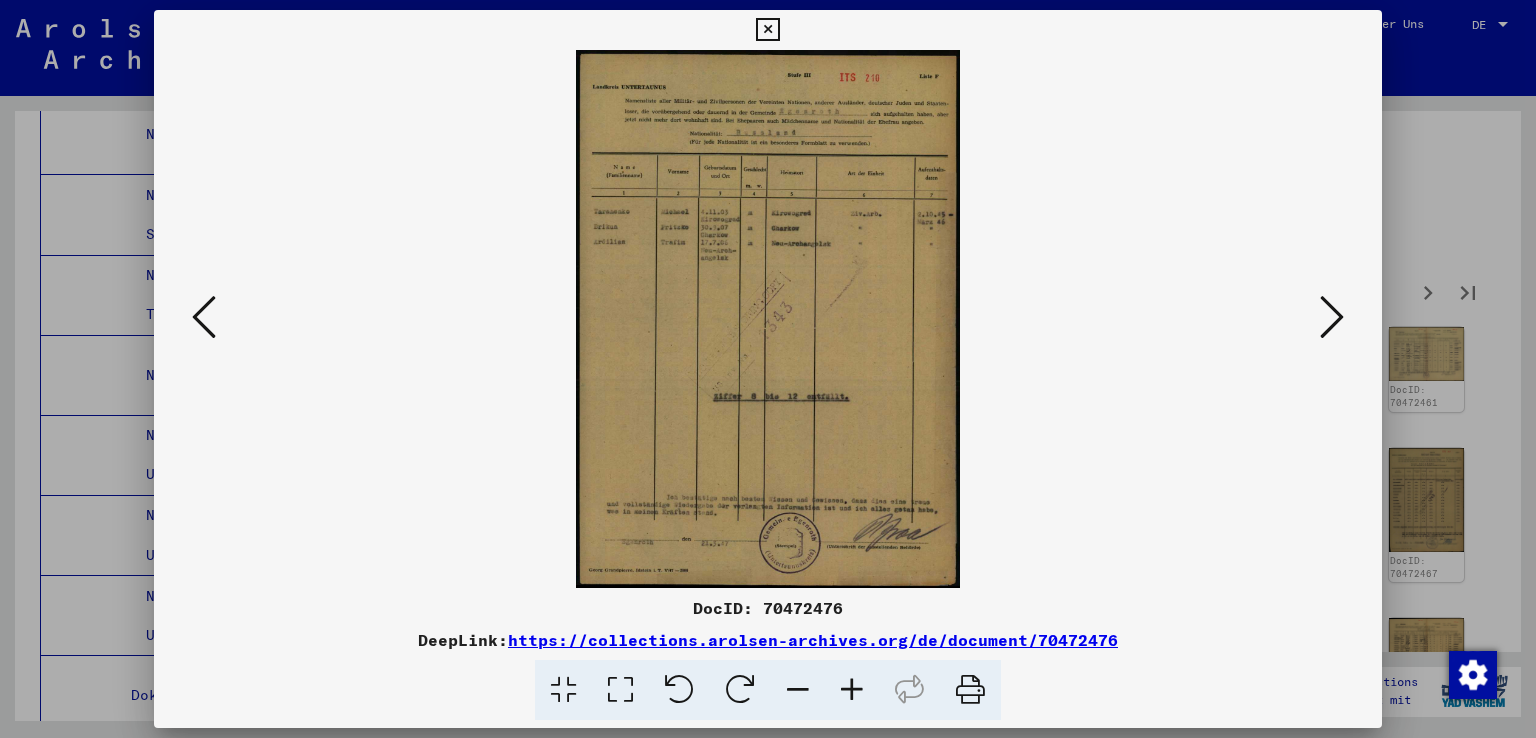click at bounding box center [1332, 318] 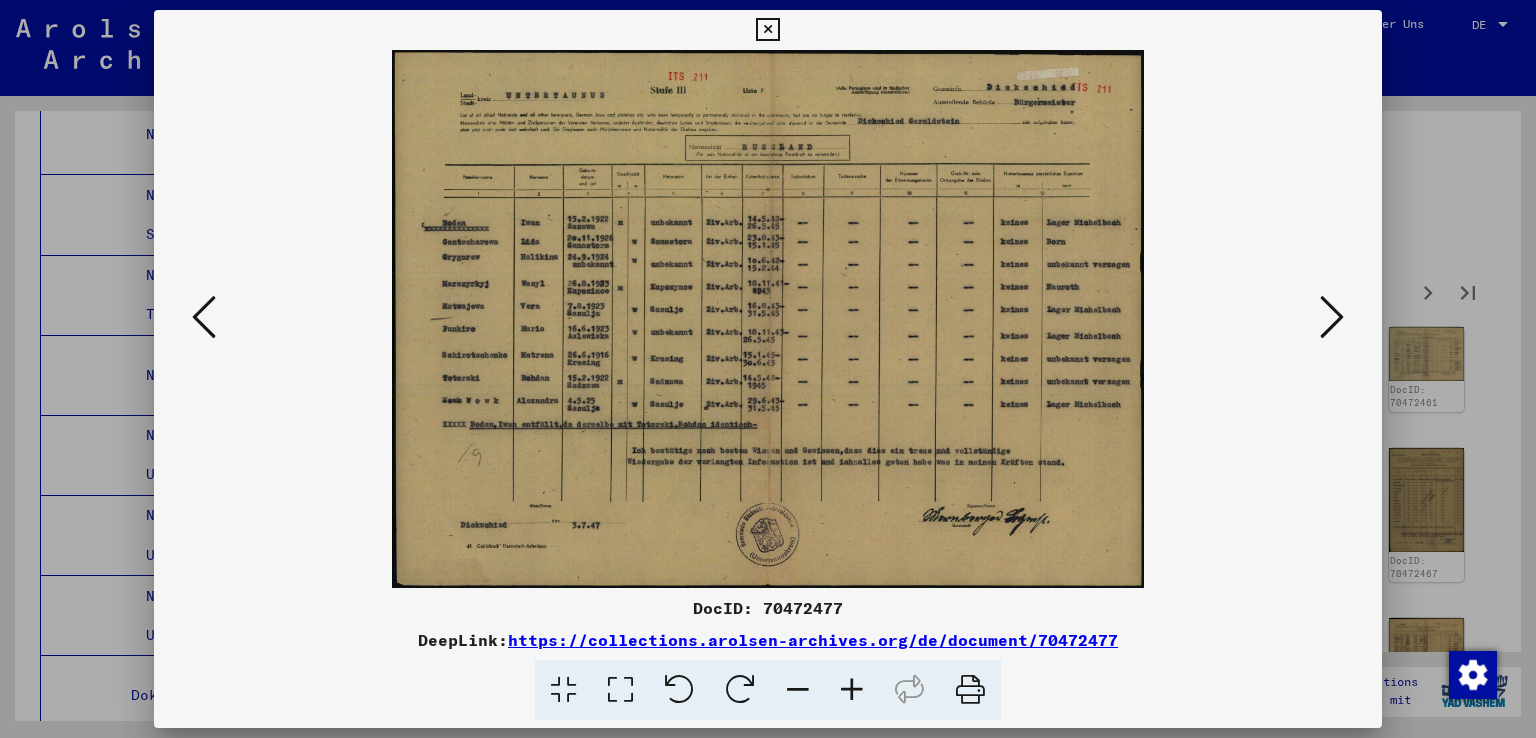 click at bounding box center [1332, 318] 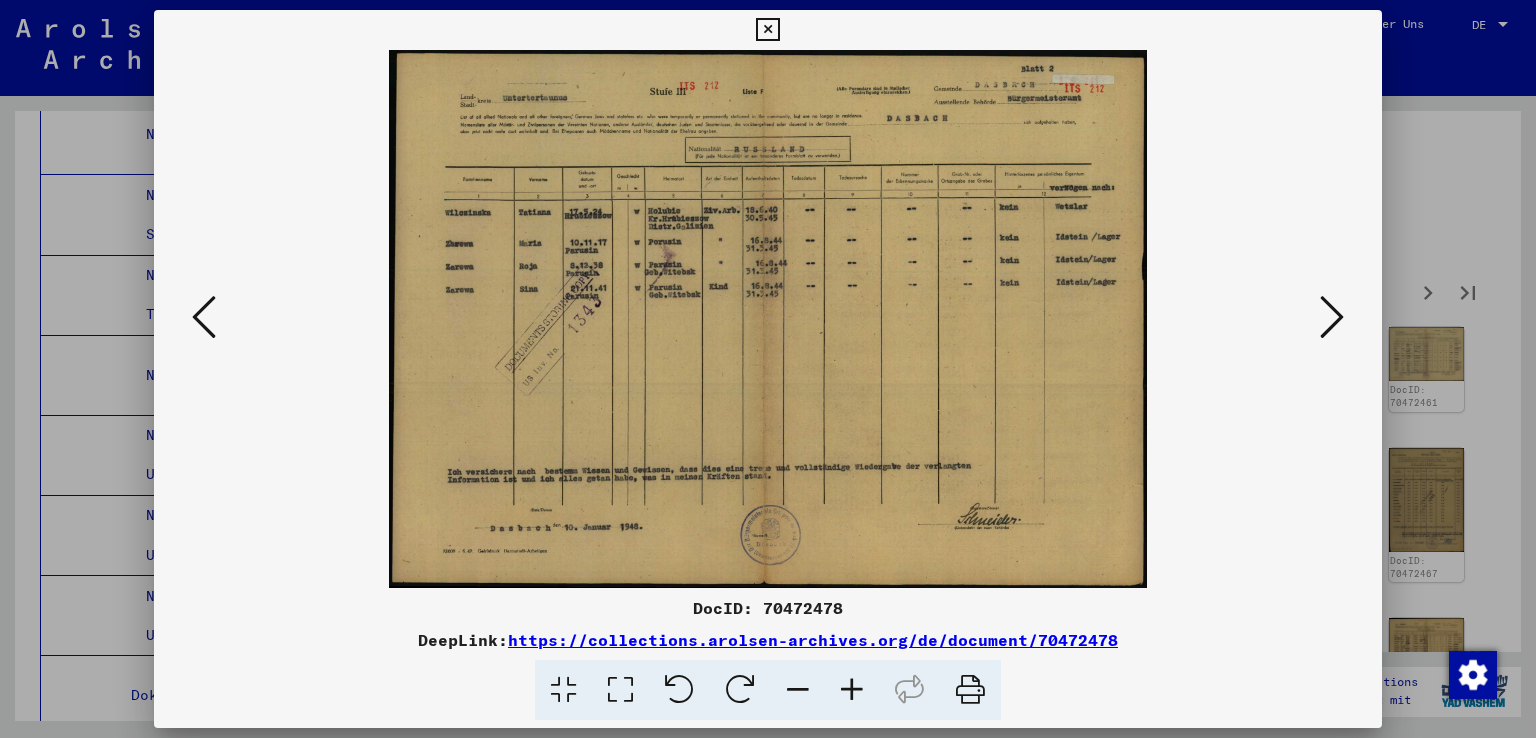 click at bounding box center (1332, 318) 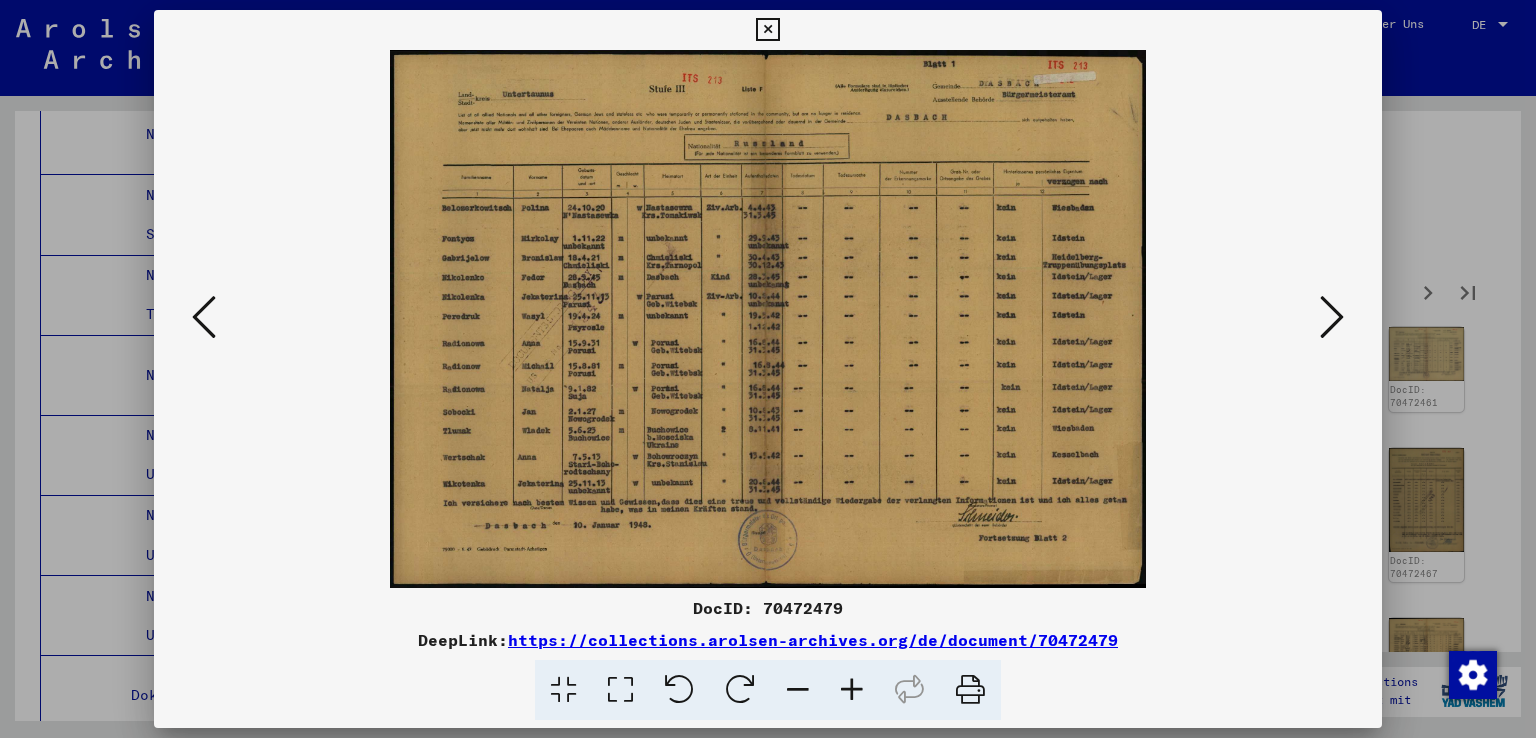 click at bounding box center [1332, 318] 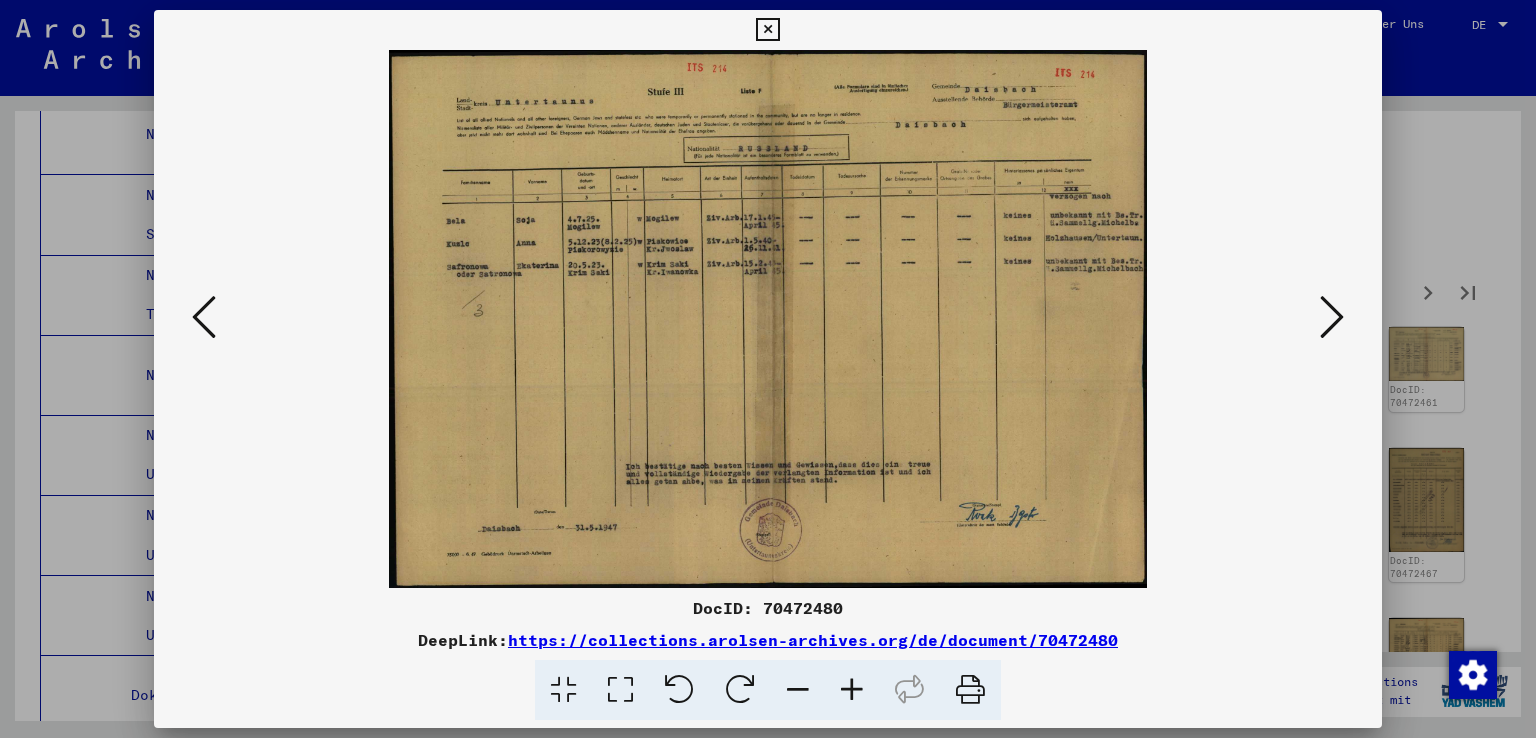 click at bounding box center (1332, 318) 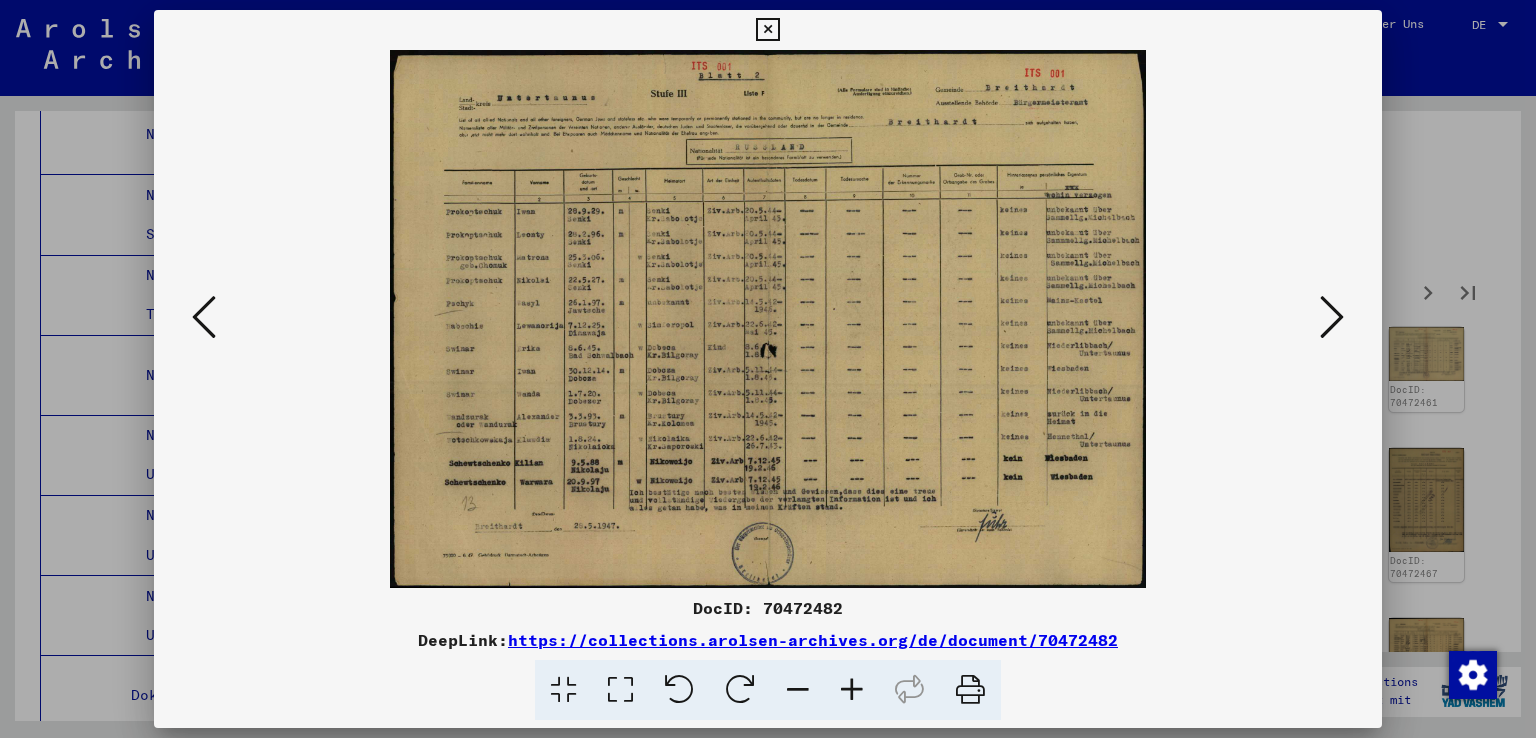 click at bounding box center (1332, 318) 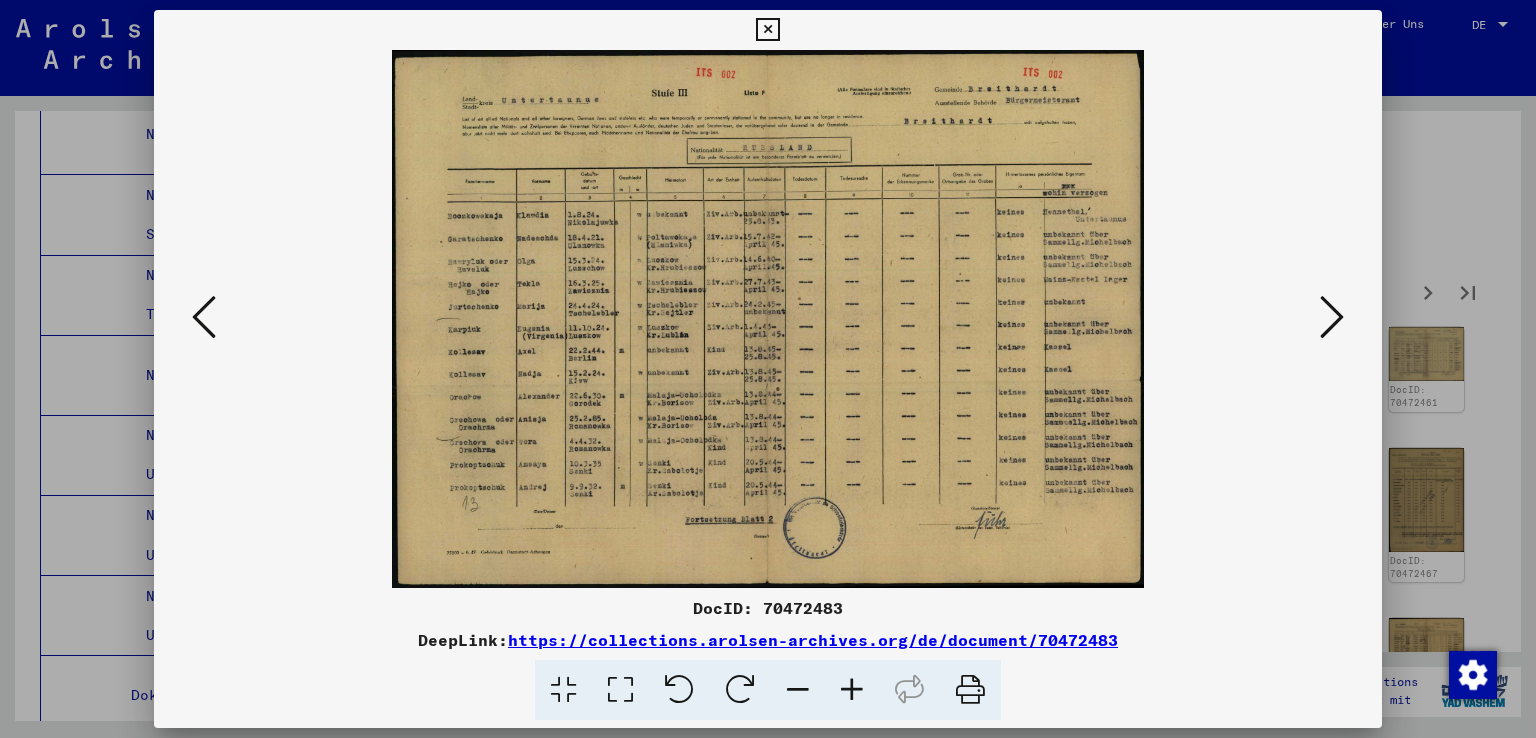 click at bounding box center [1332, 318] 